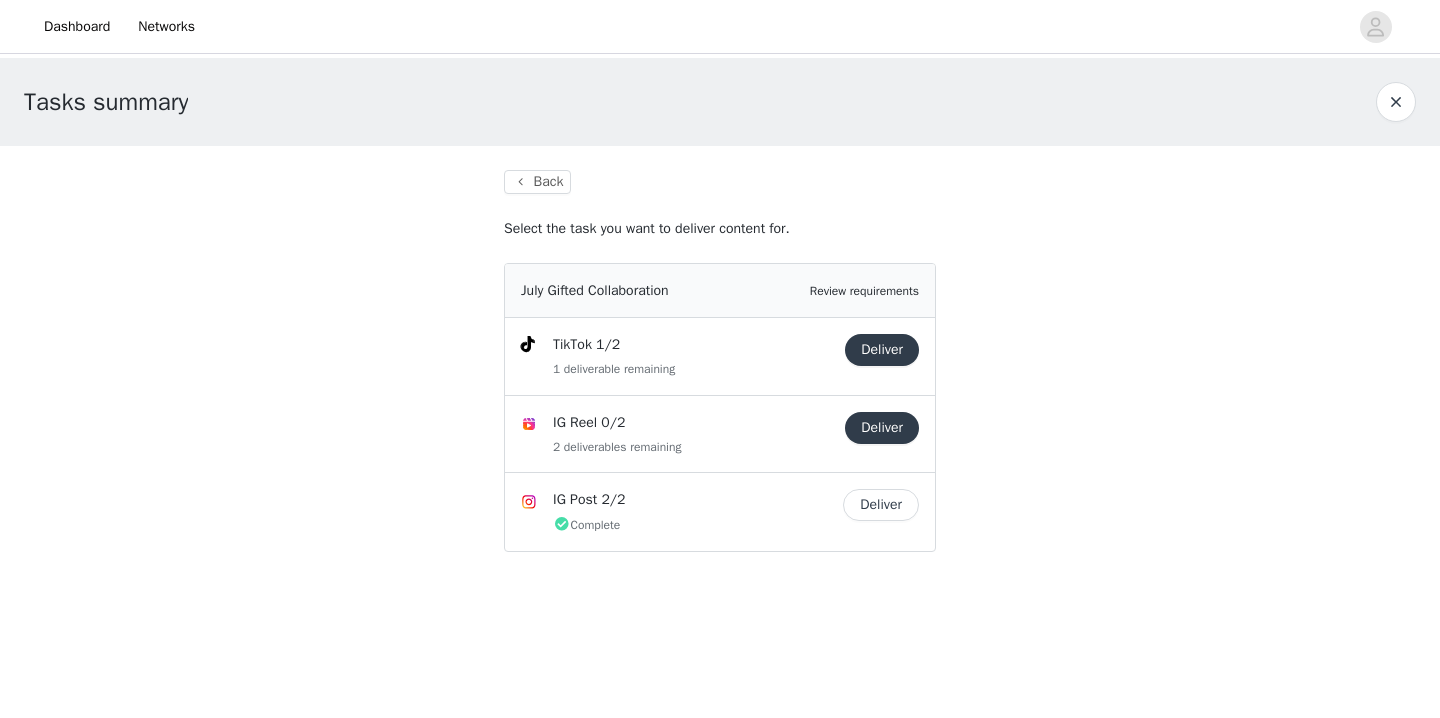 scroll, scrollTop: 0, scrollLeft: 0, axis: both 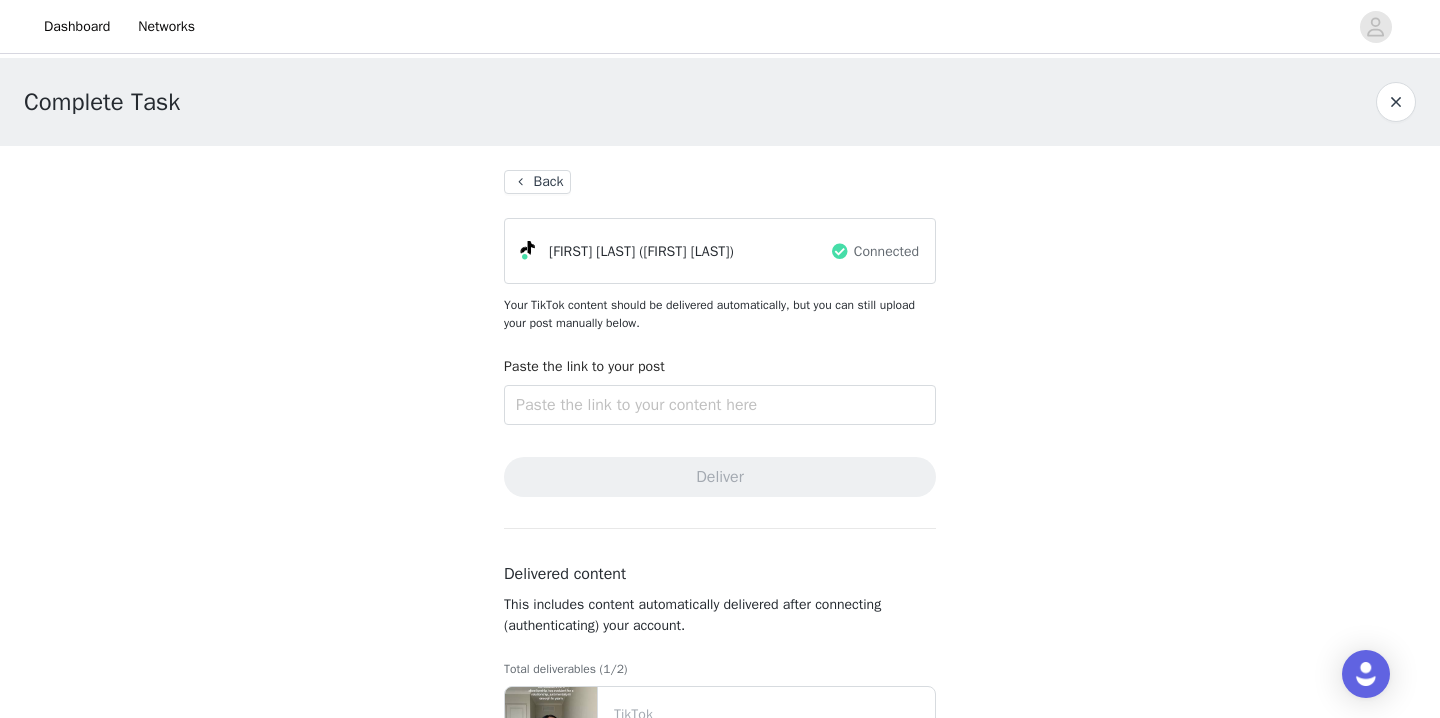 click on "Back
Gigi Jørgensen
(gigijoergensen)
Connected
Your TikTok content should be delivered automatically, but
you can still upload your post manually below.
Paste the link to your post     Deliver     Delivered content
This includes content automatically delivered after connecting (authenticating) your account.
Total deliverables (1/2)     TikTok   https://www.tiktok.com/@gigijoergensen/video/7528295954370301206   Jul 18 2025 4:28 PM" at bounding box center (720, 483) 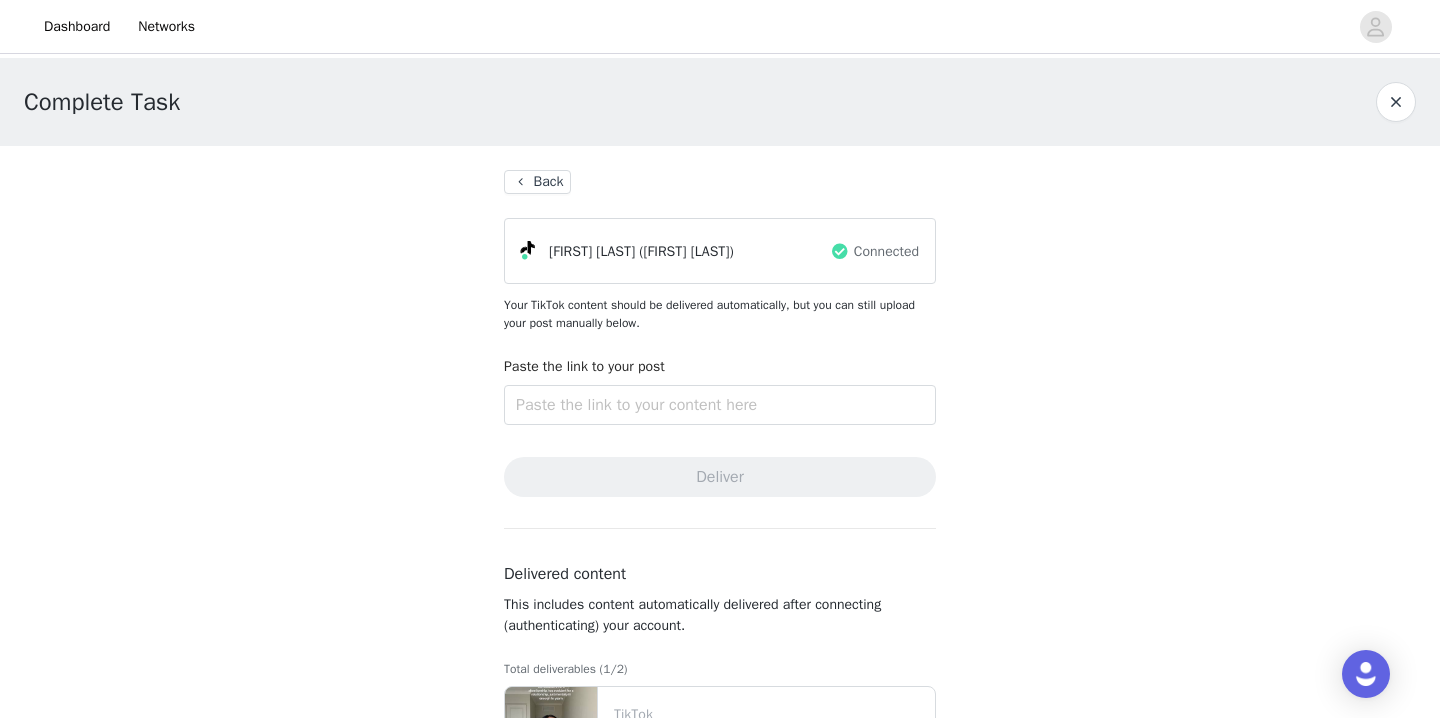 click on "Back" at bounding box center (537, 182) 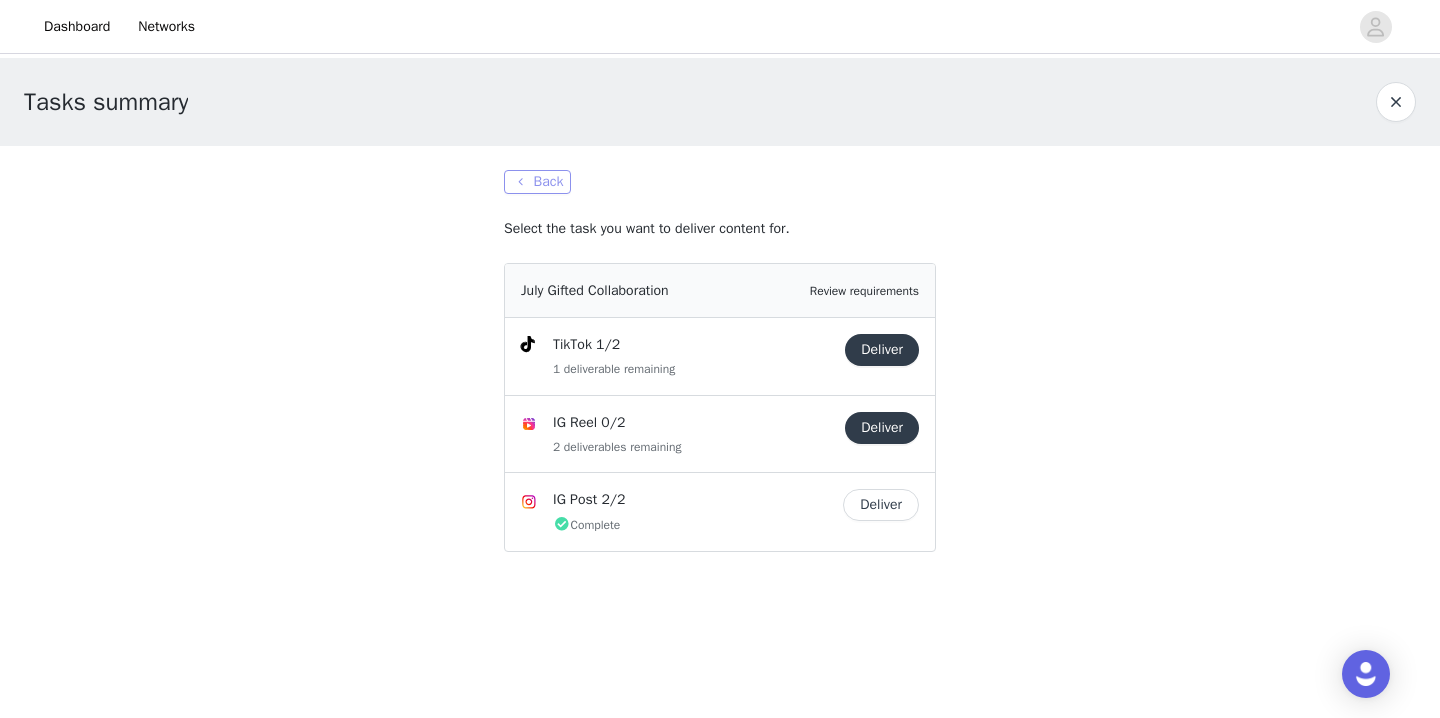 click on "Back" at bounding box center (537, 182) 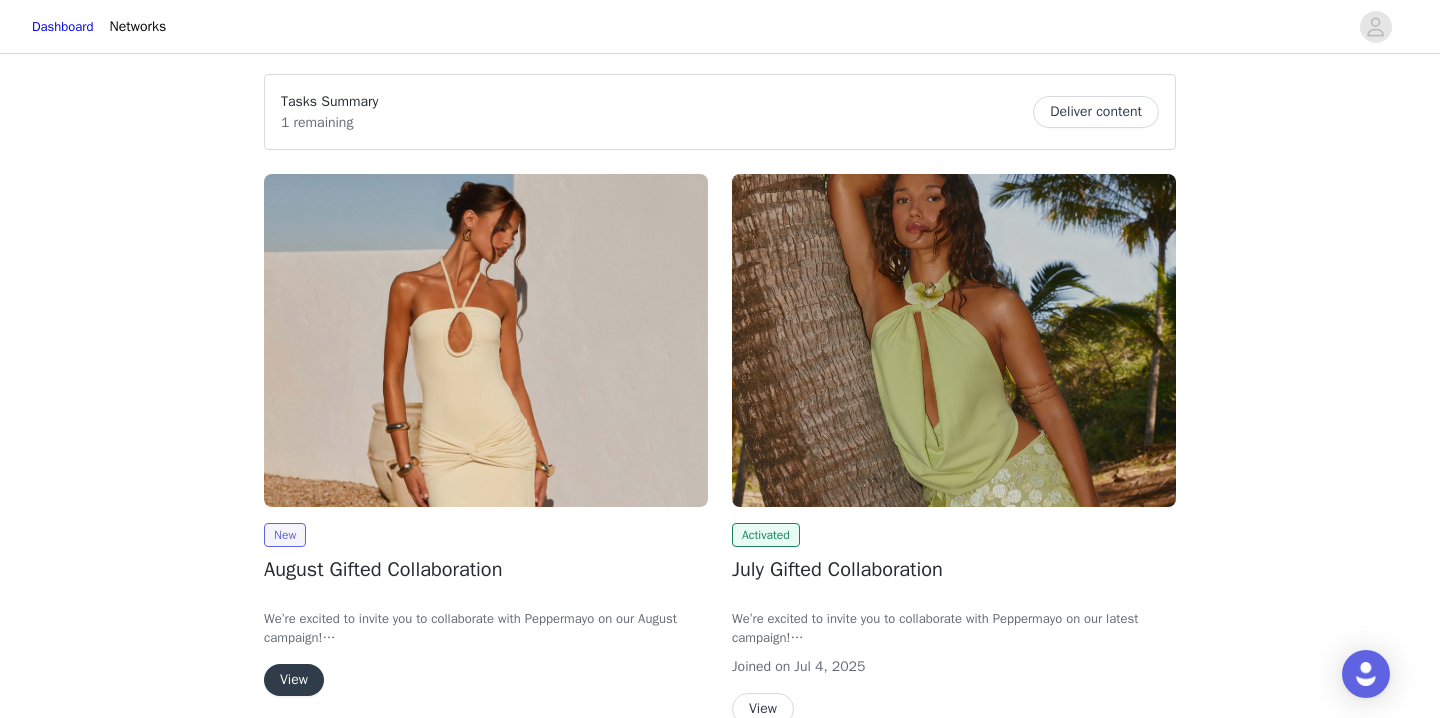 scroll, scrollTop: 50, scrollLeft: 0, axis: vertical 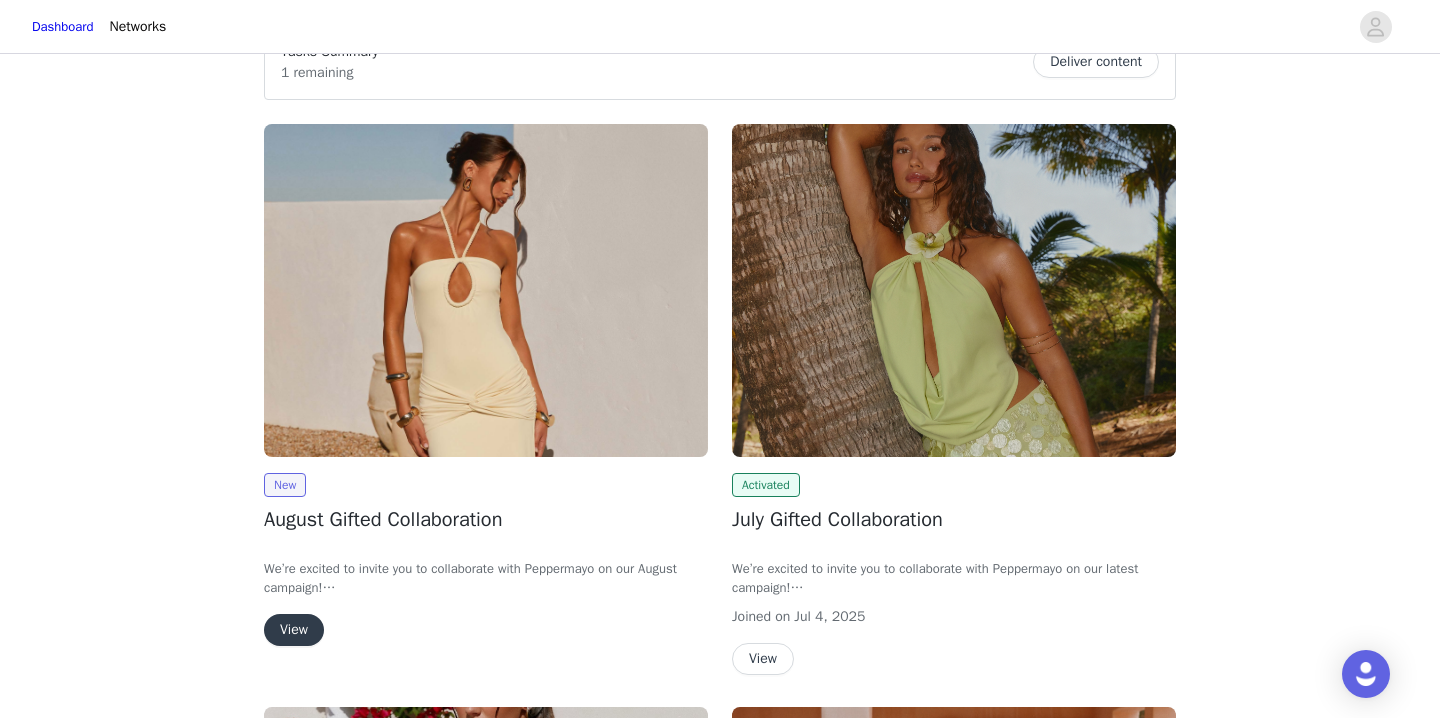 click at bounding box center [954, 290] 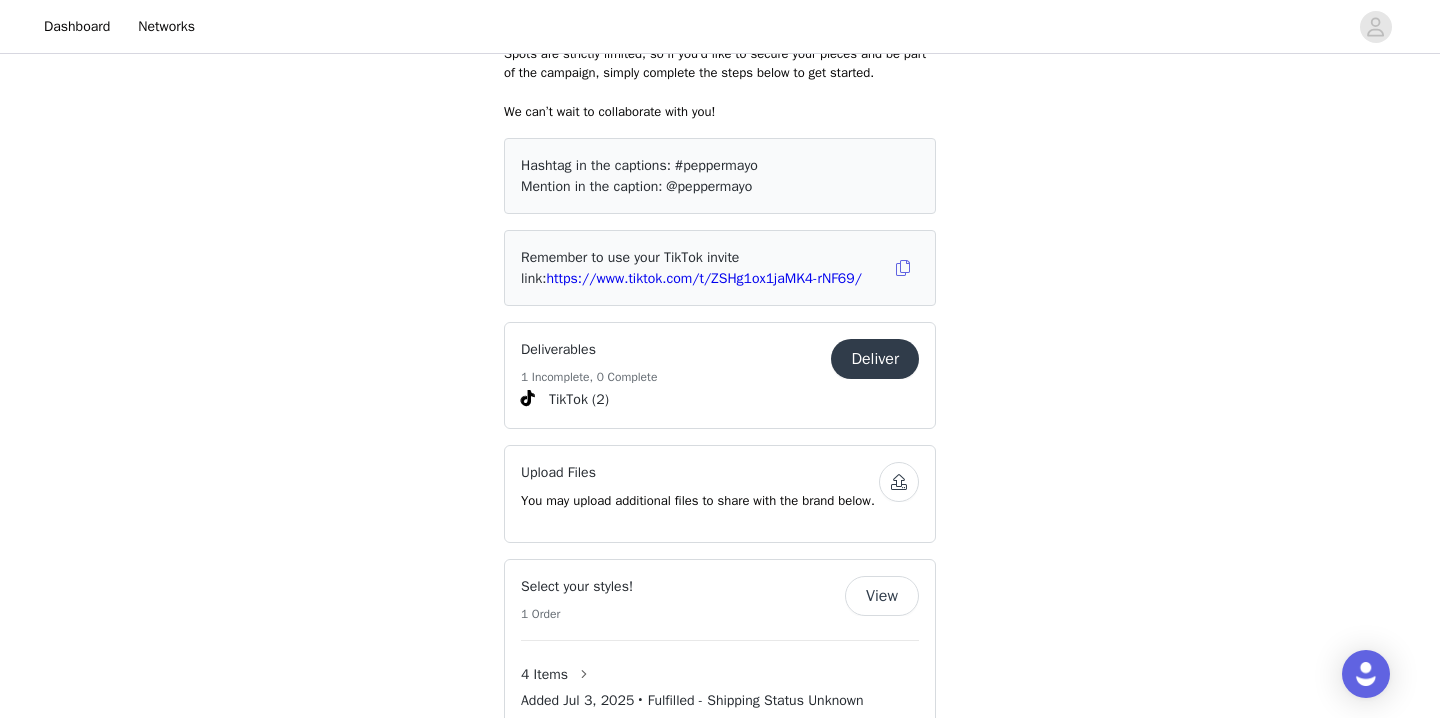 scroll, scrollTop: 905, scrollLeft: 0, axis: vertical 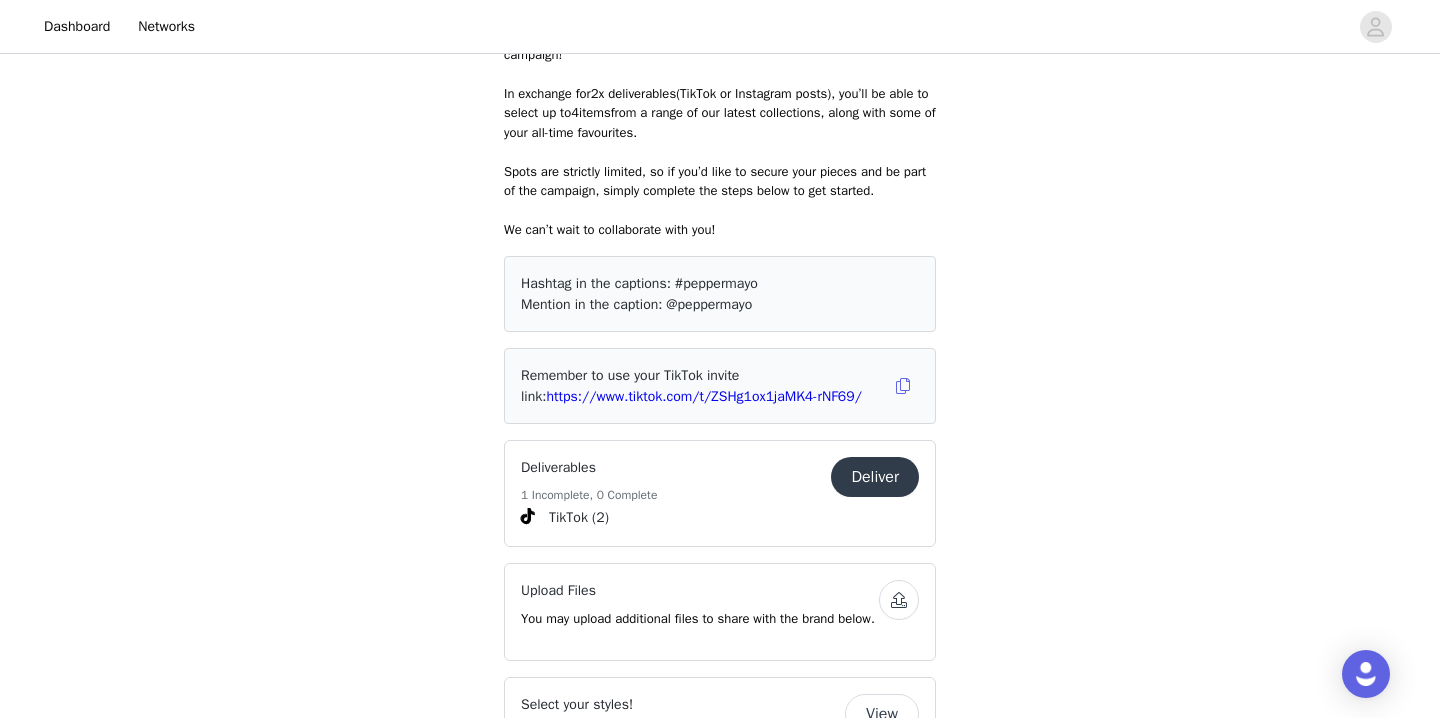 click on "Deliver" at bounding box center (875, 477) 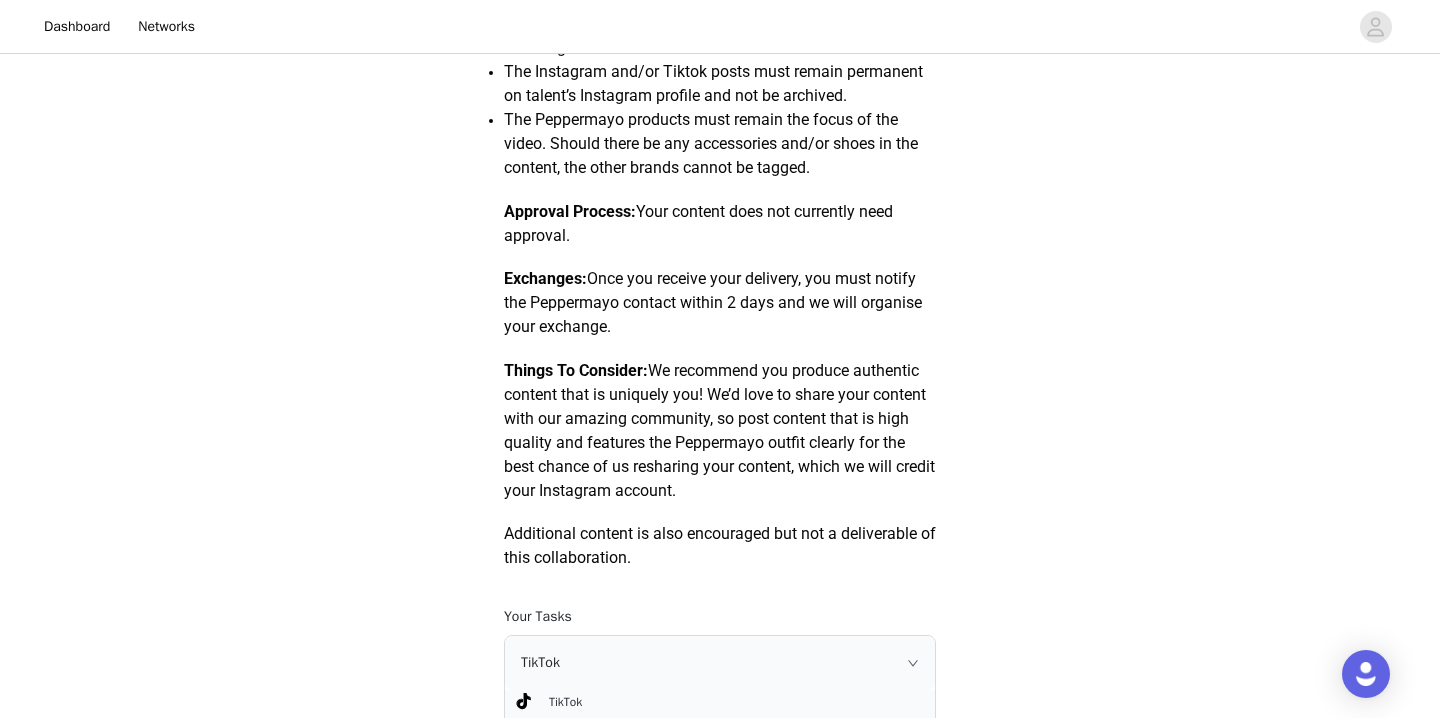 scroll, scrollTop: 1351, scrollLeft: 0, axis: vertical 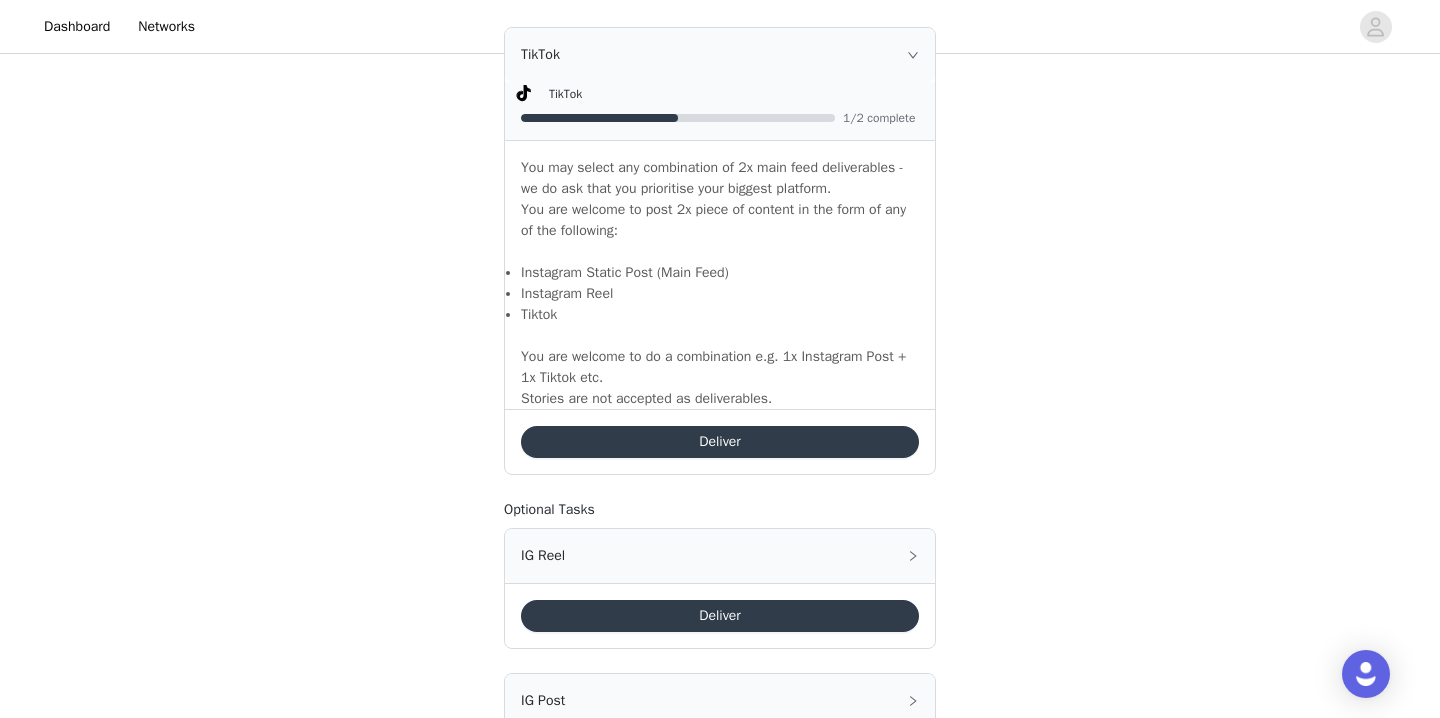 click on "Deliver" at bounding box center [720, 442] 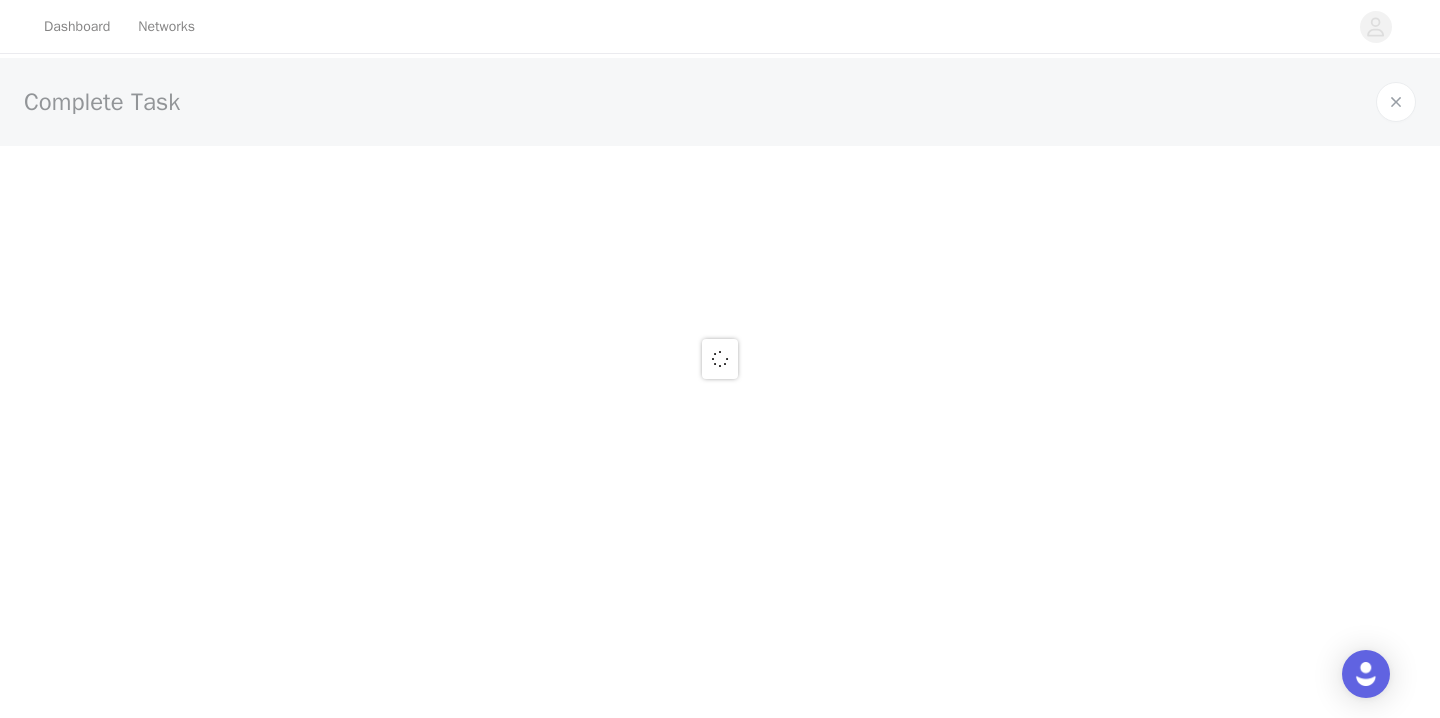 scroll, scrollTop: 0, scrollLeft: 0, axis: both 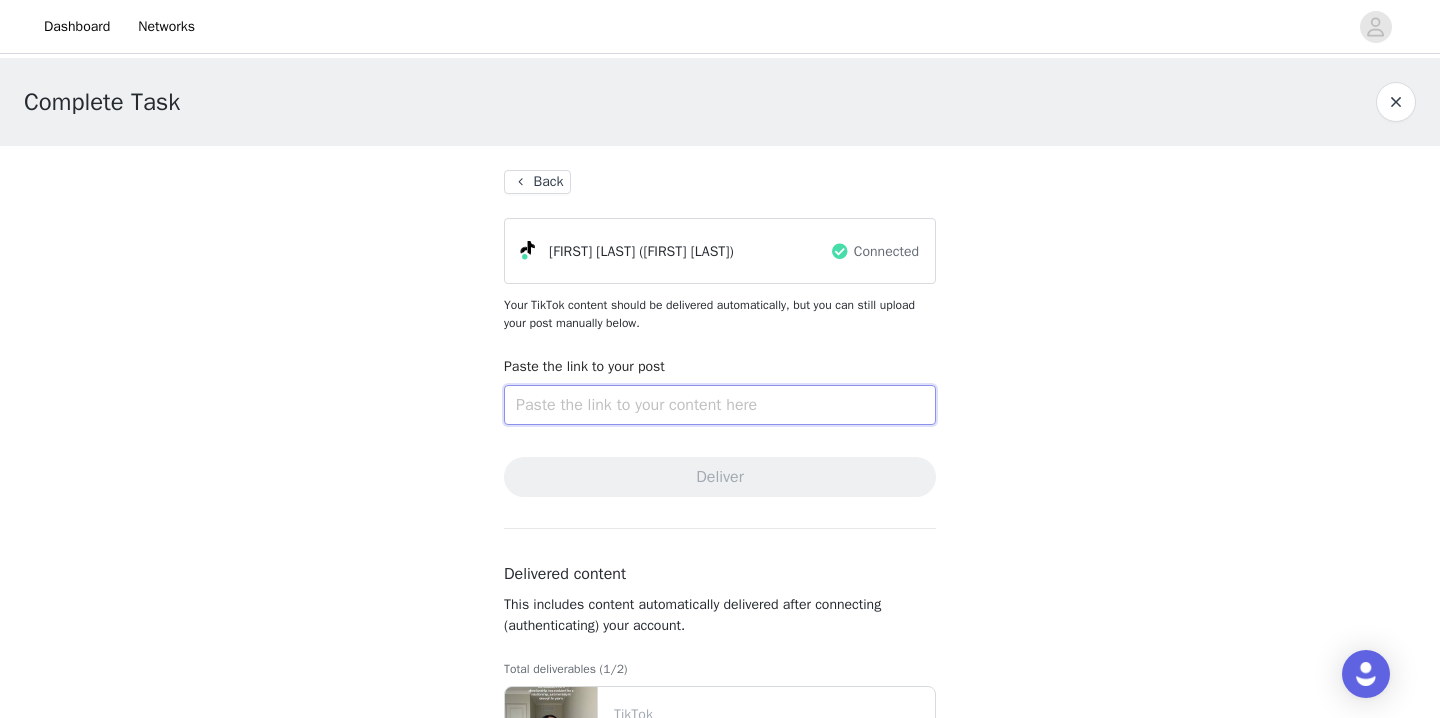 click at bounding box center [720, 405] 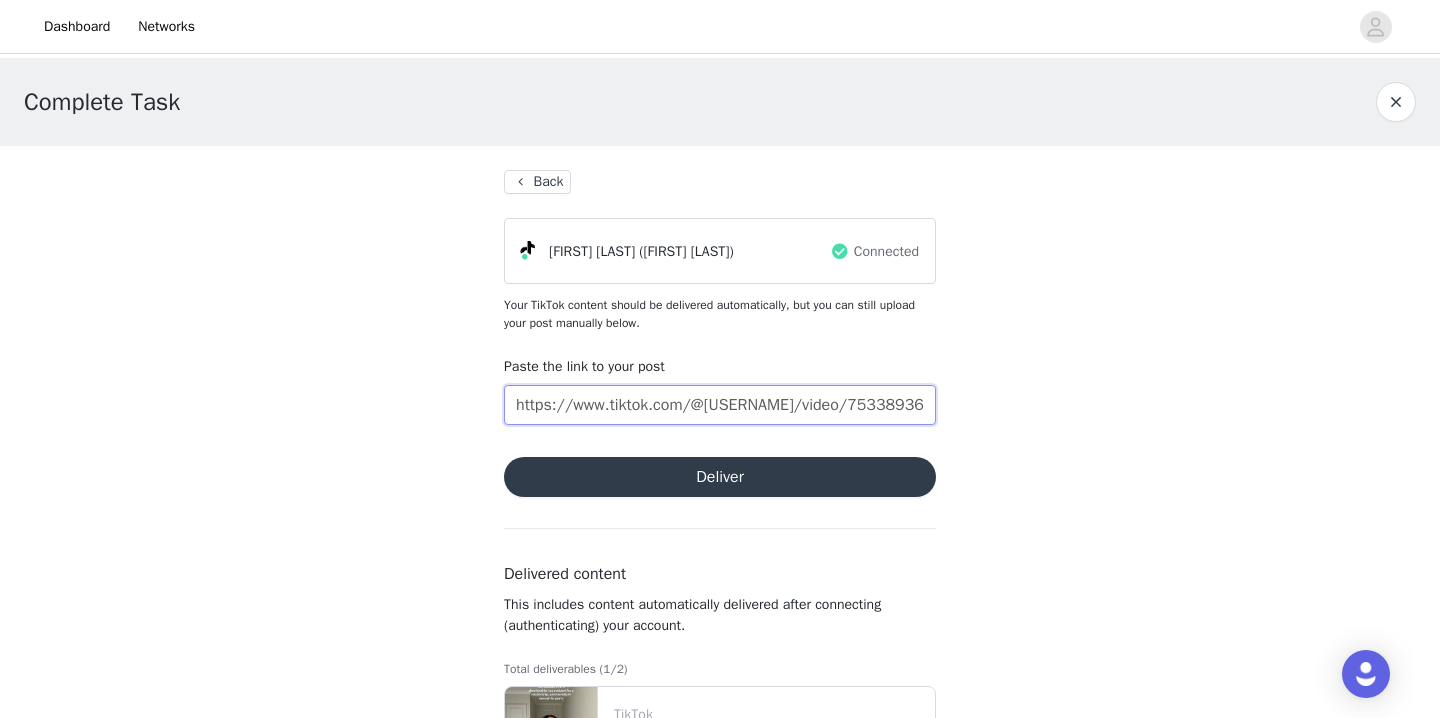 scroll, scrollTop: 0, scrollLeft: 117, axis: horizontal 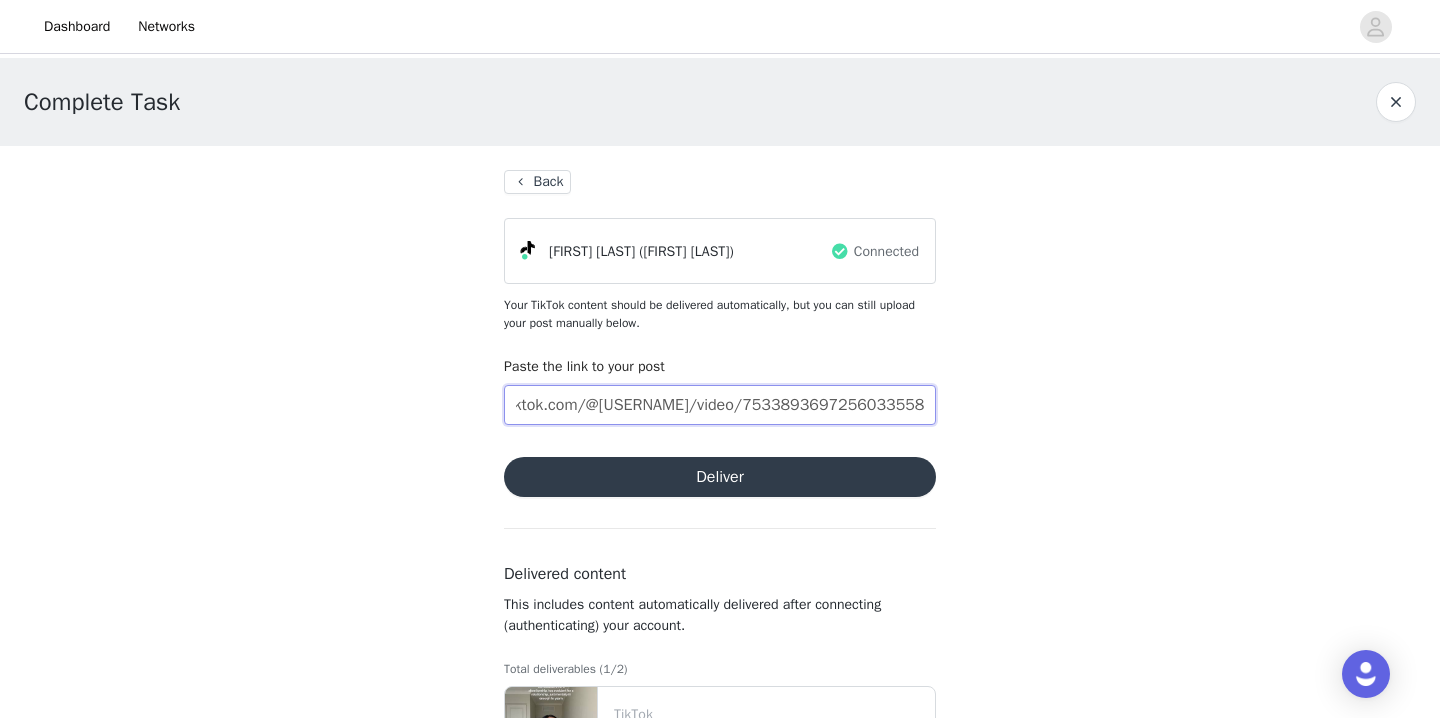type on "https://www.tiktok.com/@gigijoergensen/video/7533893697256033558" 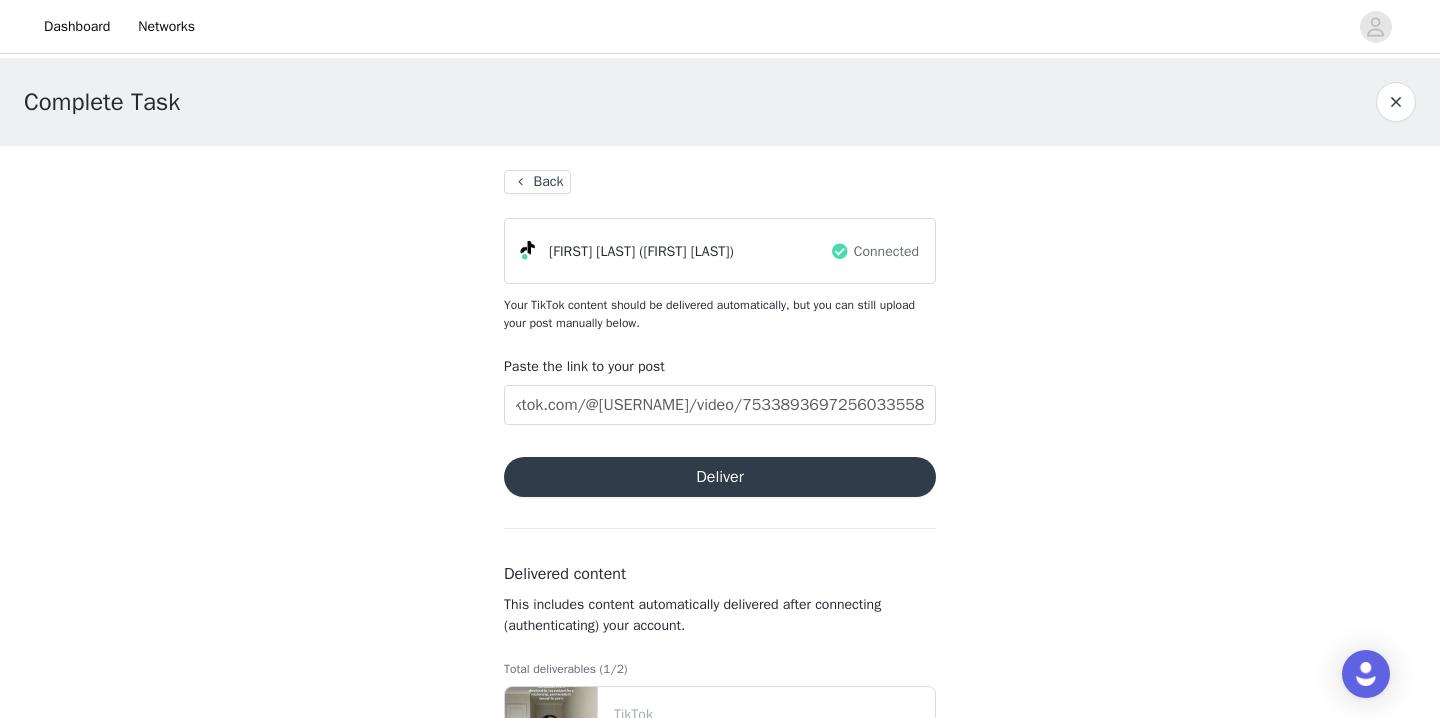 scroll, scrollTop: 0, scrollLeft: 0, axis: both 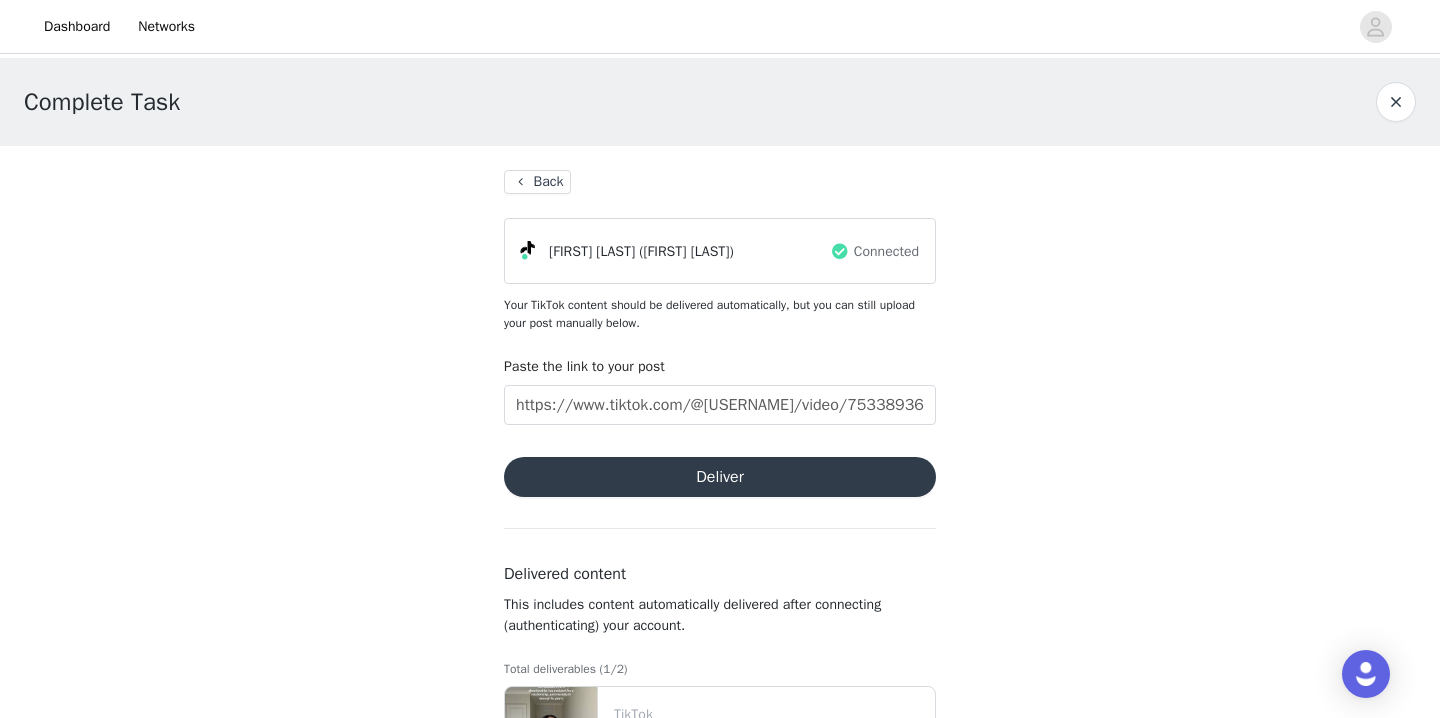 click on "Deliver" at bounding box center [720, 477] 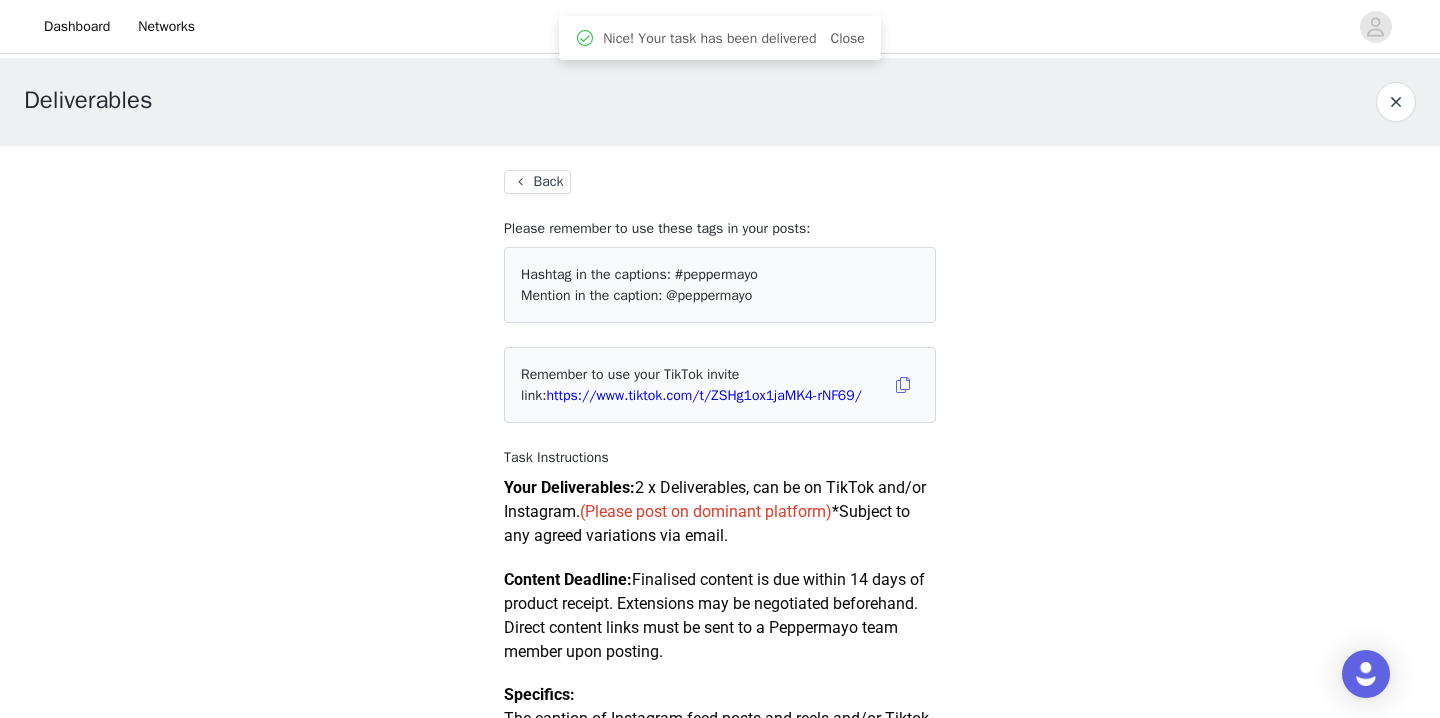click on "Back" at bounding box center (537, 182) 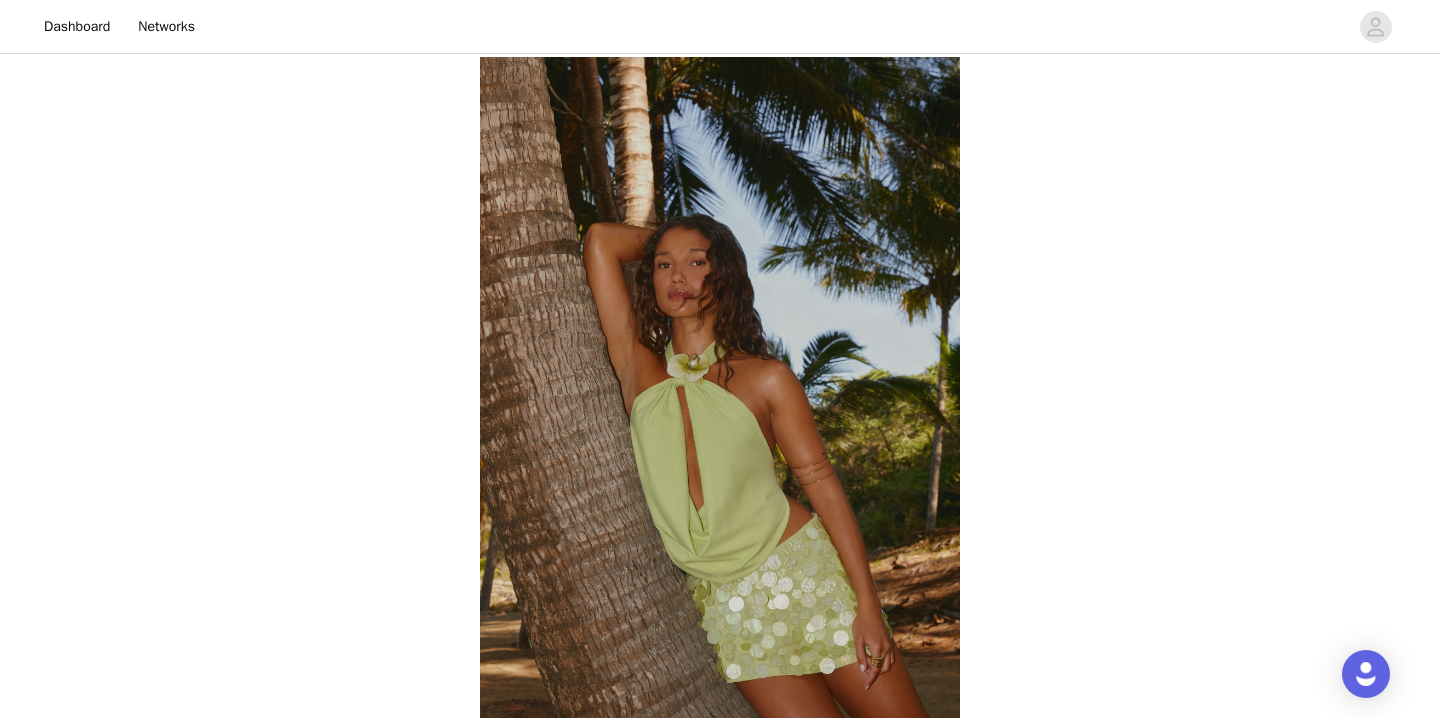 scroll, scrollTop: 0, scrollLeft: 0, axis: both 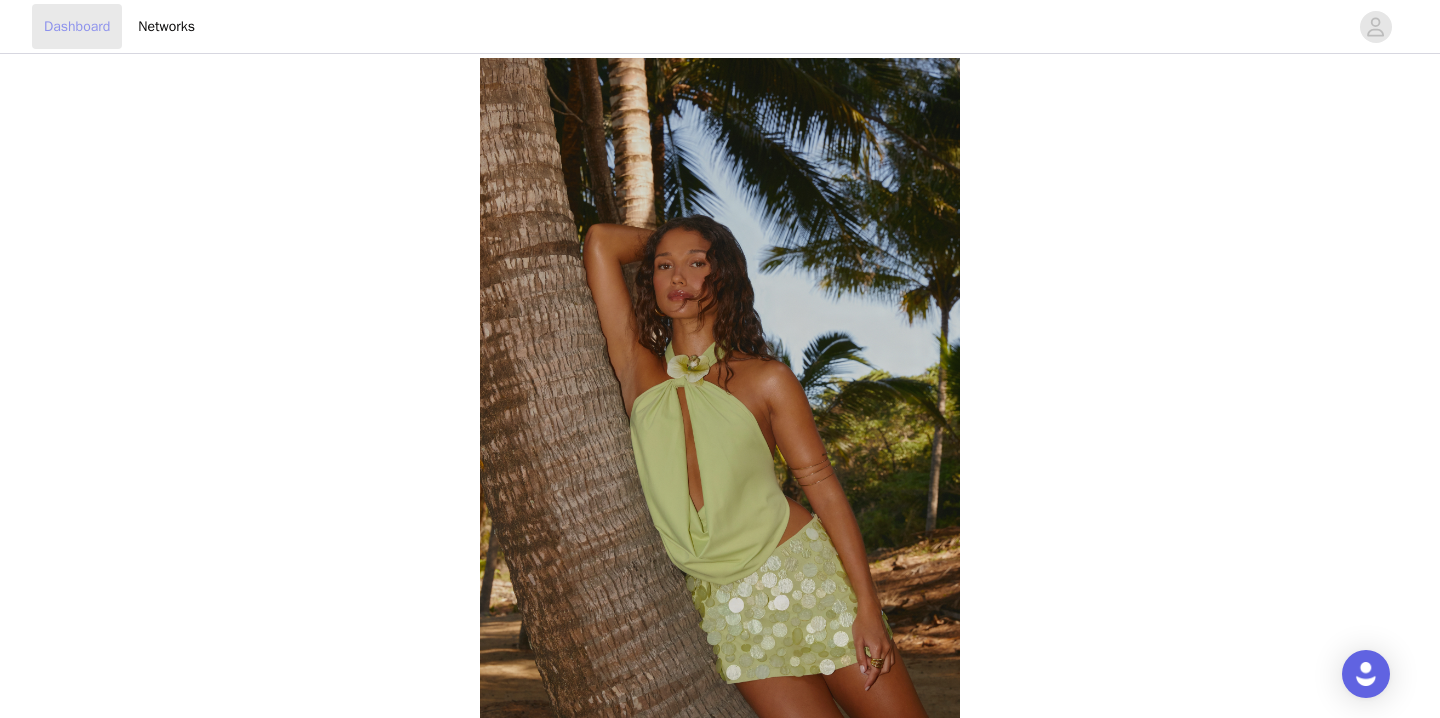 click on "Dashboard" at bounding box center [77, 26] 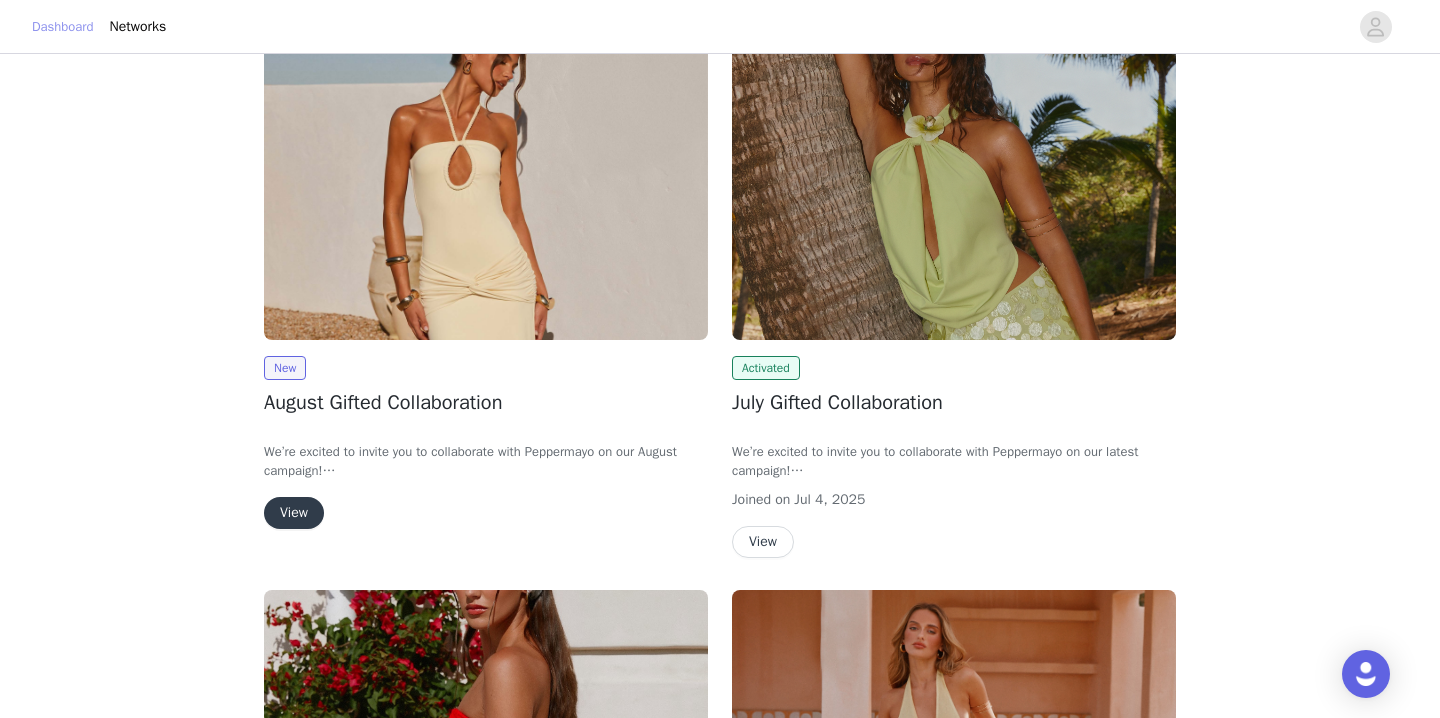 scroll, scrollTop: 43, scrollLeft: 0, axis: vertical 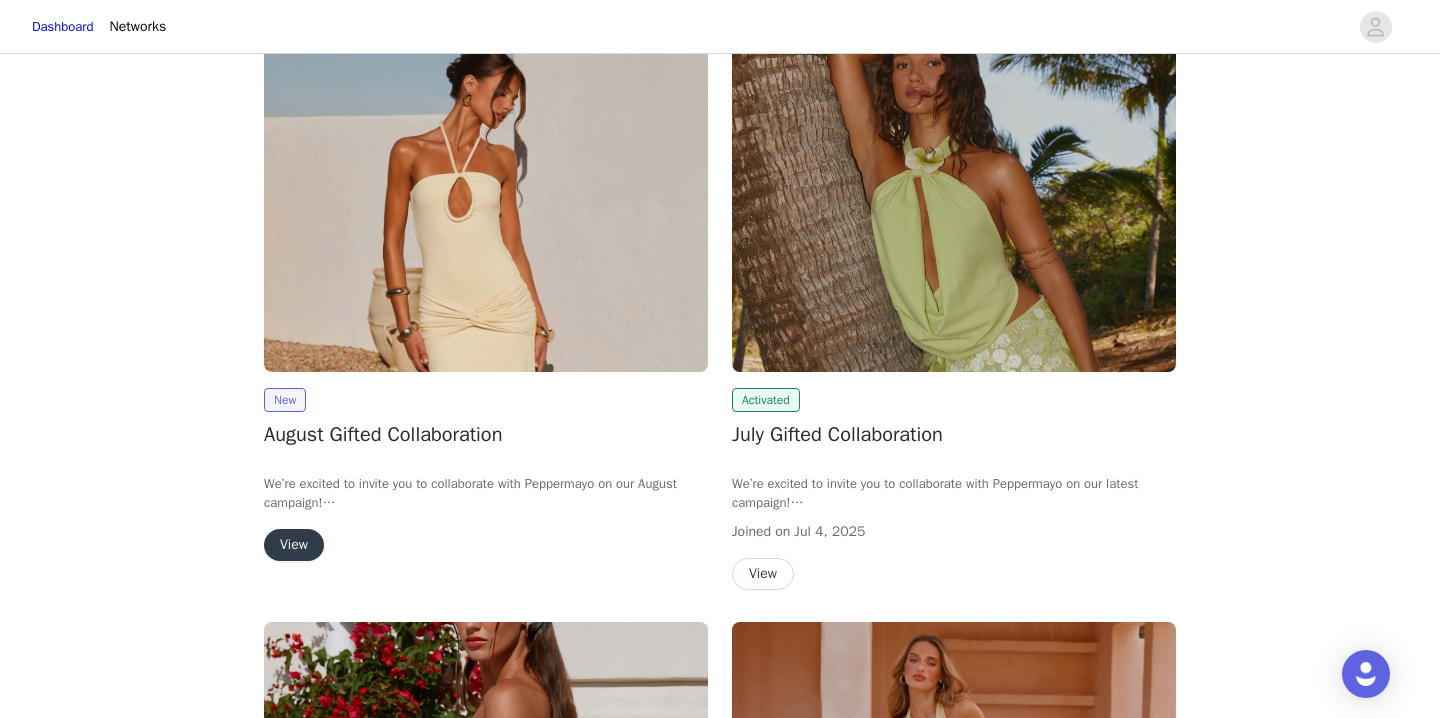 click at bounding box center (954, 205) 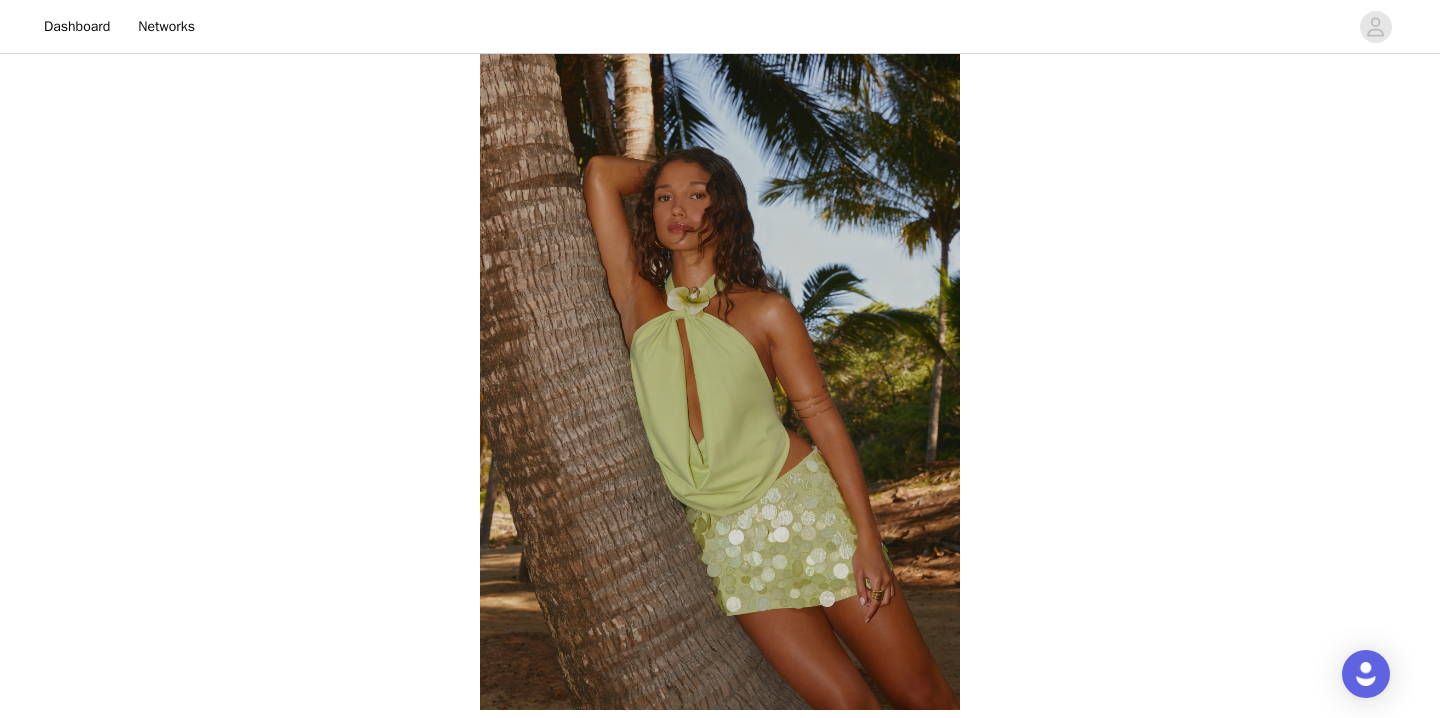 scroll, scrollTop: 0, scrollLeft: 0, axis: both 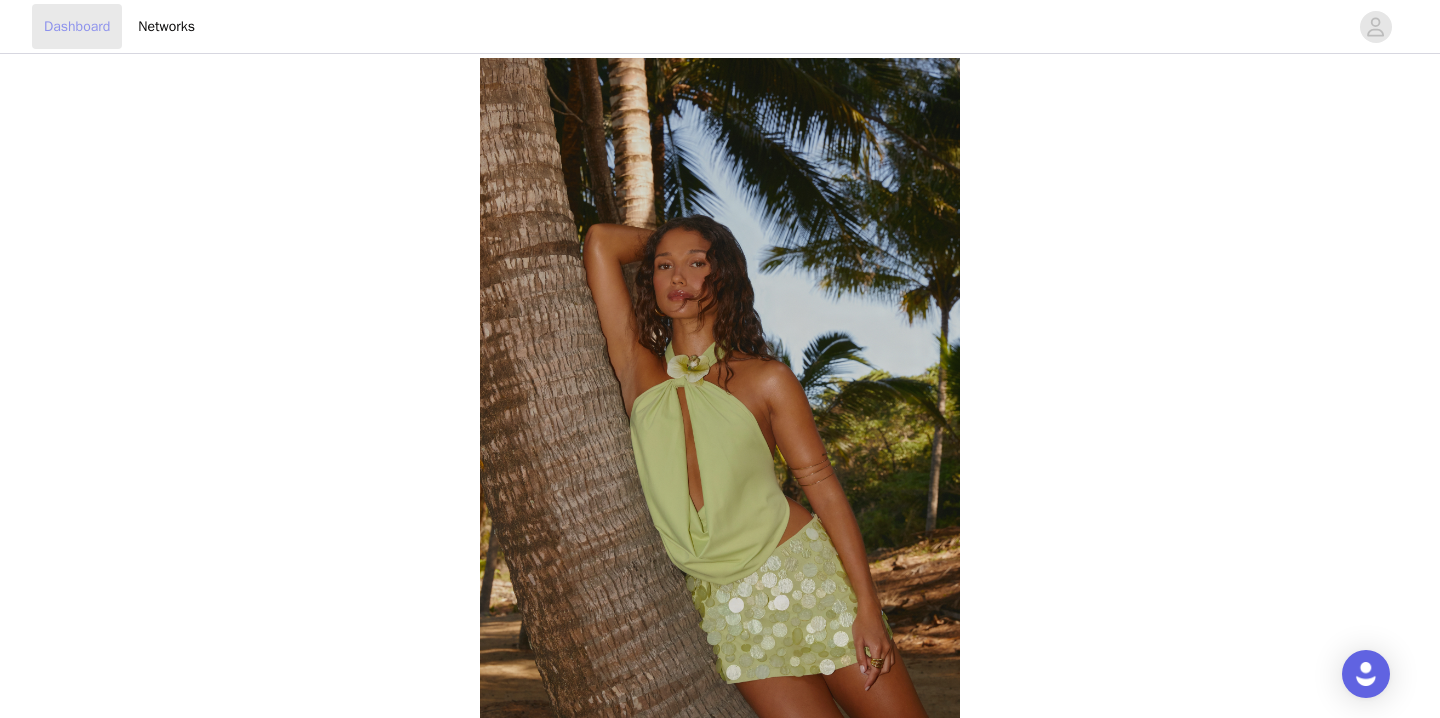 click on "Dashboard" at bounding box center [77, 26] 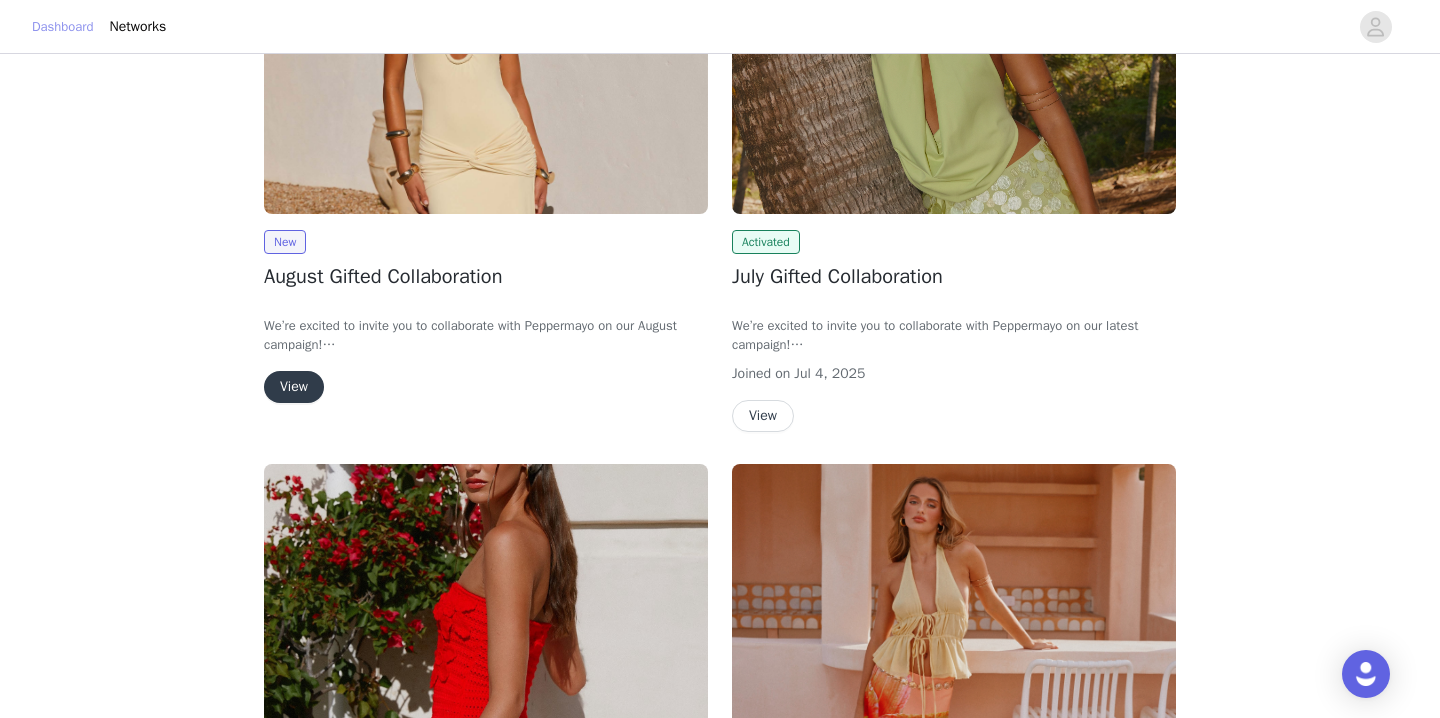 scroll, scrollTop: 0, scrollLeft: 0, axis: both 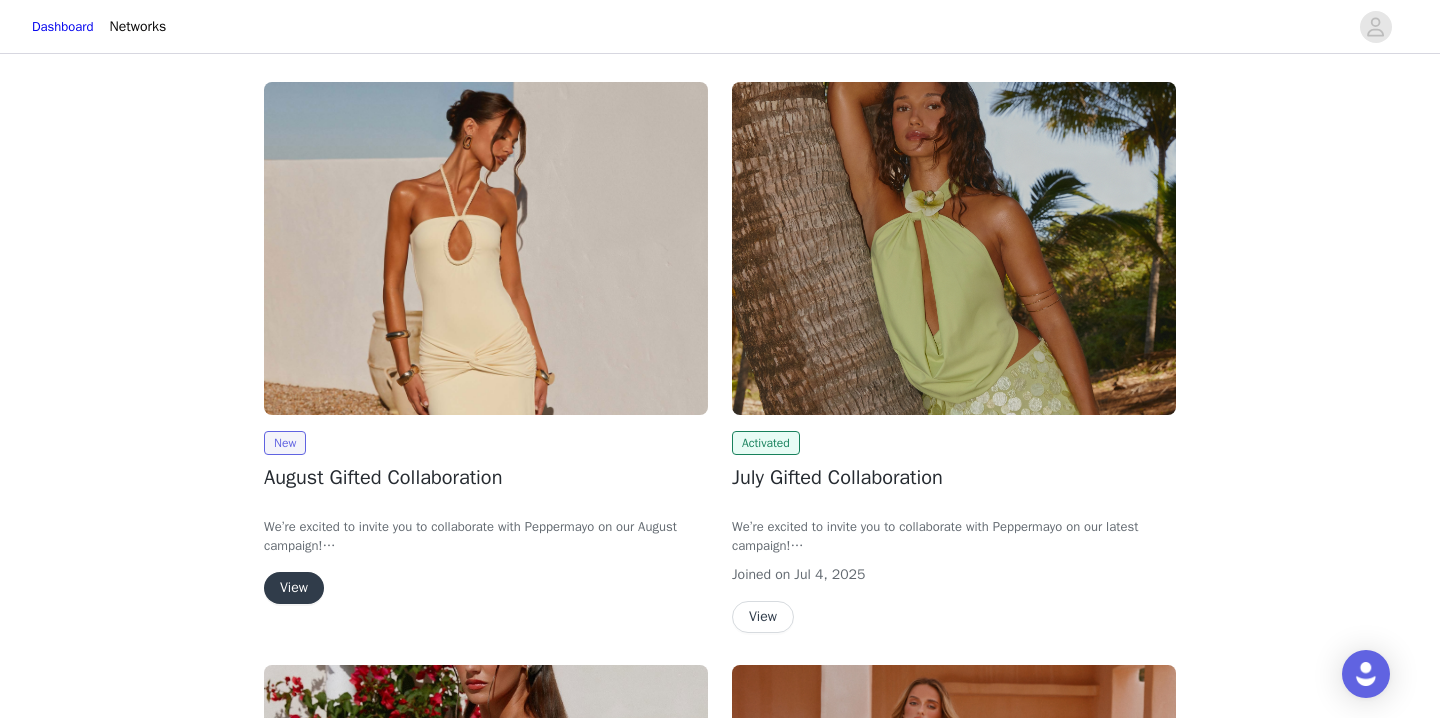 click at bounding box center [486, 248] 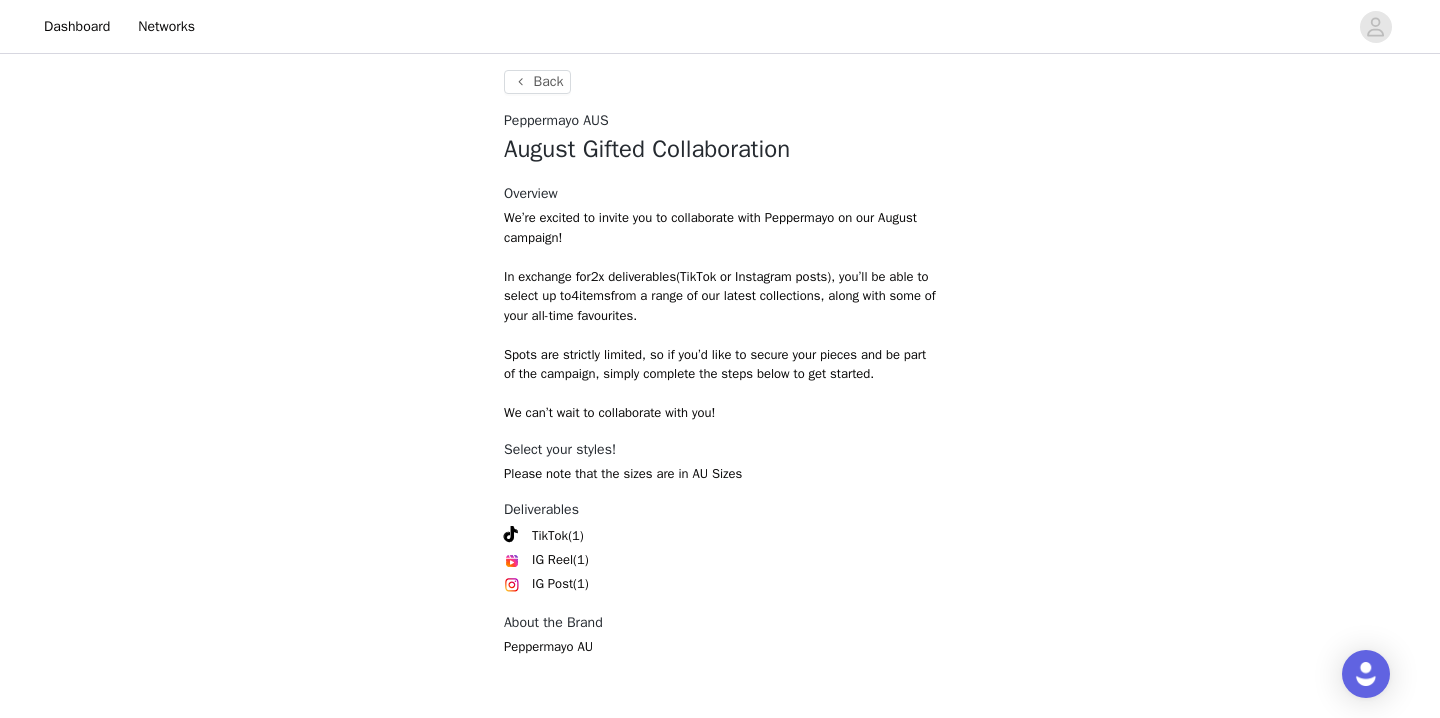 scroll, scrollTop: 438, scrollLeft: 0, axis: vertical 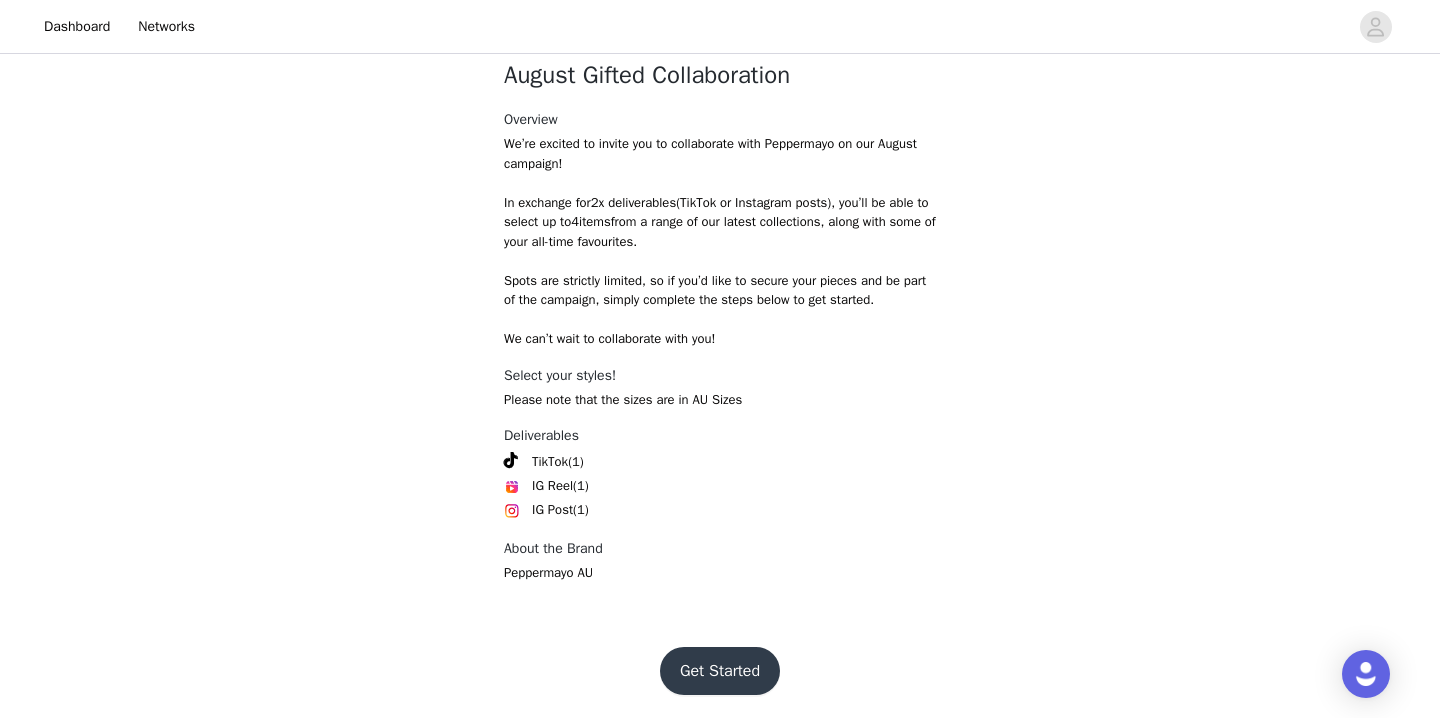 click on "Get Started" at bounding box center (720, 671) 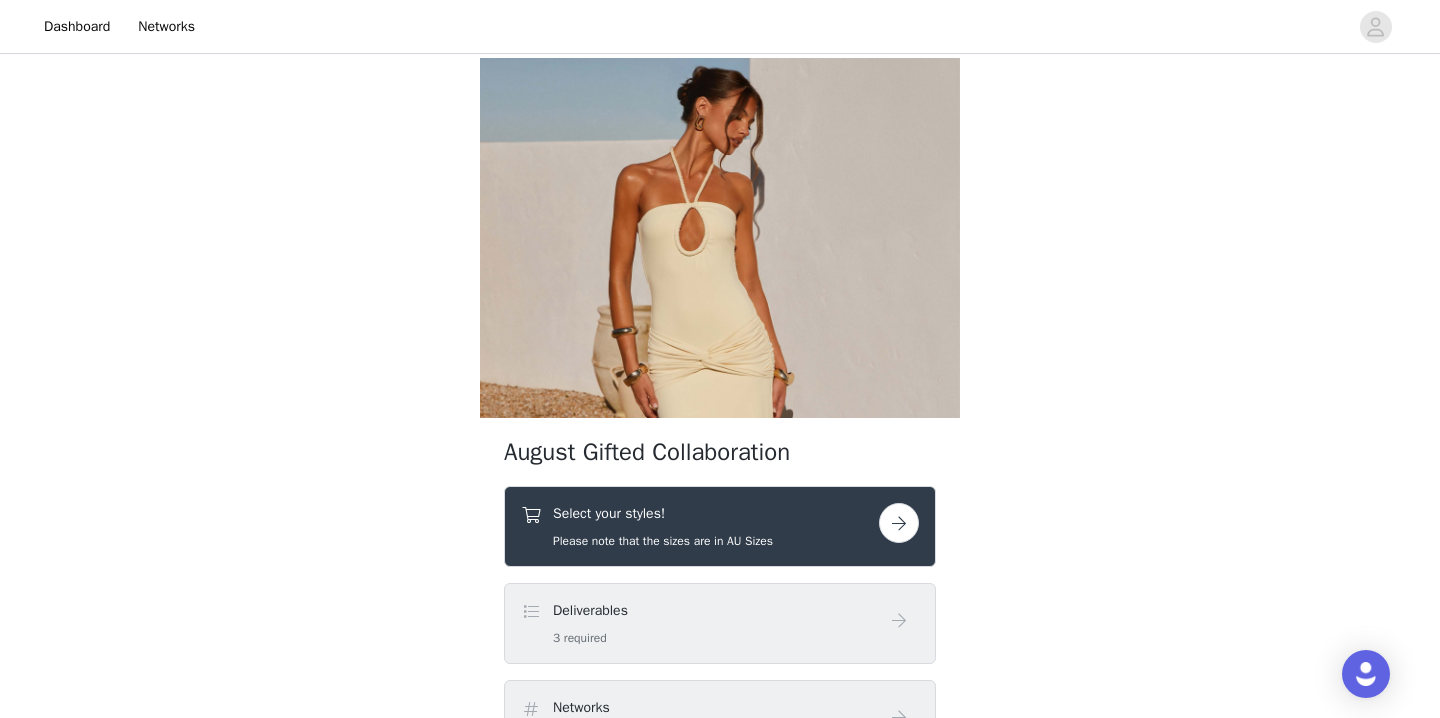 scroll, scrollTop: 359, scrollLeft: 0, axis: vertical 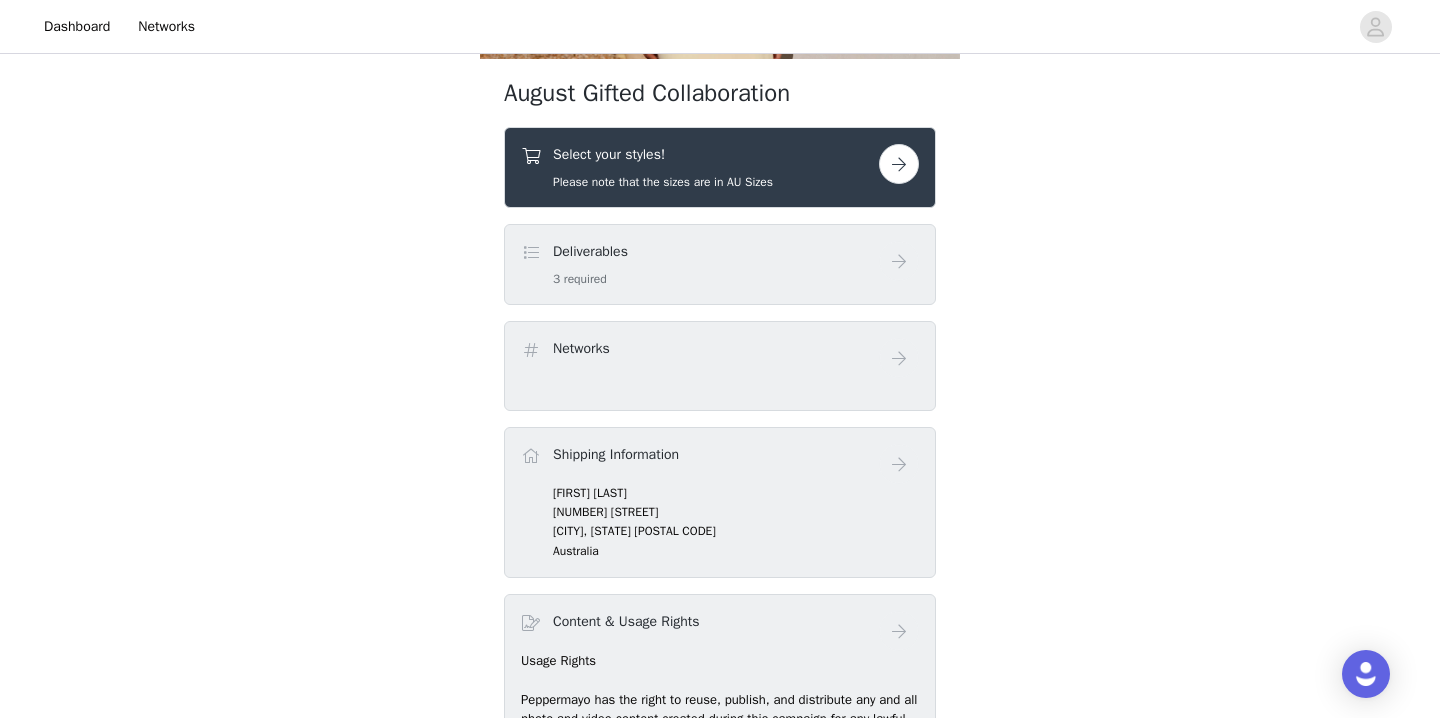 click at bounding box center [899, 164] 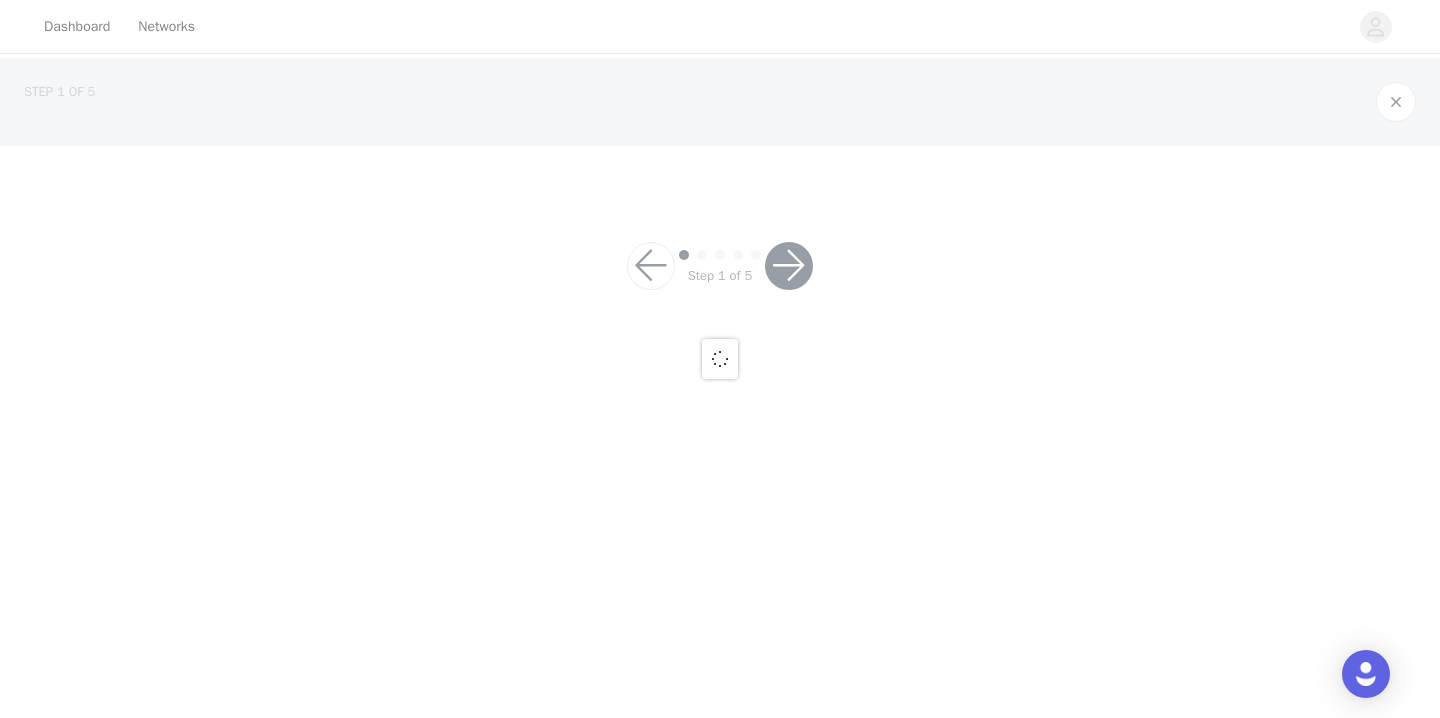 scroll, scrollTop: 0, scrollLeft: 0, axis: both 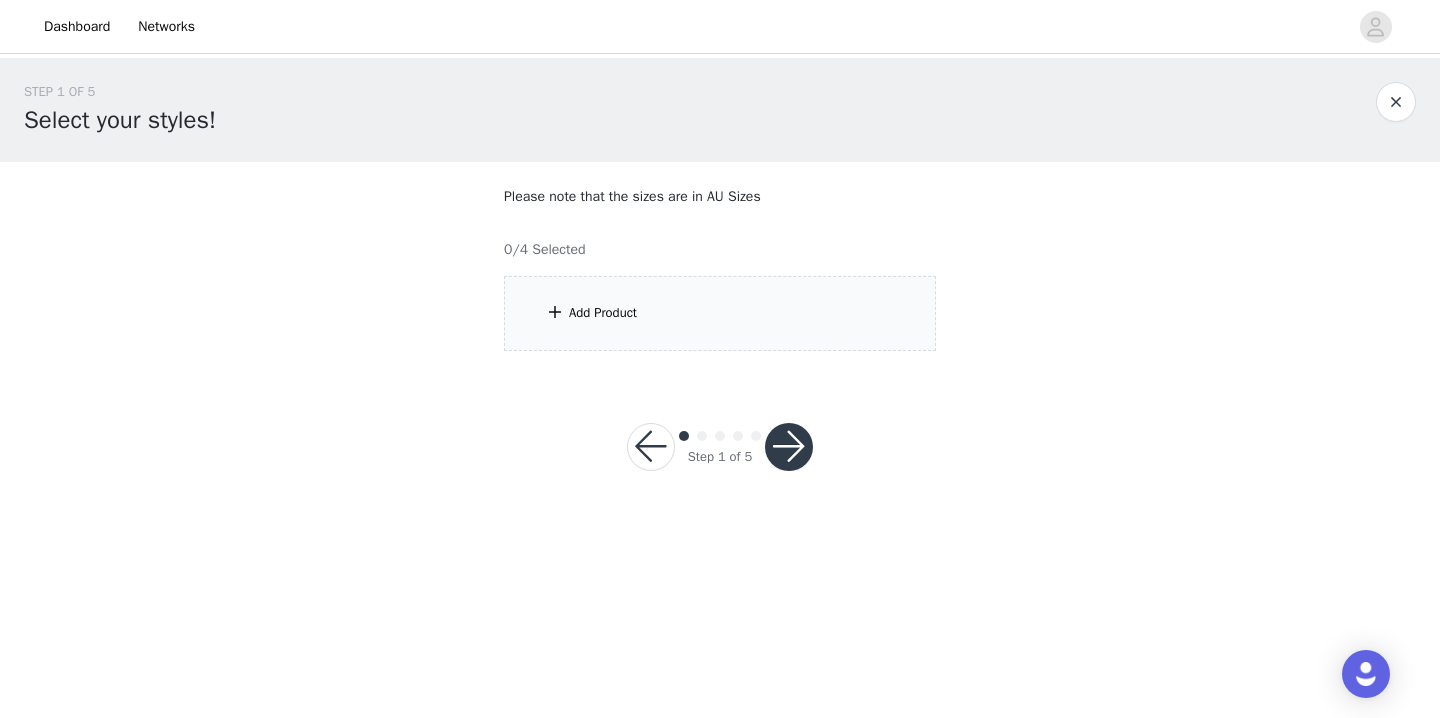 click on "Add Product" at bounding box center [603, 313] 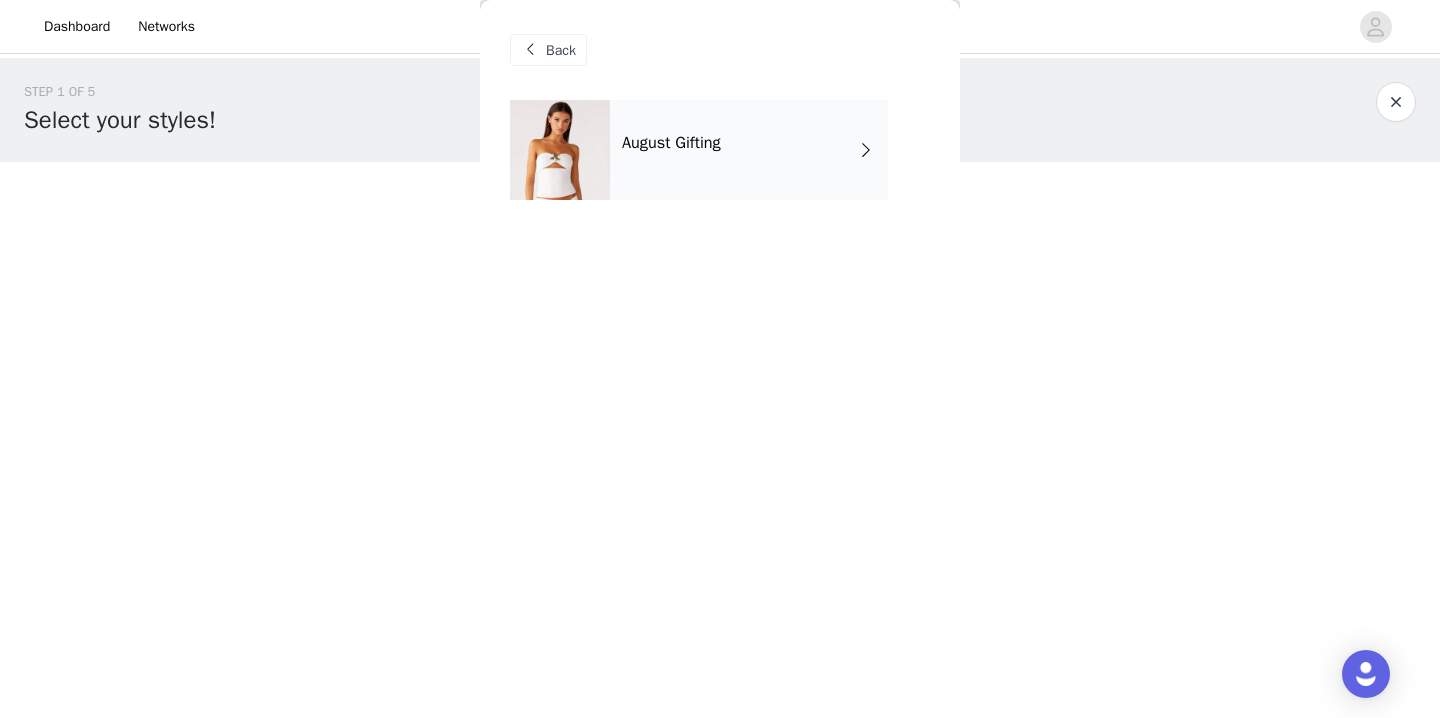 click on "August Gifting" at bounding box center (749, 150) 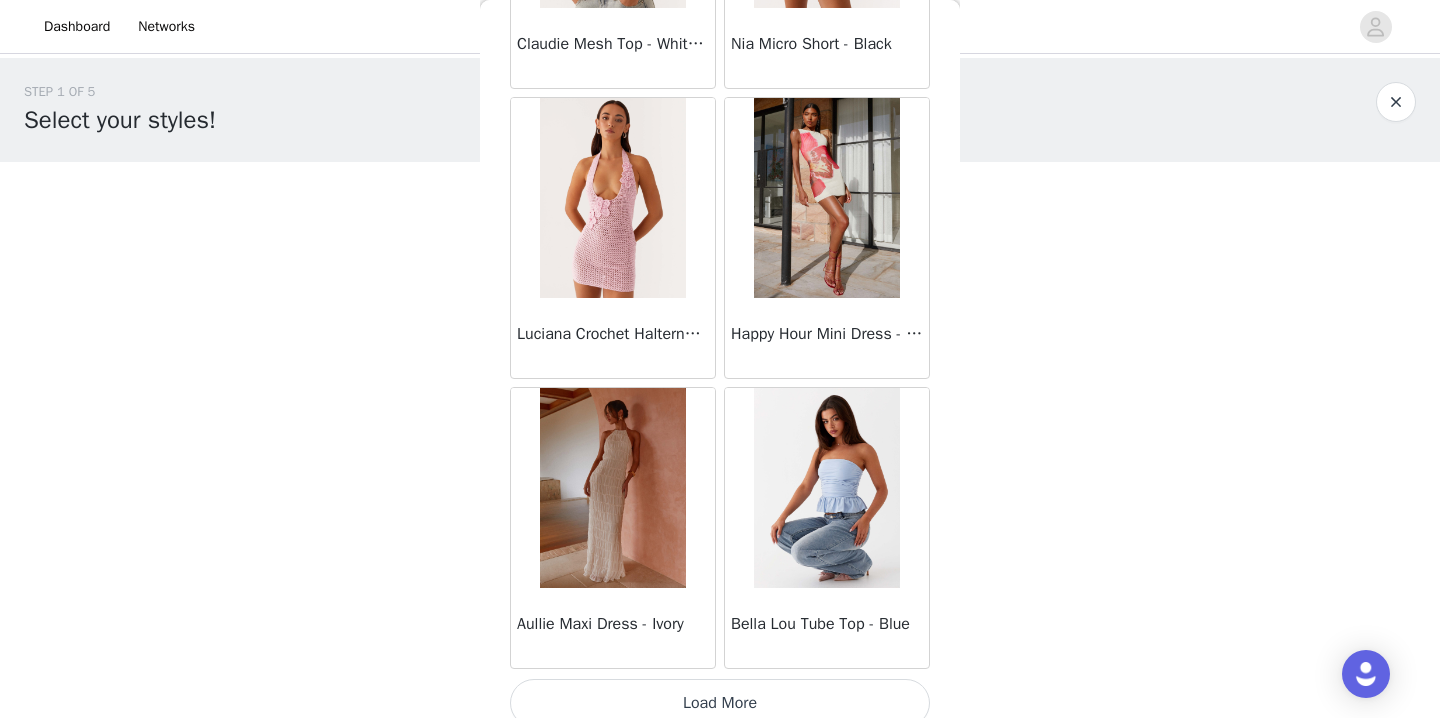 scroll, scrollTop: 2342, scrollLeft: 0, axis: vertical 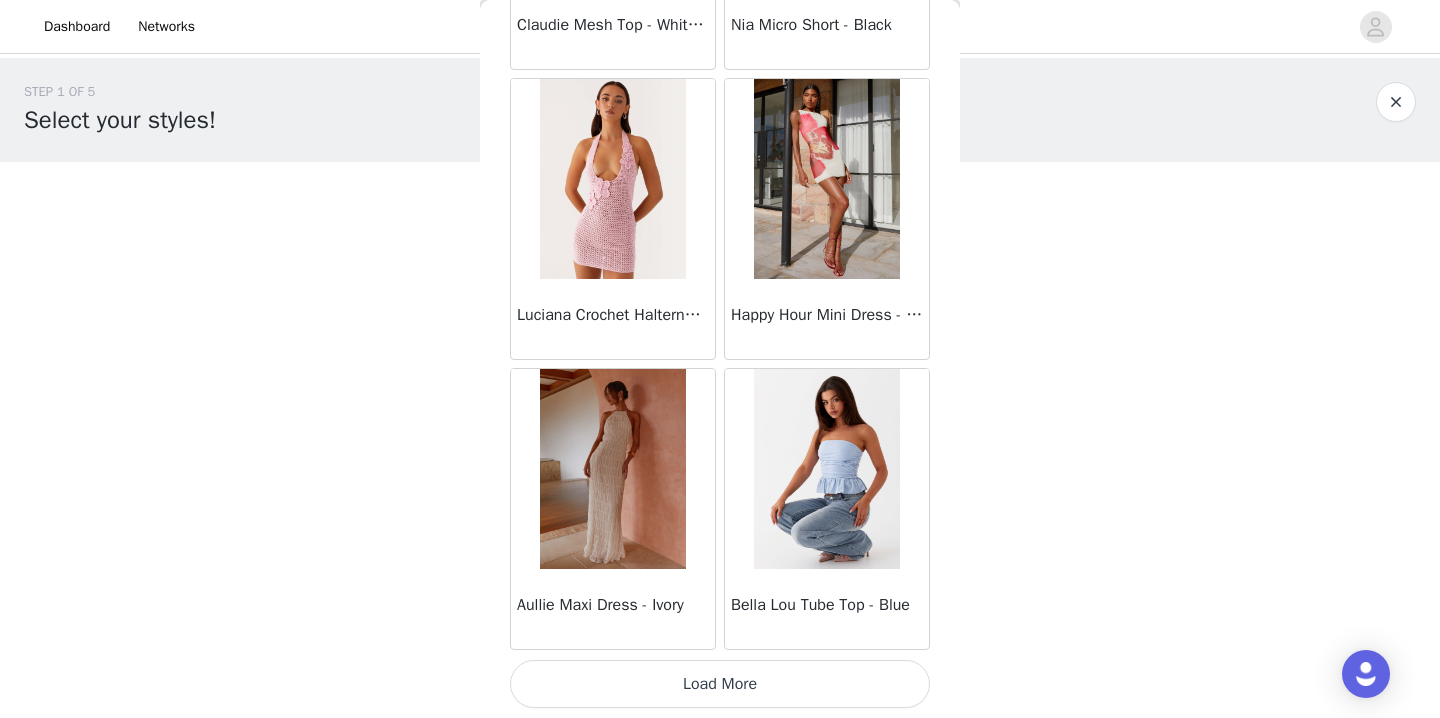 click on "Load More" at bounding box center (720, 684) 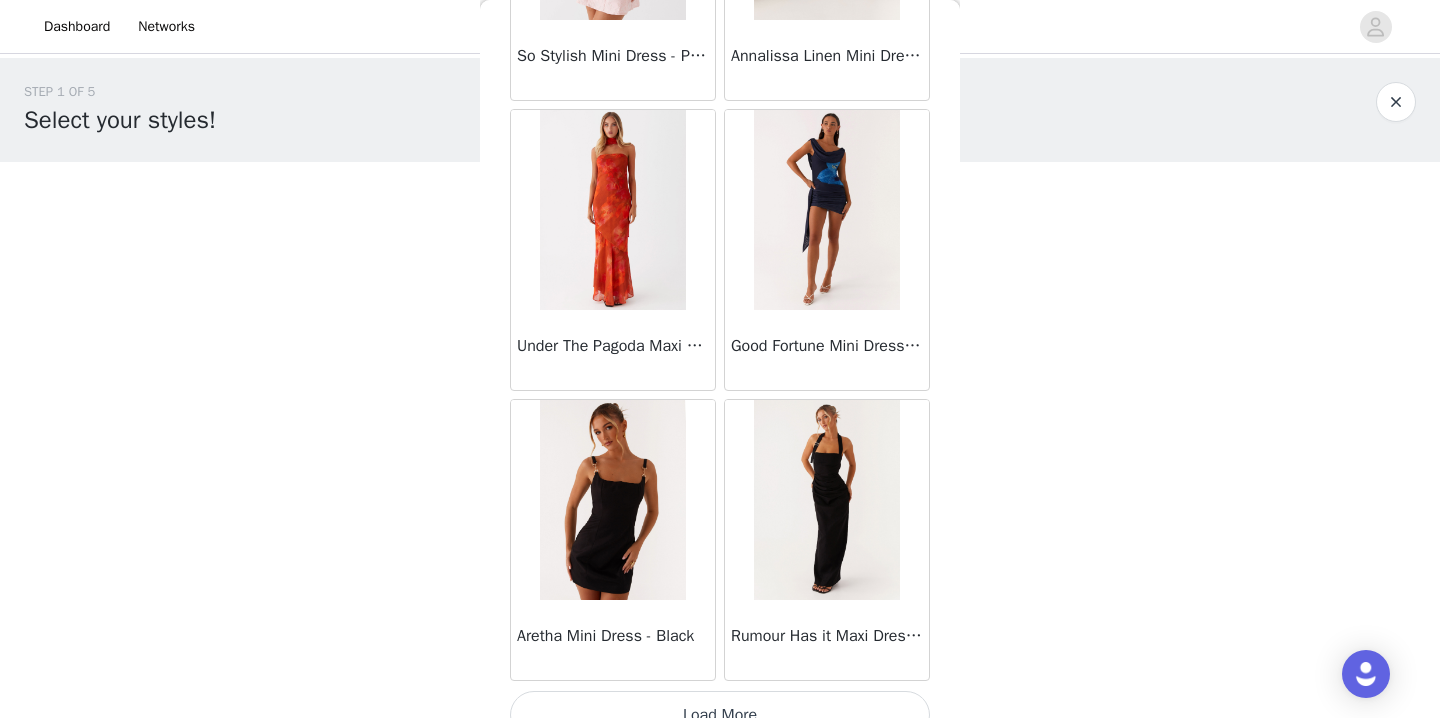 scroll, scrollTop: 5242, scrollLeft: 0, axis: vertical 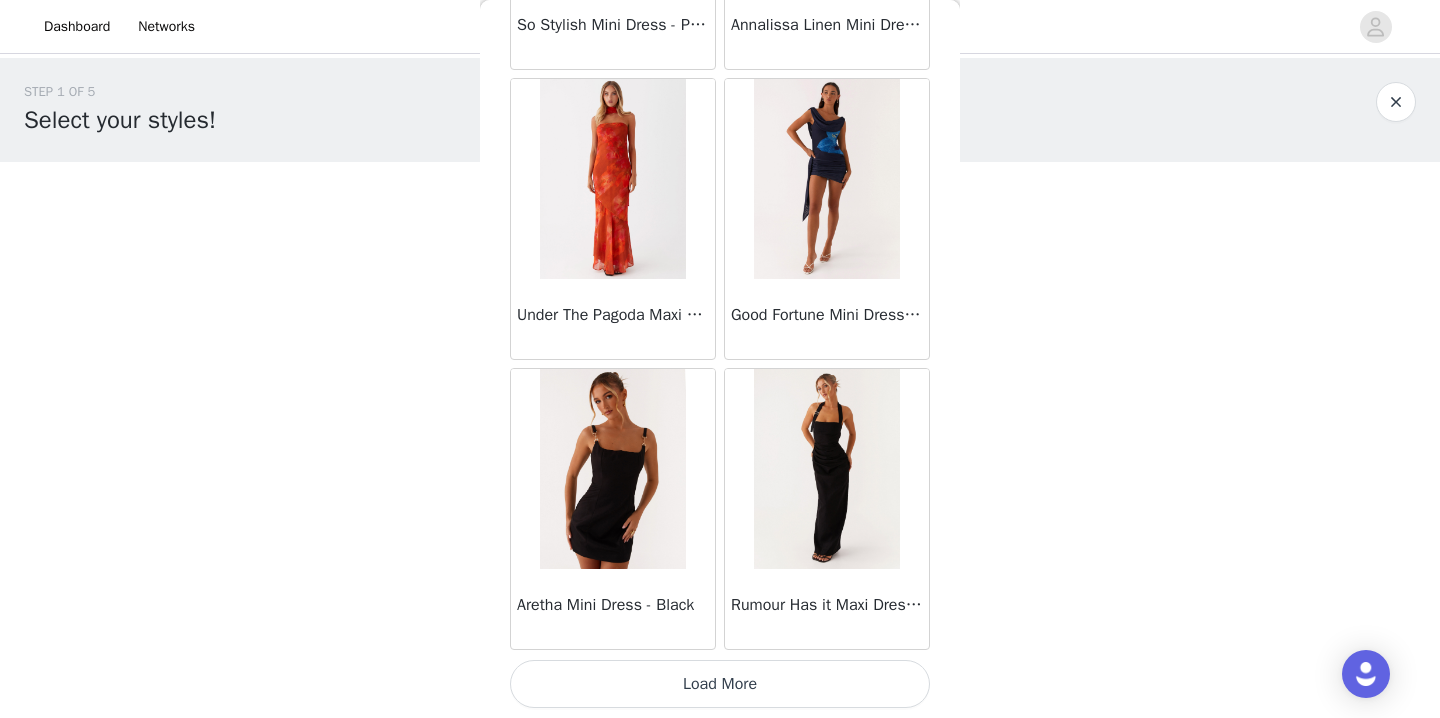 click on "Load More" at bounding box center (720, 684) 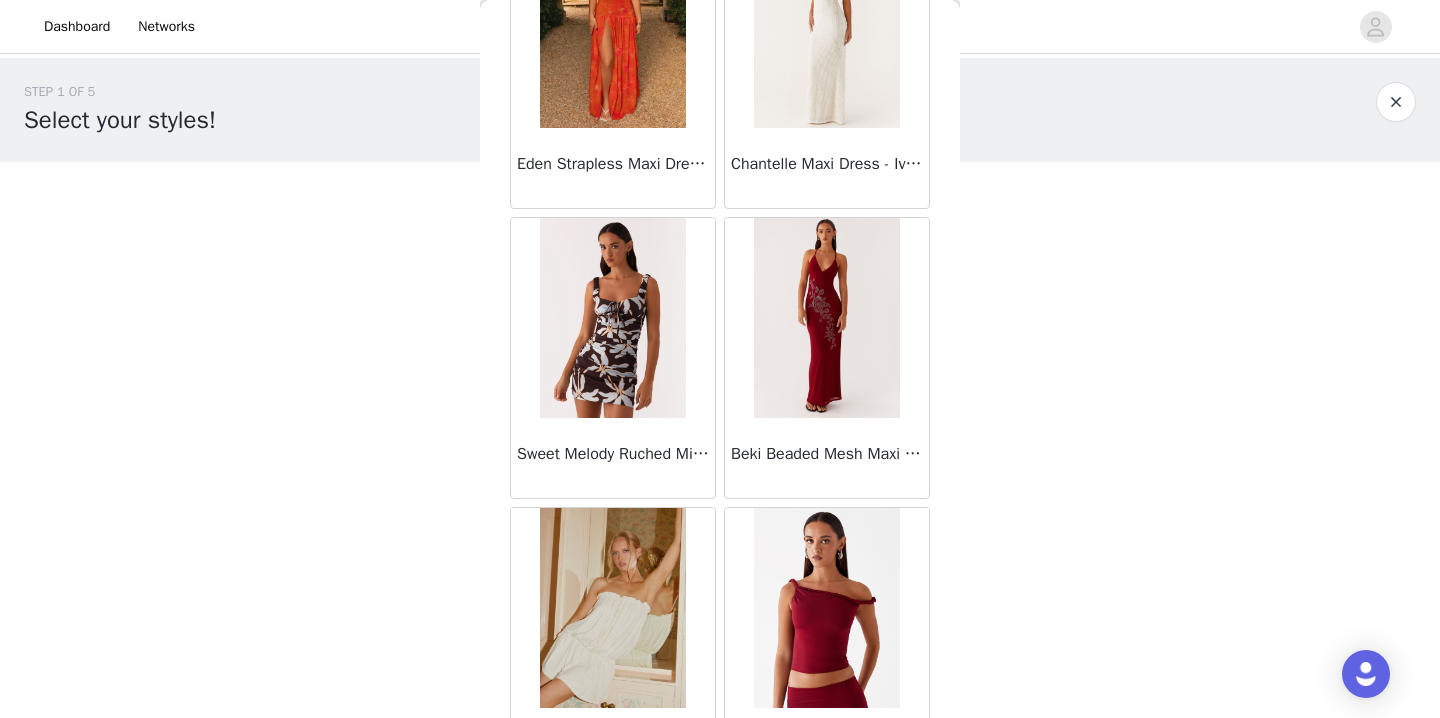 scroll, scrollTop: 8142, scrollLeft: 0, axis: vertical 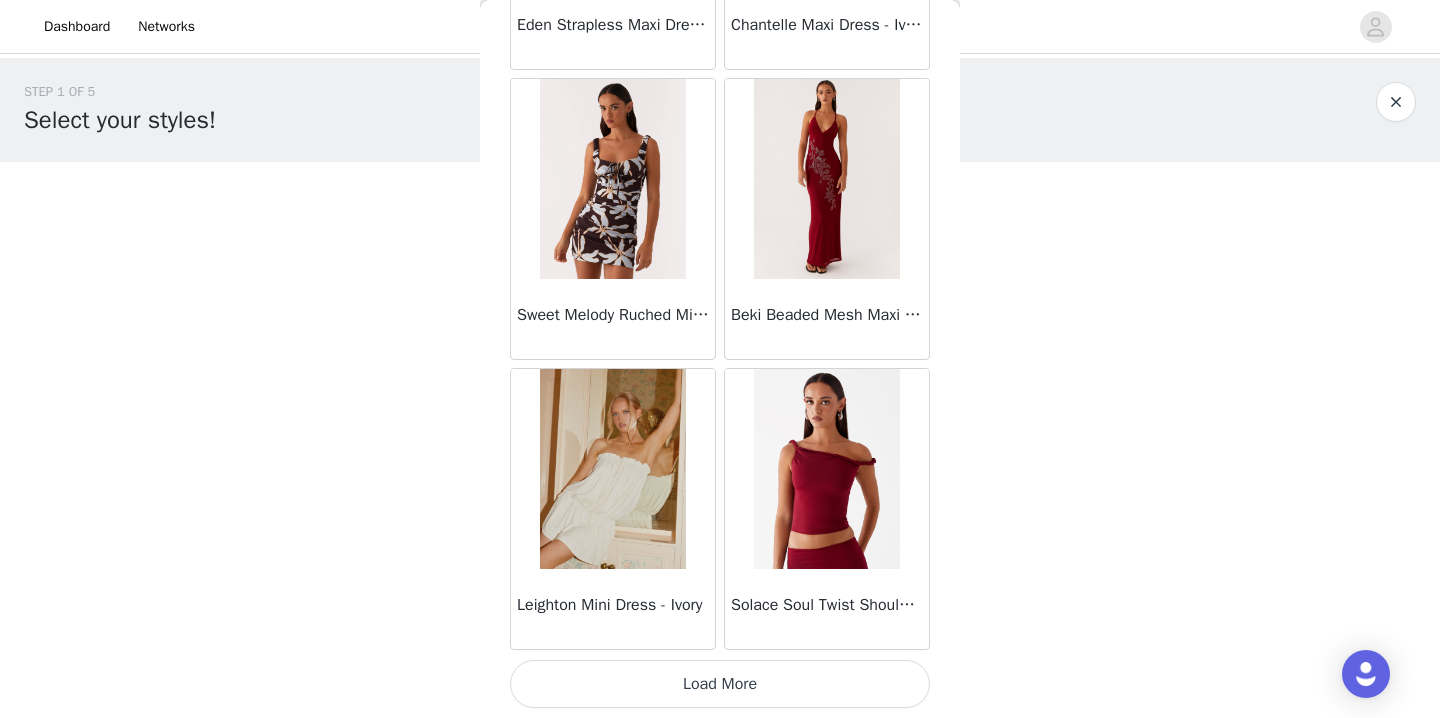 click on "Load More" at bounding box center [720, 684] 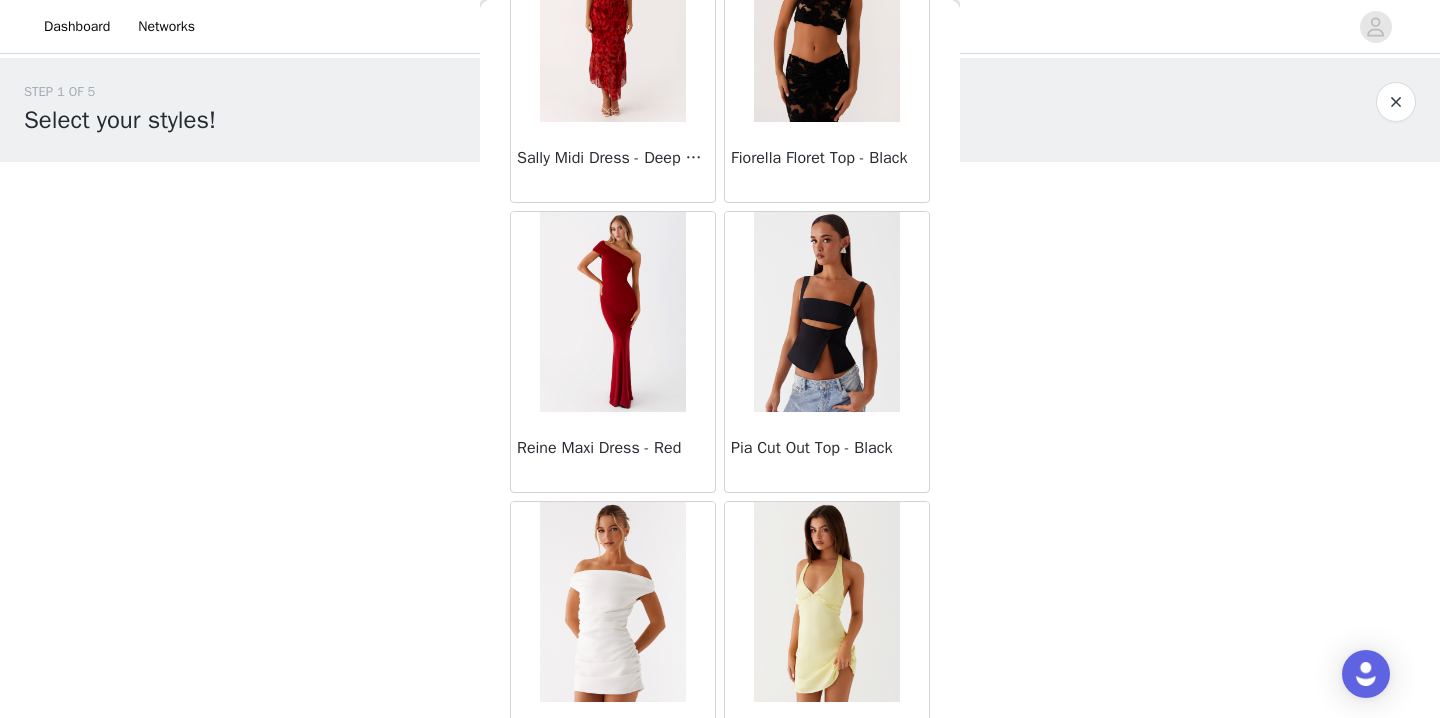 scroll, scrollTop: 11042, scrollLeft: 0, axis: vertical 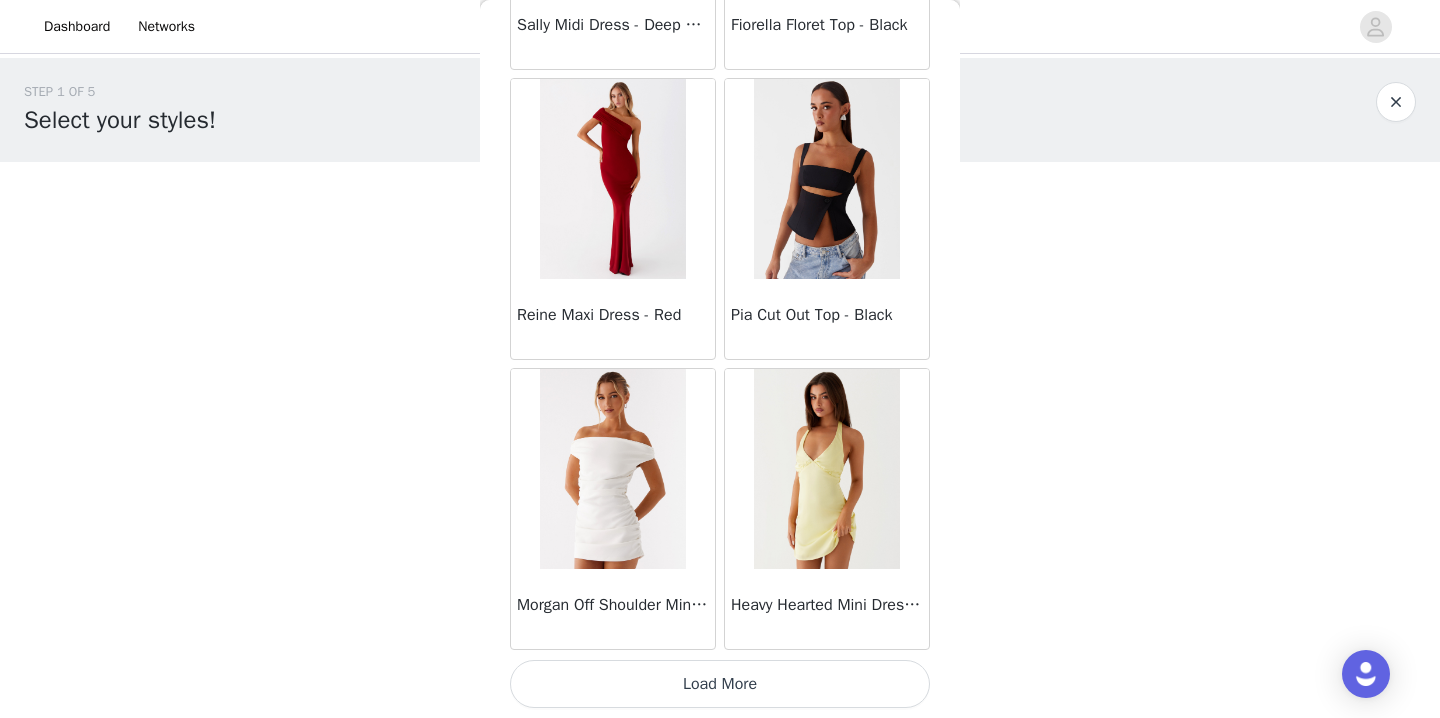 click on "Load More" at bounding box center (720, 684) 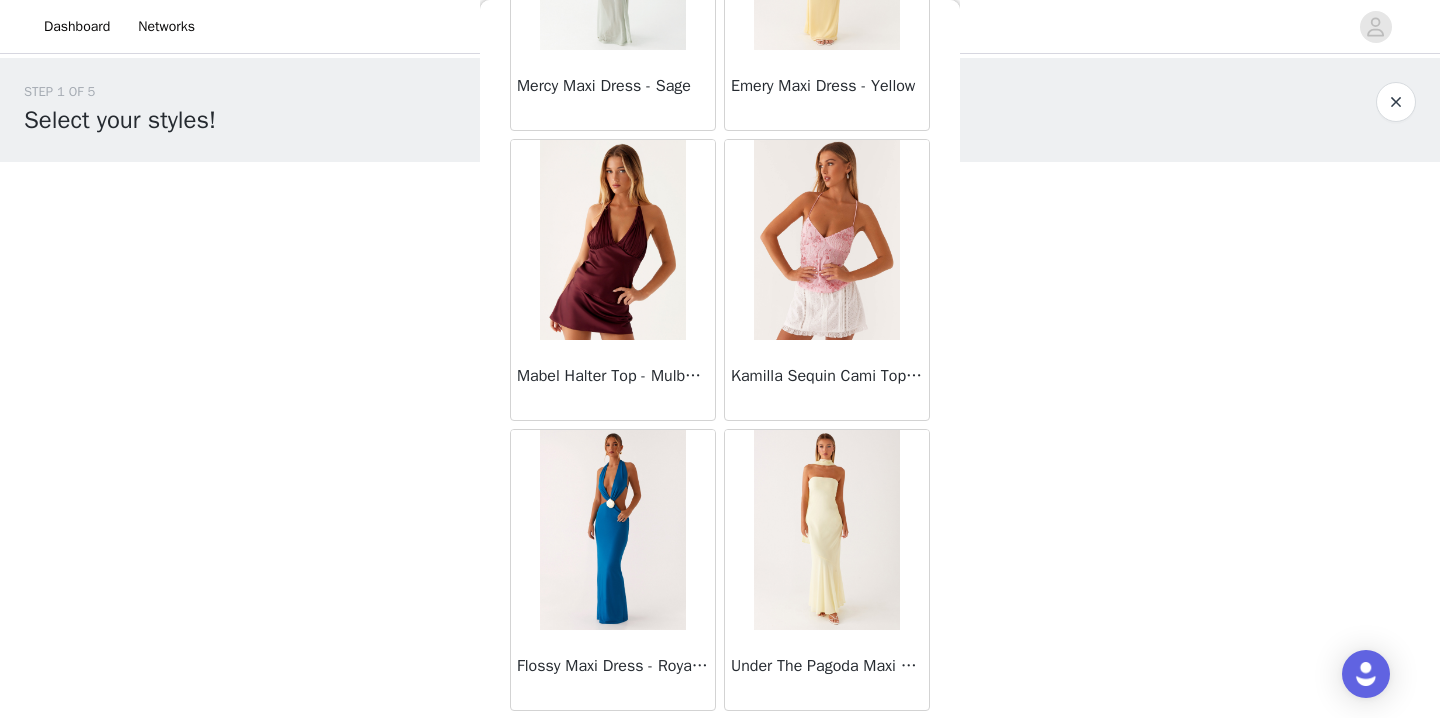 scroll, scrollTop: 13942, scrollLeft: 0, axis: vertical 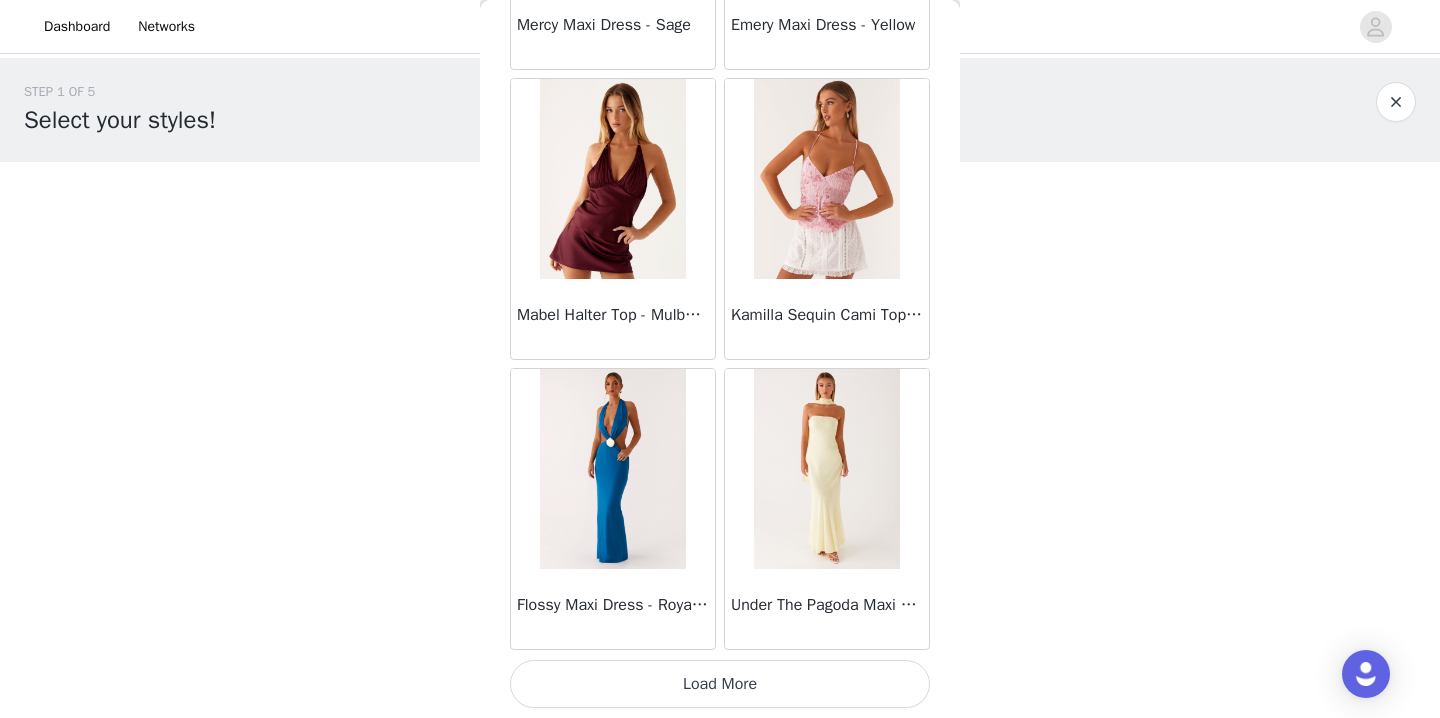 click on "Load More" at bounding box center (720, 684) 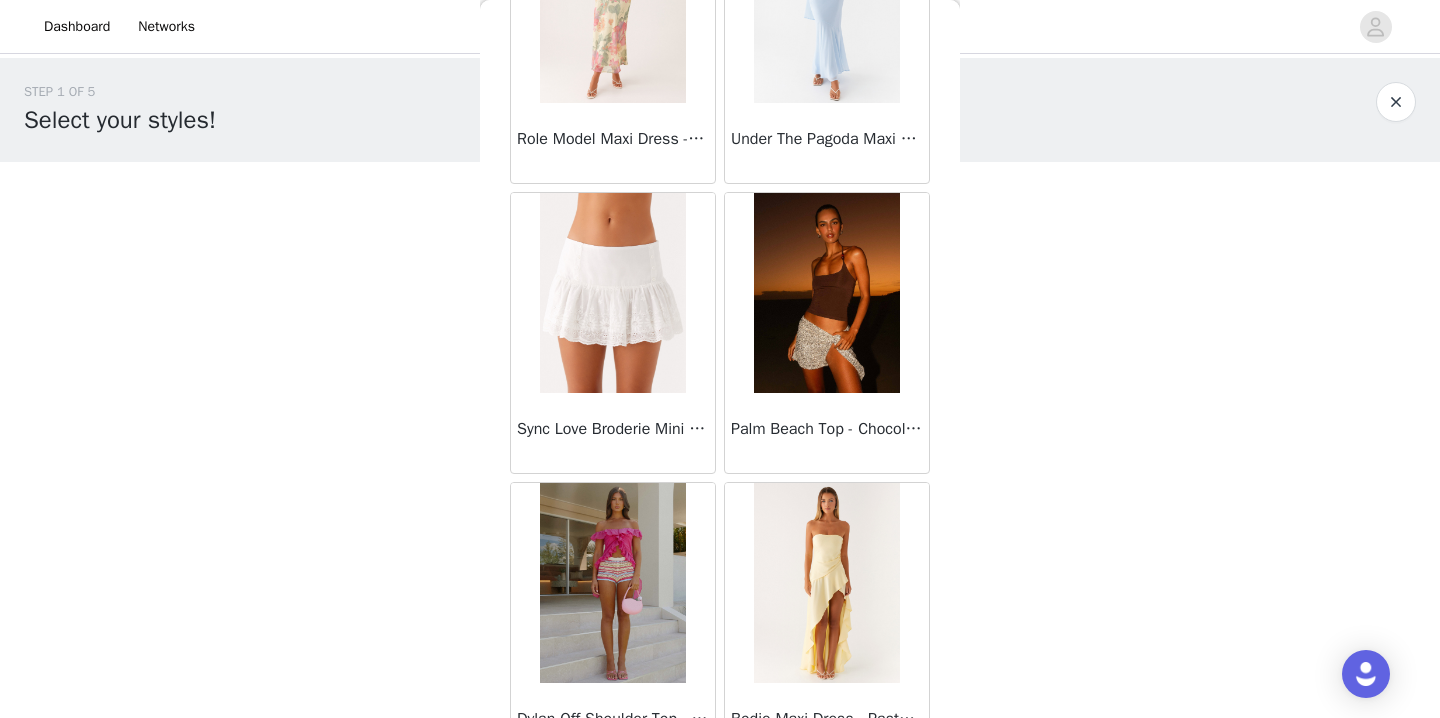 scroll, scrollTop: 16842, scrollLeft: 0, axis: vertical 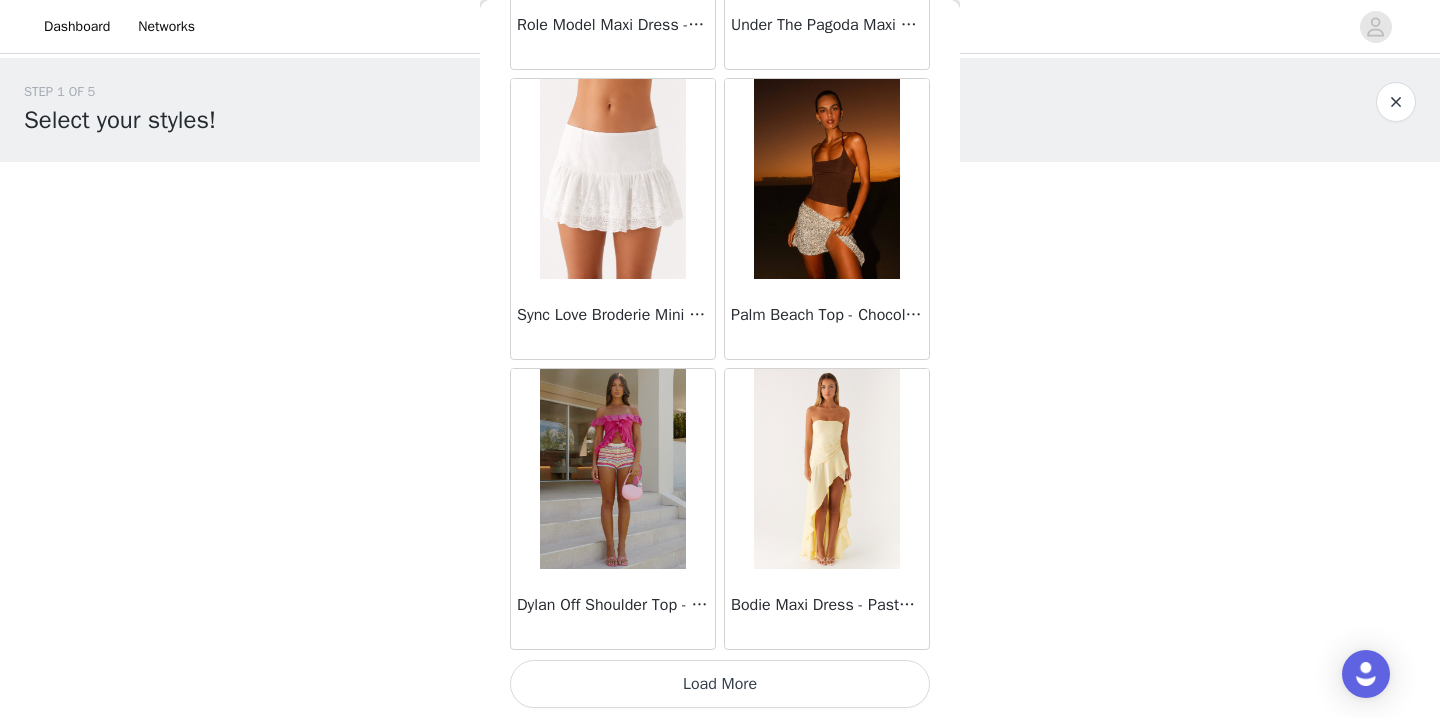 click on "Load More" at bounding box center (720, 684) 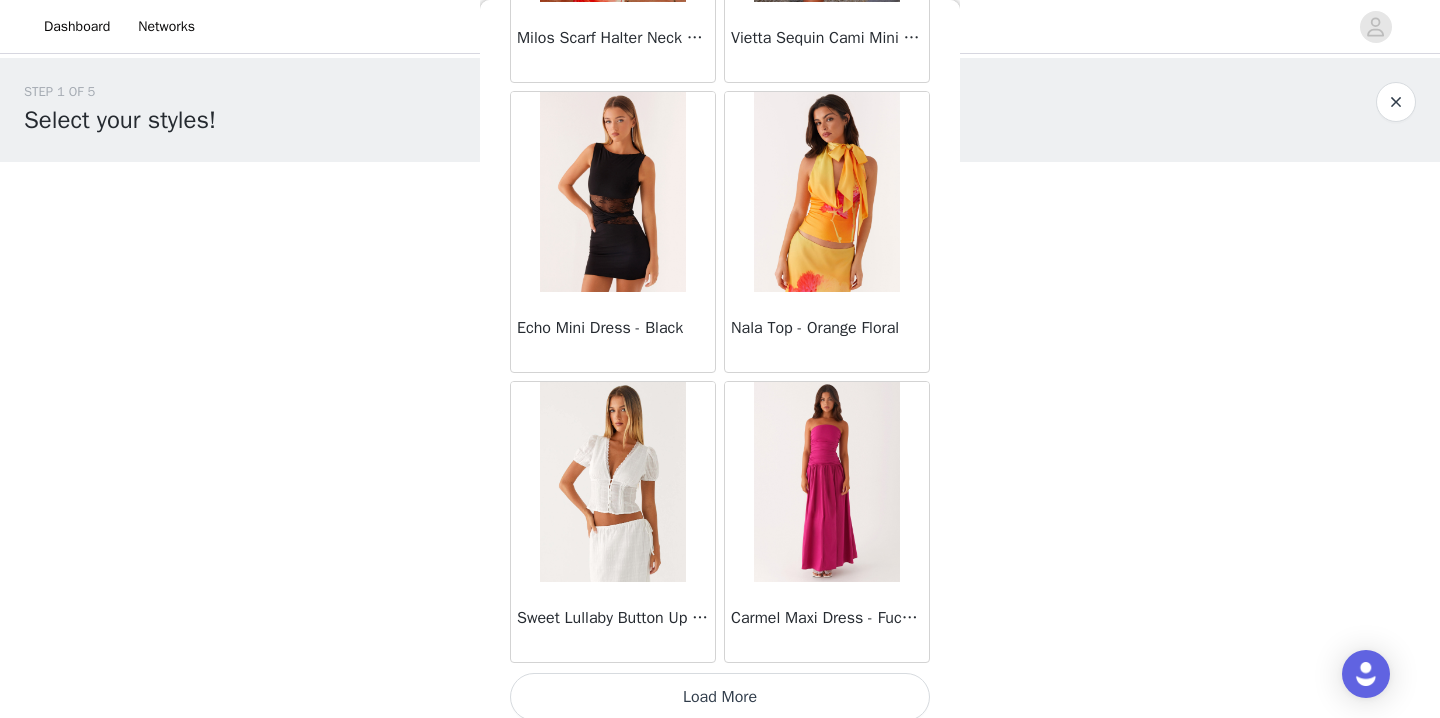 scroll, scrollTop: 19742, scrollLeft: 0, axis: vertical 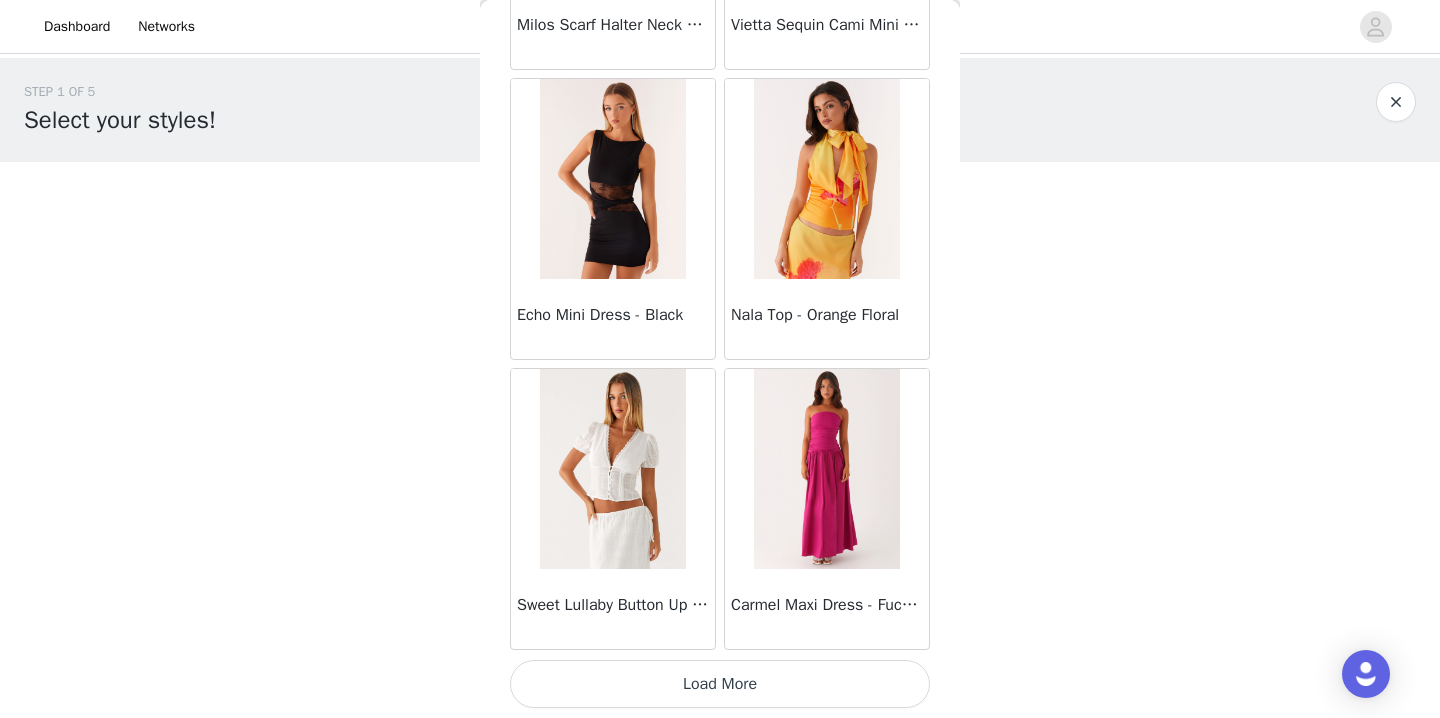 click on "Load More" at bounding box center [720, 684] 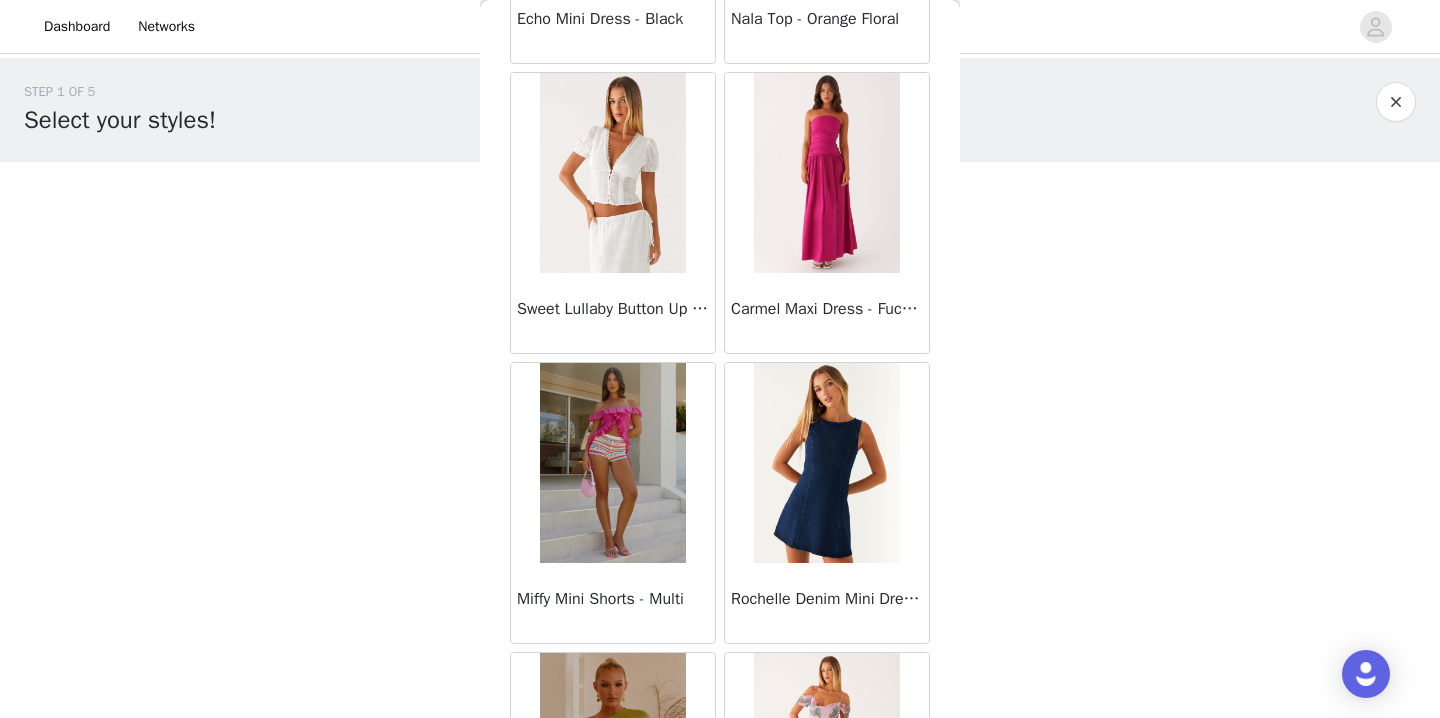 scroll, scrollTop: 20037, scrollLeft: 0, axis: vertical 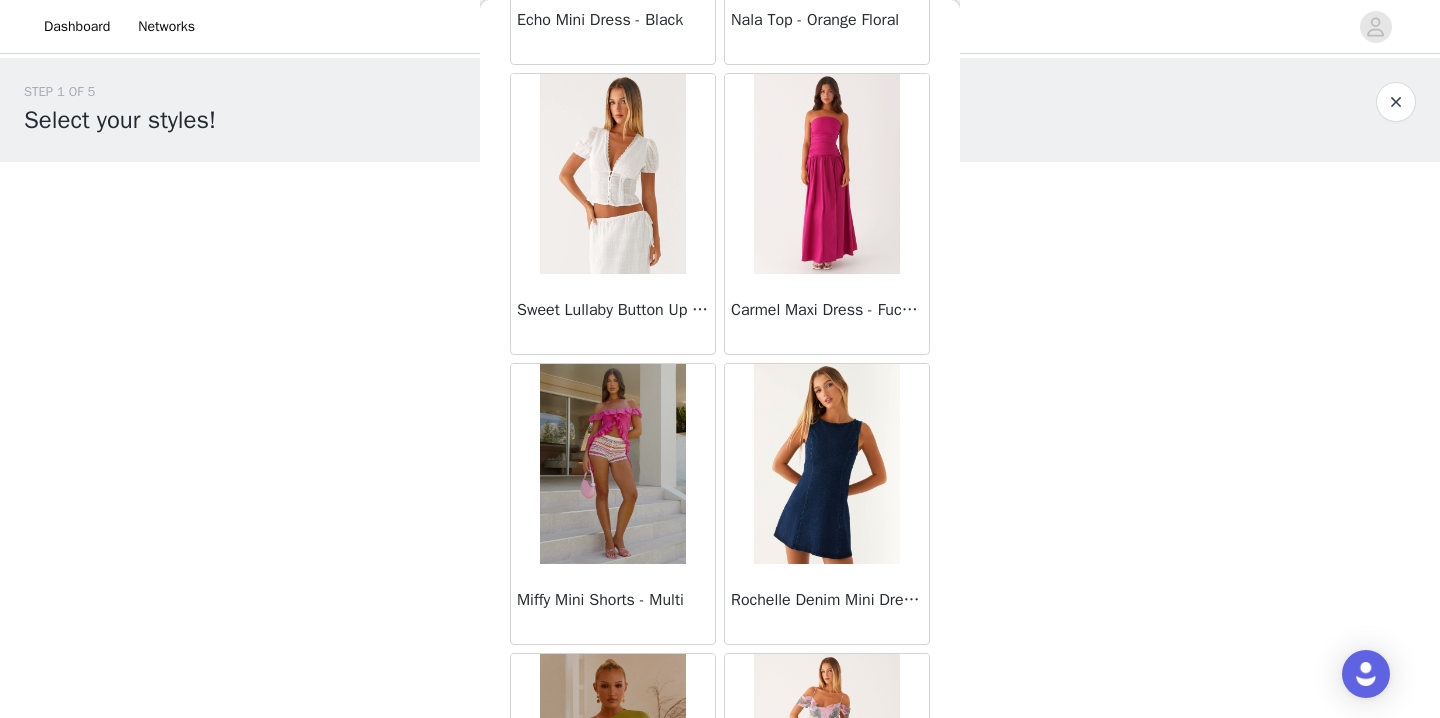 click on "STEP 1 OF 5
Select your styles!
Please note that the sizes are in AU Sizes       0/4 Selected           Add Product       Back       Sweetpea Mini Dress - Yellow       Manifest Mini Dress - Amber       Raquel Off Shoulder Long Sleeve Top - Pink       Julianna Linen Mini Dress - Black       Radiate Halterneck Top - Pink       Arden Mesh Mini Dress - White       Cheryl Bustier Halter Top - Cherry Red       Under The Pagoda Maxi Dress - Deep Red Floral       Sweetest Pie T-Shirt - Black Gingham       That Girl Maxi Dress - Pink       Peppermayo Exclusive Heavy Hearted Mini - Black       Songbird Maxi Dress - Blue Black Floral       Viviana Mini Dress - Lavender       Eden Strapless Maxi Dress - Navy       Claudie Mesh Top - White Pink Lilly       Nia Micro Short - Black       Luciana Crochet Halterneck Mini Dress - Pink       Happy Hour Mini Dress - Yellow       Aullie Maxi Dress - Ivory" at bounding box center (720, 216) 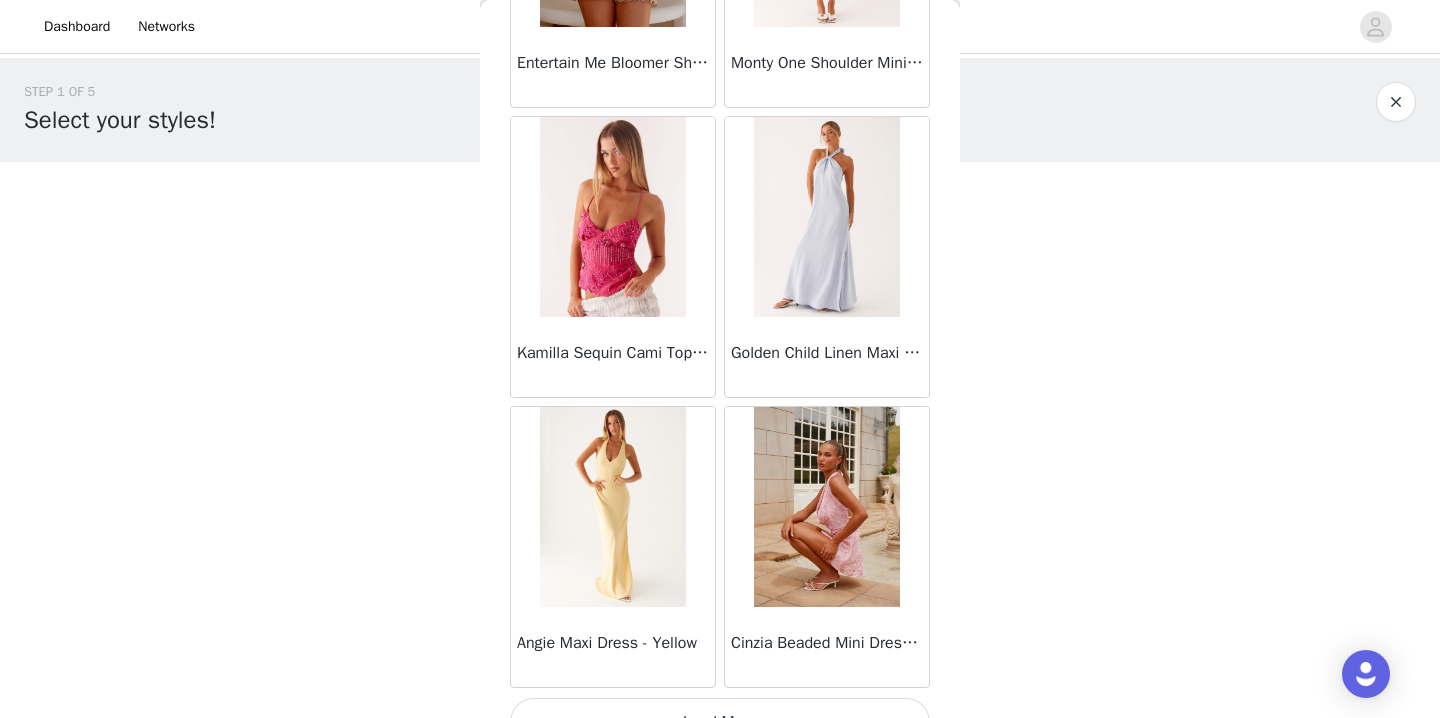 scroll, scrollTop: 22642, scrollLeft: 0, axis: vertical 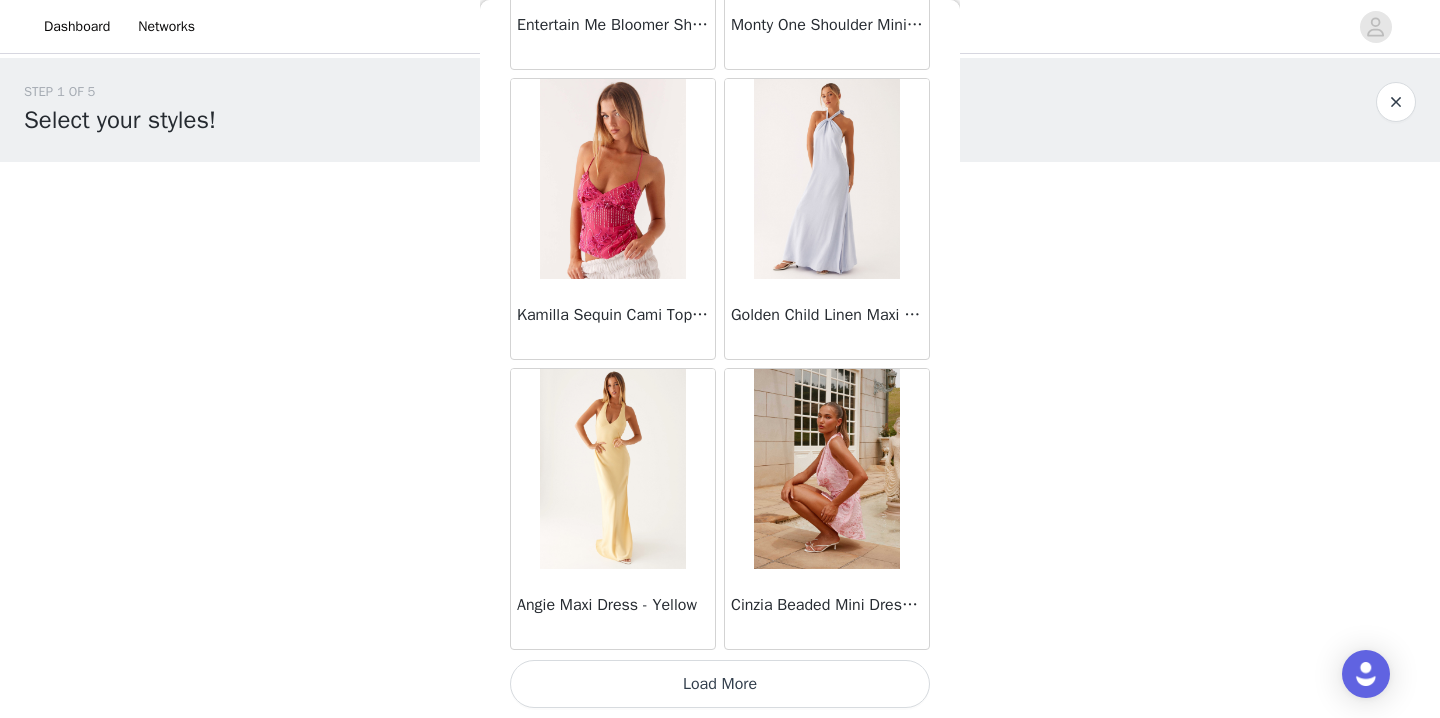click on "Load More" at bounding box center [720, 684] 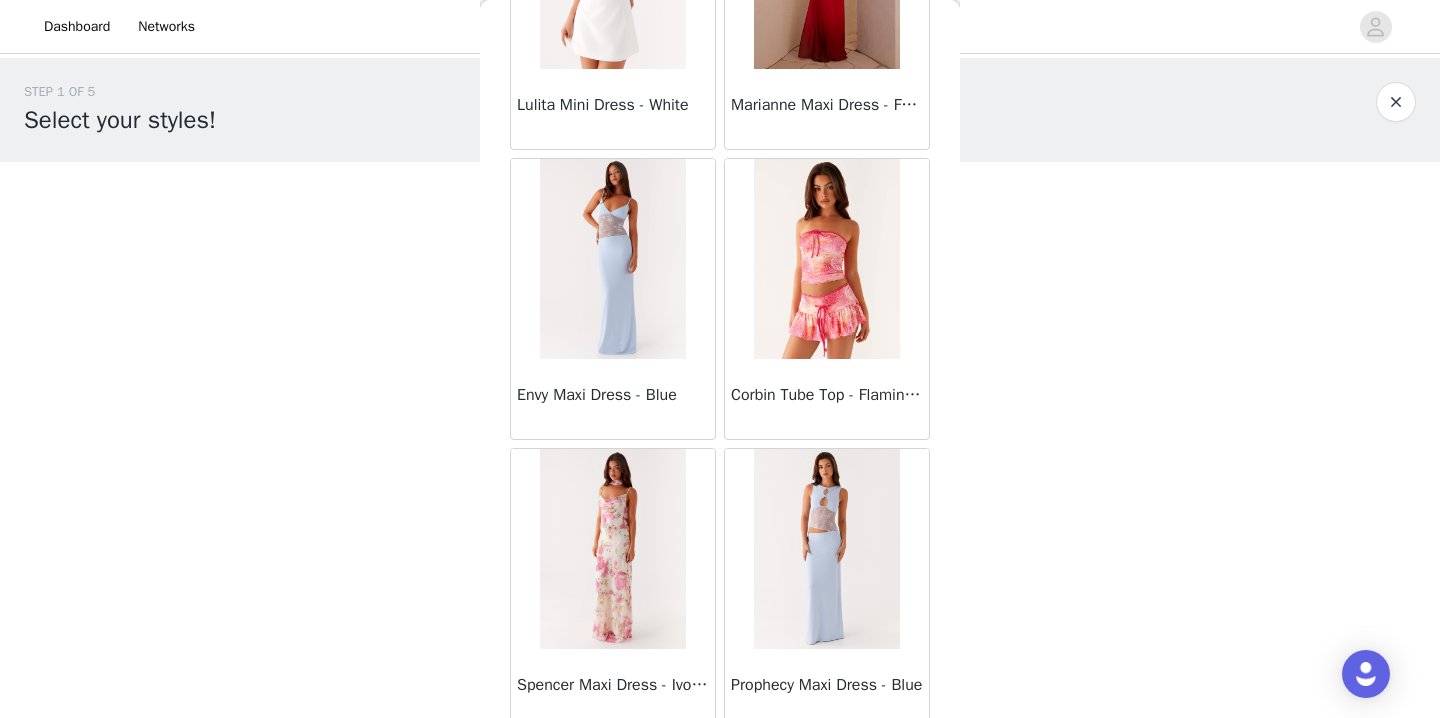 scroll, scrollTop: 25542, scrollLeft: 0, axis: vertical 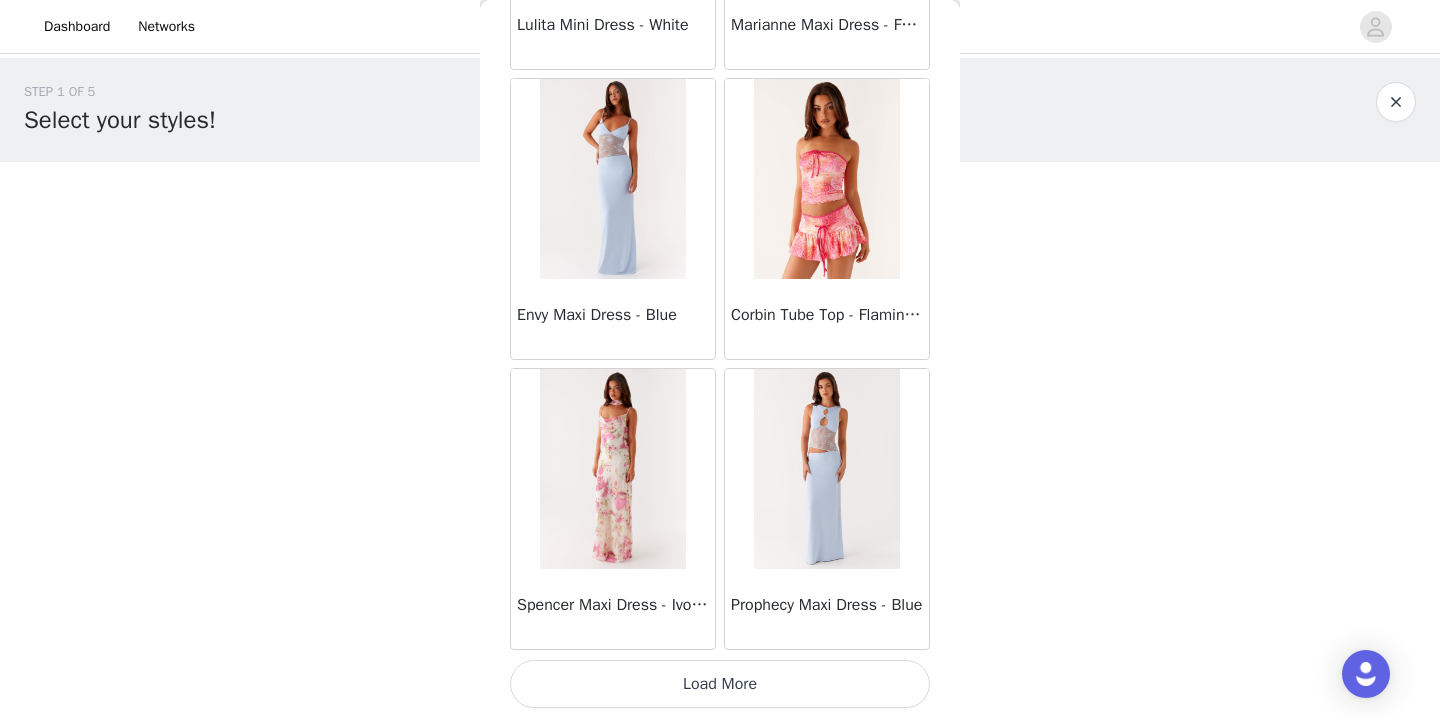 click on "Load More" at bounding box center (720, 684) 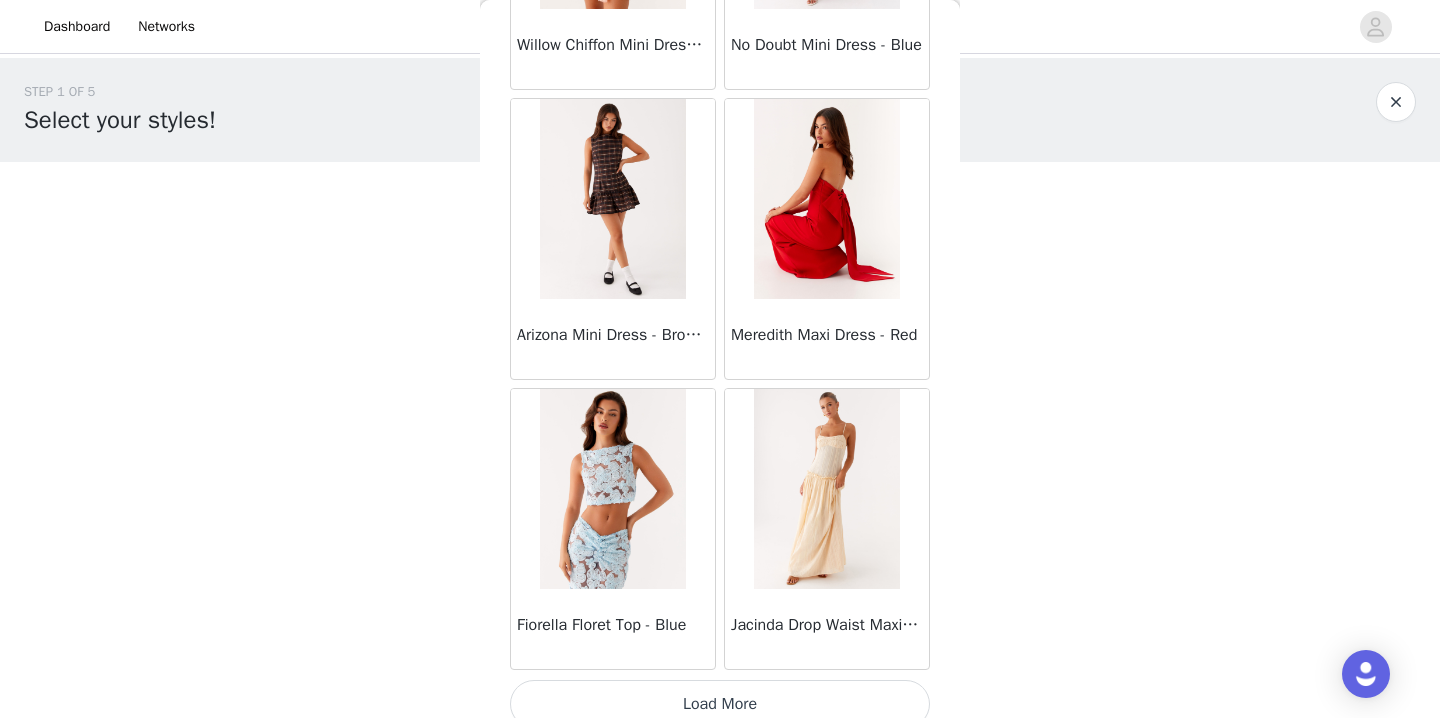 scroll, scrollTop: 28442, scrollLeft: 0, axis: vertical 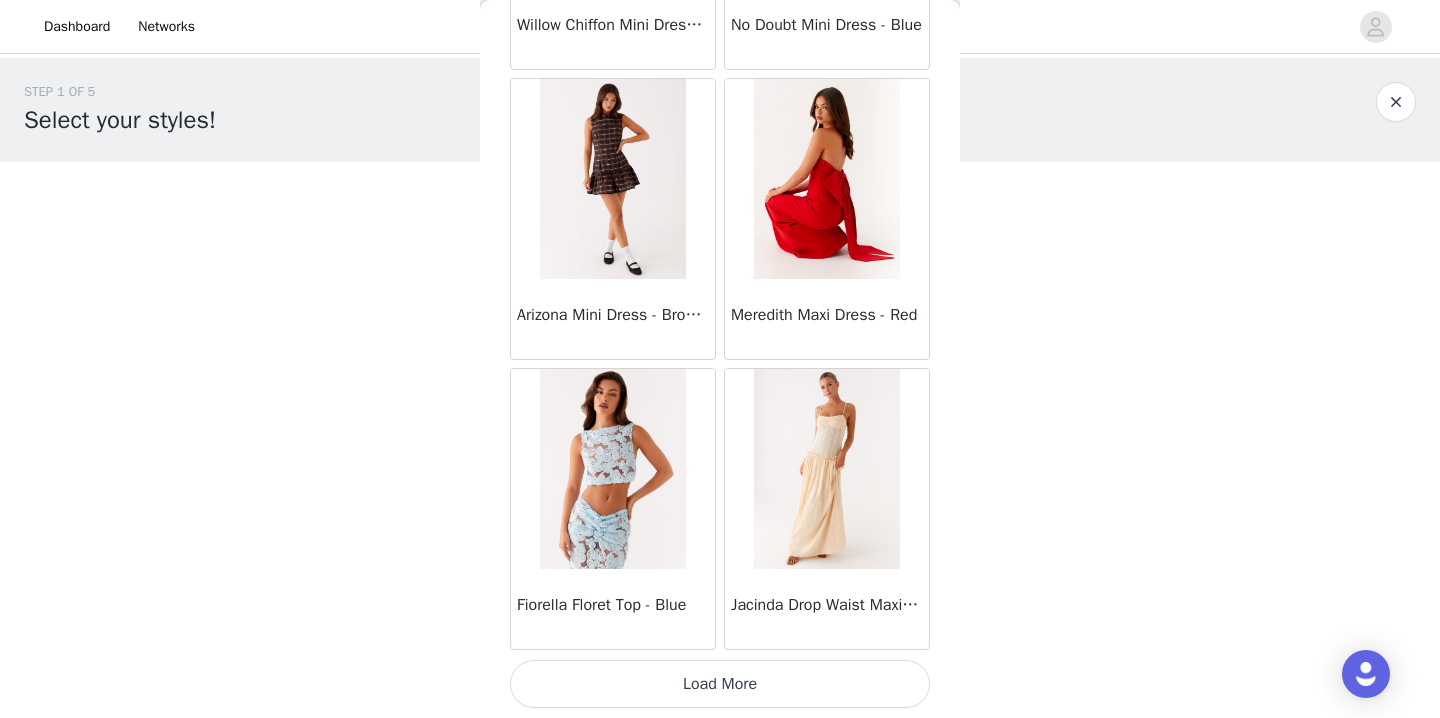 click on "Load More" at bounding box center [720, 684] 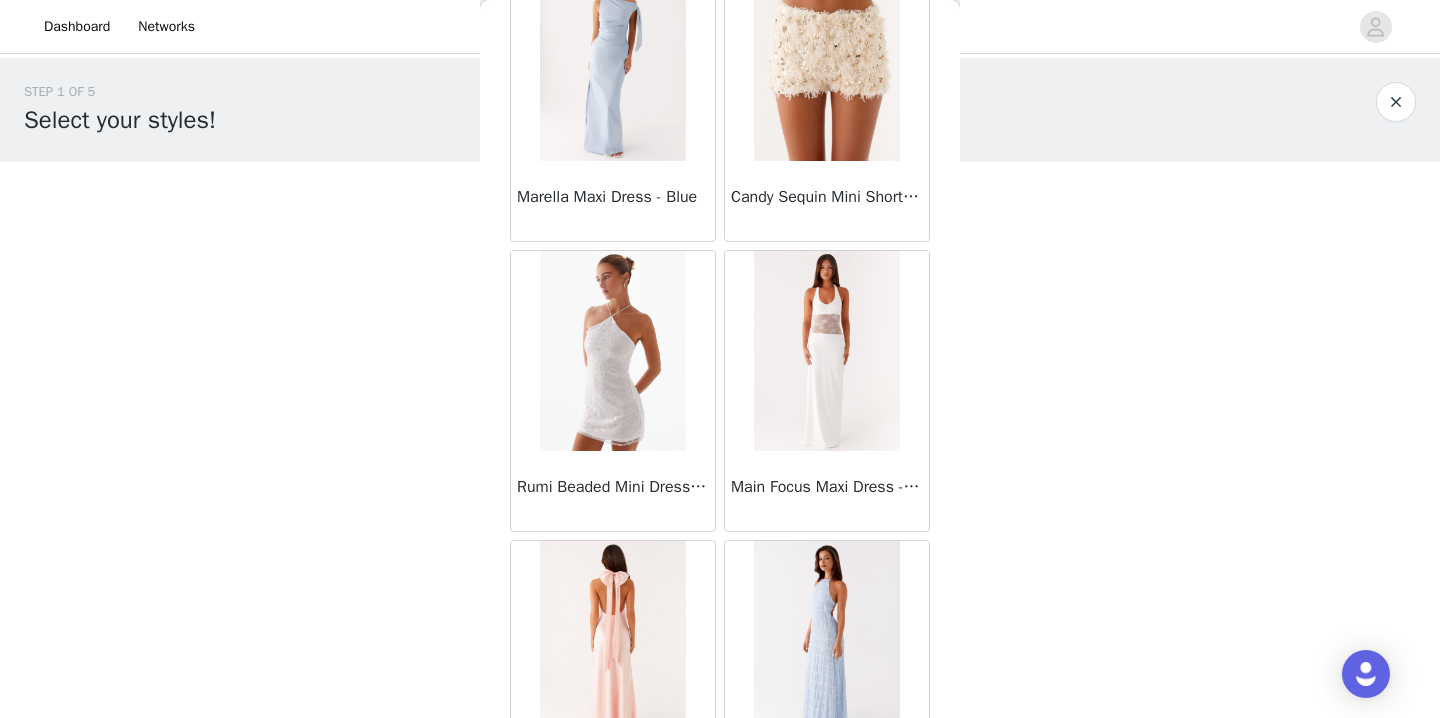 scroll, scrollTop: 30598, scrollLeft: 0, axis: vertical 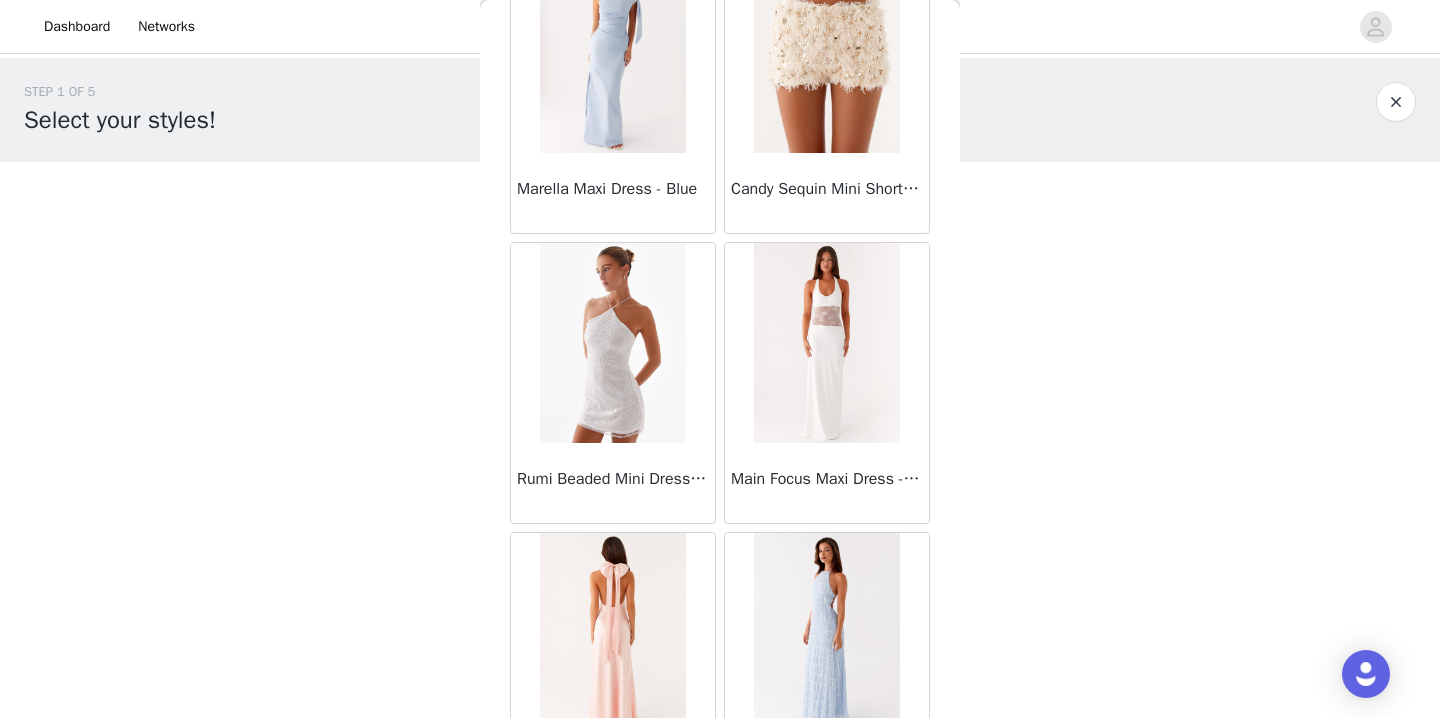 click at bounding box center [612, 343] 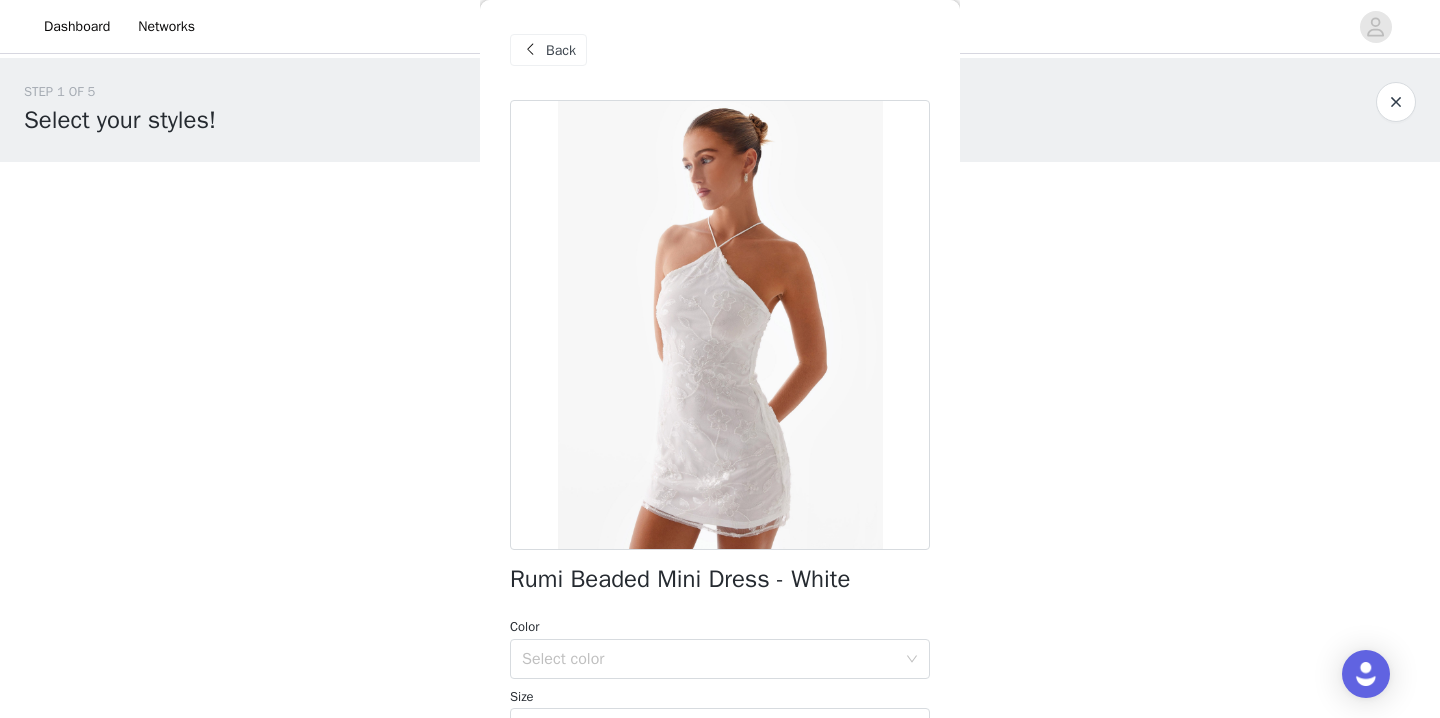 scroll, scrollTop: 195, scrollLeft: 0, axis: vertical 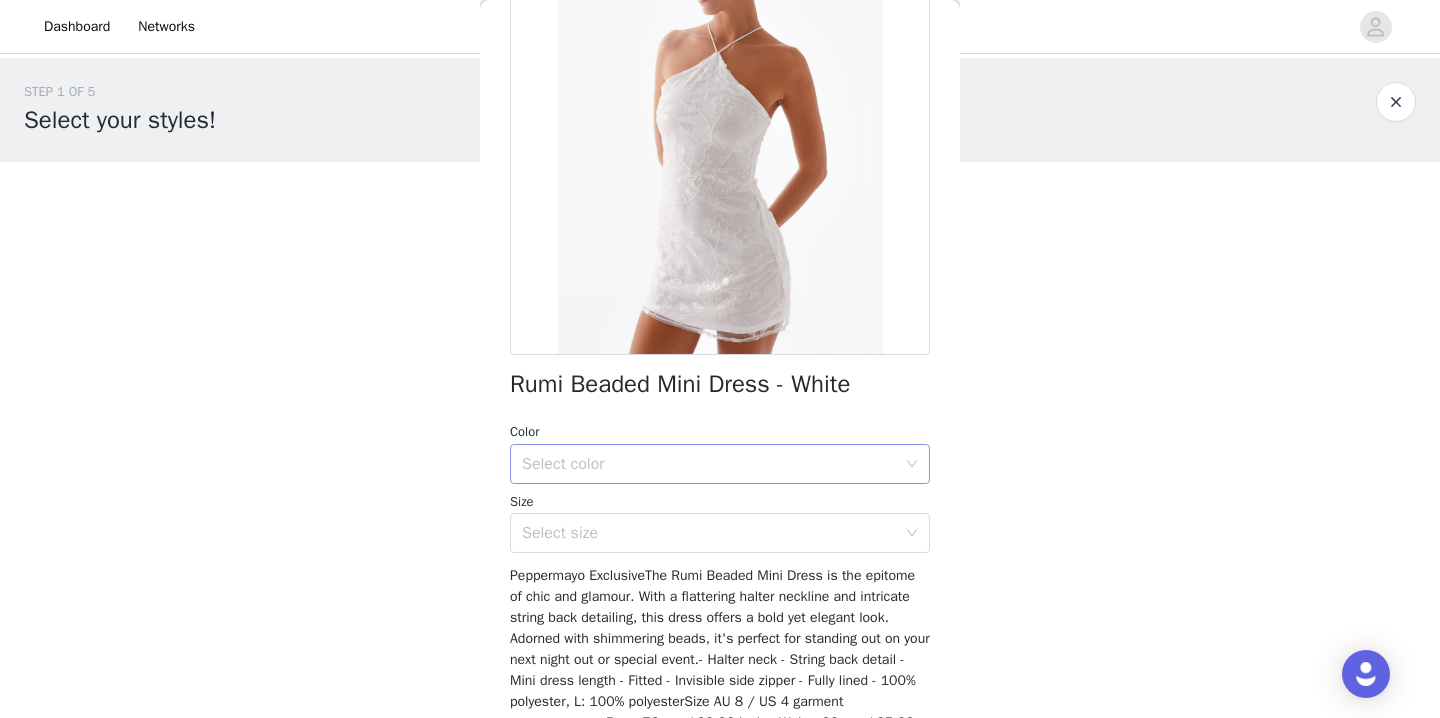 click on "Select color" at bounding box center [709, 464] 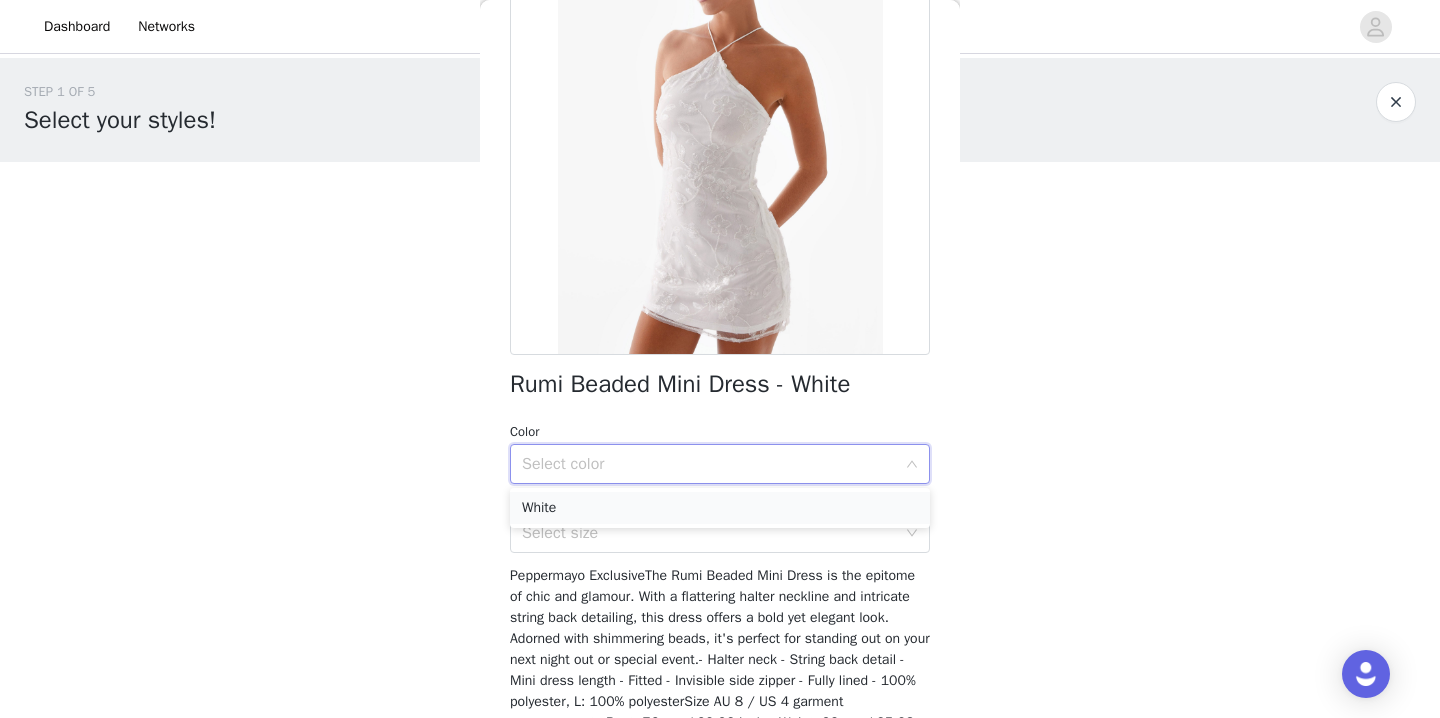 click on "White" at bounding box center [720, 508] 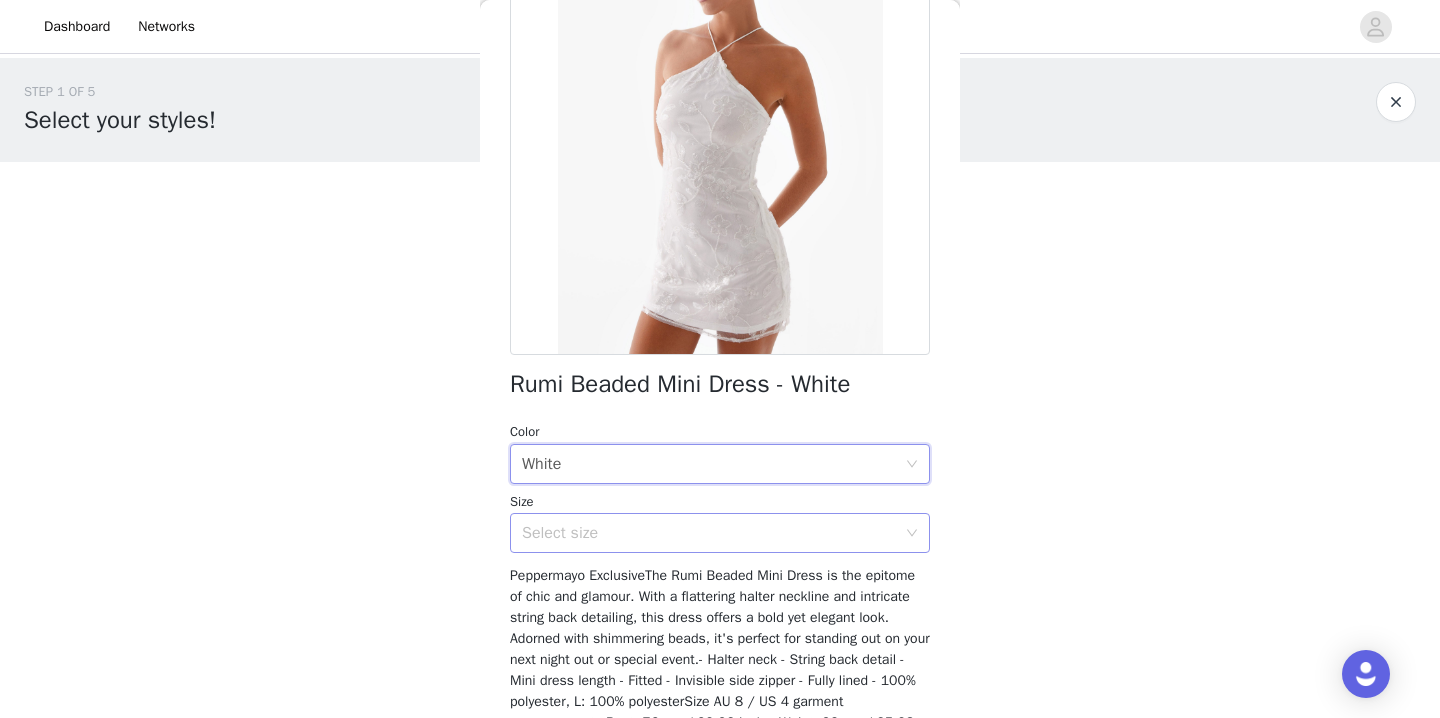 click on "Select size" at bounding box center (709, 533) 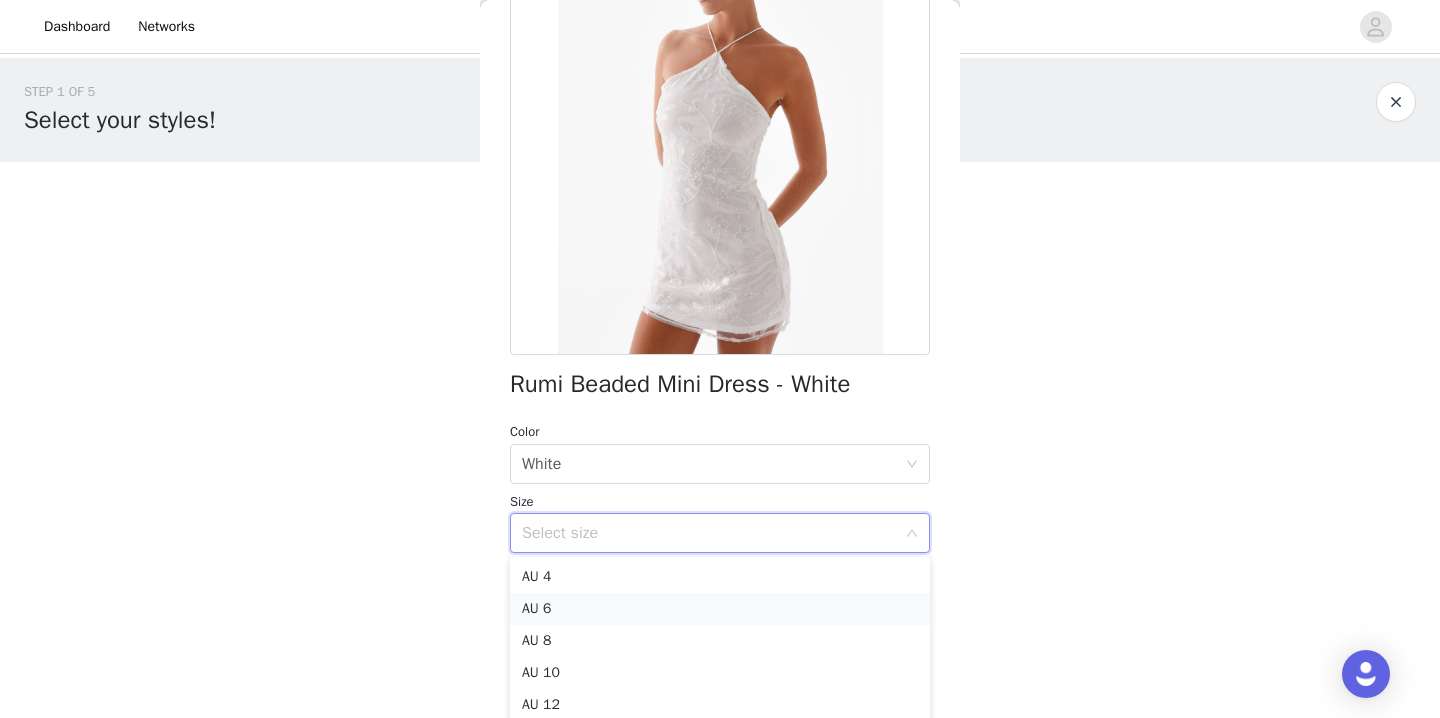 click on "AU 6" at bounding box center [720, 609] 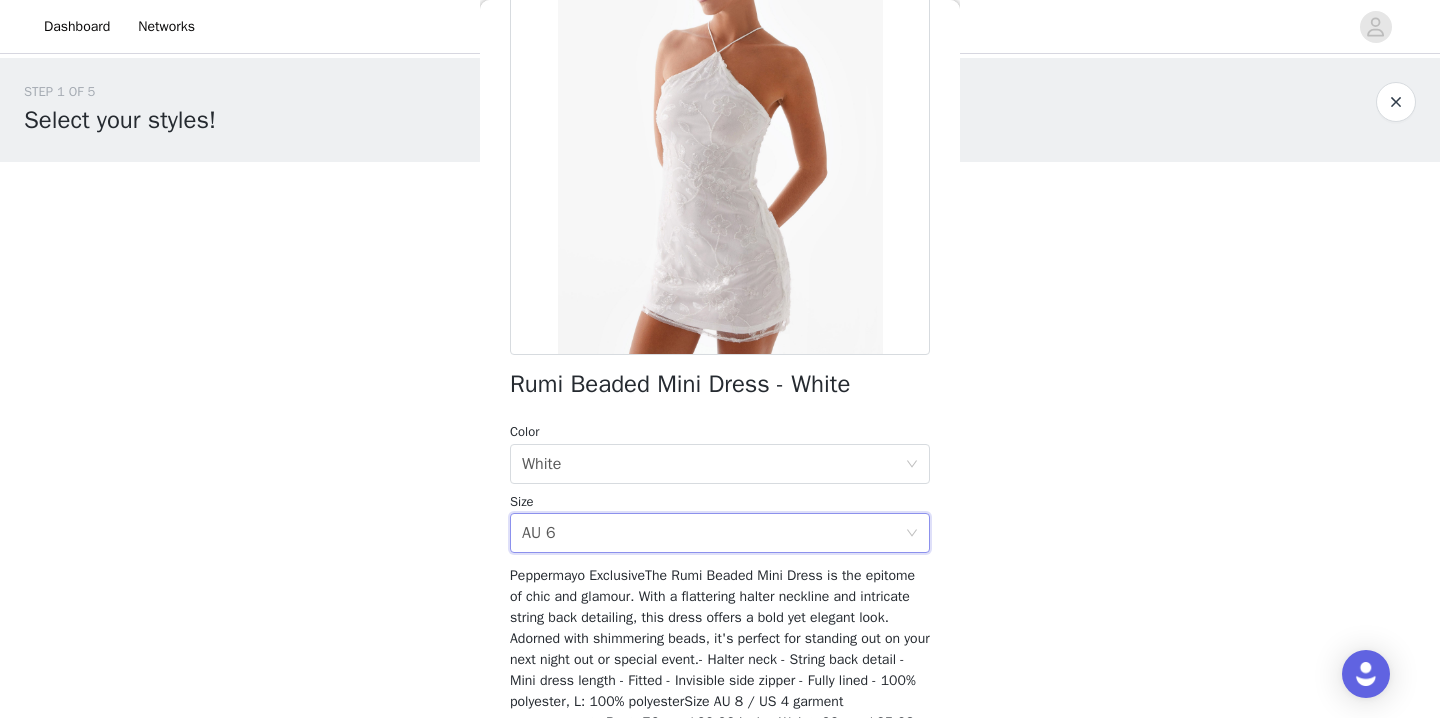 scroll, scrollTop: 357, scrollLeft: 0, axis: vertical 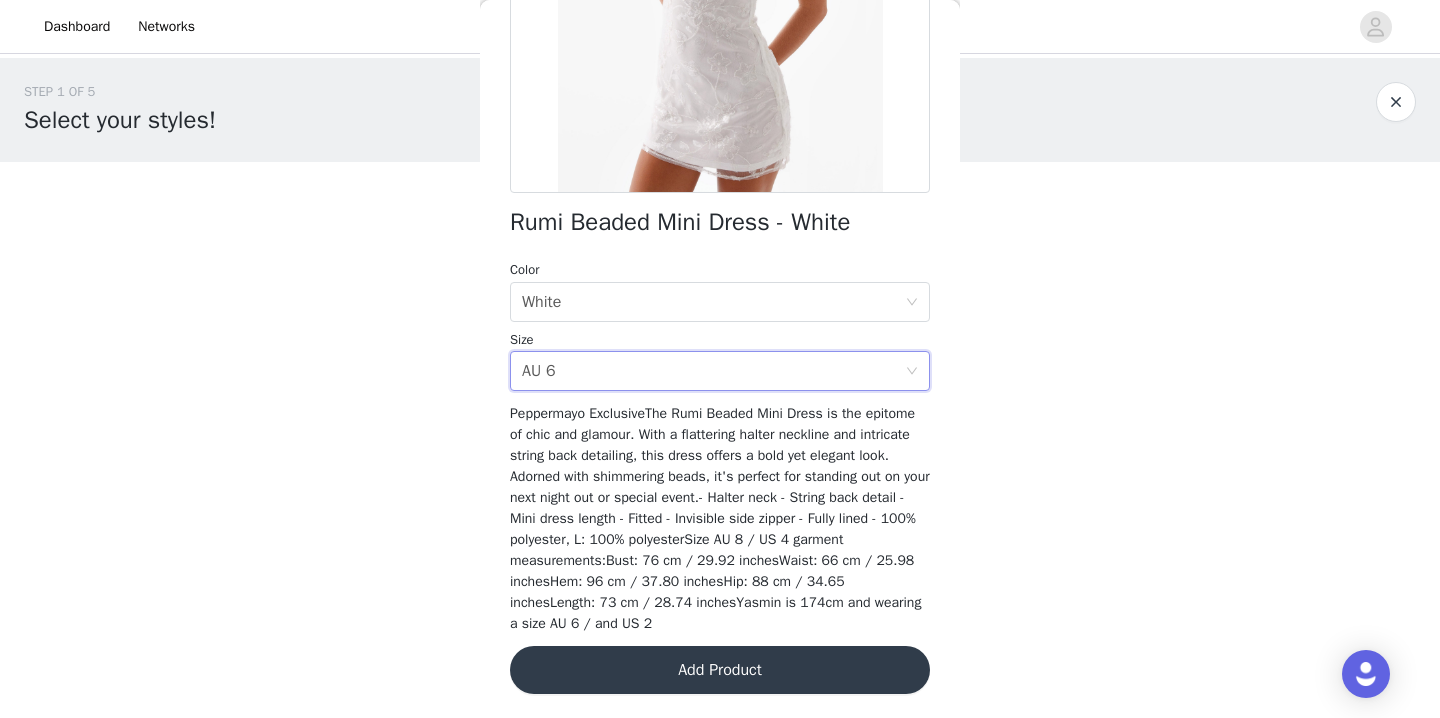 click on "Add Product" at bounding box center [720, 670] 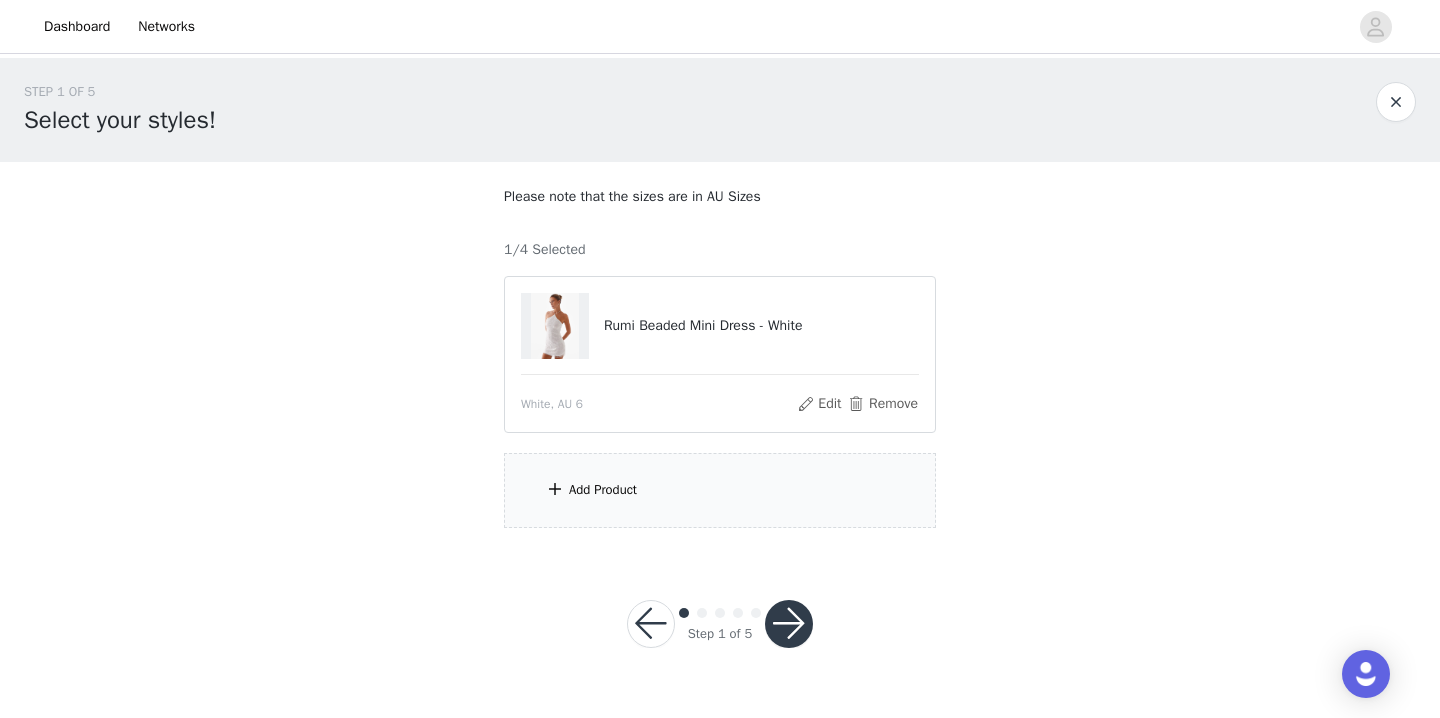 click on "Add Product" at bounding box center [720, 490] 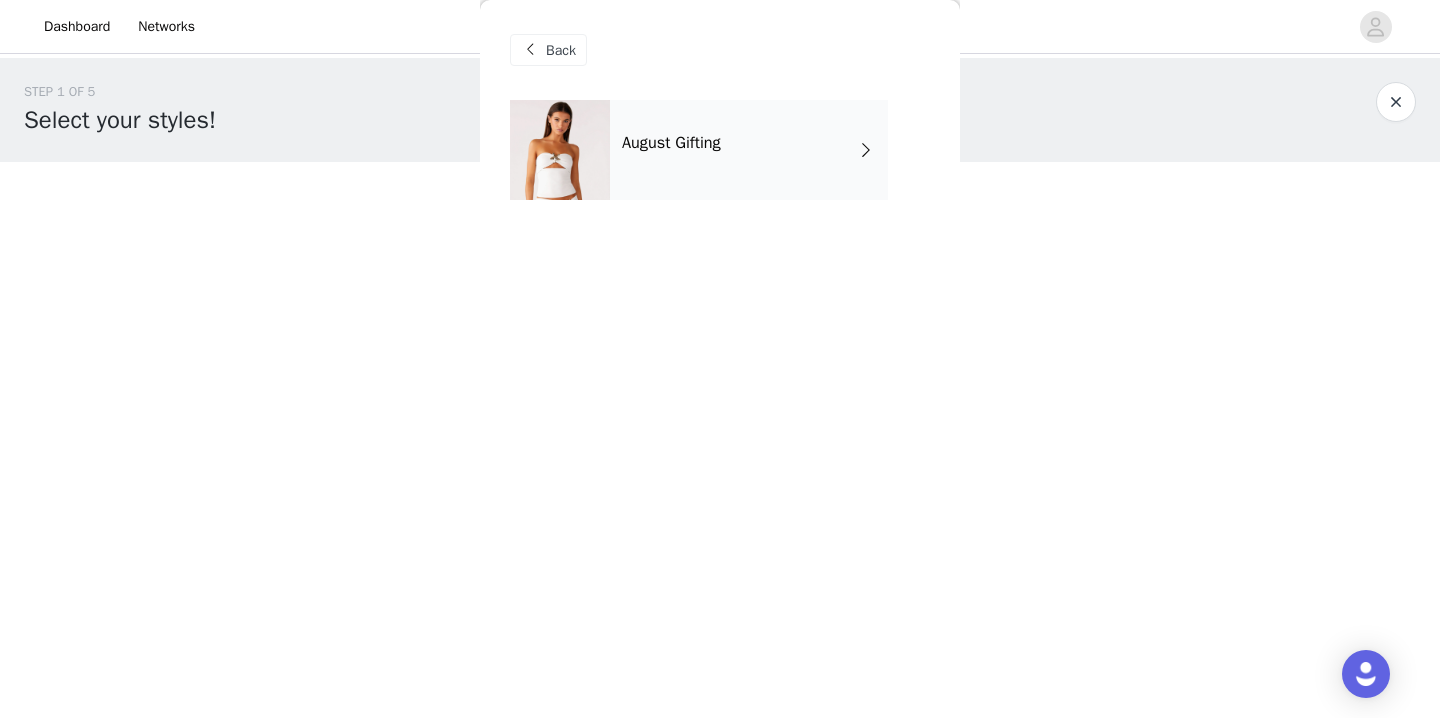 click on "August Gifting" at bounding box center (749, 150) 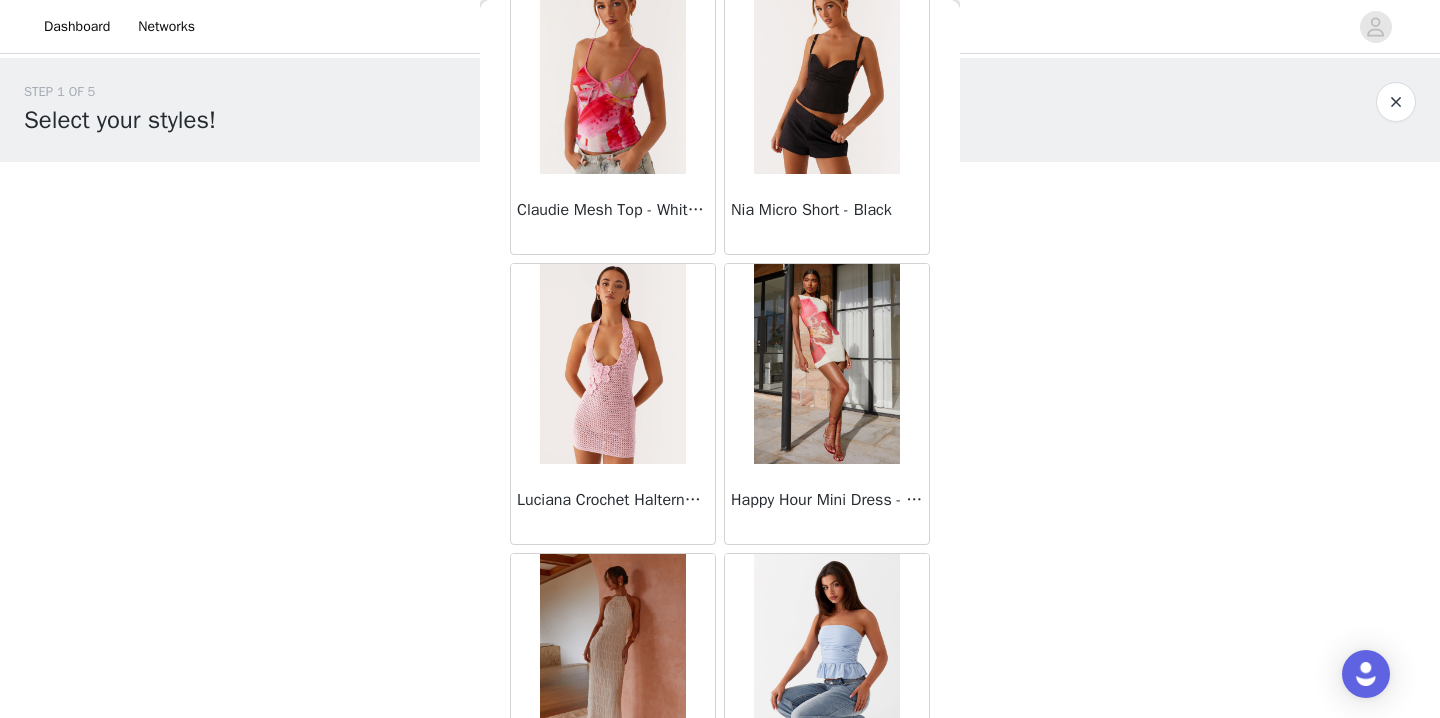 scroll, scrollTop: 2342, scrollLeft: 0, axis: vertical 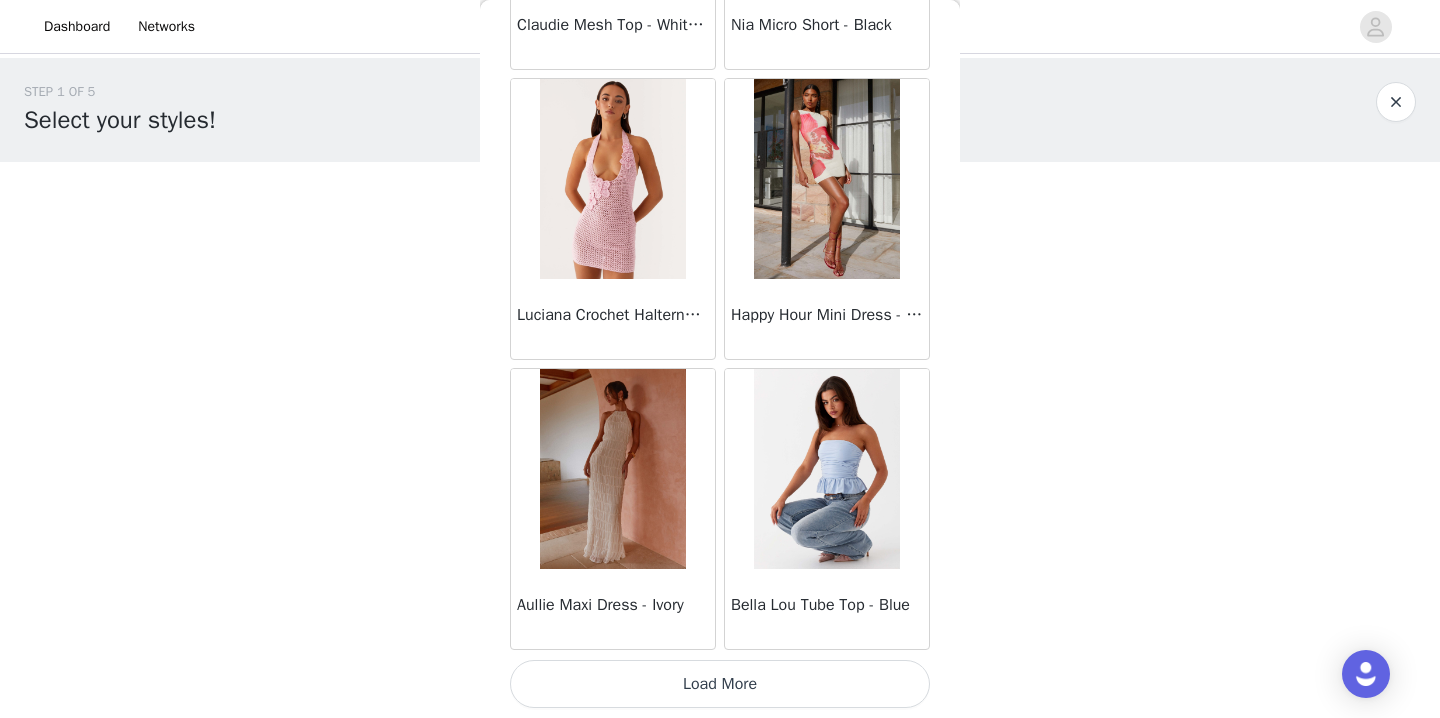 click on "Load More" at bounding box center (720, 684) 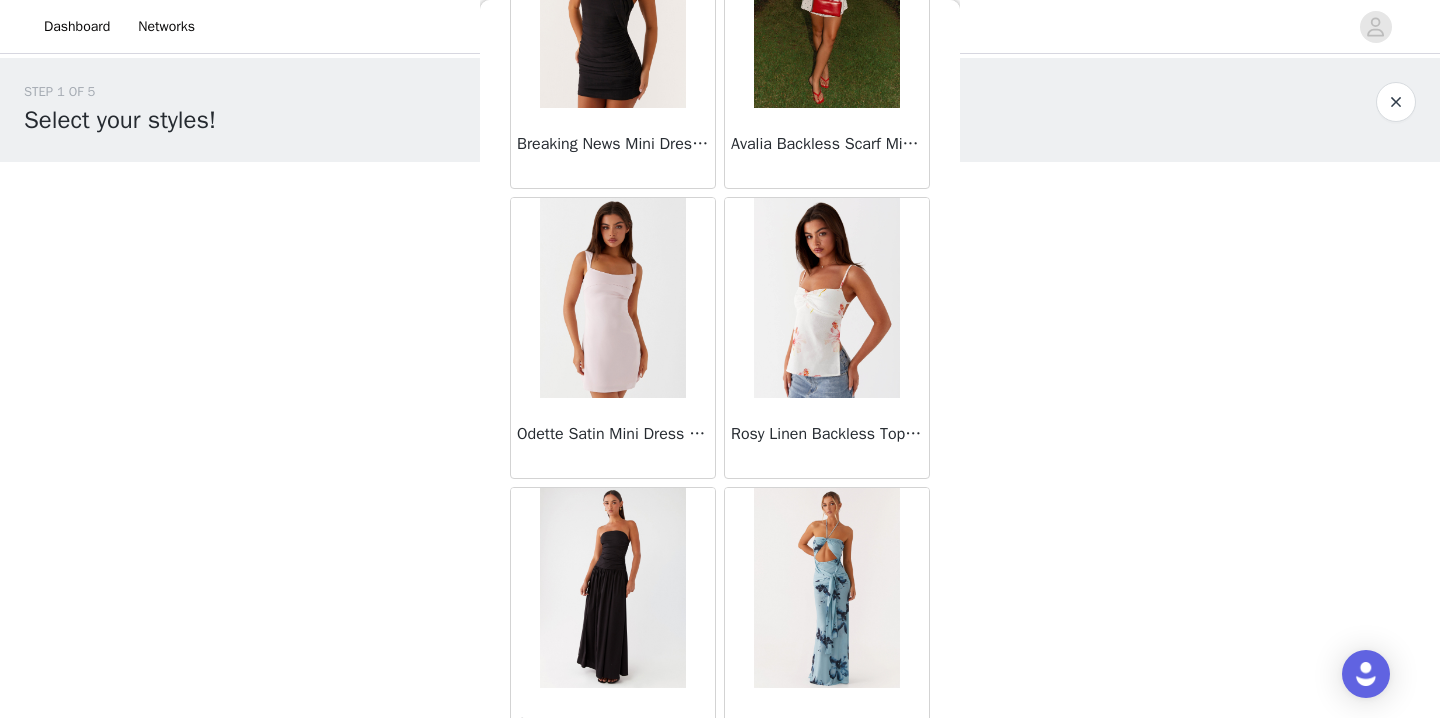 scroll, scrollTop: 5242, scrollLeft: 0, axis: vertical 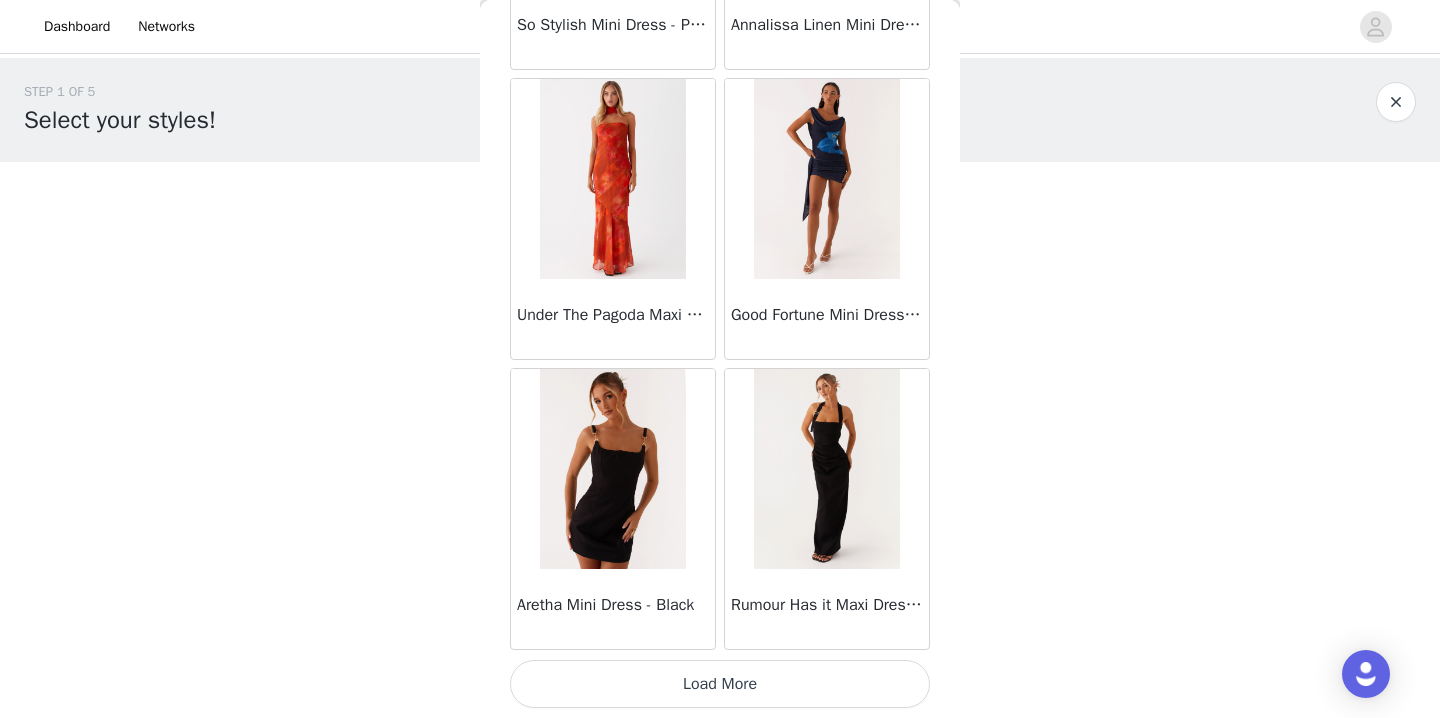 click on "Load More" at bounding box center (720, 684) 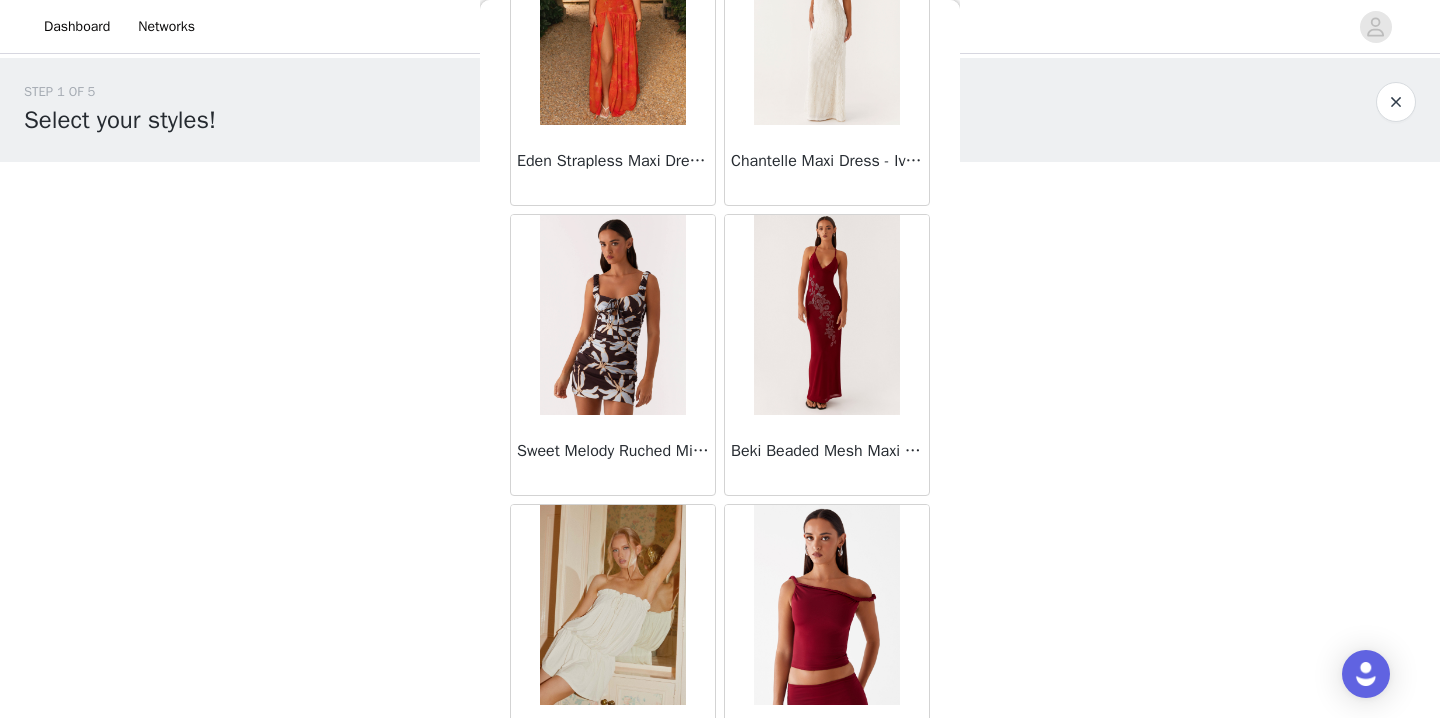 scroll, scrollTop: 8142, scrollLeft: 0, axis: vertical 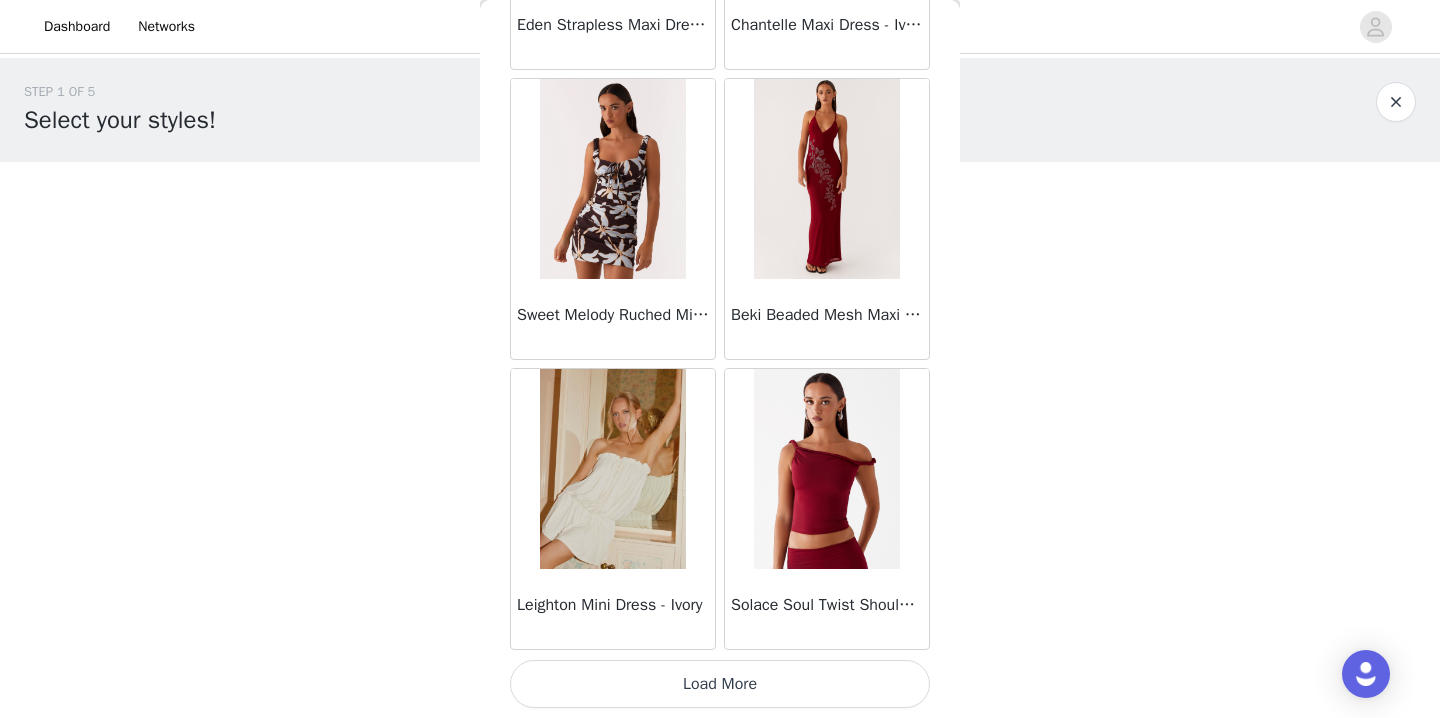 click on "Load More" at bounding box center [720, 684] 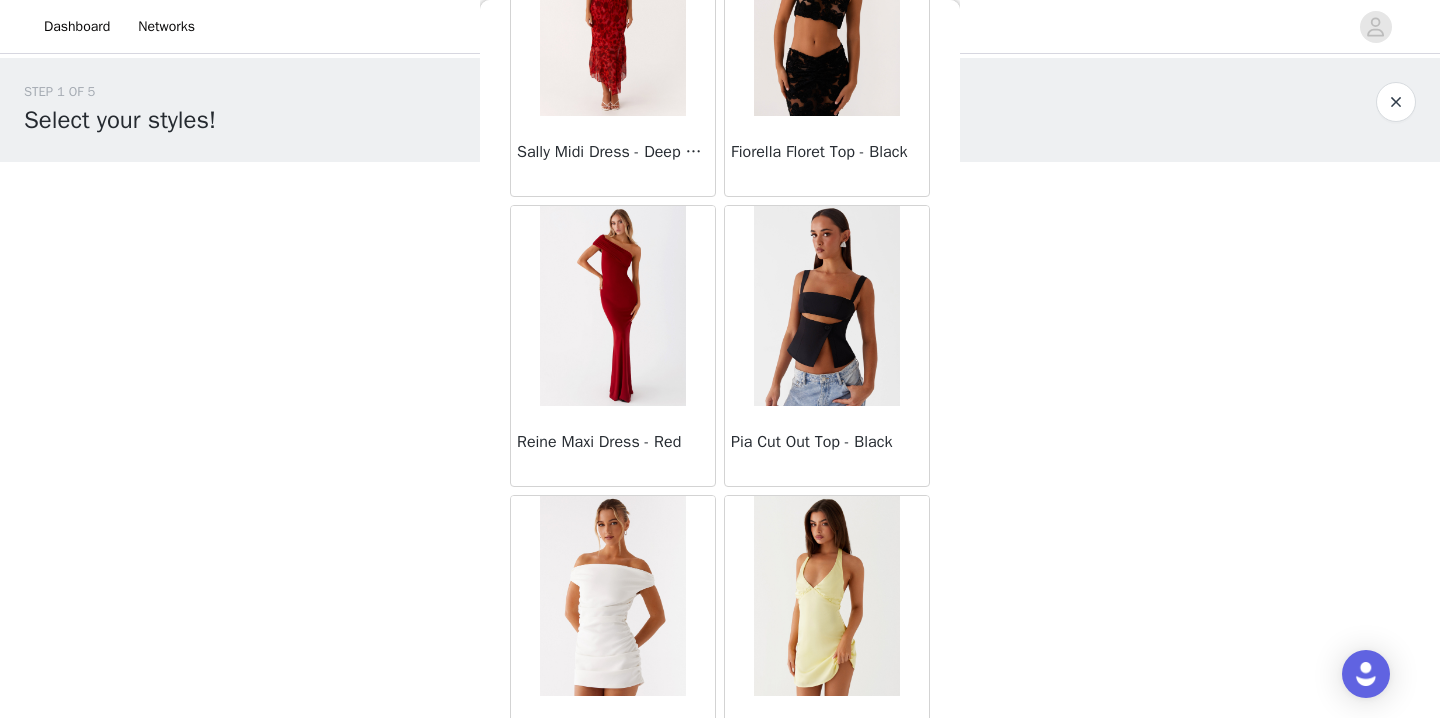 scroll, scrollTop: 11042, scrollLeft: 0, axis: vertical 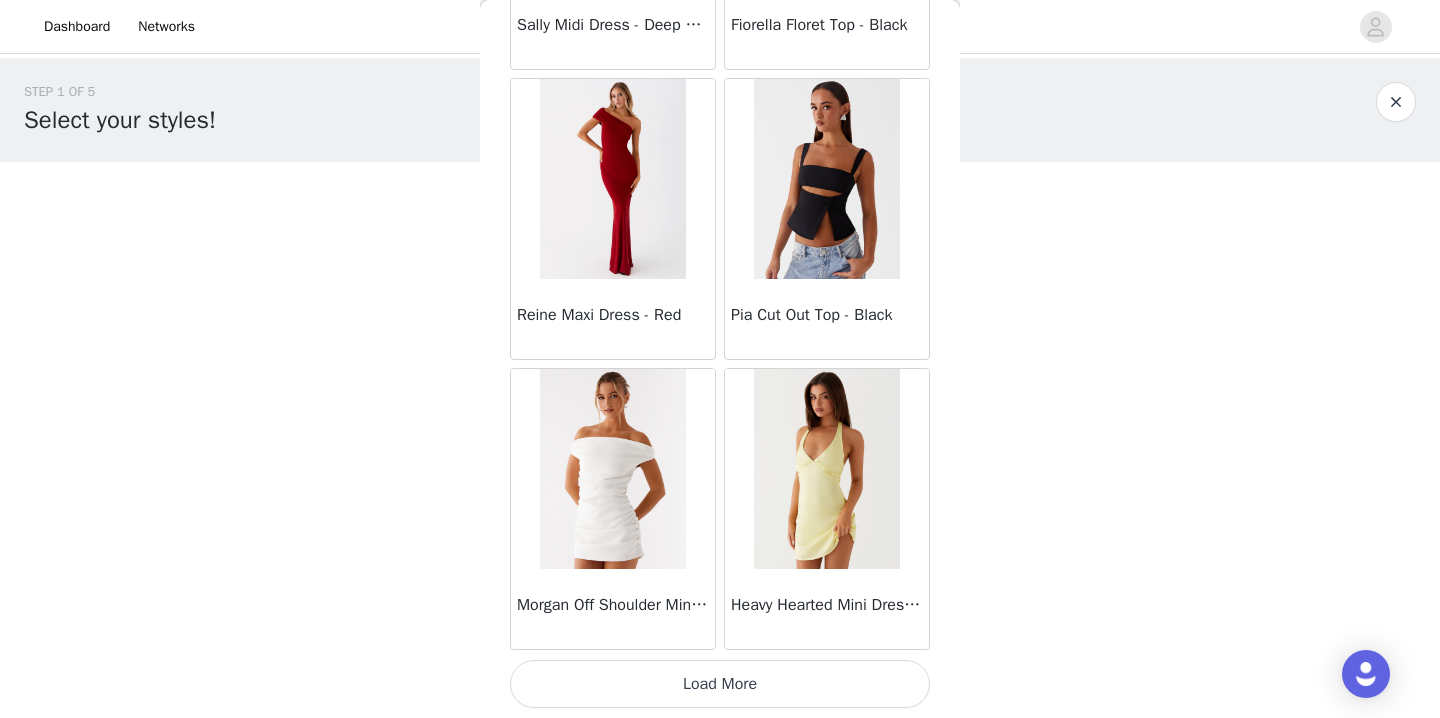 click on "Load More" at bounding box center (720, 684) 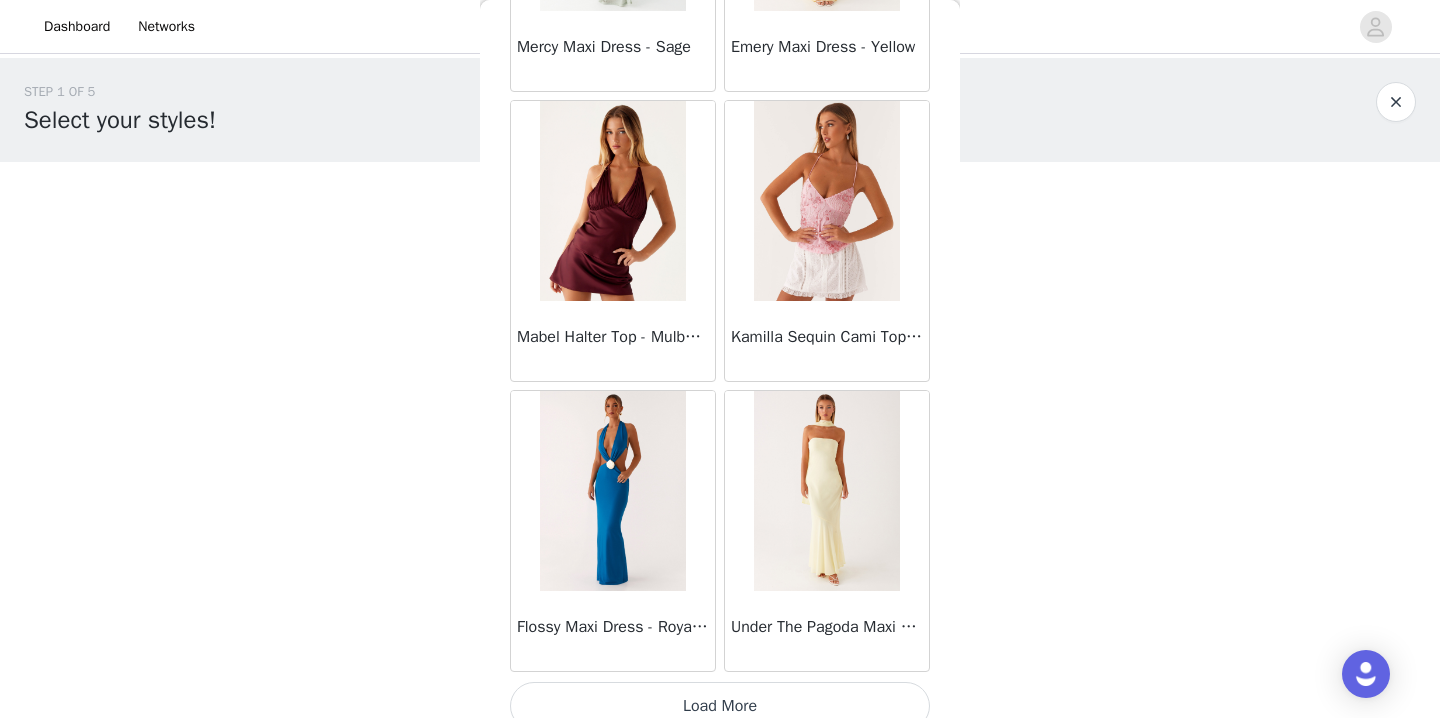 scroll, scrollTop: 13942, scrollLeft: 0, axis: vertical 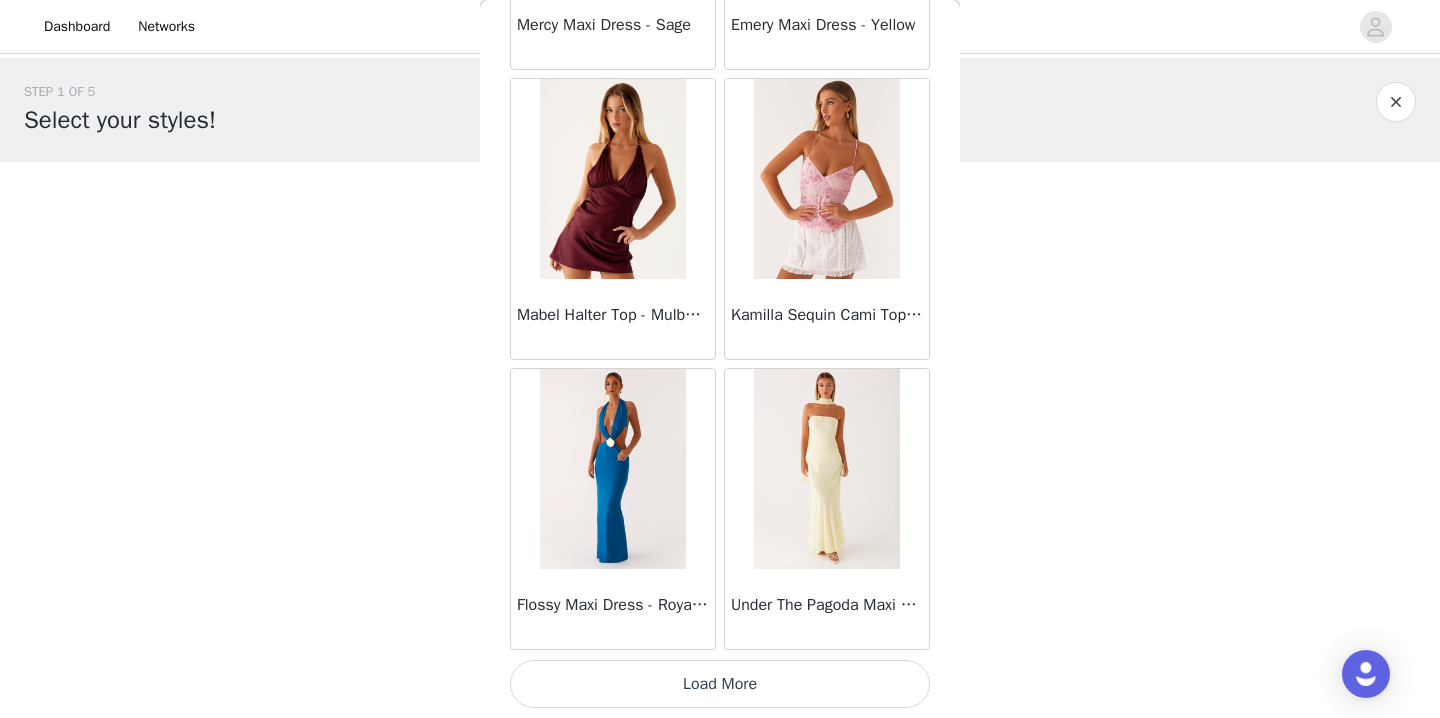 click on "Load More" at bounding box center [720, 684] 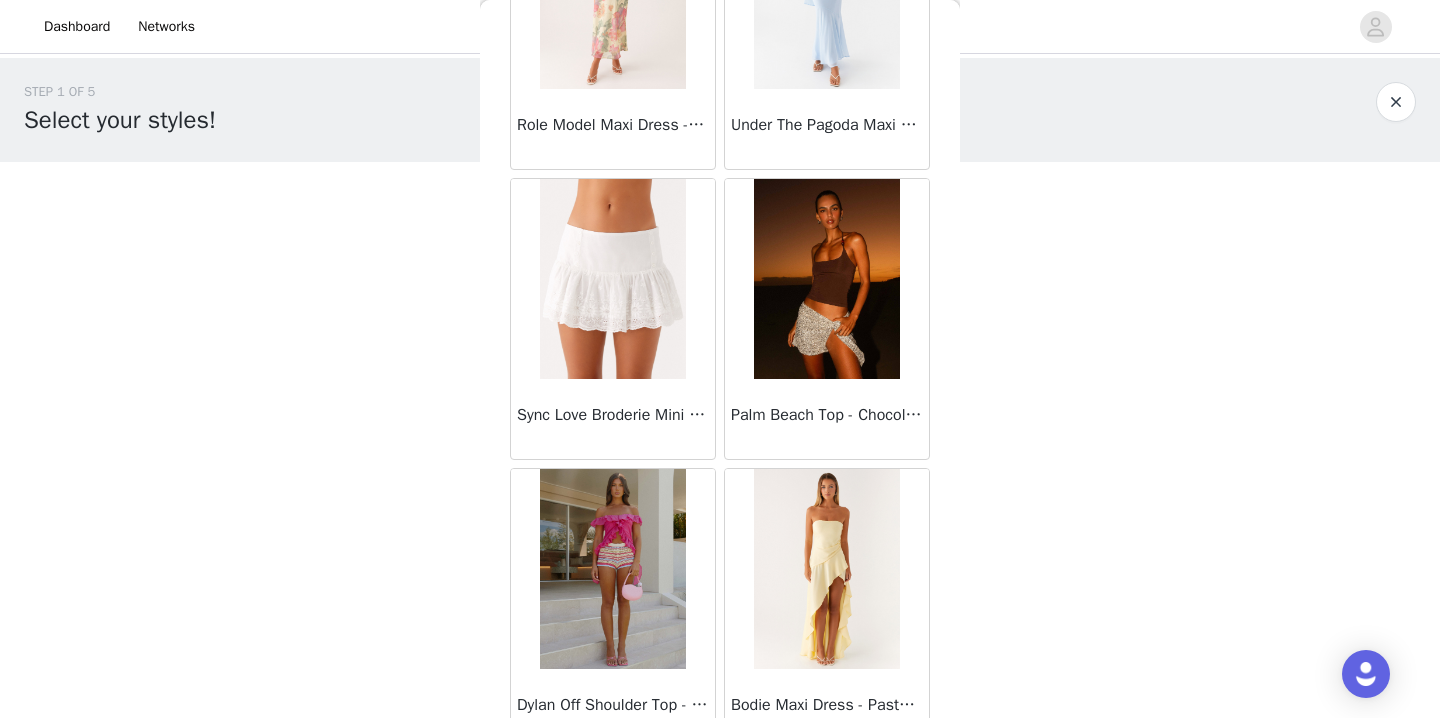 scroll, scrollTop: 16842, scrollLeft: 0, axis: vertical 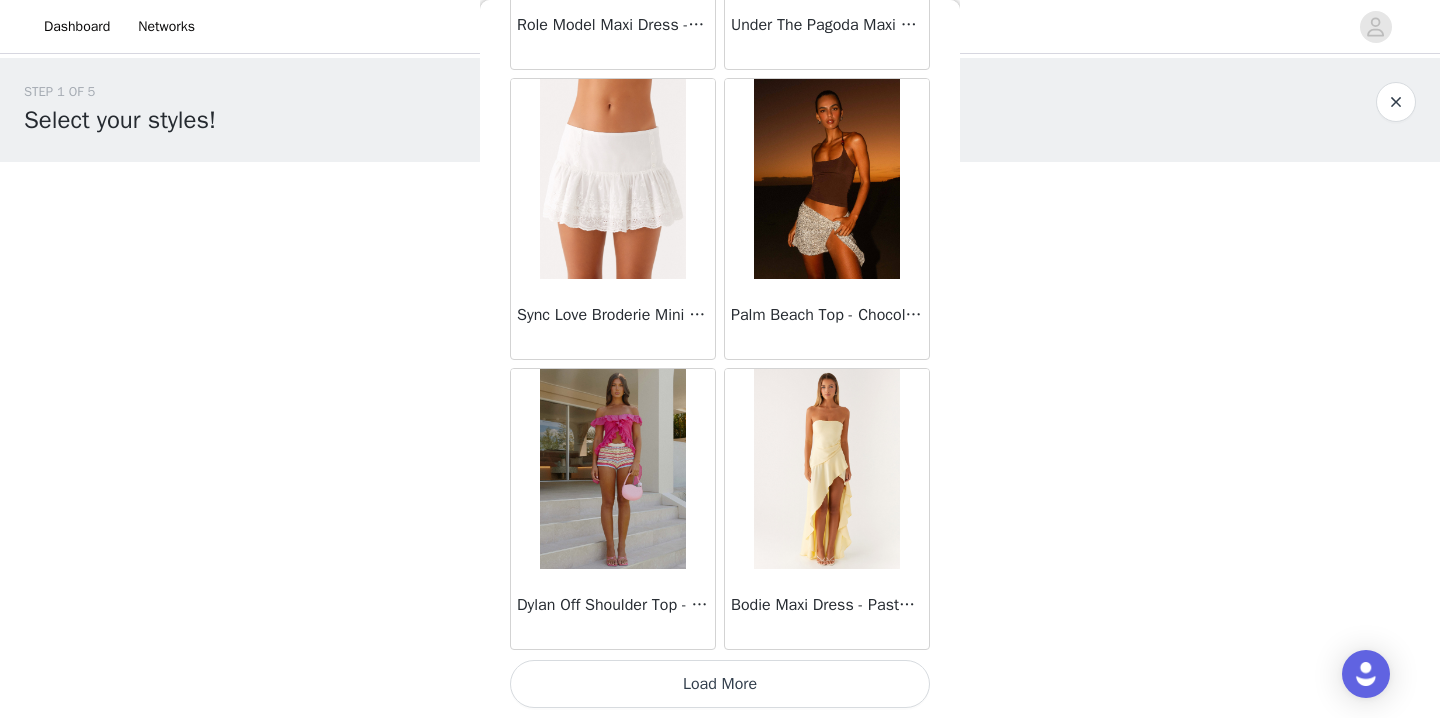 click on "Load More" at bounding box center (720, 684) 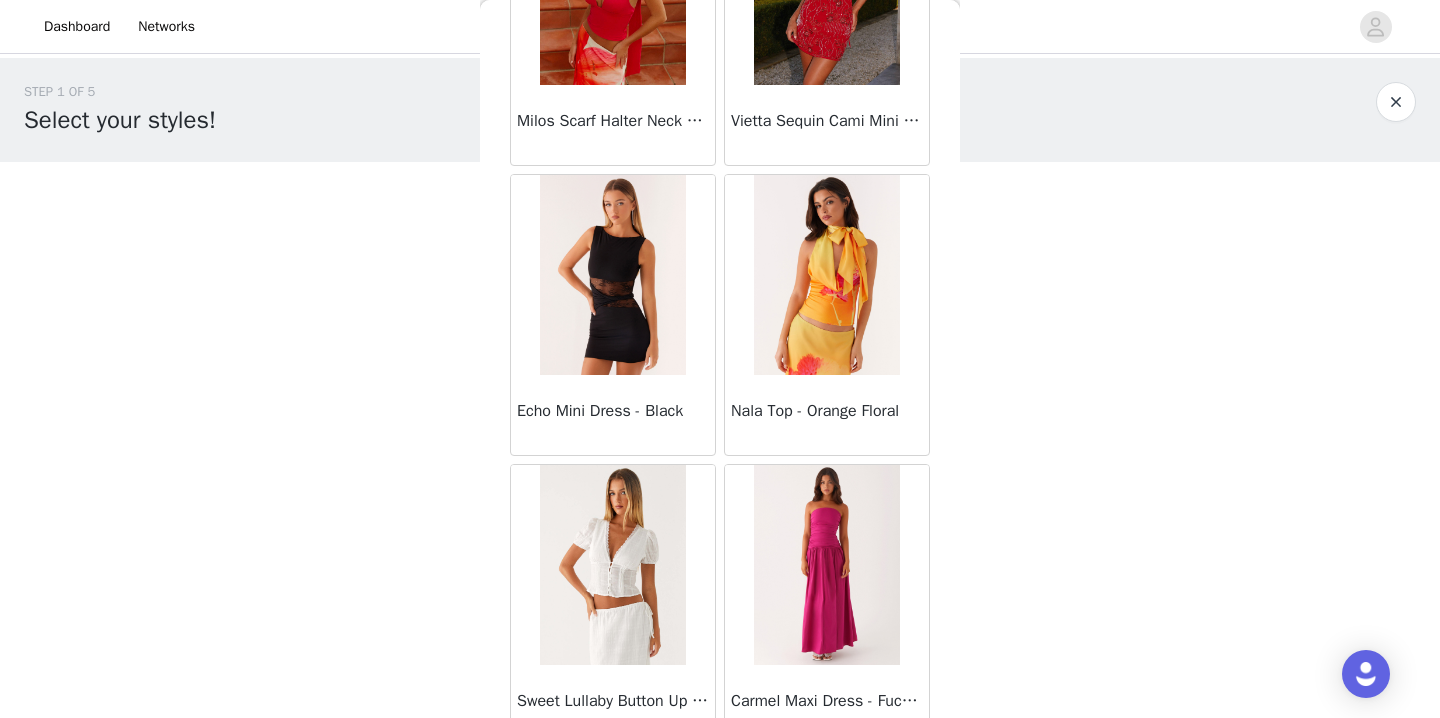 scroll, scrollTop: 19742, scrollLeft: 0, axis: vertical 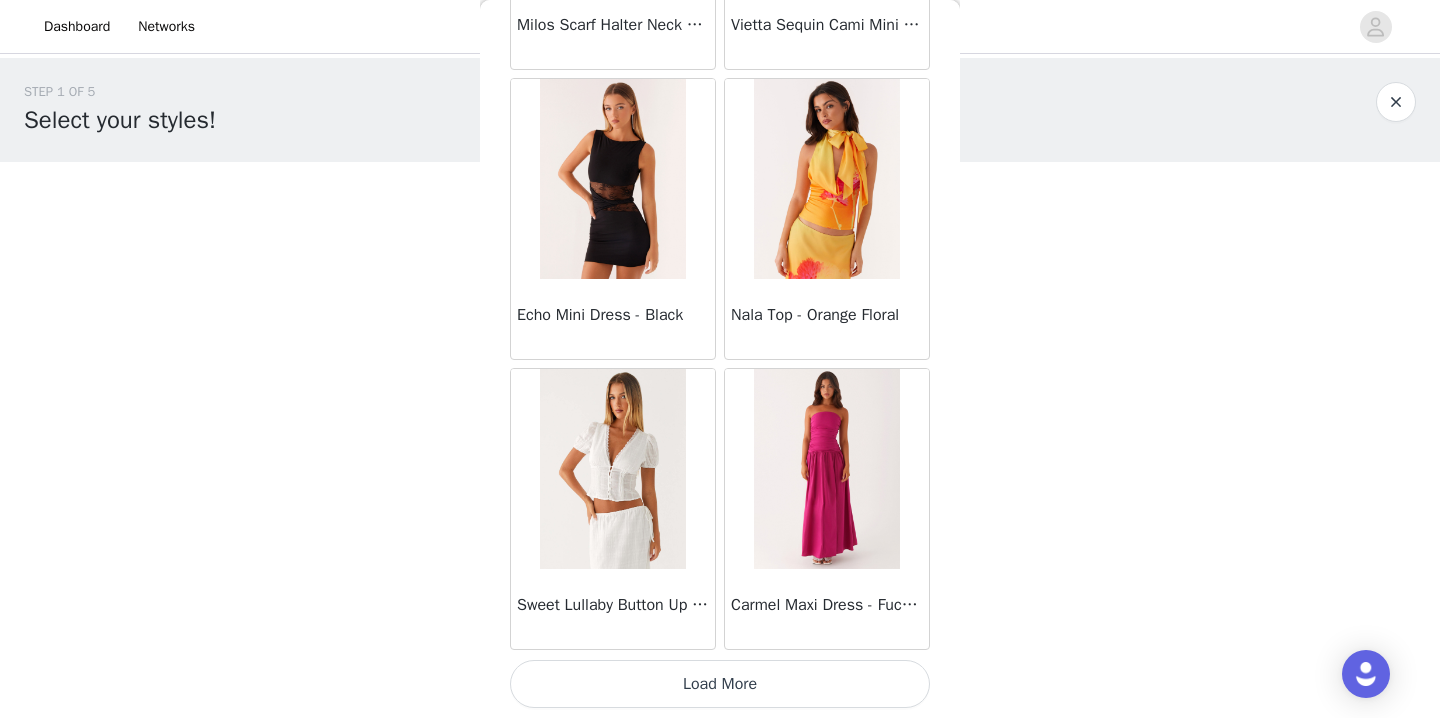 click on "Load More" at bounding box center [720, 684] 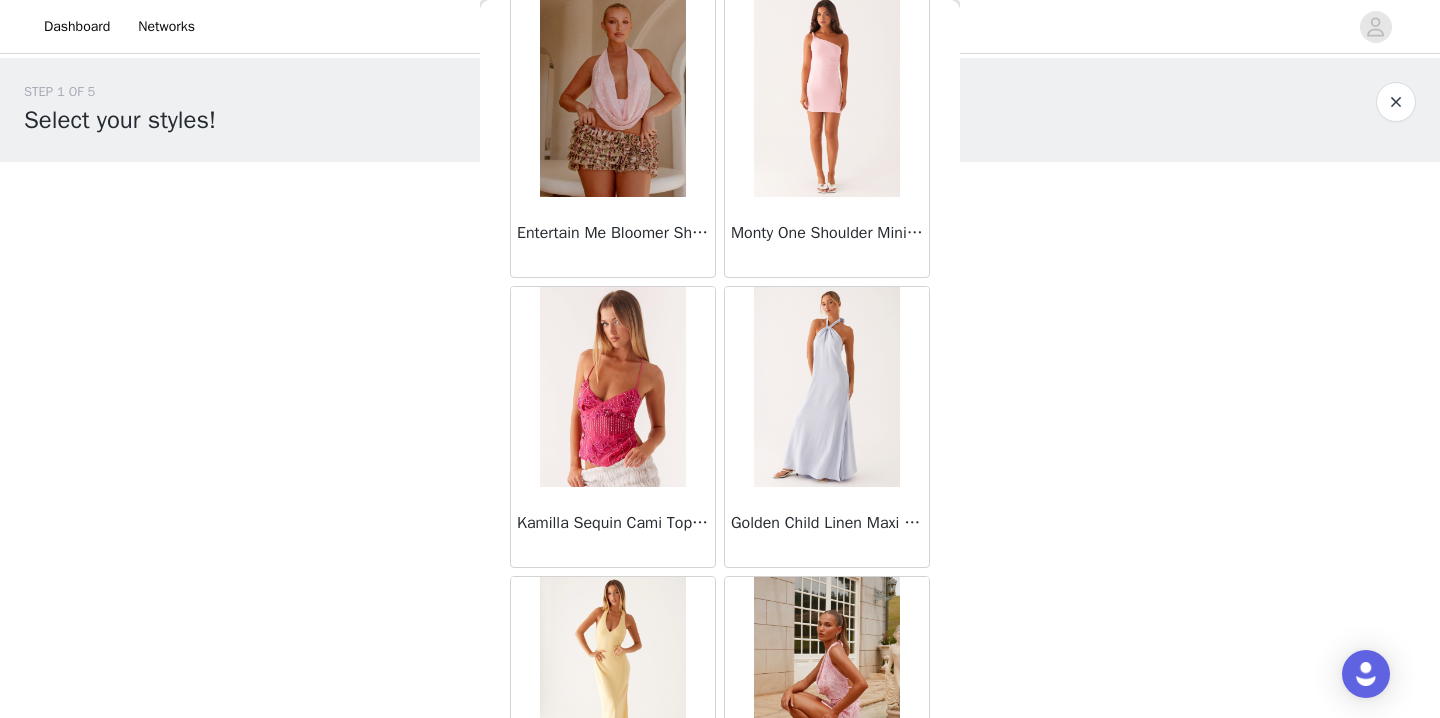 scroll, scrollTop: 22642, scrollLeft: 0, axis: vertical 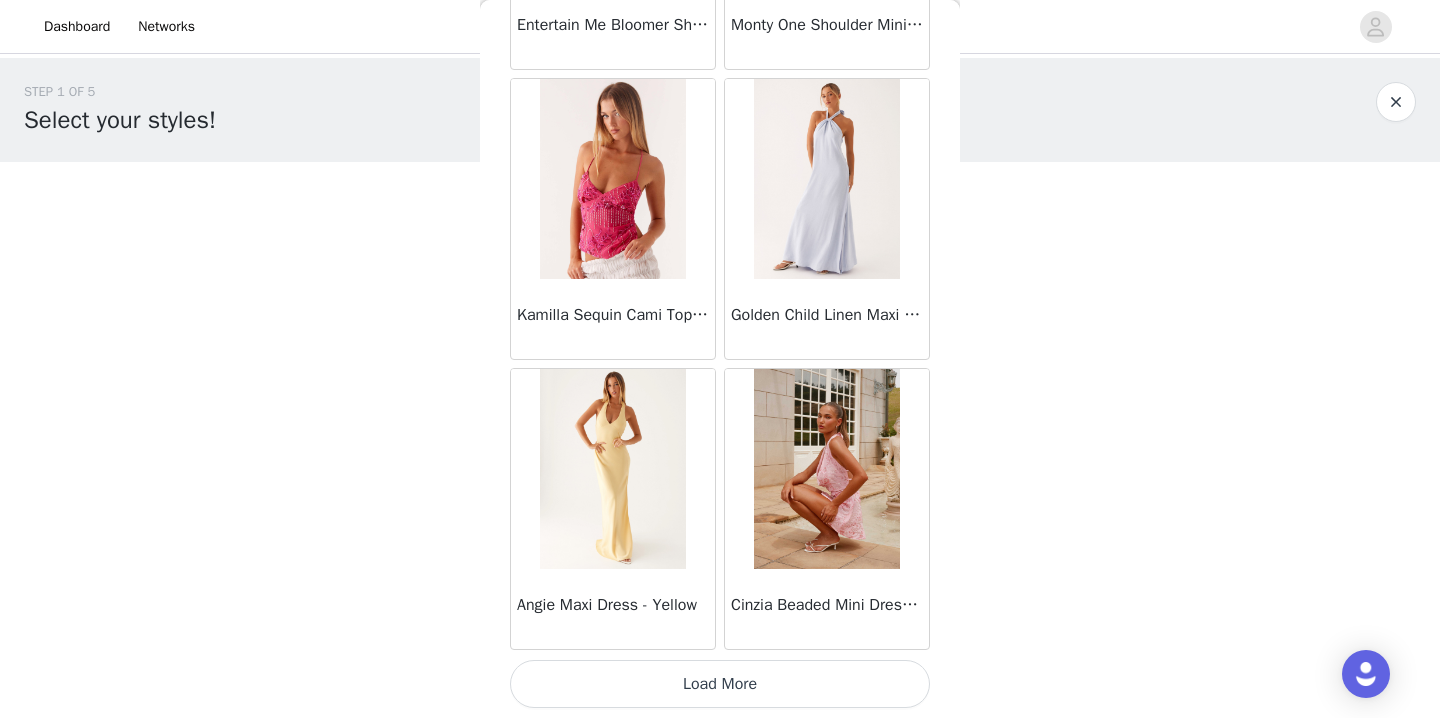 click on "Load More" at bounding box center (720, 684) 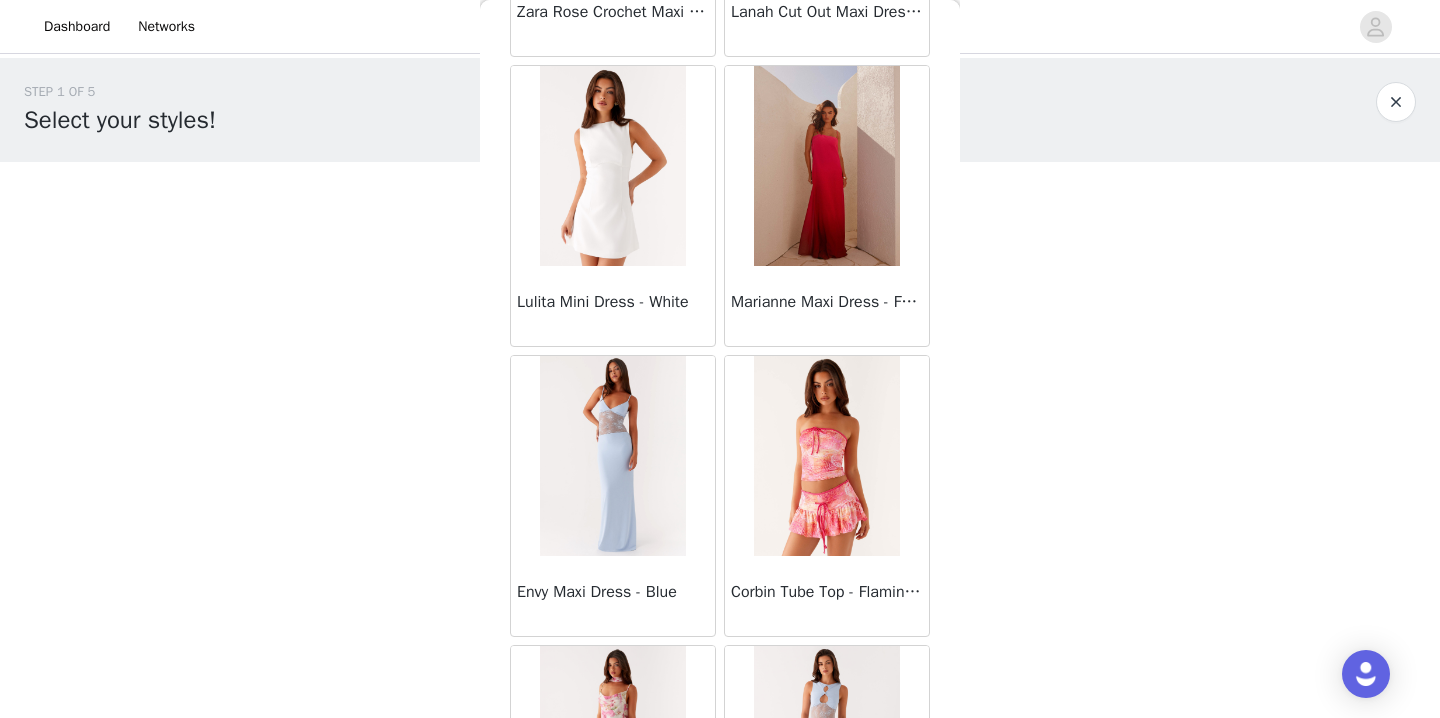 scroll, scrollTop: 25542, scrollLeft: 0, axis: vertical 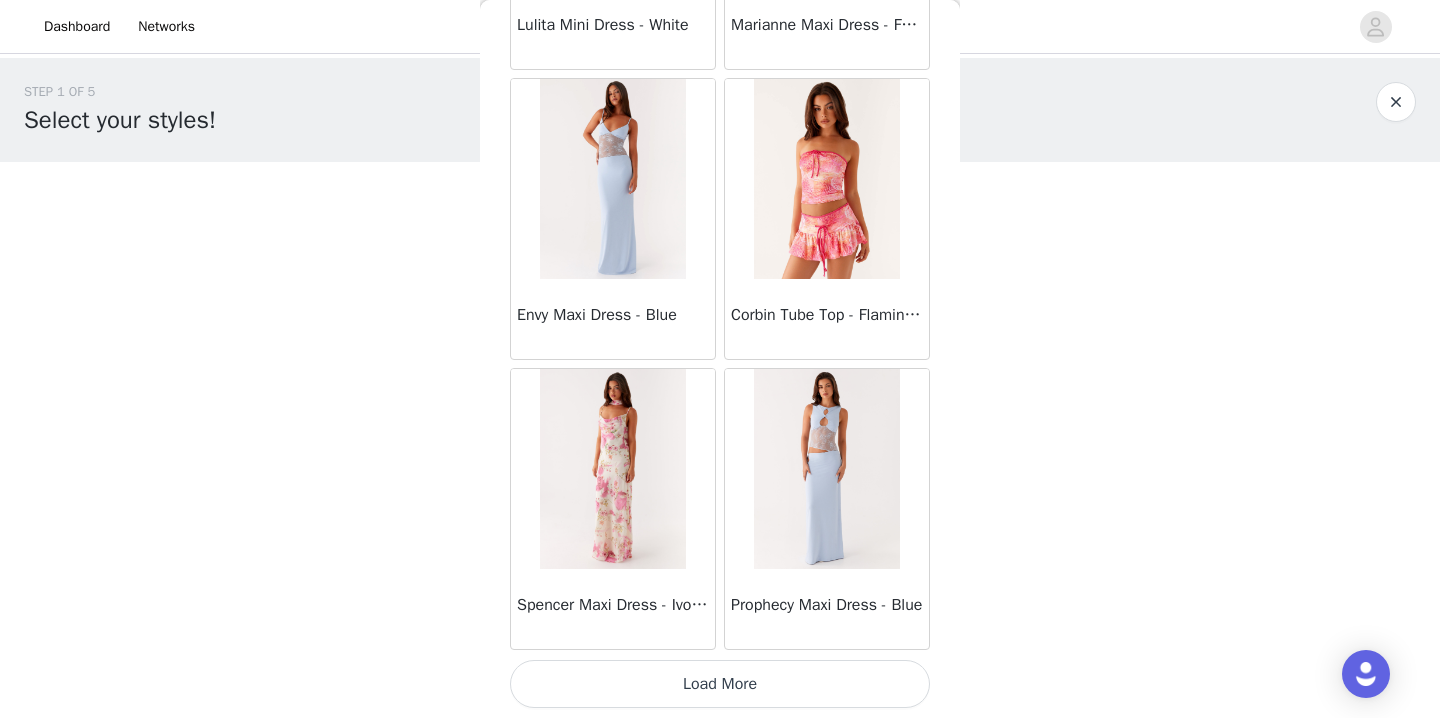 click on "Load More" at bounding box center (720, 684) 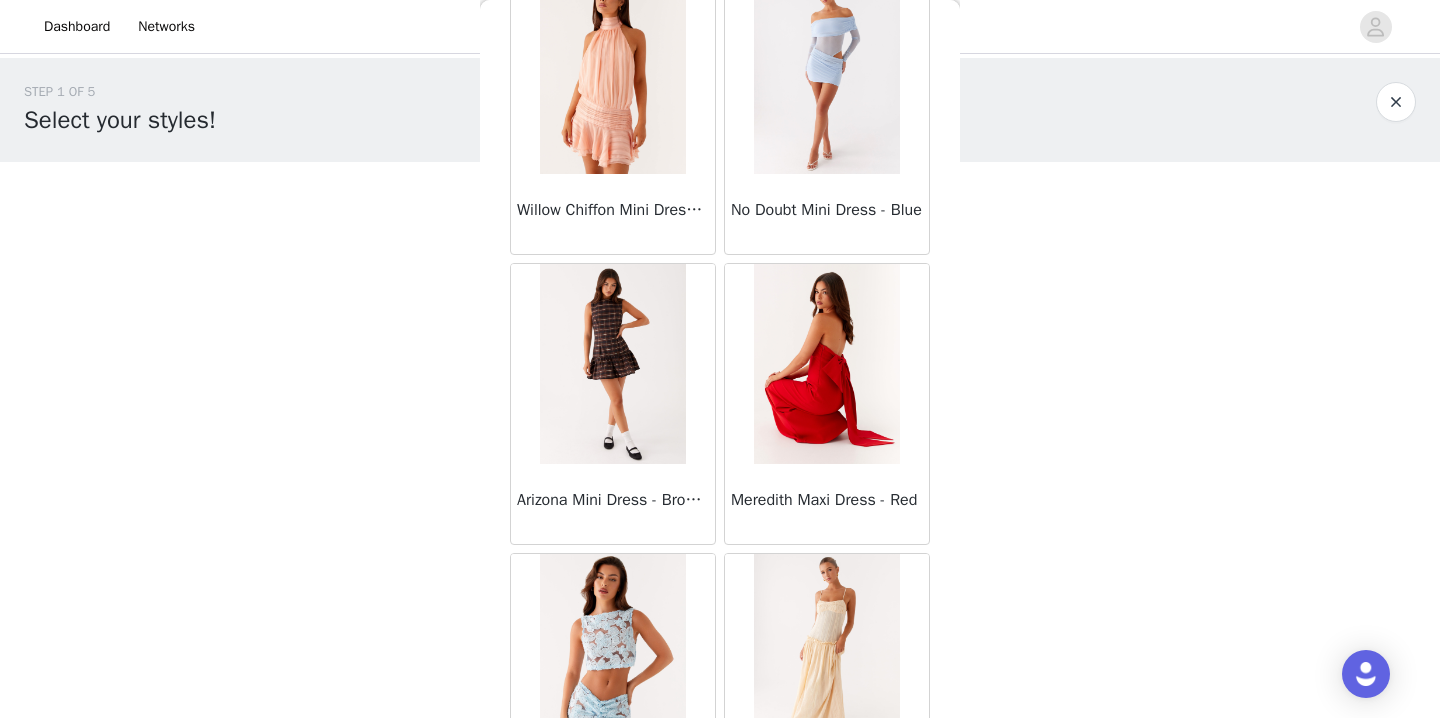 scroll, scrollTop: 28442, scrollLeft: 0, axis: vertical 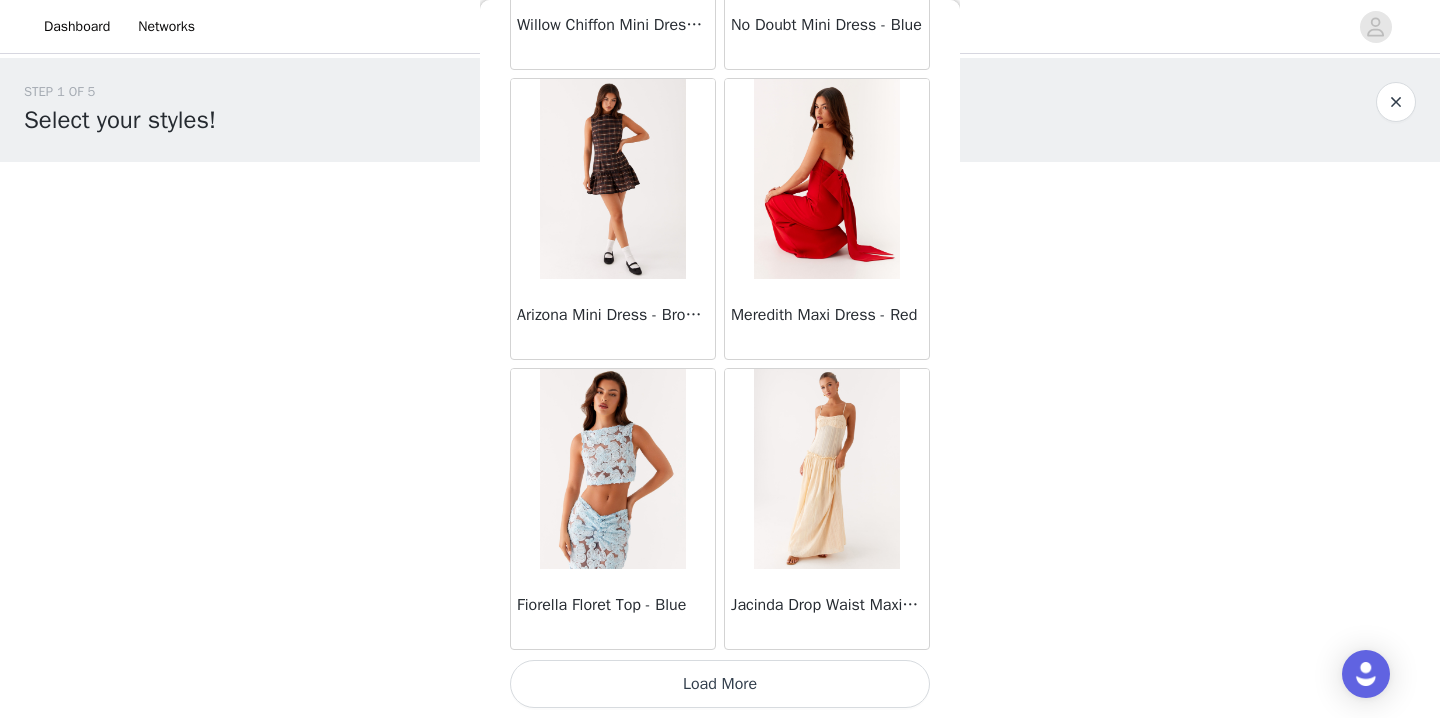 click on "Load More" at bounding box center (720, 684) 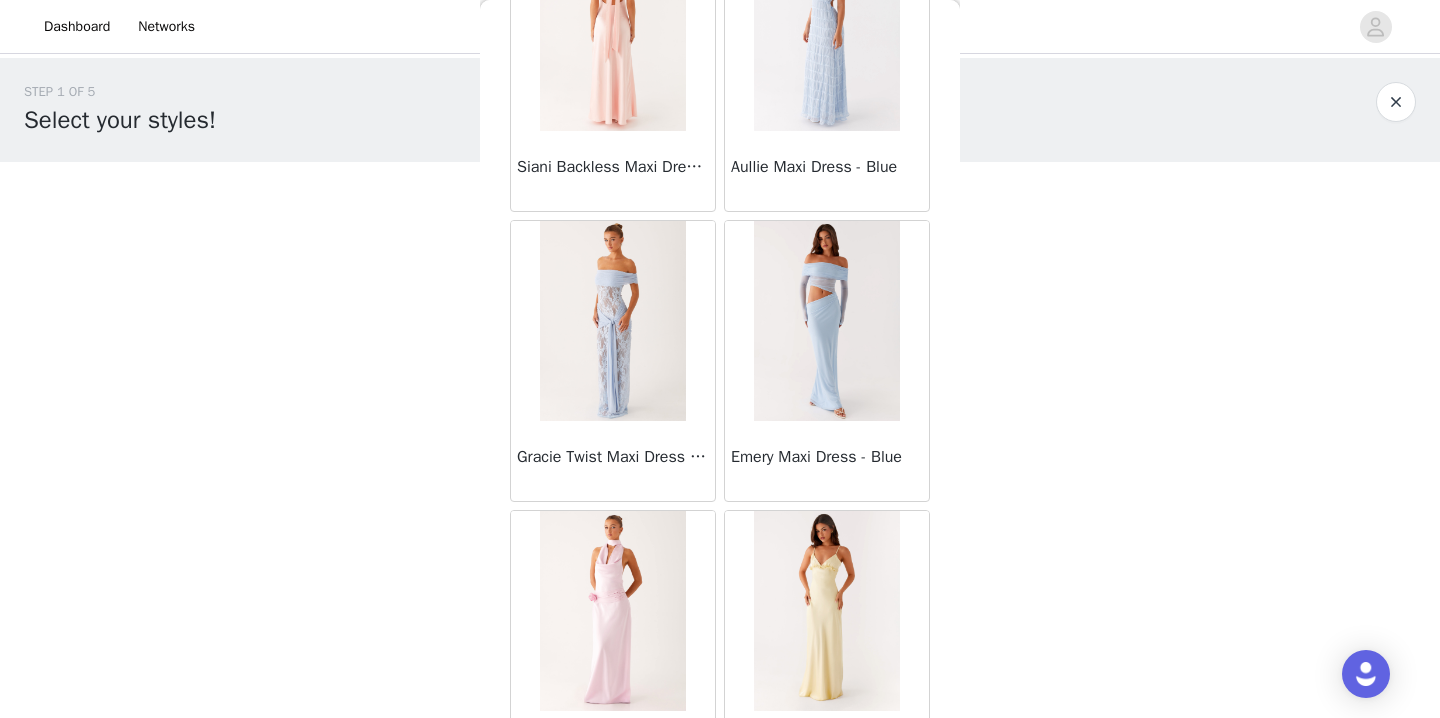 scroll, scrollTop: 31342, scrollLeft: 0, axis: vertical 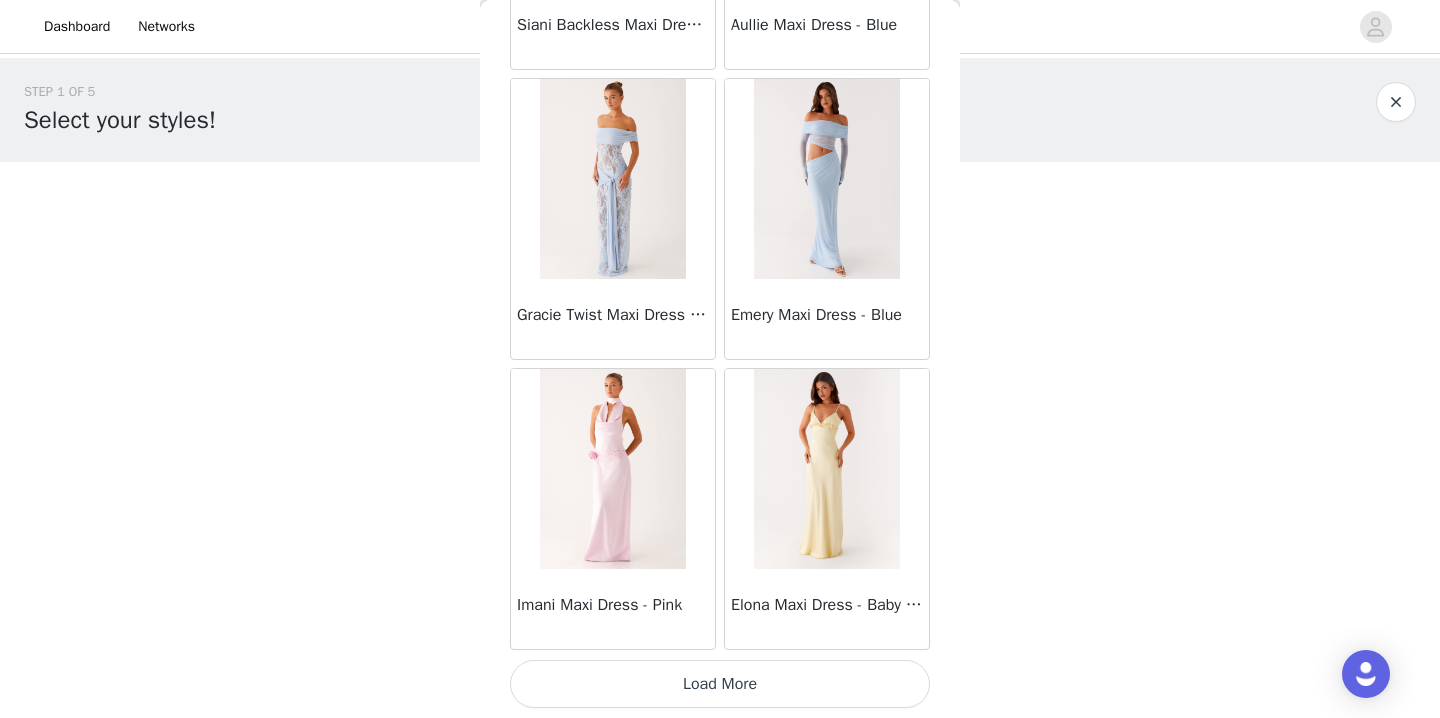 click on "Load More" at bounding box center (720, 684) 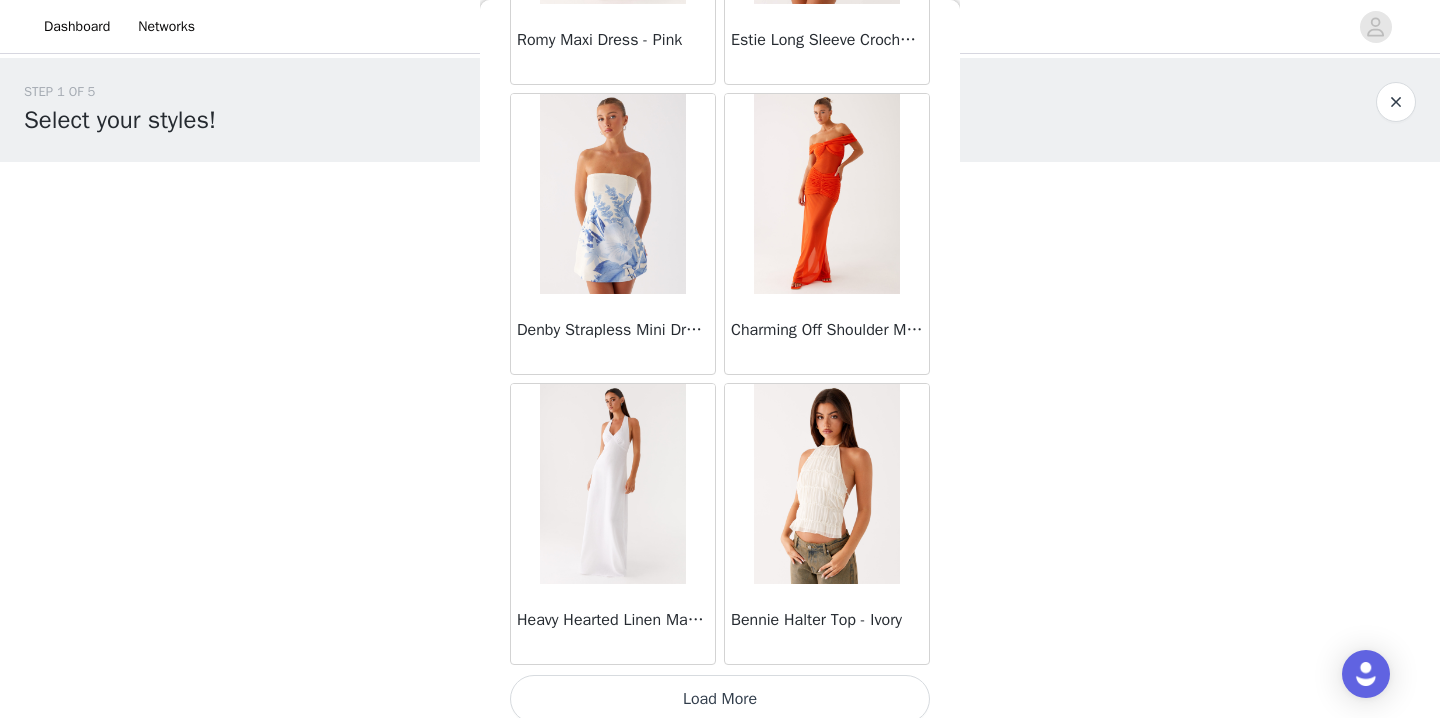 scroll, scrollTop: 34226, scrollLeft: 0, axis: vertical 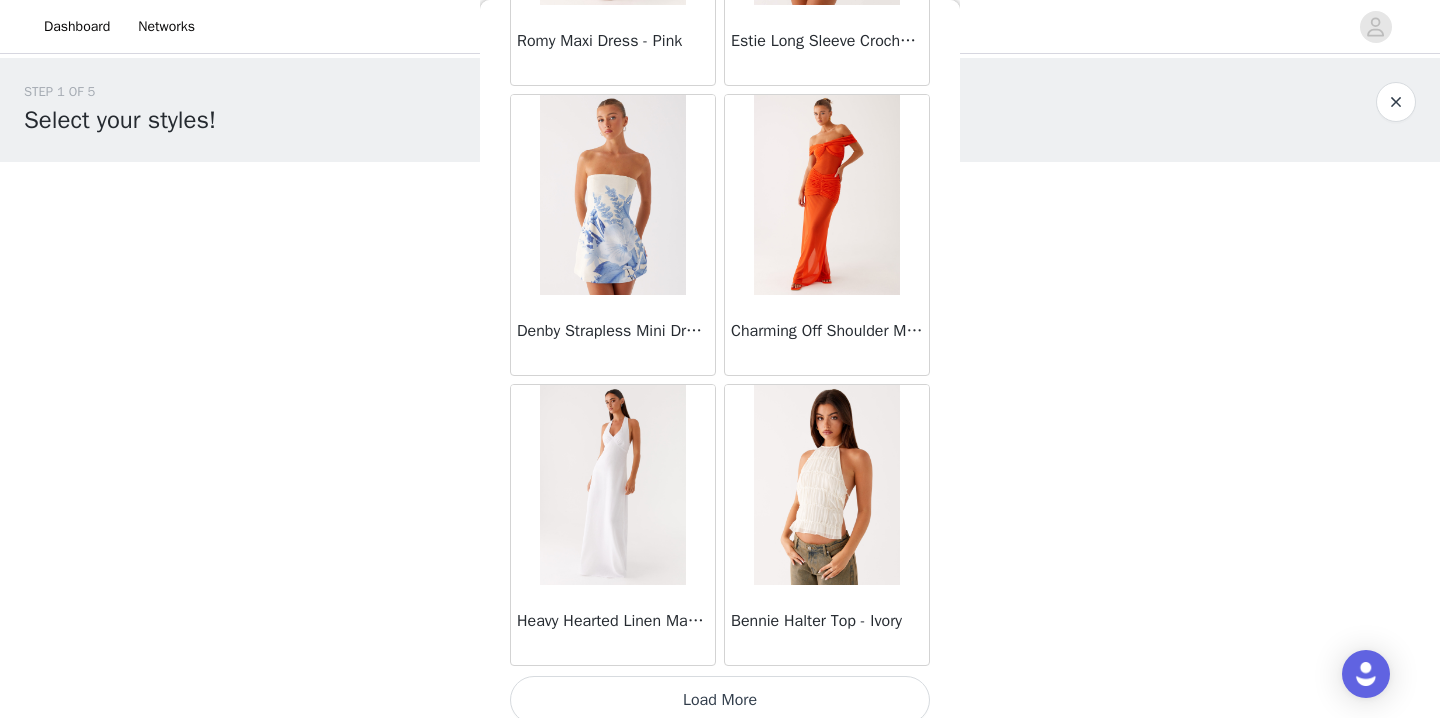 click on "Load More" at bounding box center (720, 700) 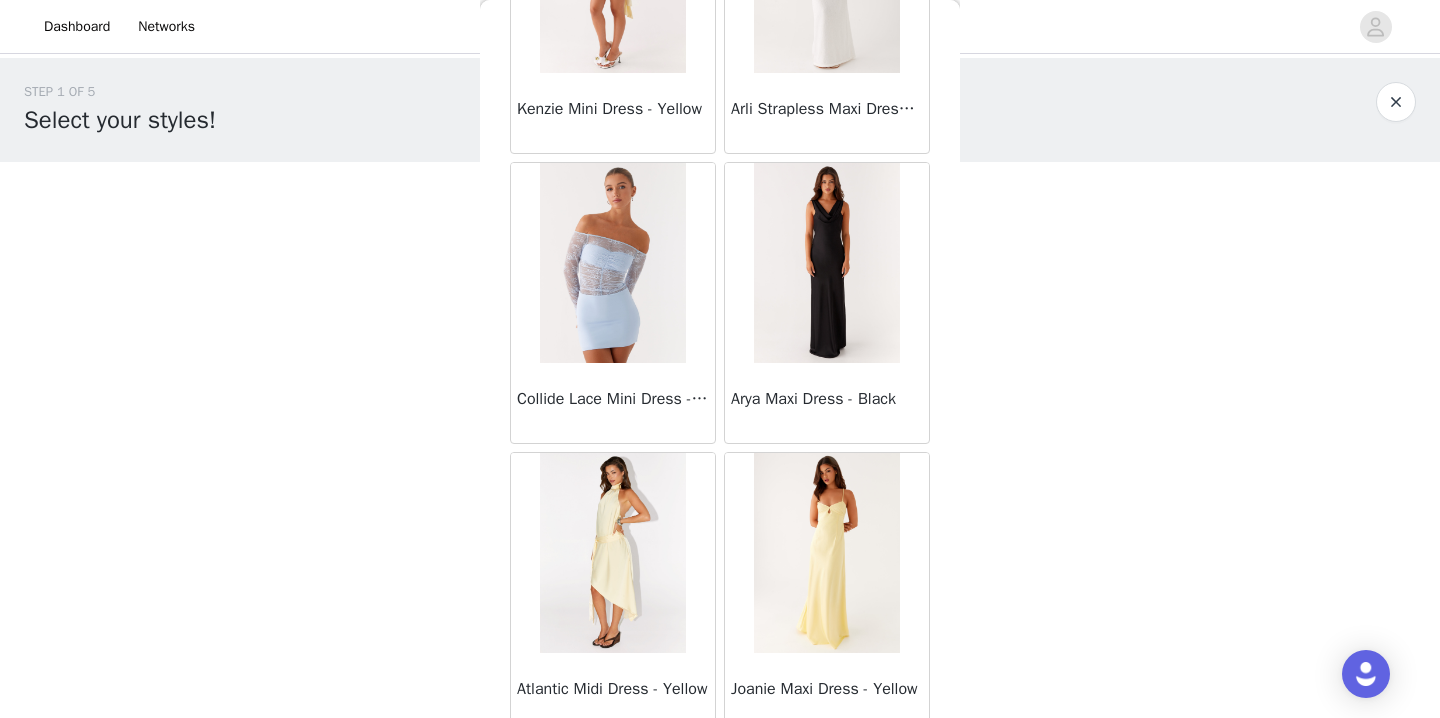scroll, scrollTop: 37142, scrollLeft: 0, axis: vertical 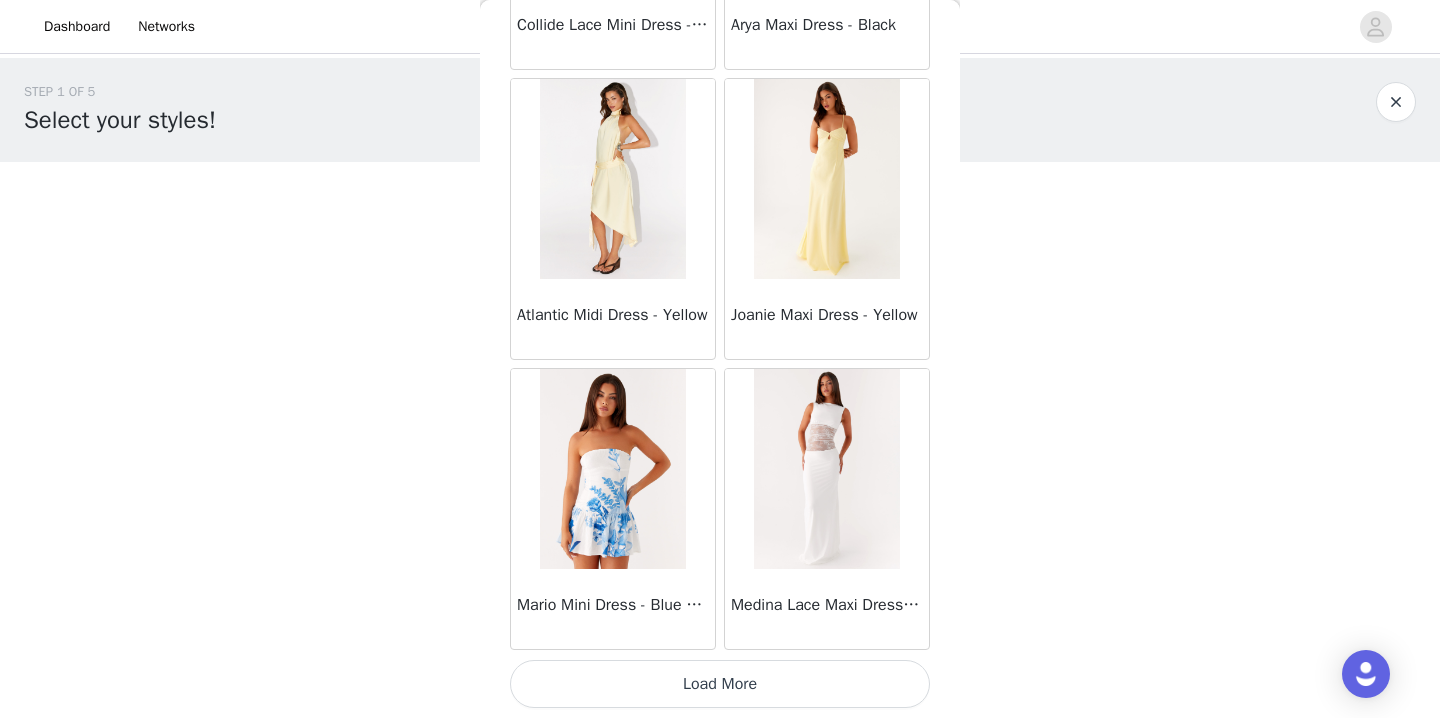 click on "Load More" at bounding box center [720, 684] 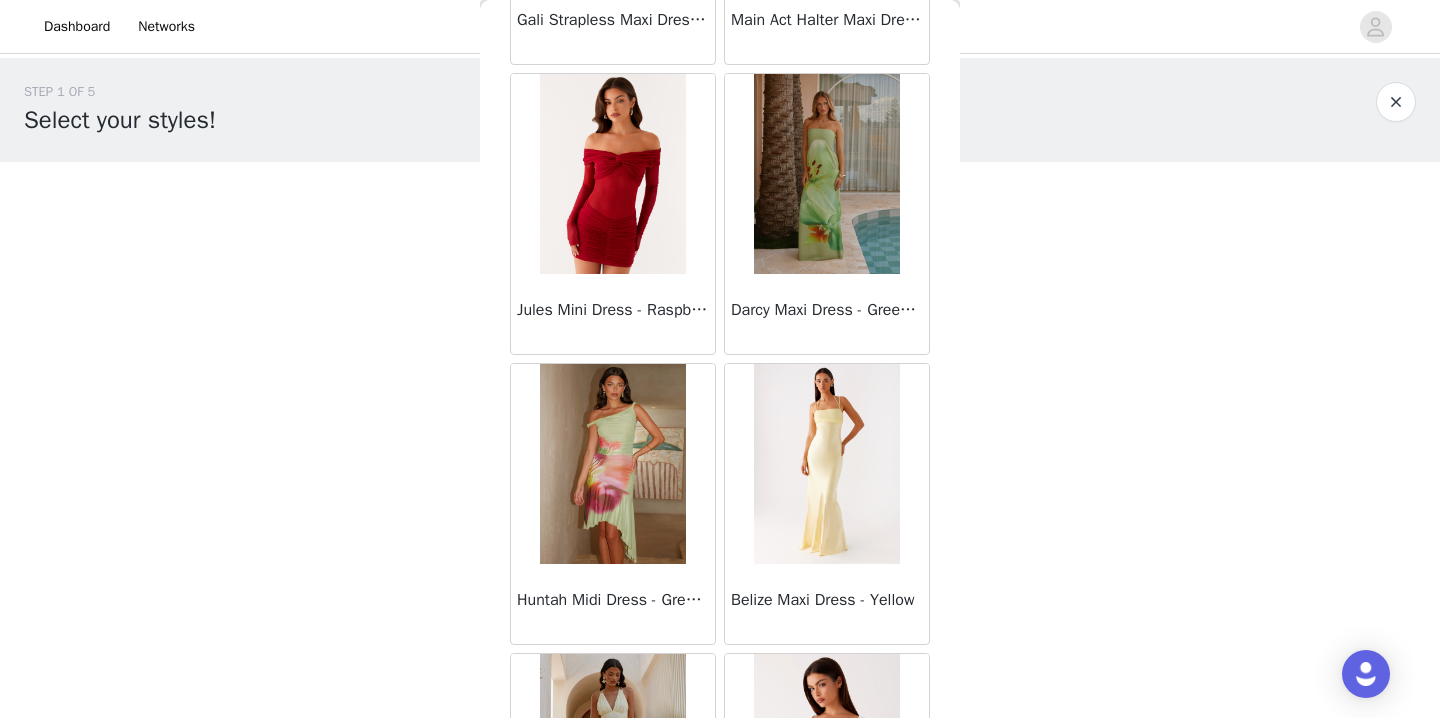 scroll, scrollTop: 40042, scrollLeft: 0, axis: vertical 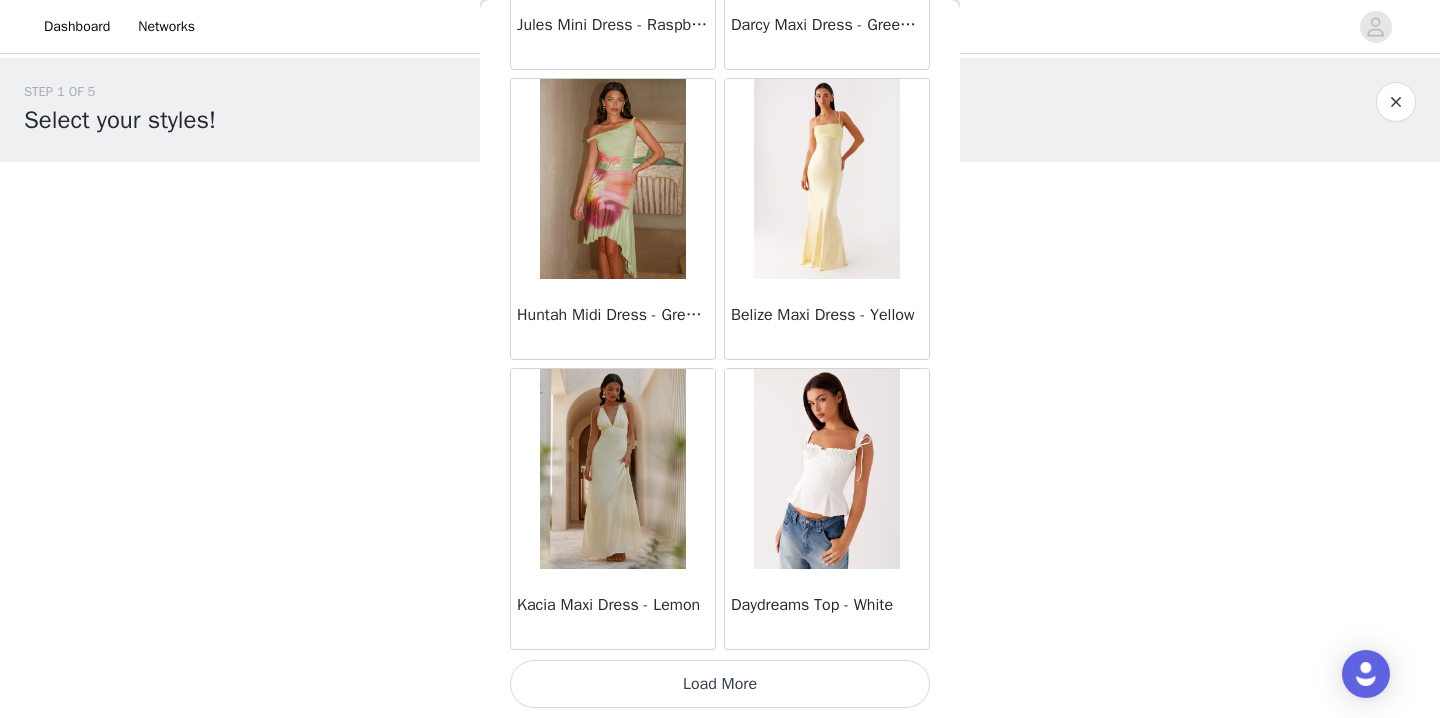 click on "Load More" at bounding box center [720, 684] 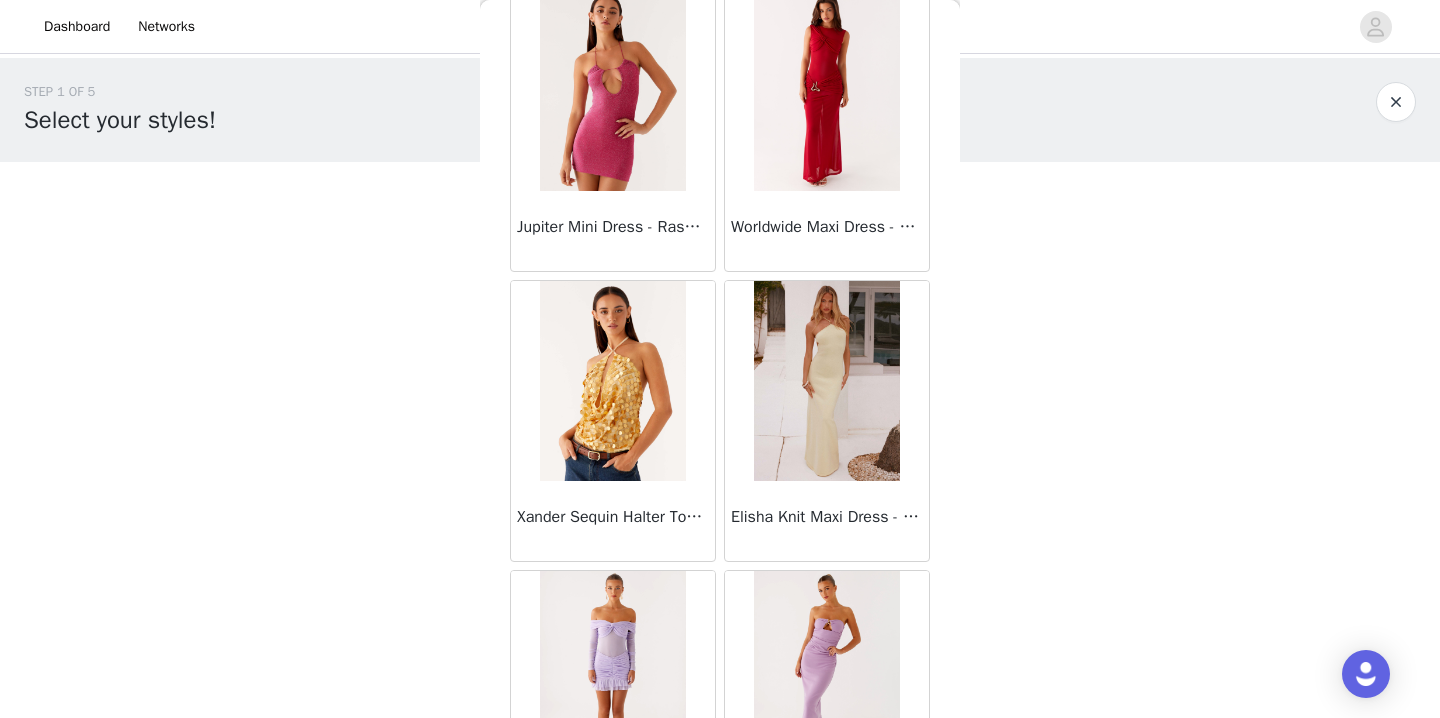 scroll, scrollTop: 42942, scrollLeft: 0, axis: vertical 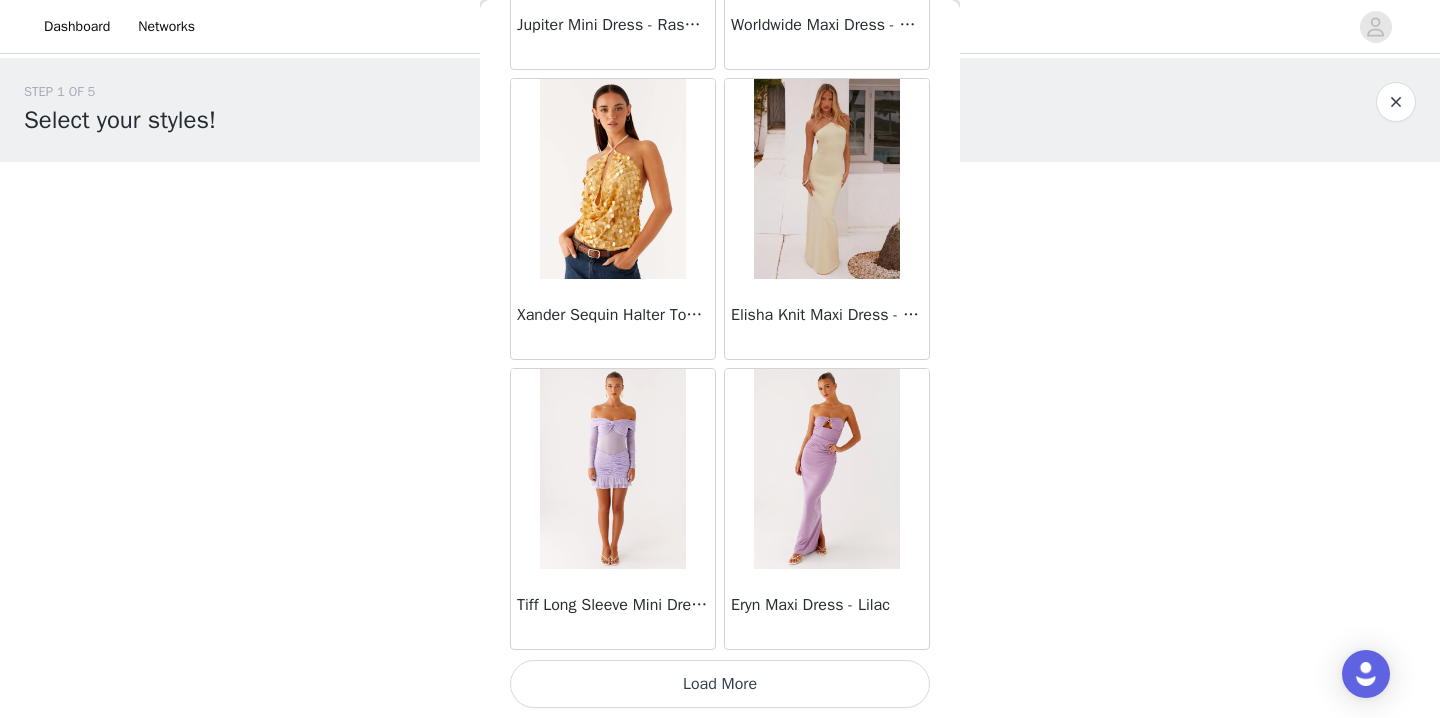 click on "Load More" at bounding box center (720, 684) 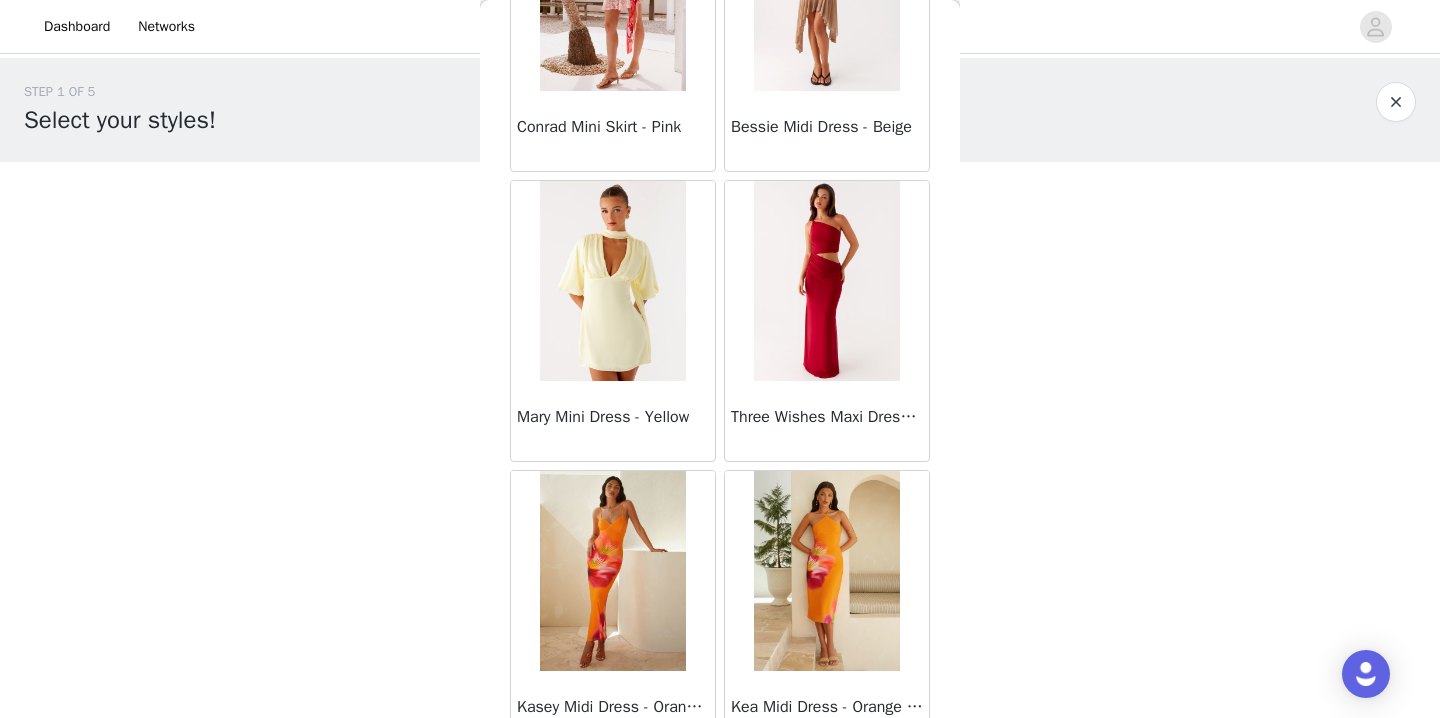 scroll, scrollTop: 45842, scrollLeft: 0, axis: vertical 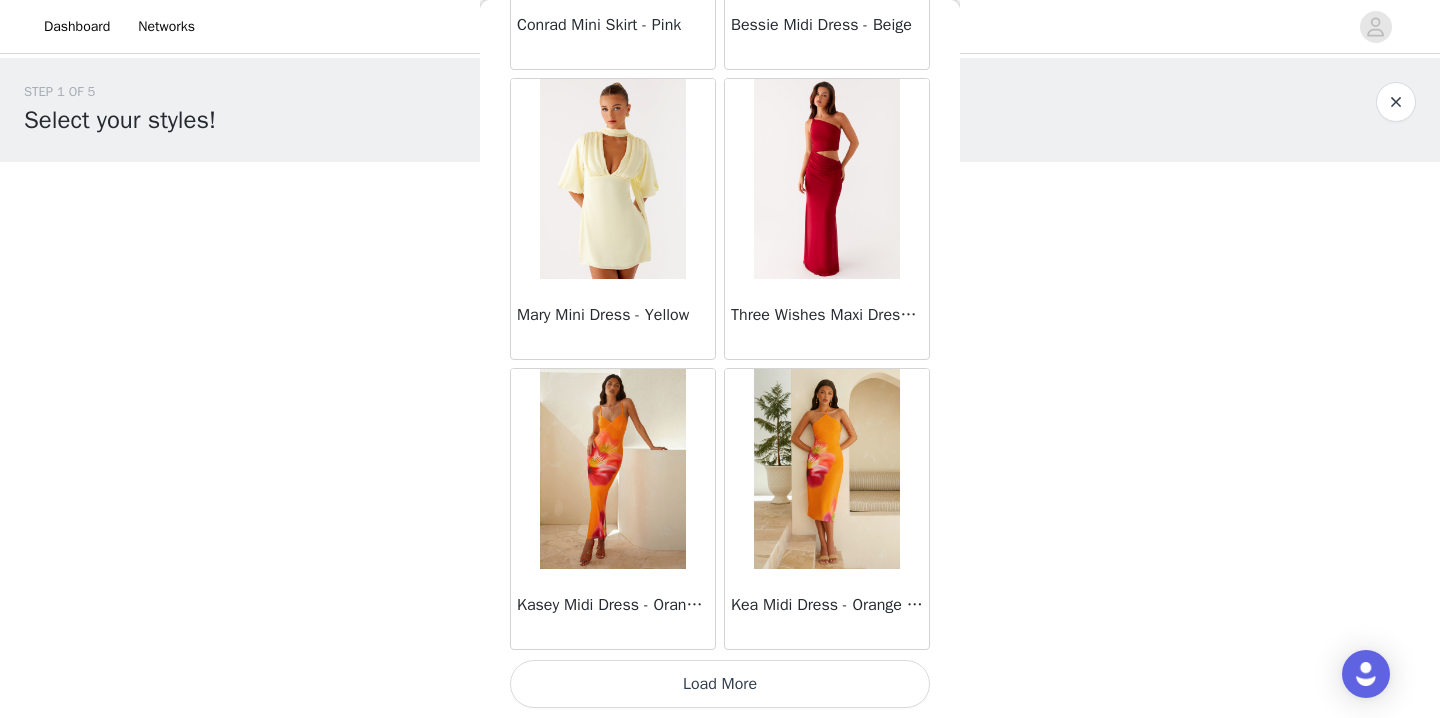 click on "Load More" at bounding box center (720, 684) 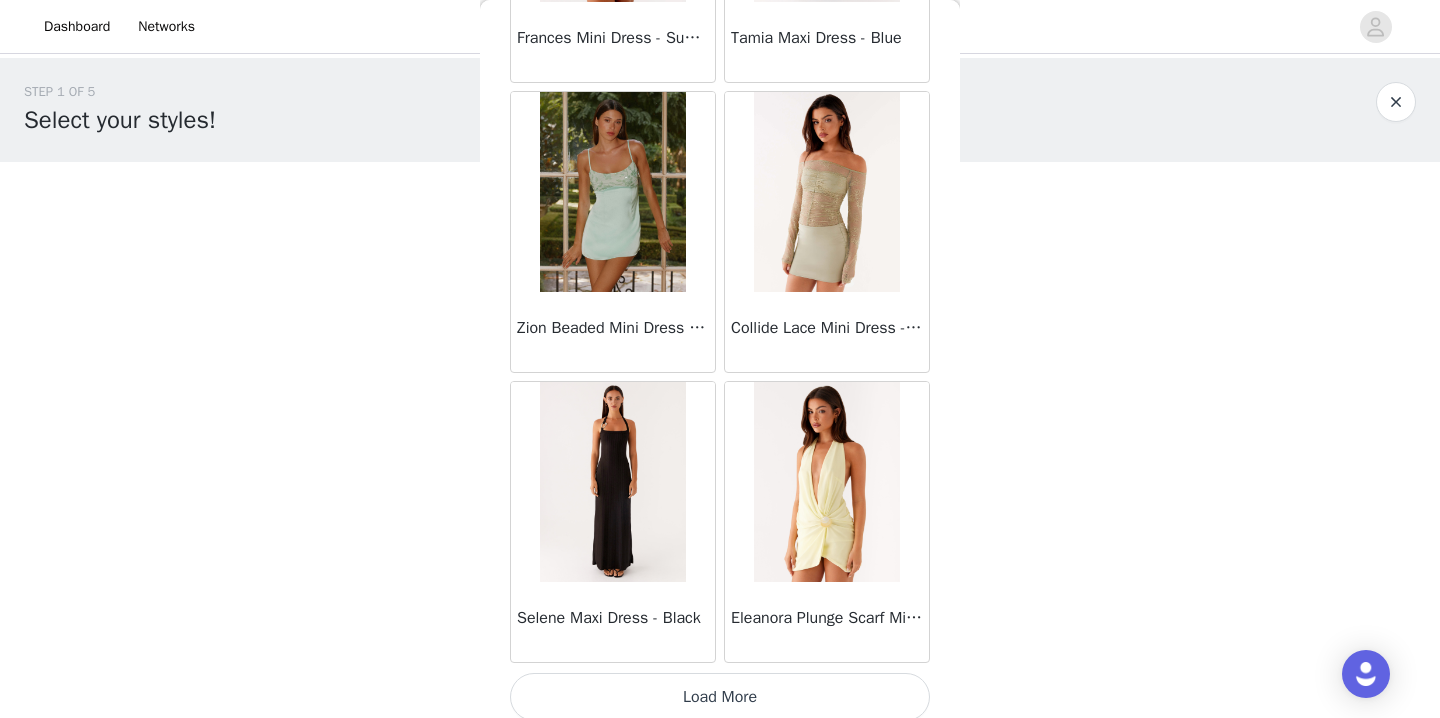 scroll, scrollTop: 48742, scrollLeft: 0, axis: vertical 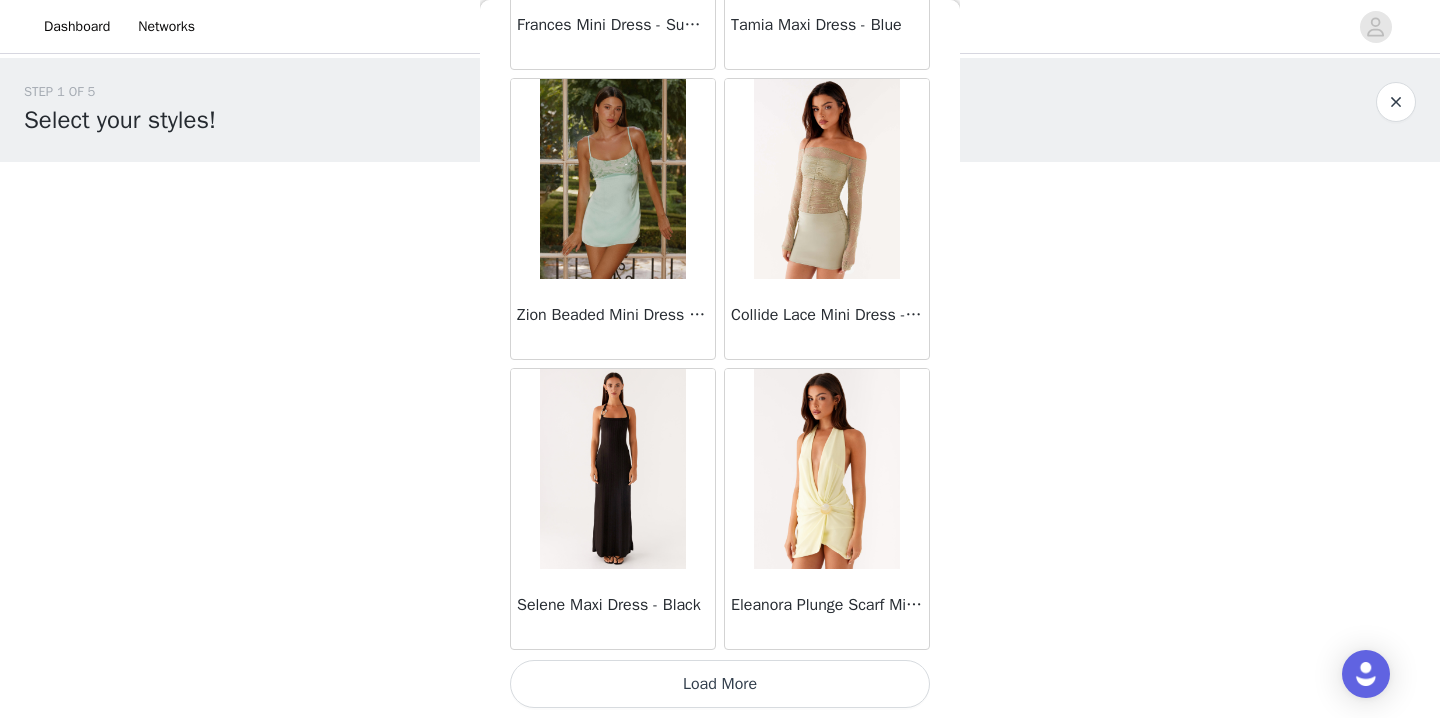 click on "Load More" at bounding box center (720, 684) 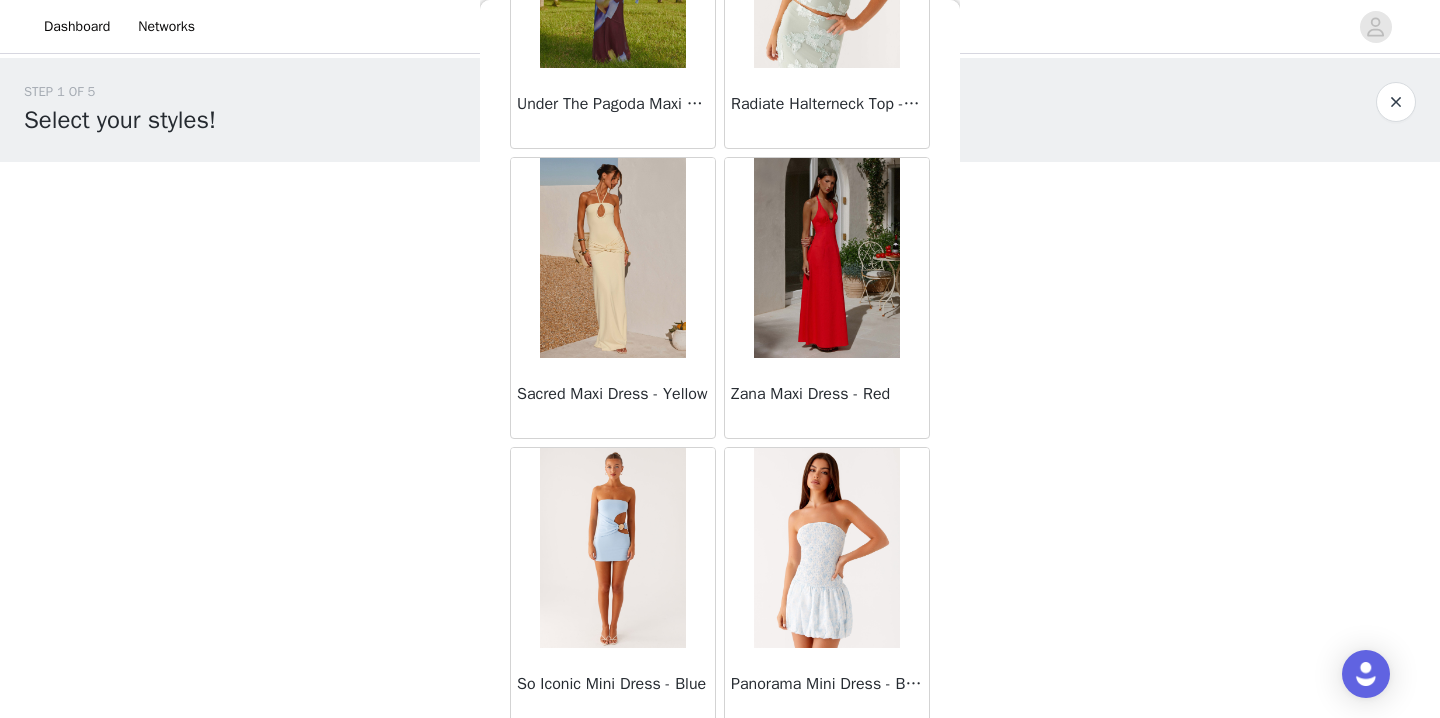 scroll, scrollTop: 51642, scrollLeft: 0, axis: vertical 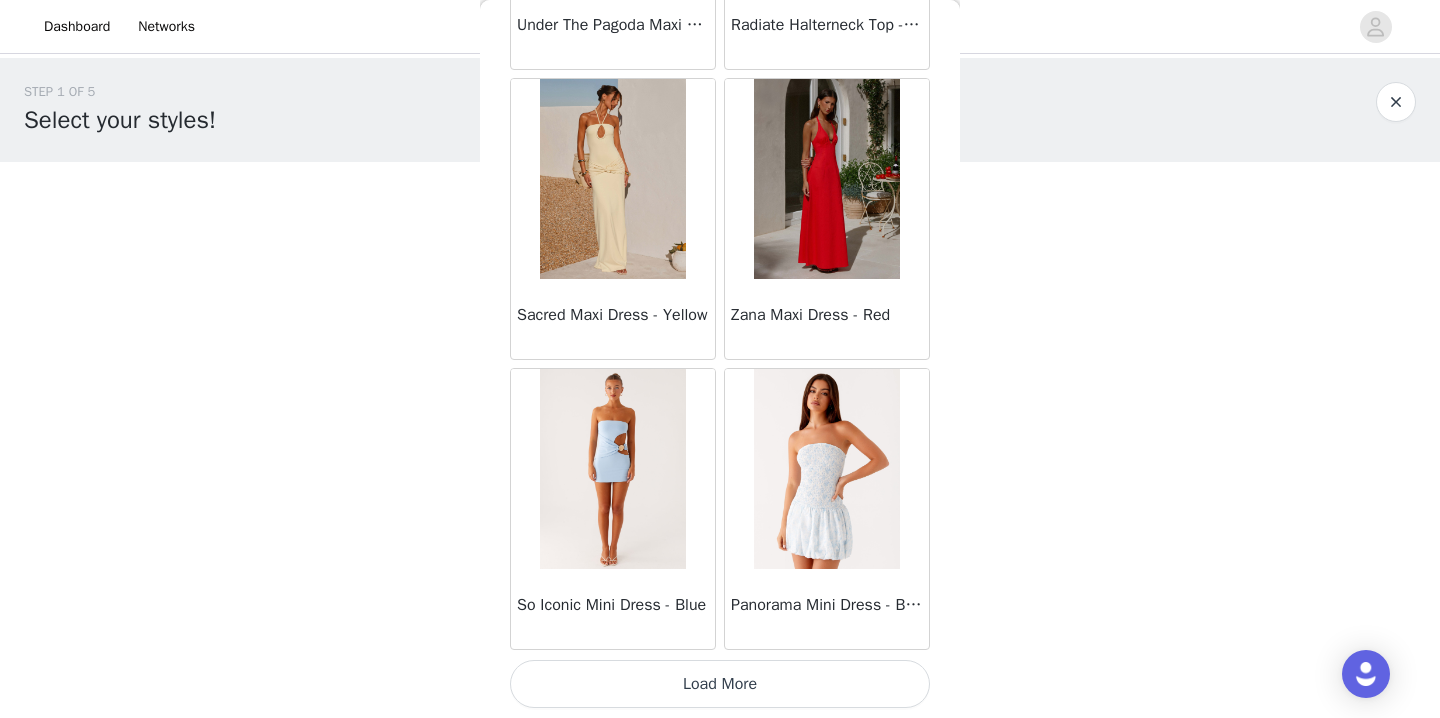 click on "Load More" at bounding box center [720, 684] 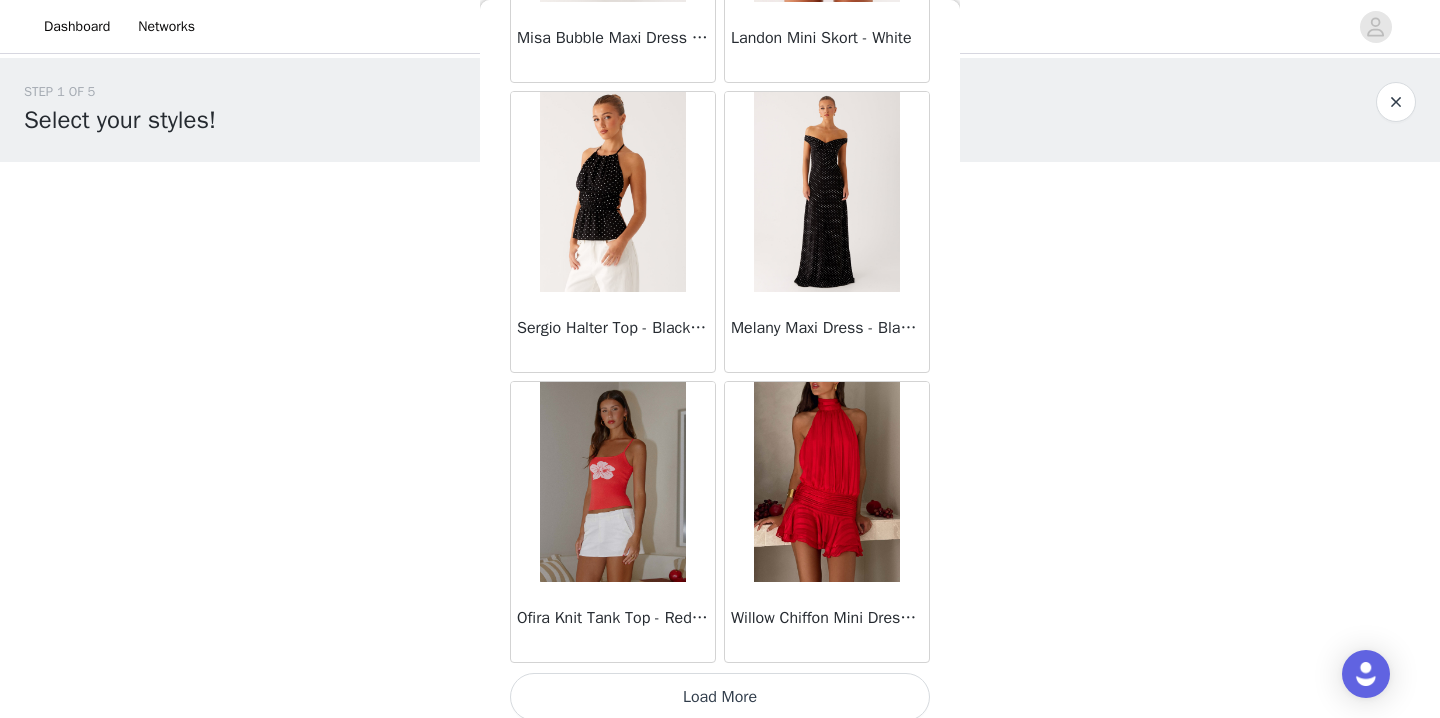 scroll, scrollTop: 54542, scrollLeft: 0, axis: vertical 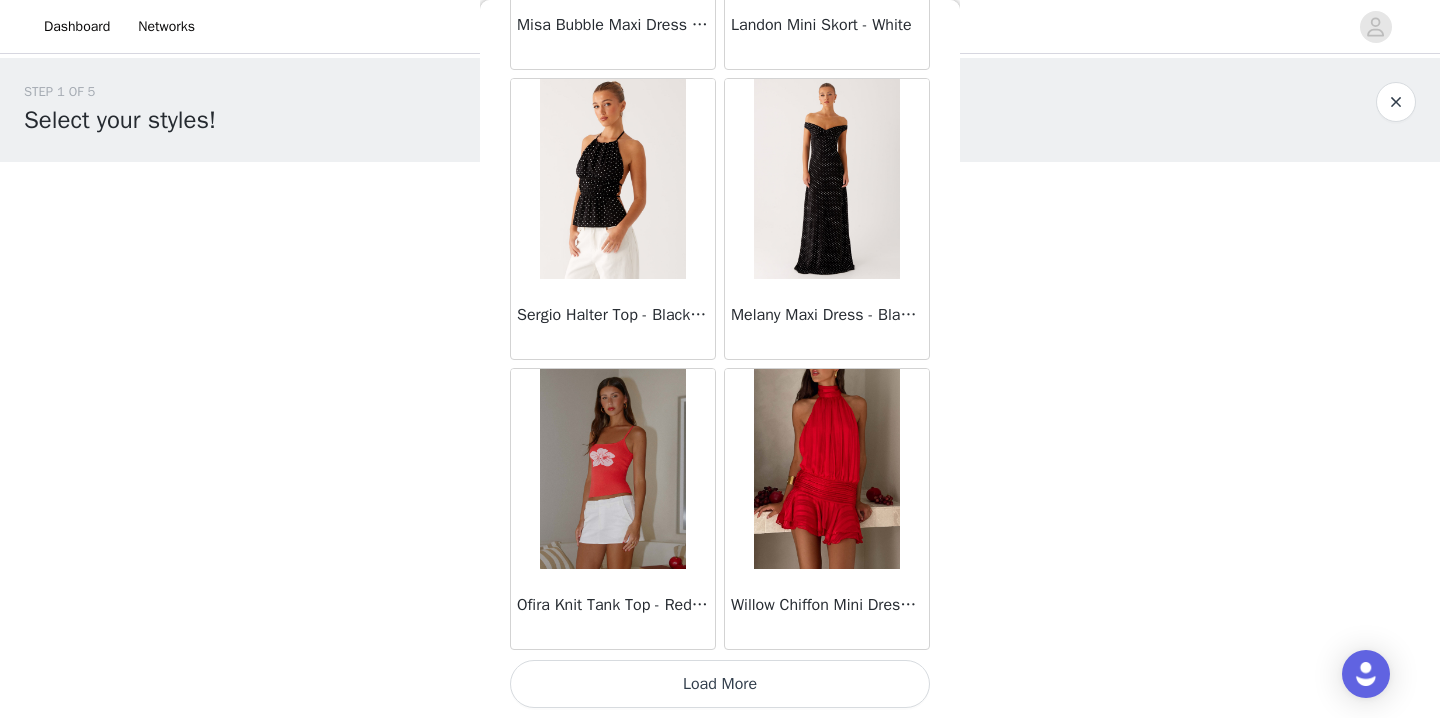 click on "Load More" at bounding box center [720, 684] 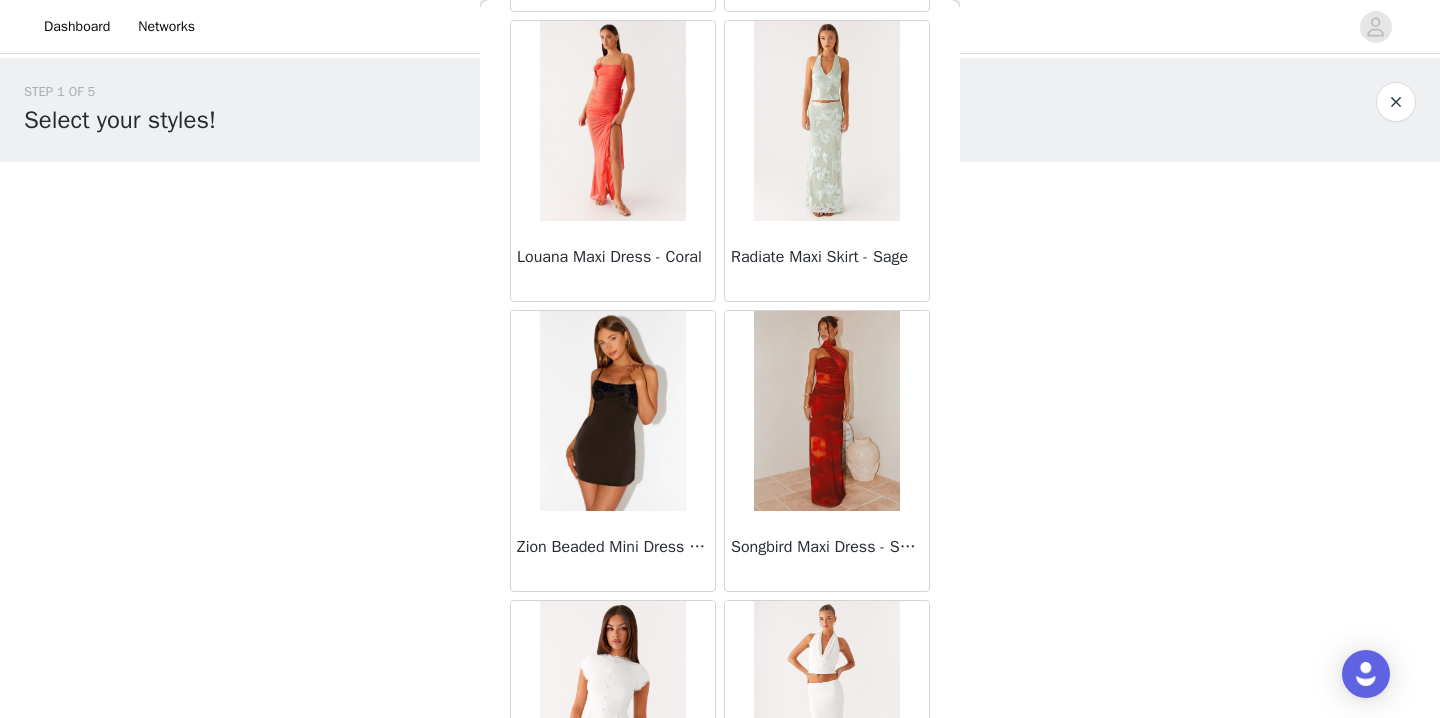 scroll, scrollTop: 57442, scrollLeft: 0, axis: vertical 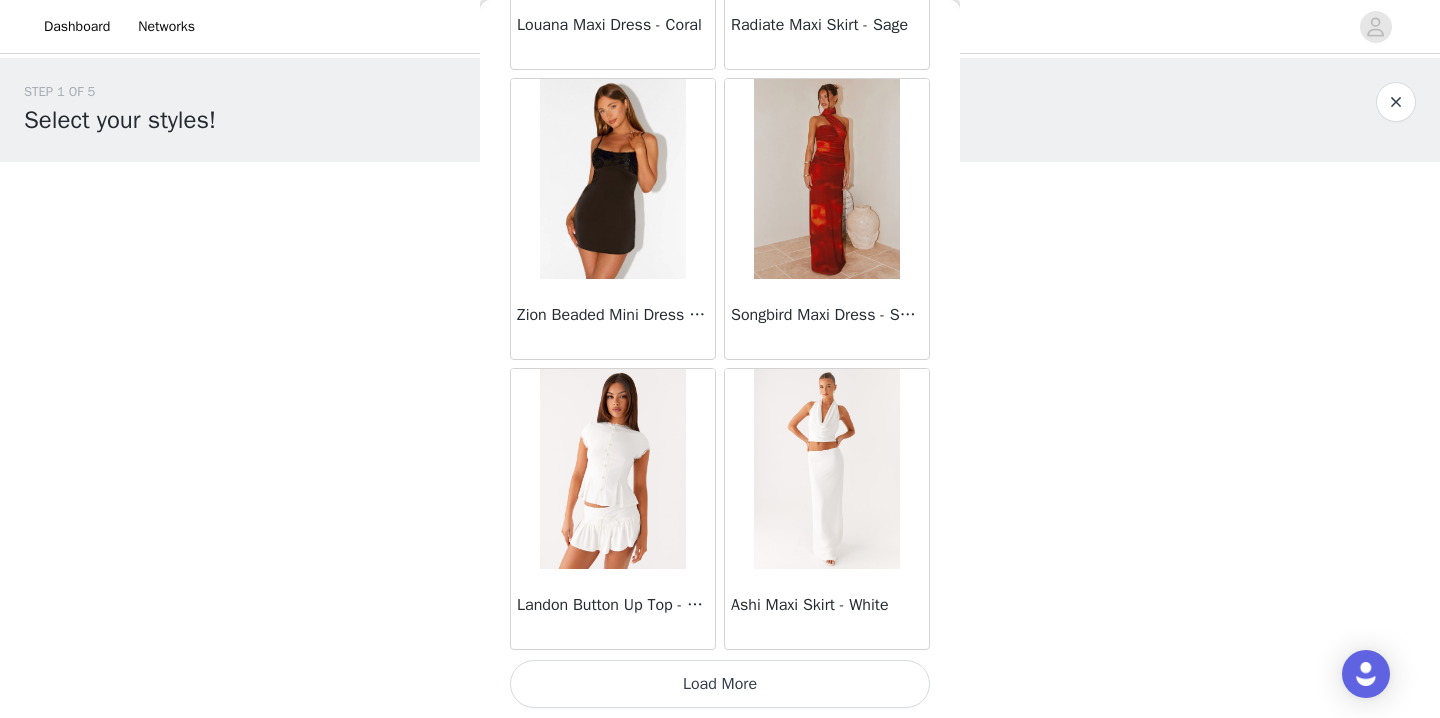 click on "Load More" at bounding box center (720, 684) 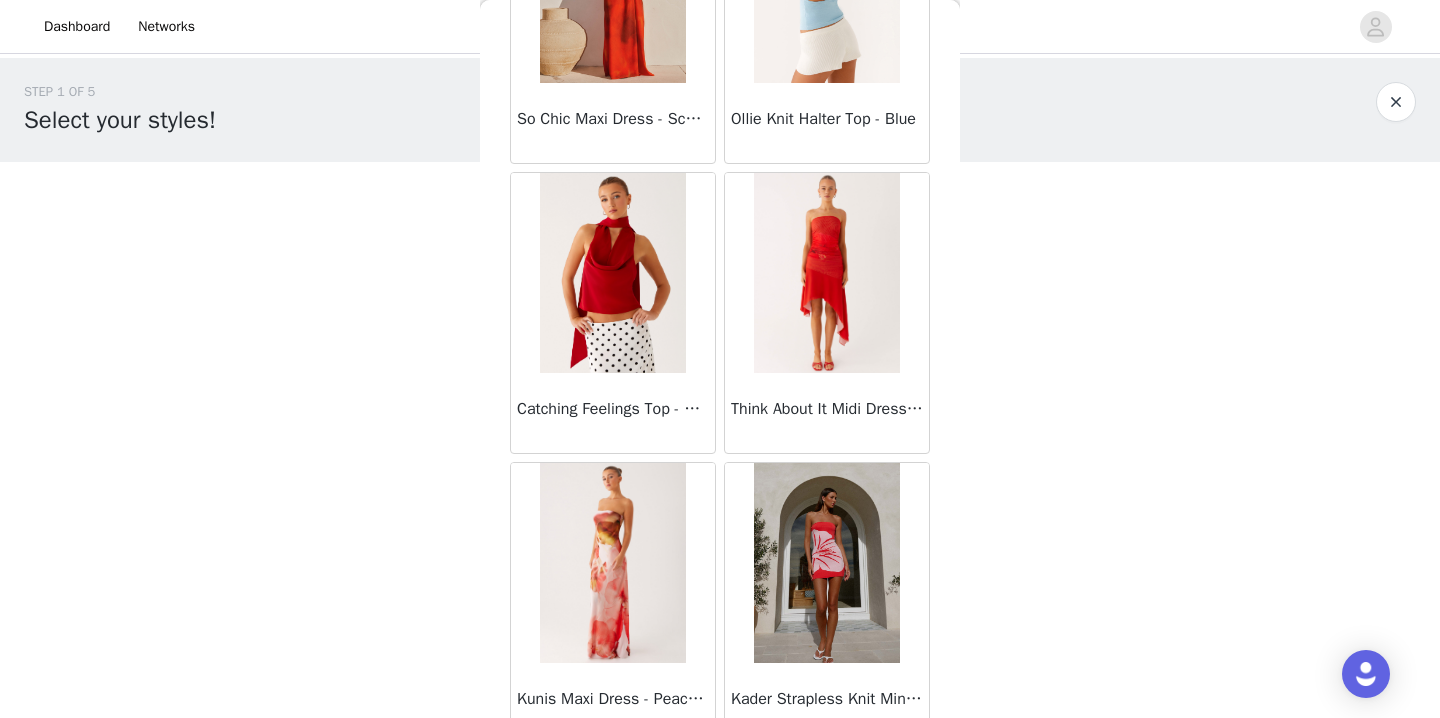 scroll, scrollTop: 58269, scrollLeft: 0, axis: vertical 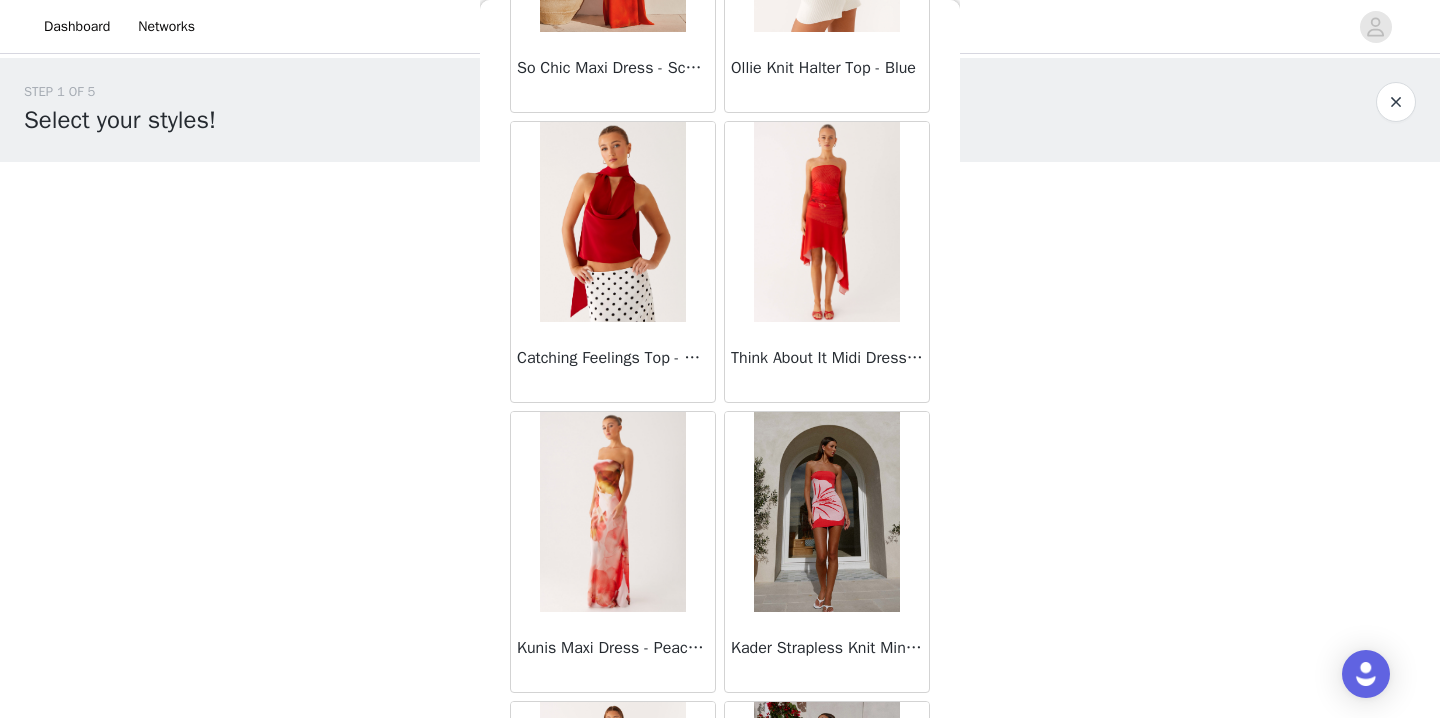 click at bounding box center (826, 222) 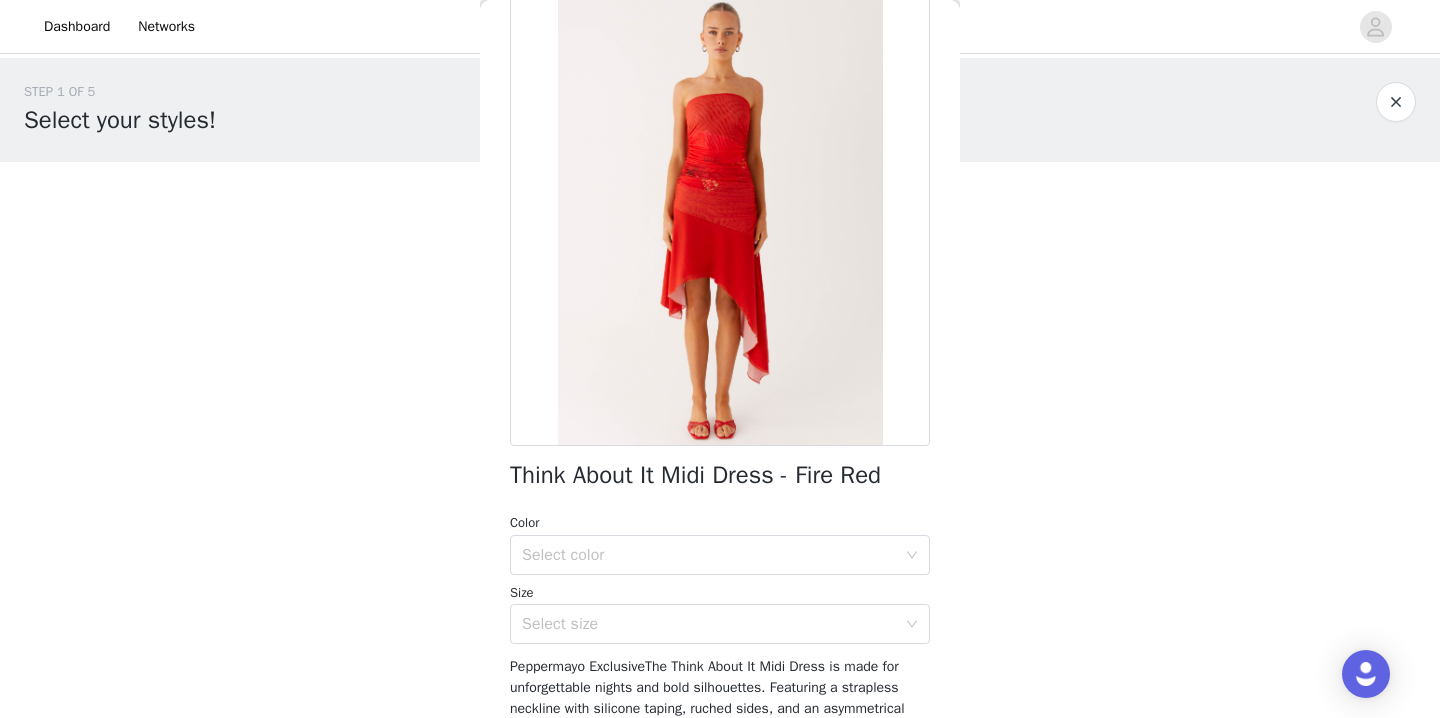 scroll, scrollTop: 138, scrollLeft: 0, axis: vertical 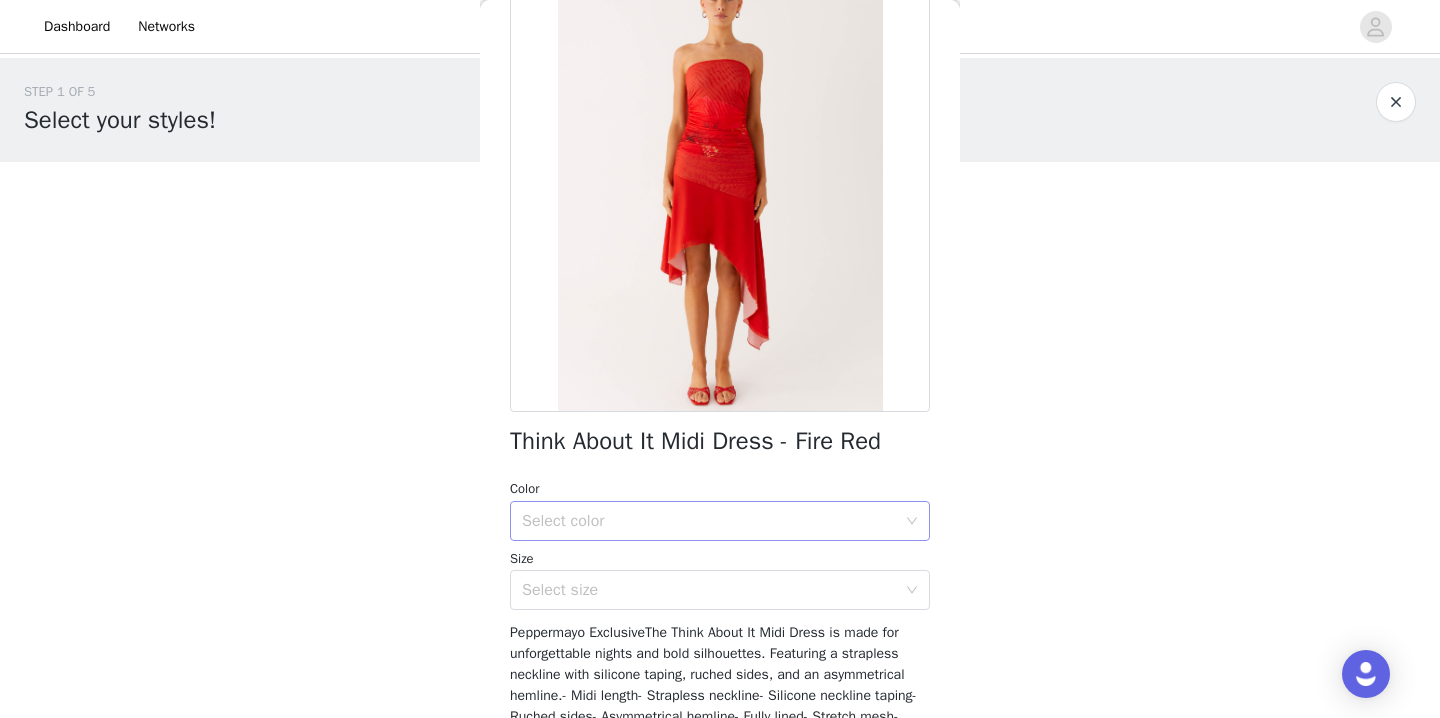 click on "Select color" at bounding box center [713, 521] 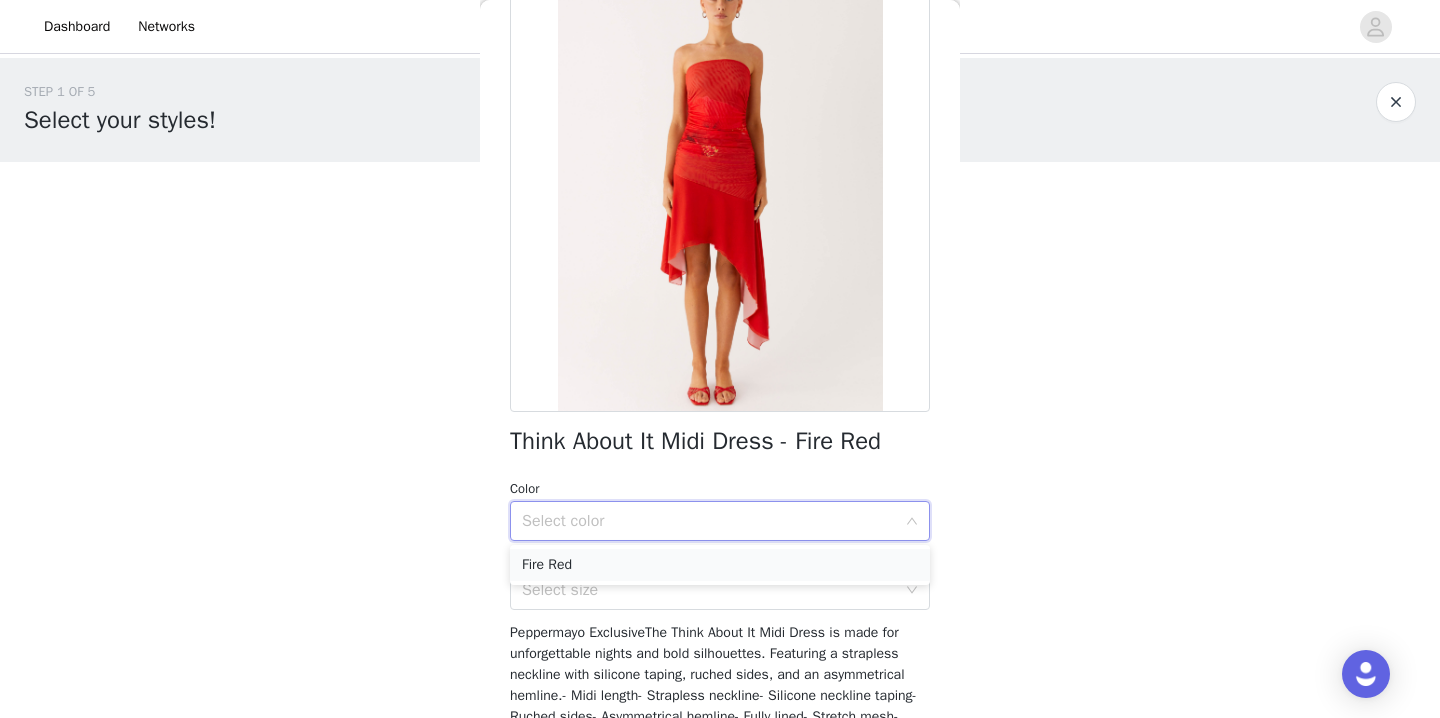 click on "Fire Red" at bounding box center (720, 565) 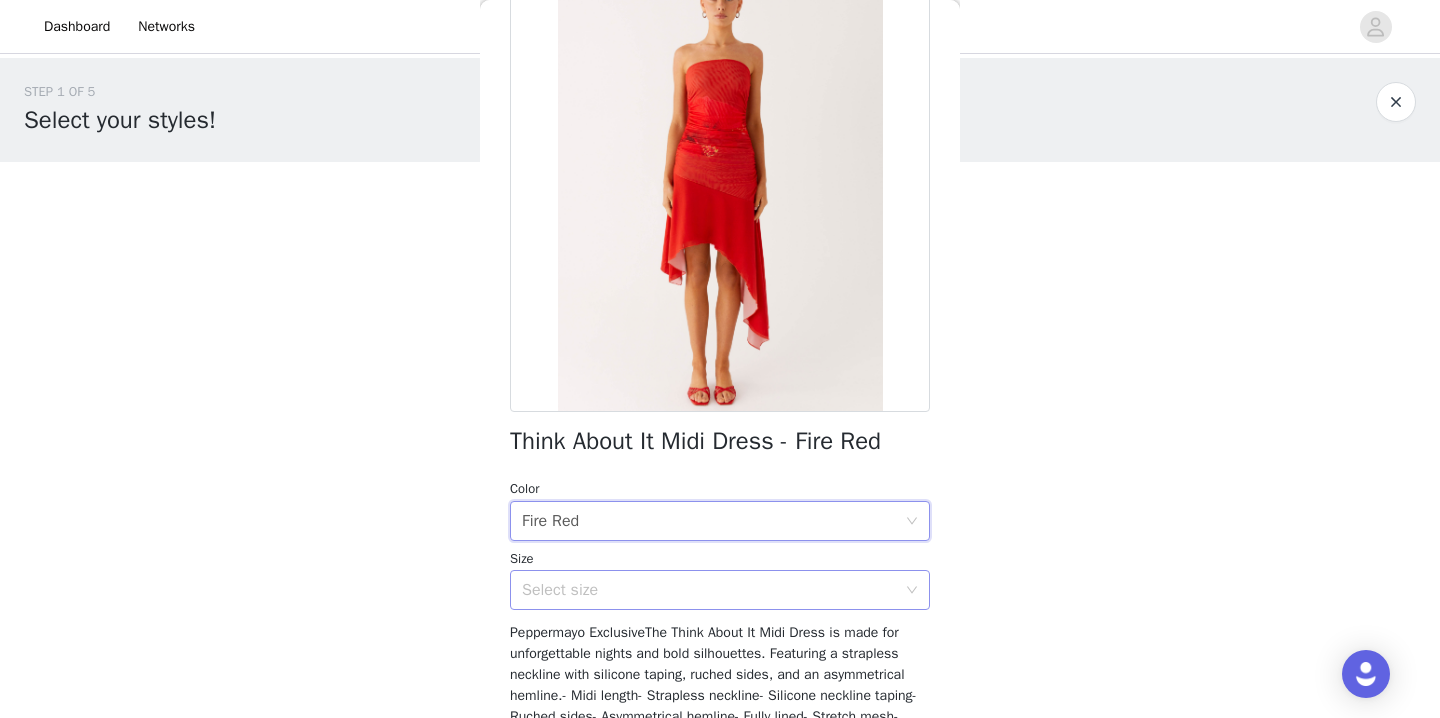 click on "Select size" at bounding box center (709, 590) 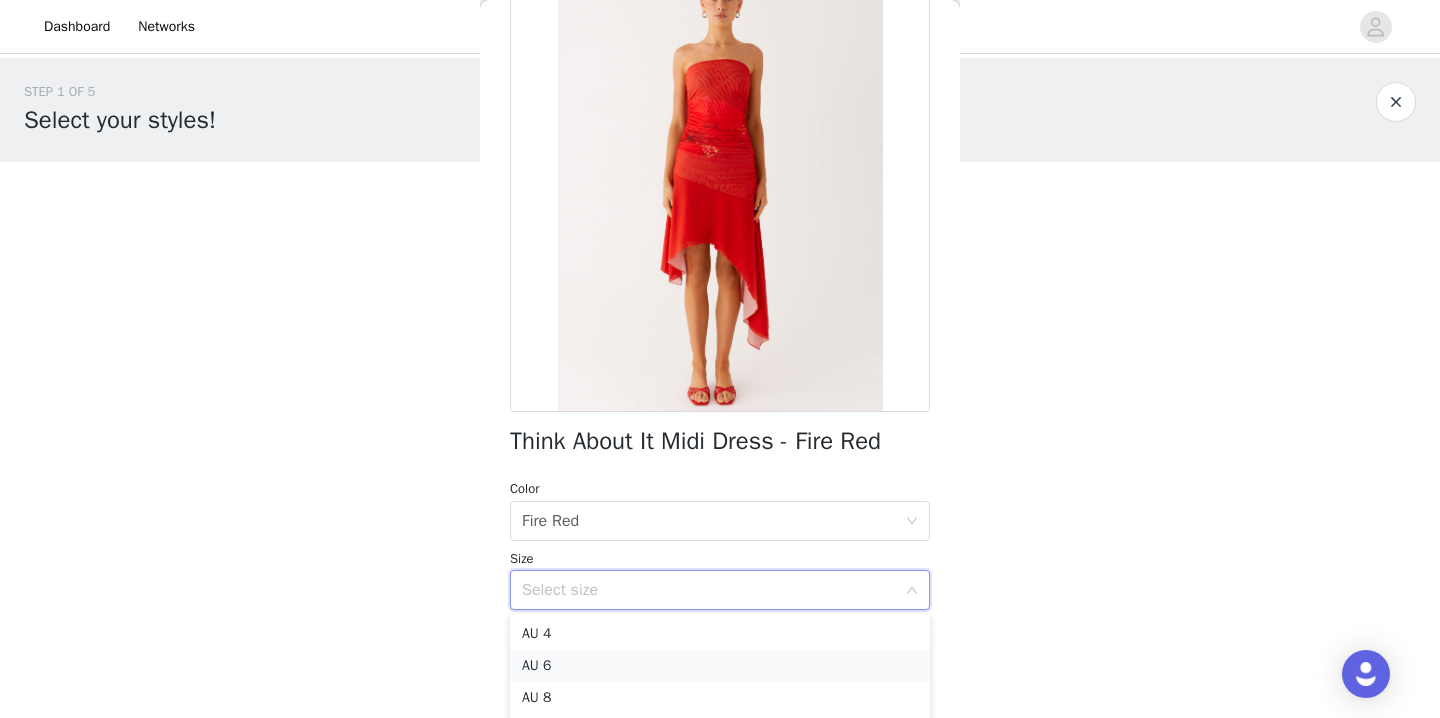 click on "AU 6" at bounding box center [720, 666] 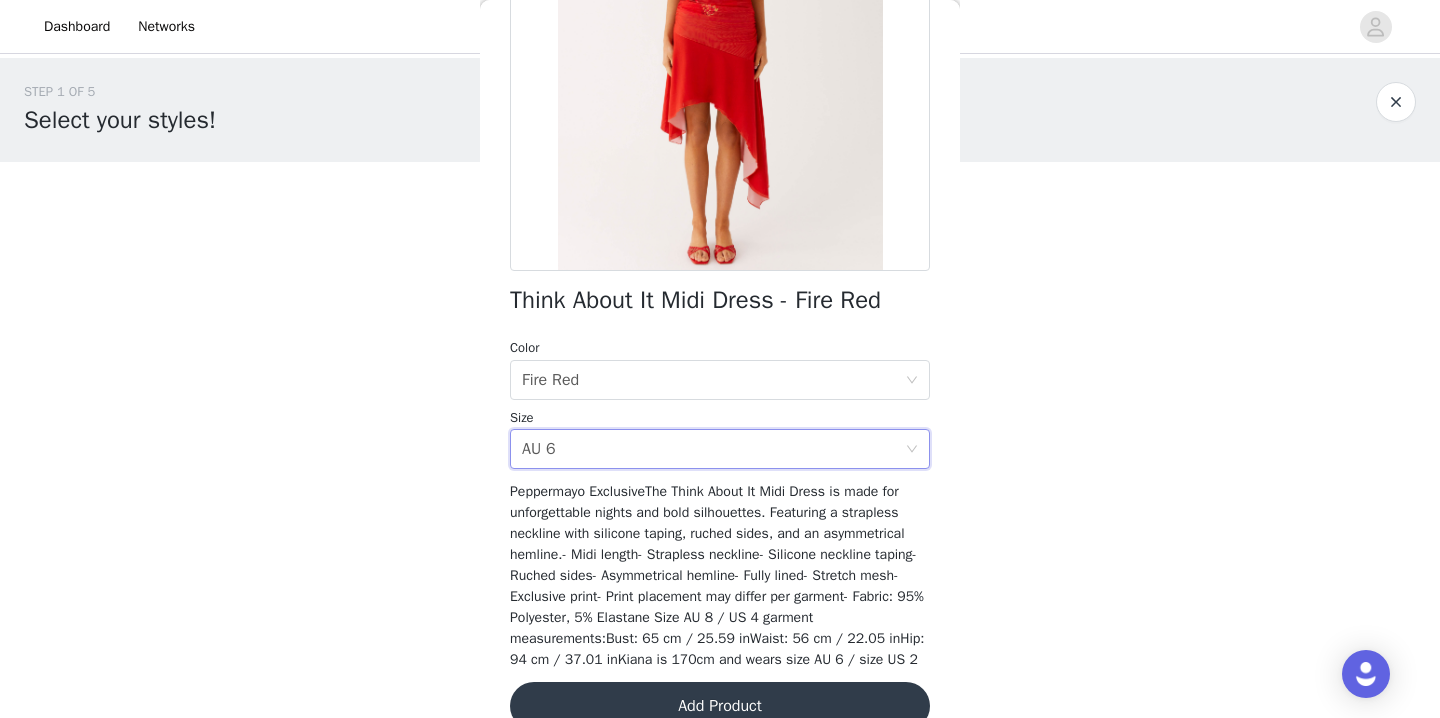 scroll, scrollTop: 336, scrollLeft: 0, axis: vertical 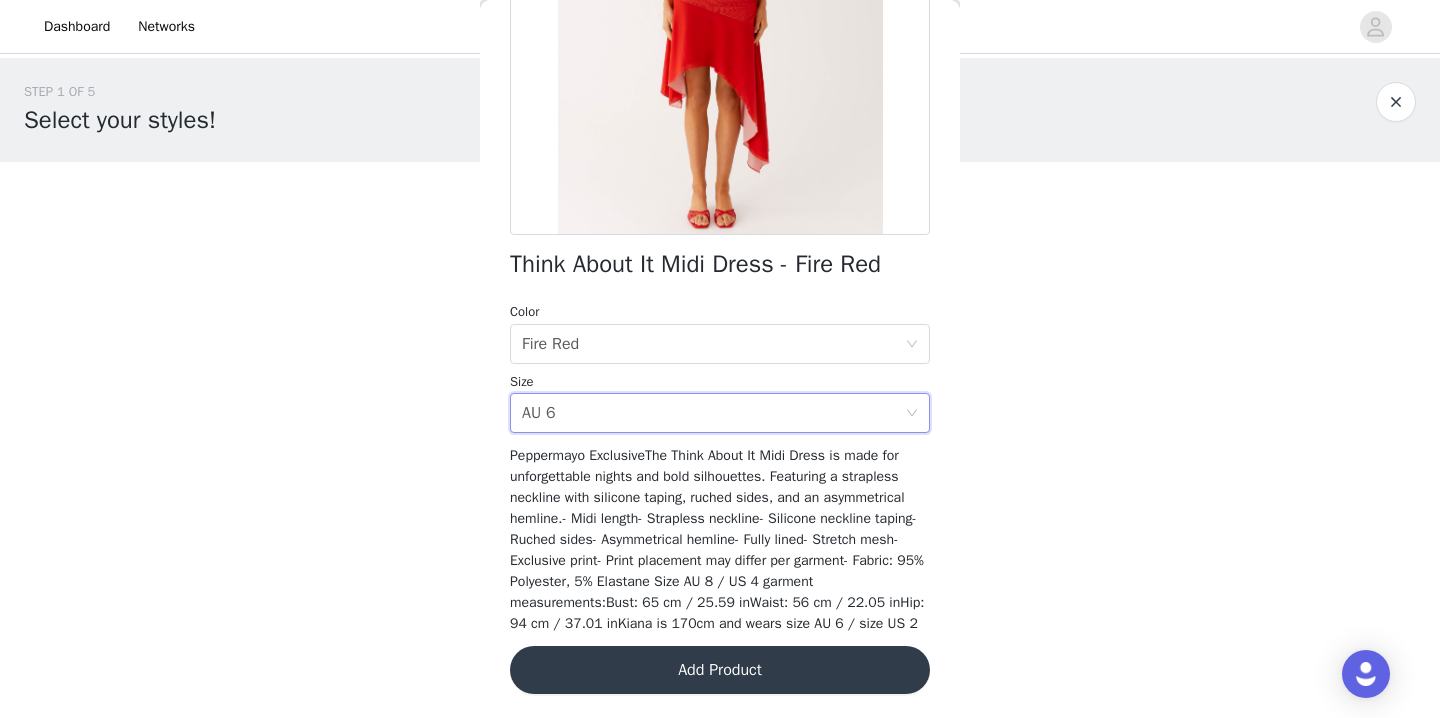 click on "Add Product" at bounding box center (720, 670) 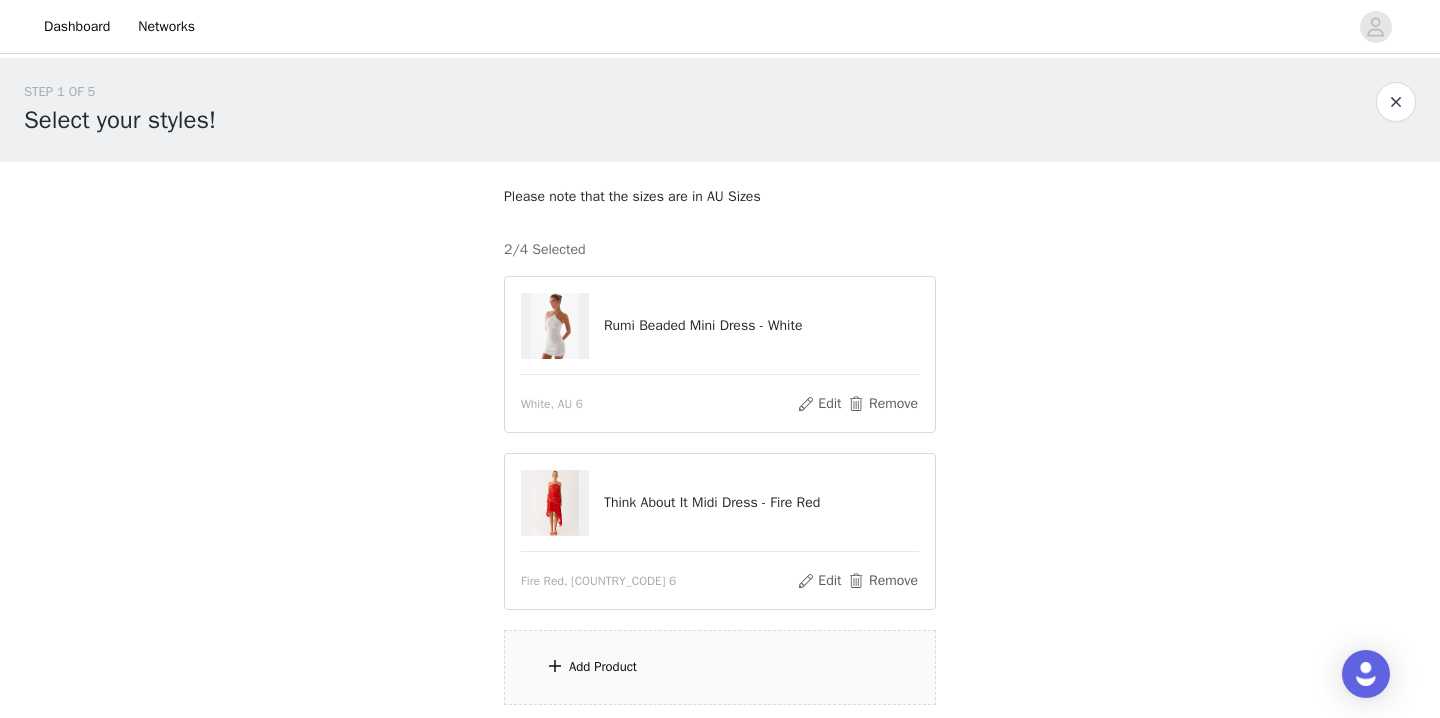 scroll, scrollTop: 154, scrollLeft: 0, axis: vertical 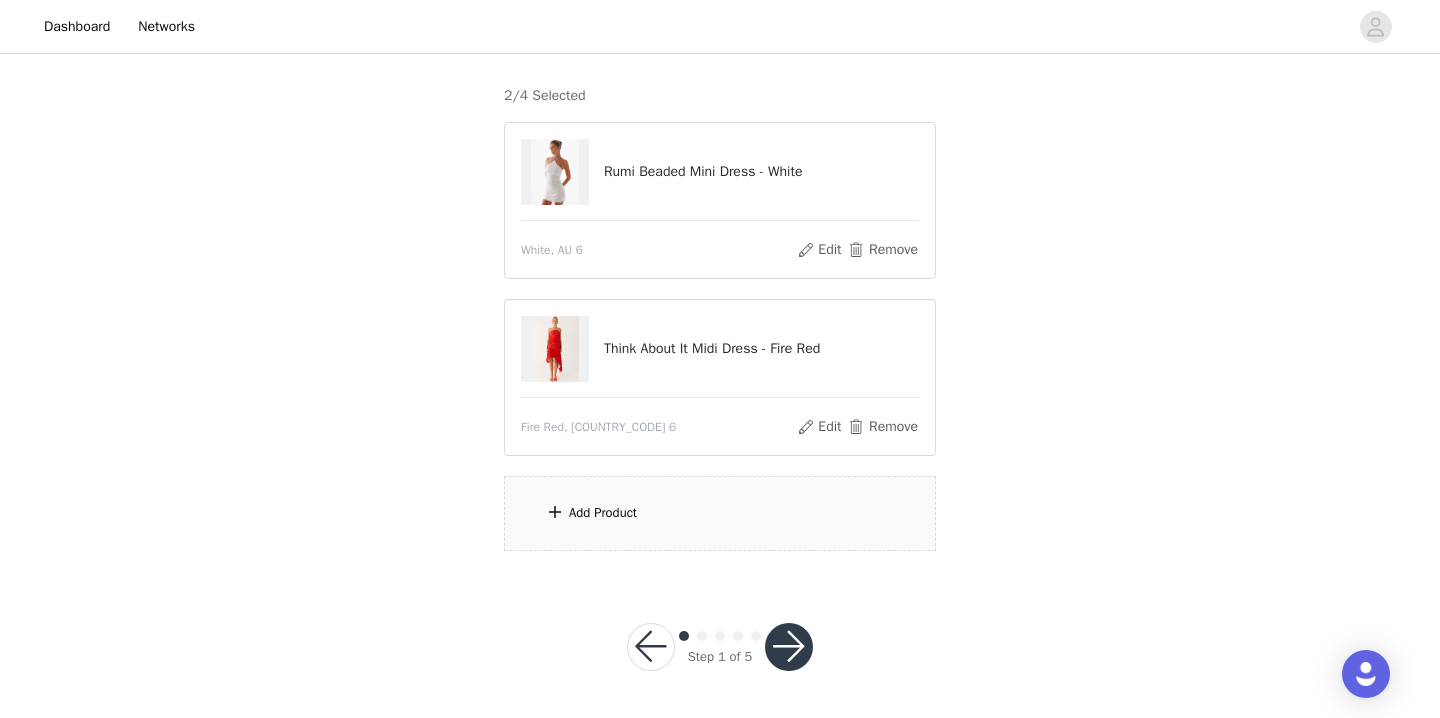 click on "Add Product" at bounding box center [603, 513] 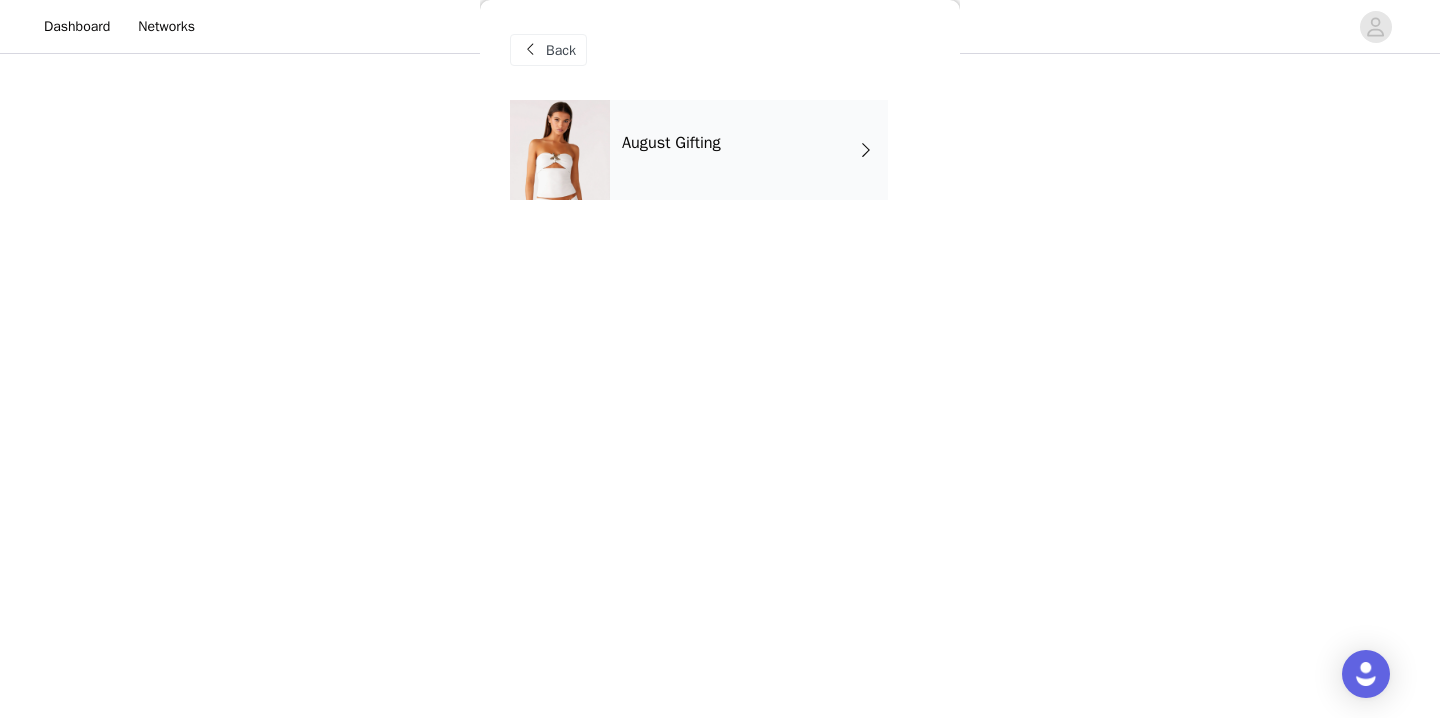 click on "August Gifting" at bounding box center (749, 150) 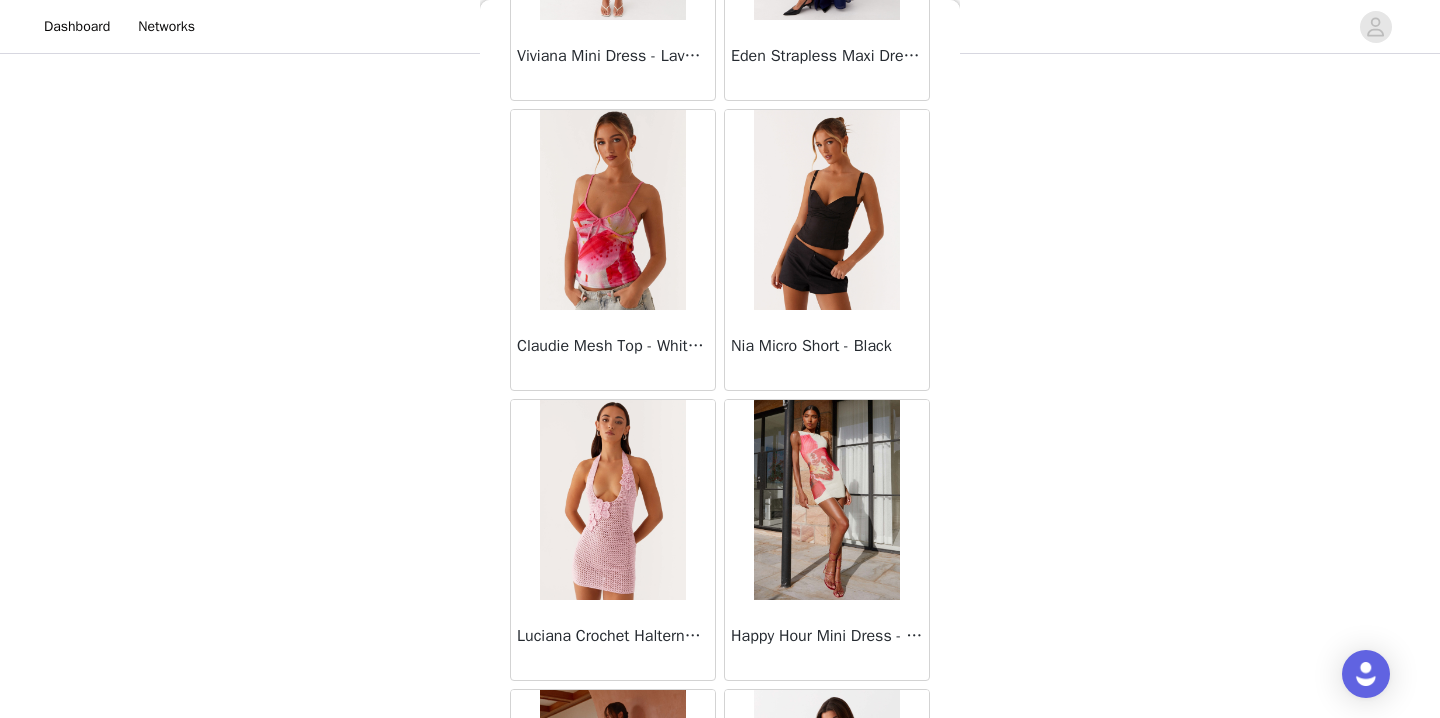 scroll, scrollTop: 2342, scrollLeft: 0, axis: vertical 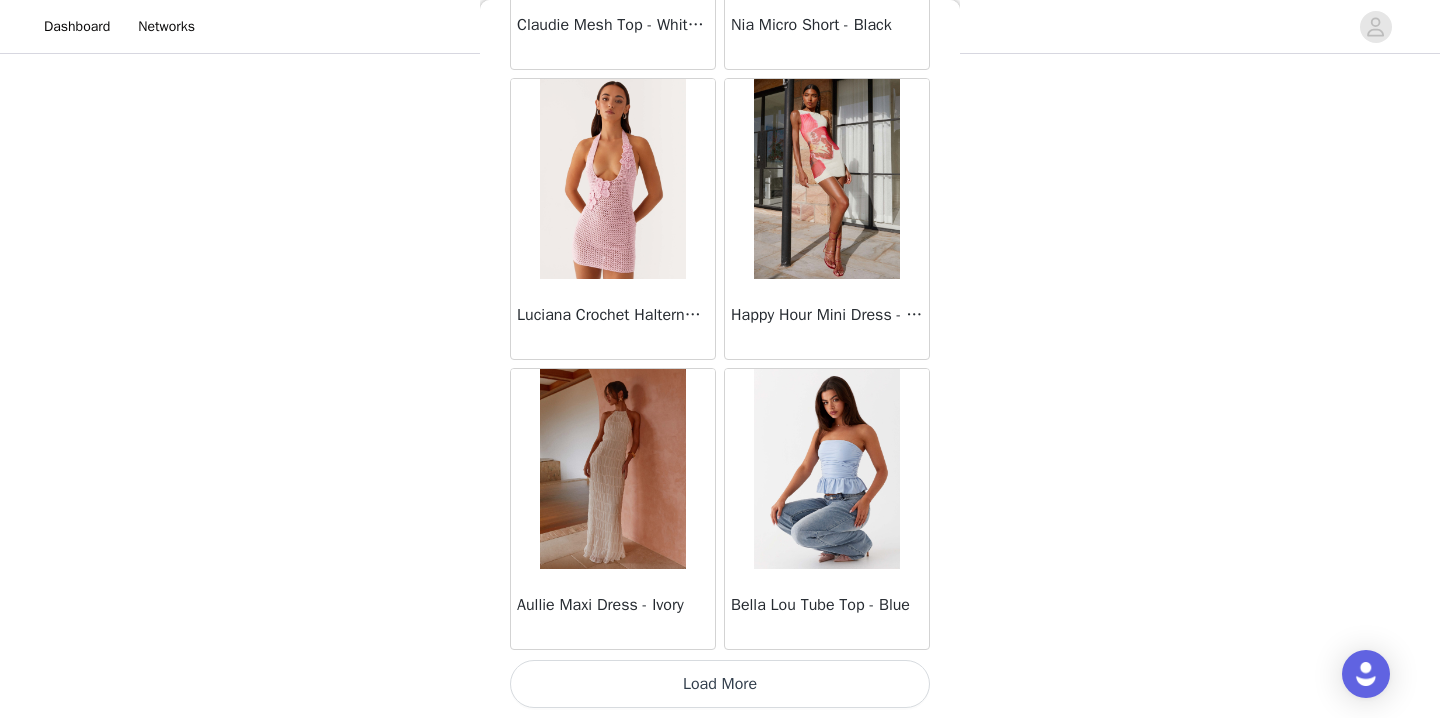 click on "Load More" at bounding box center (720, 684) 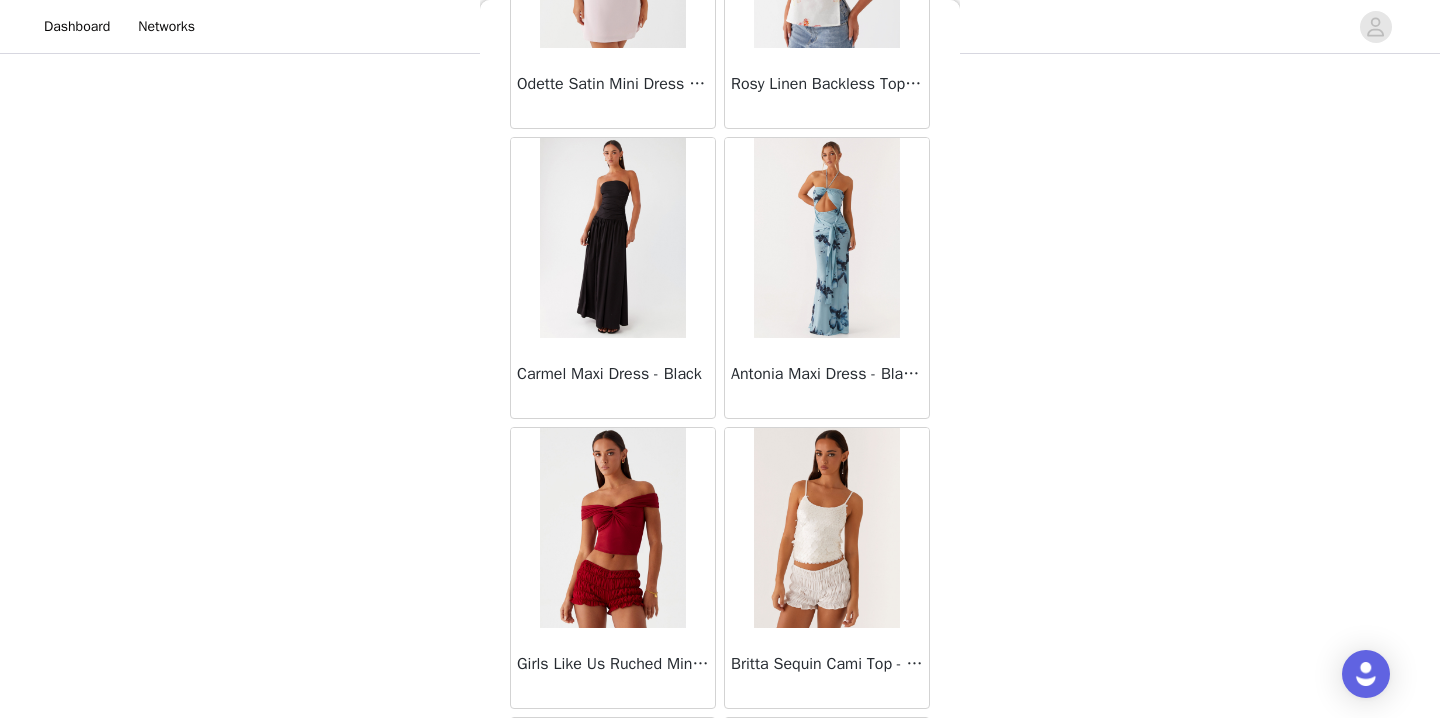 scroll, scrollTop: 5242, scrollLeft: 0, axis: vertical 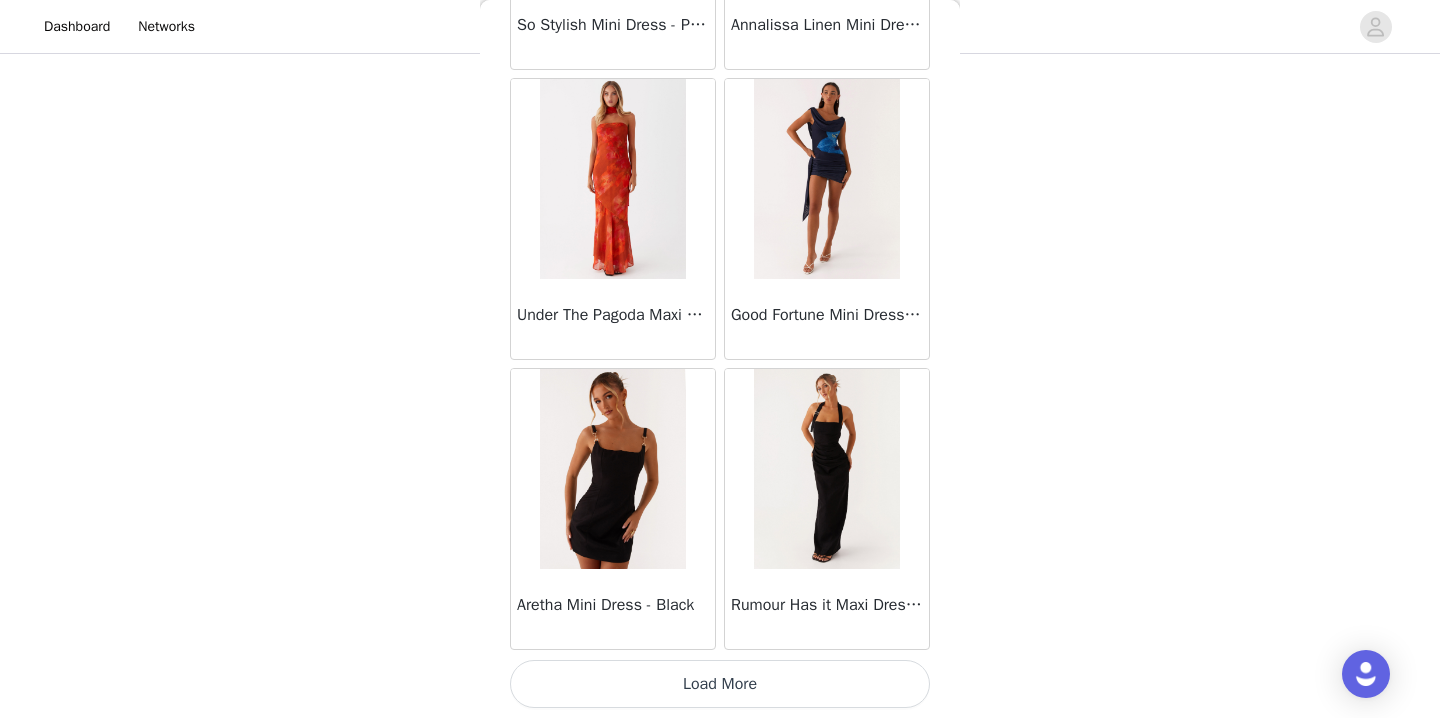 click on "Load More" at bounding box center [720, 684] 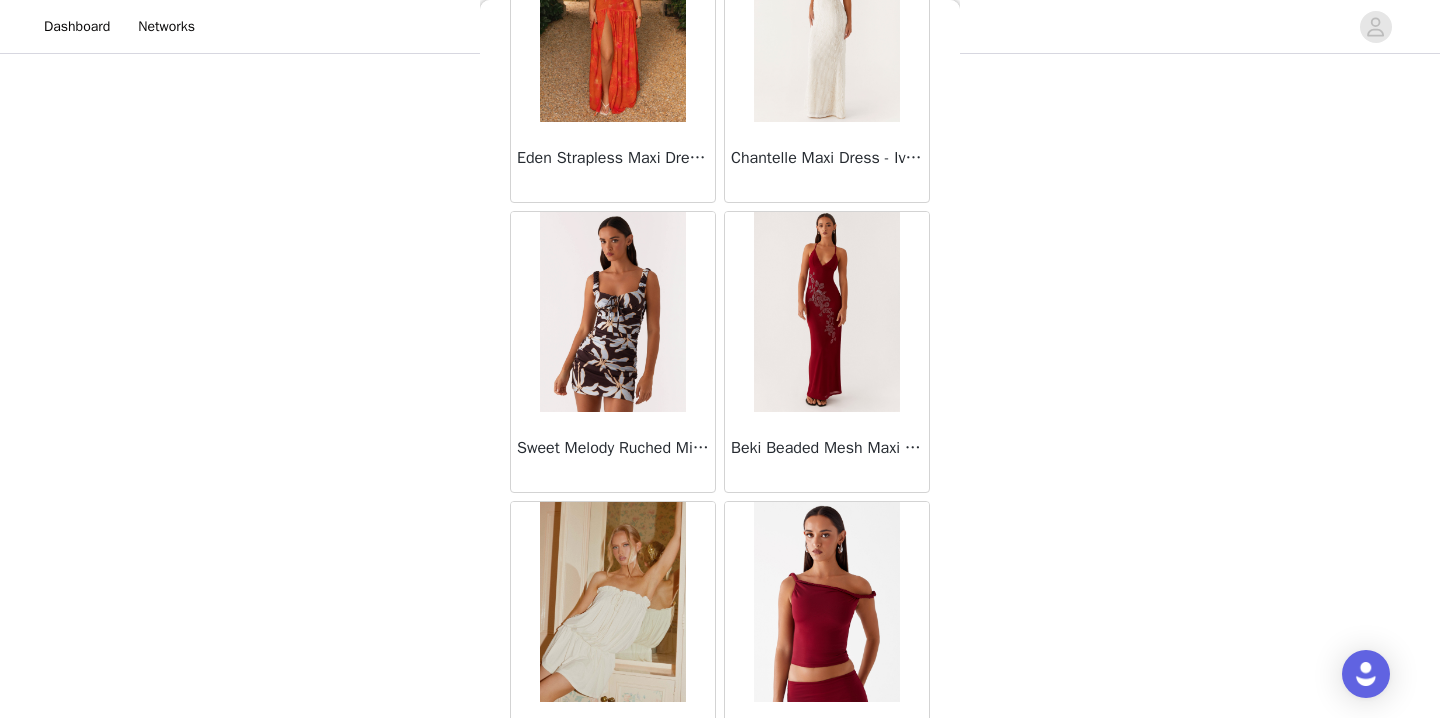 scroll, scrollTop: 8142, scrollLeft: 0, axis: vertical 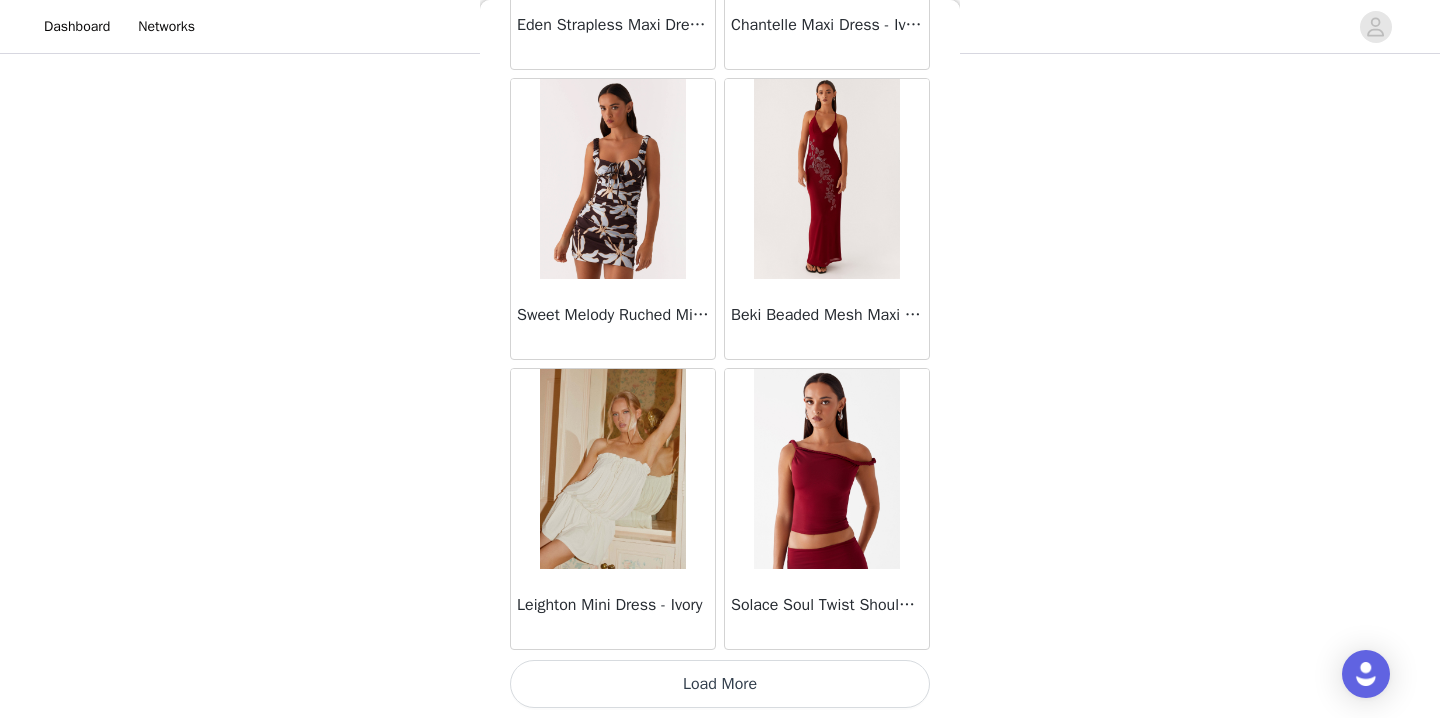 click on "Load More" at bounding box center [720, 684] 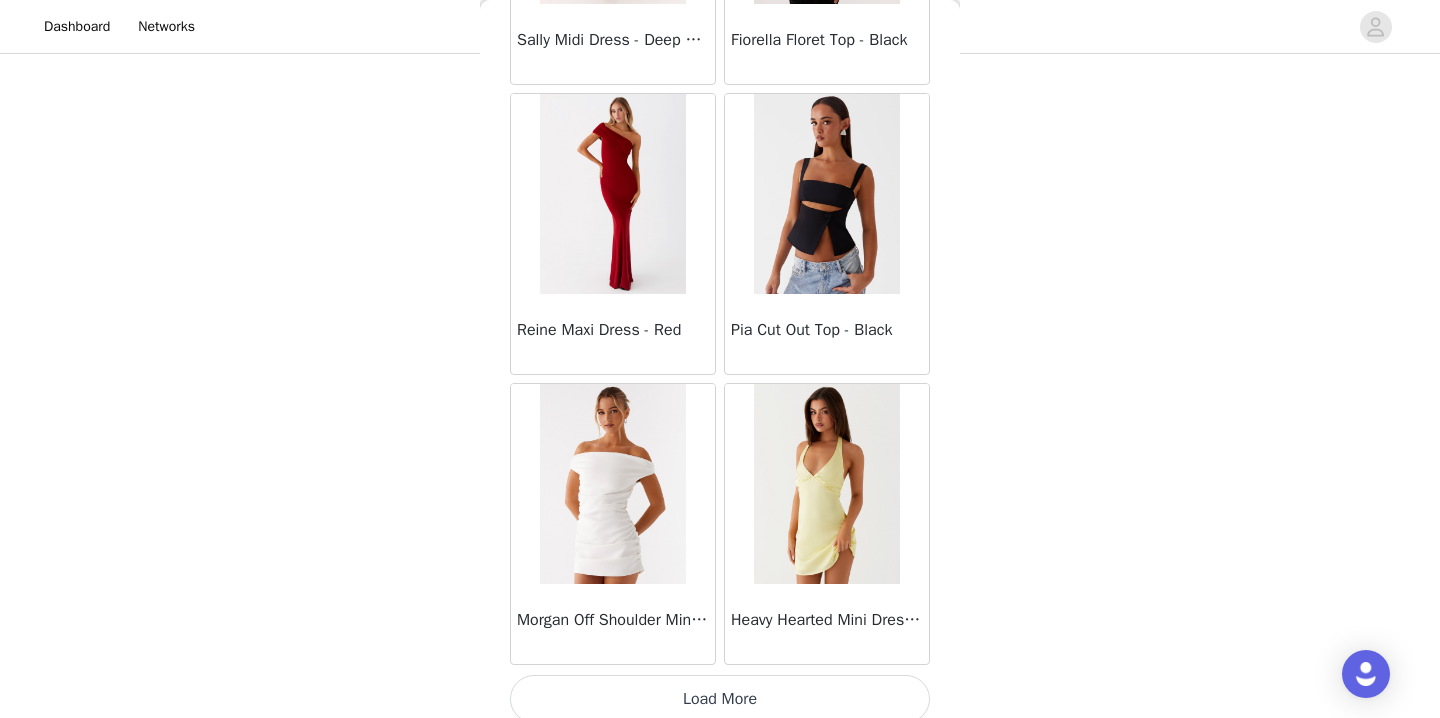 scroll, scrollTop: 11042, scrollLeft: 0, axis: vertical 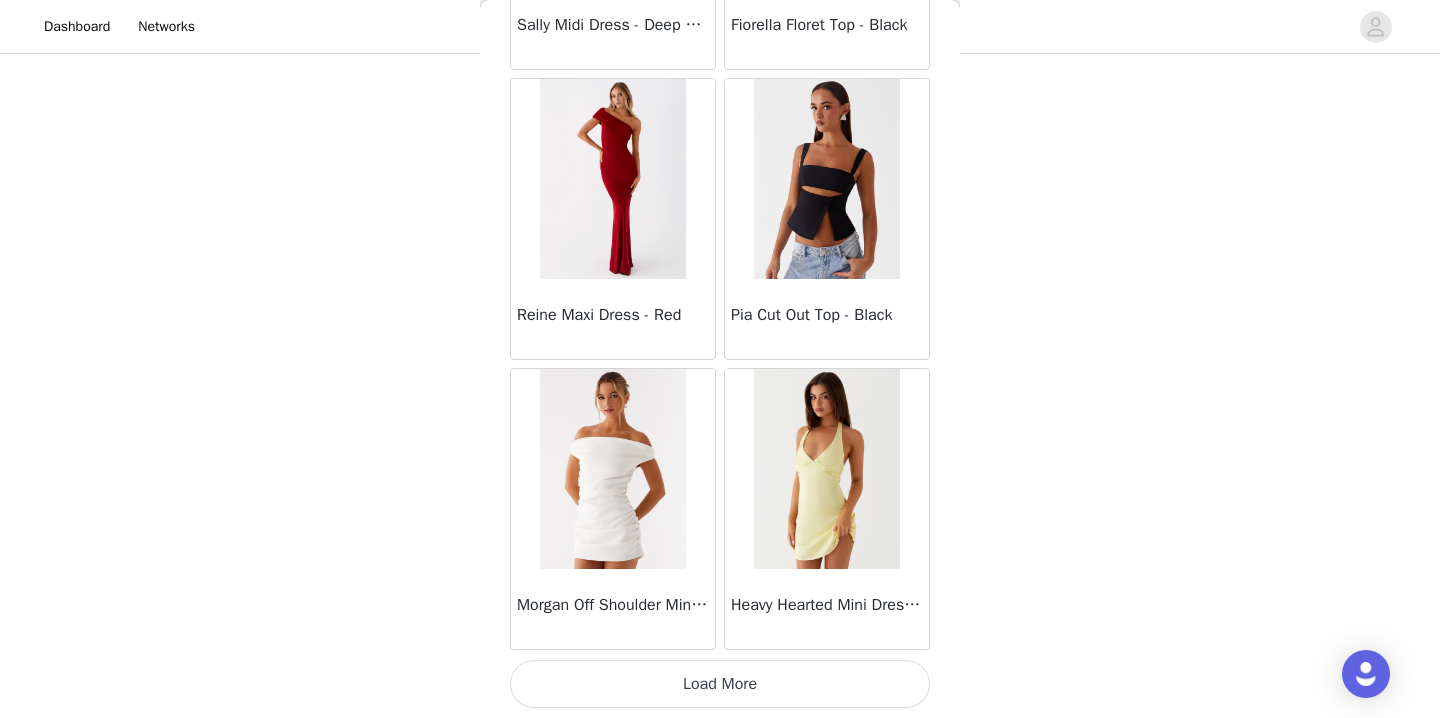 click on "Load More" at bounding box center (720, 684) 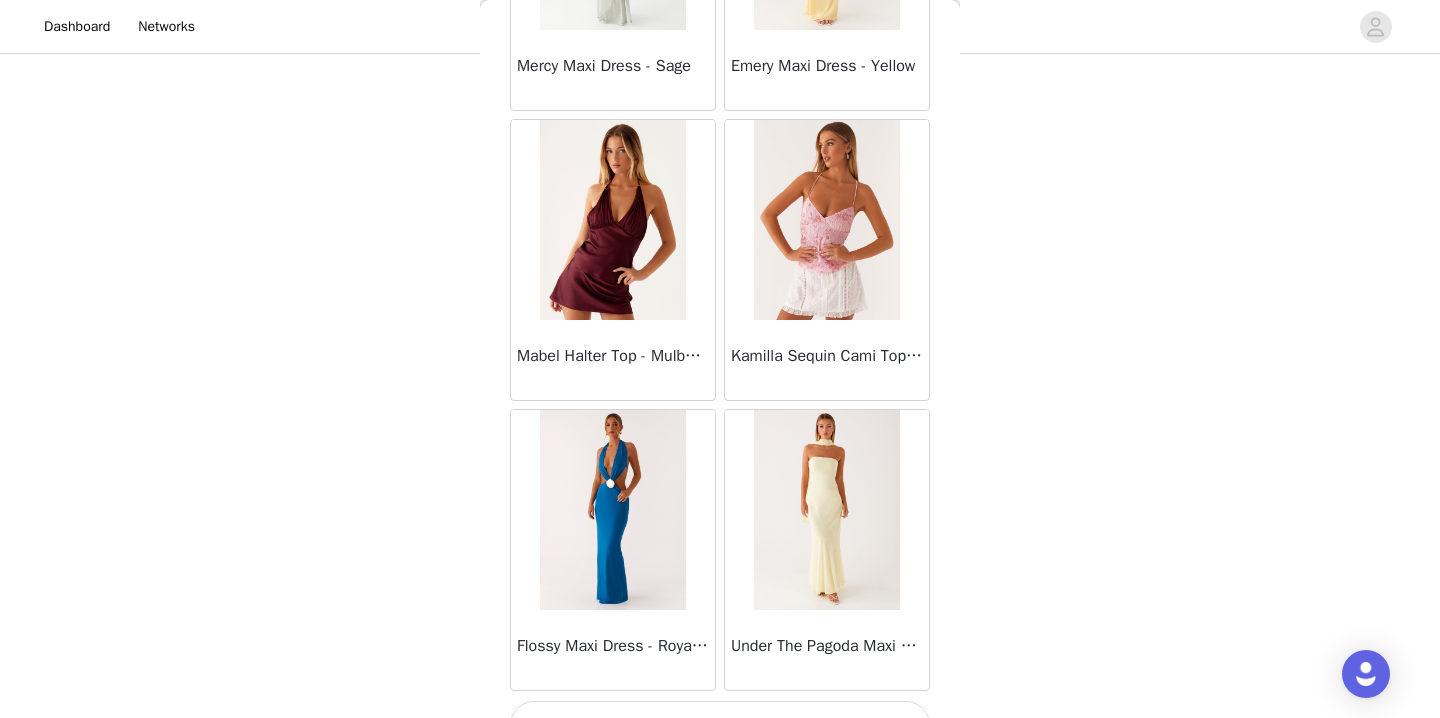 scroll, scrollTop: 13942, scrollLeft: 0, axis: vertical 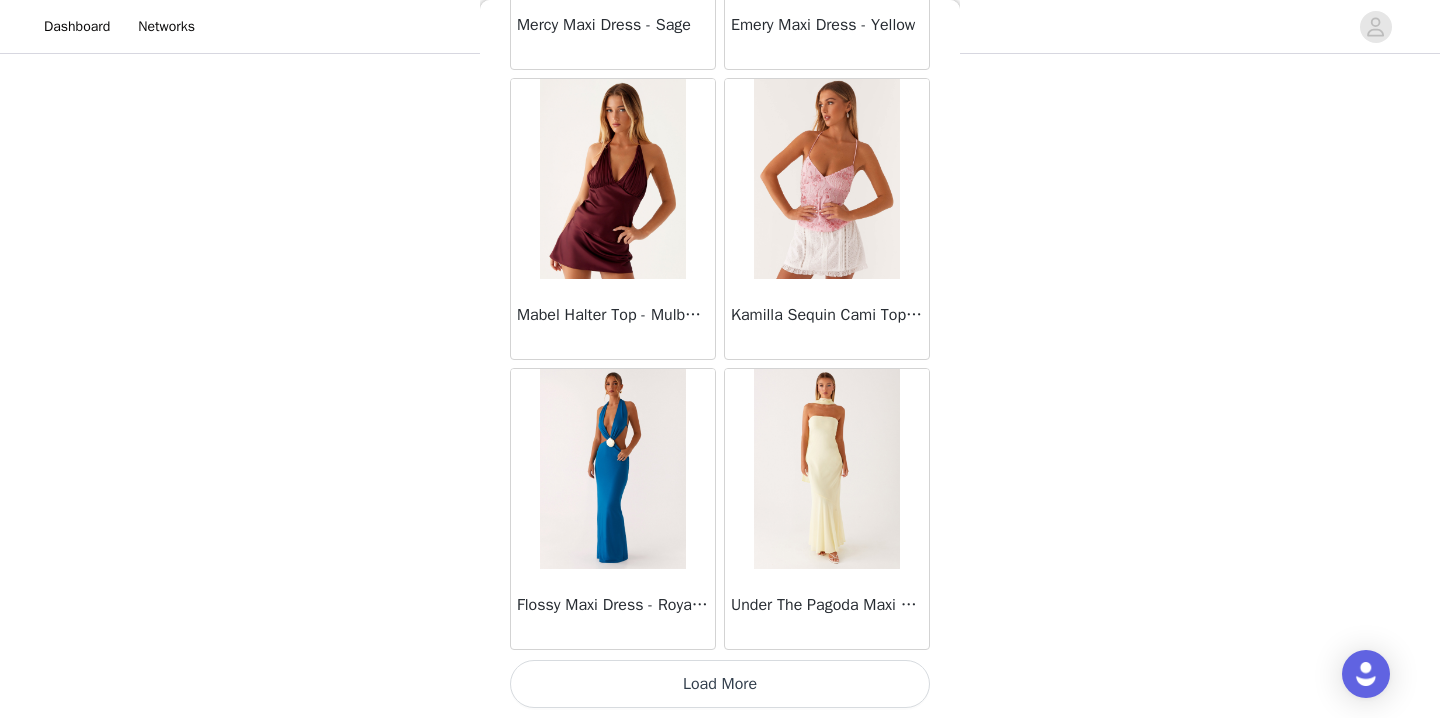 click on "Load More" at bounding box center (720, 684) 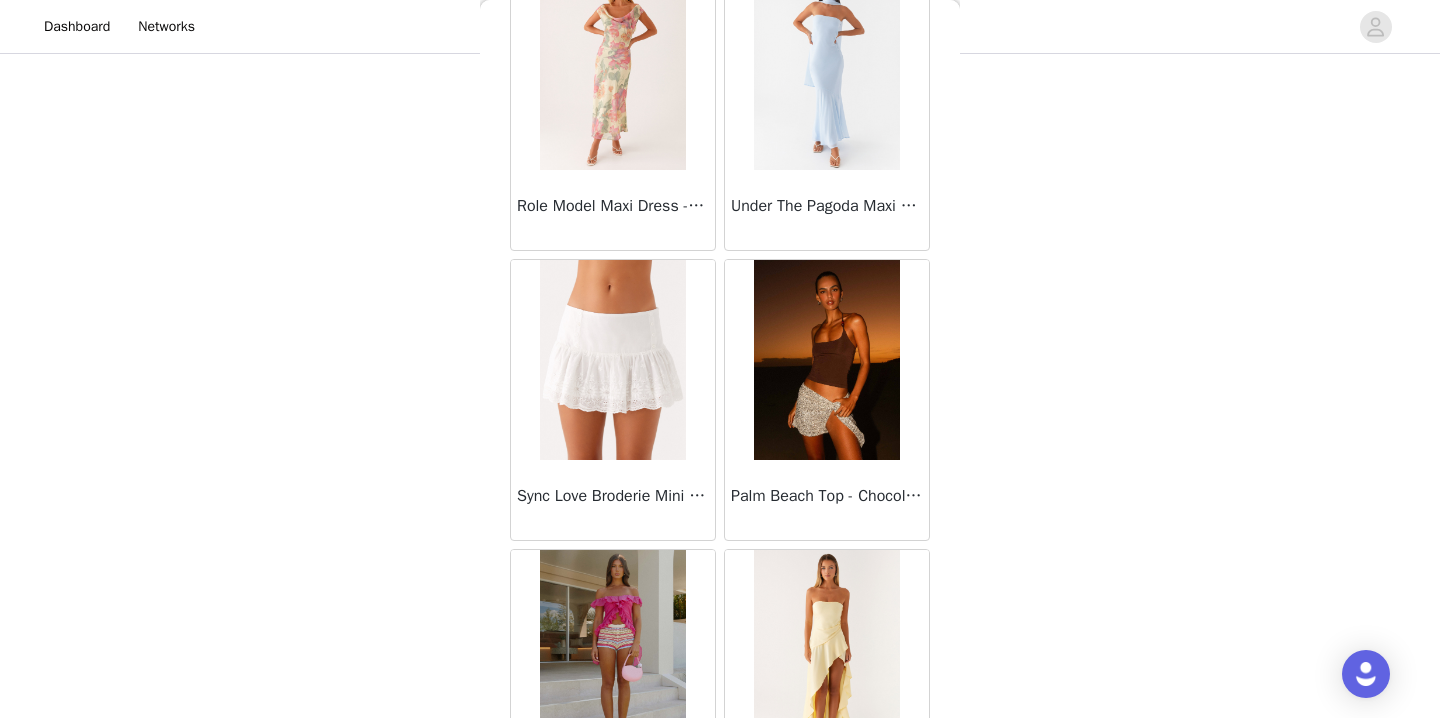 scroll, scrollTop: 16842, scrollLeft: 0, axis: vertical 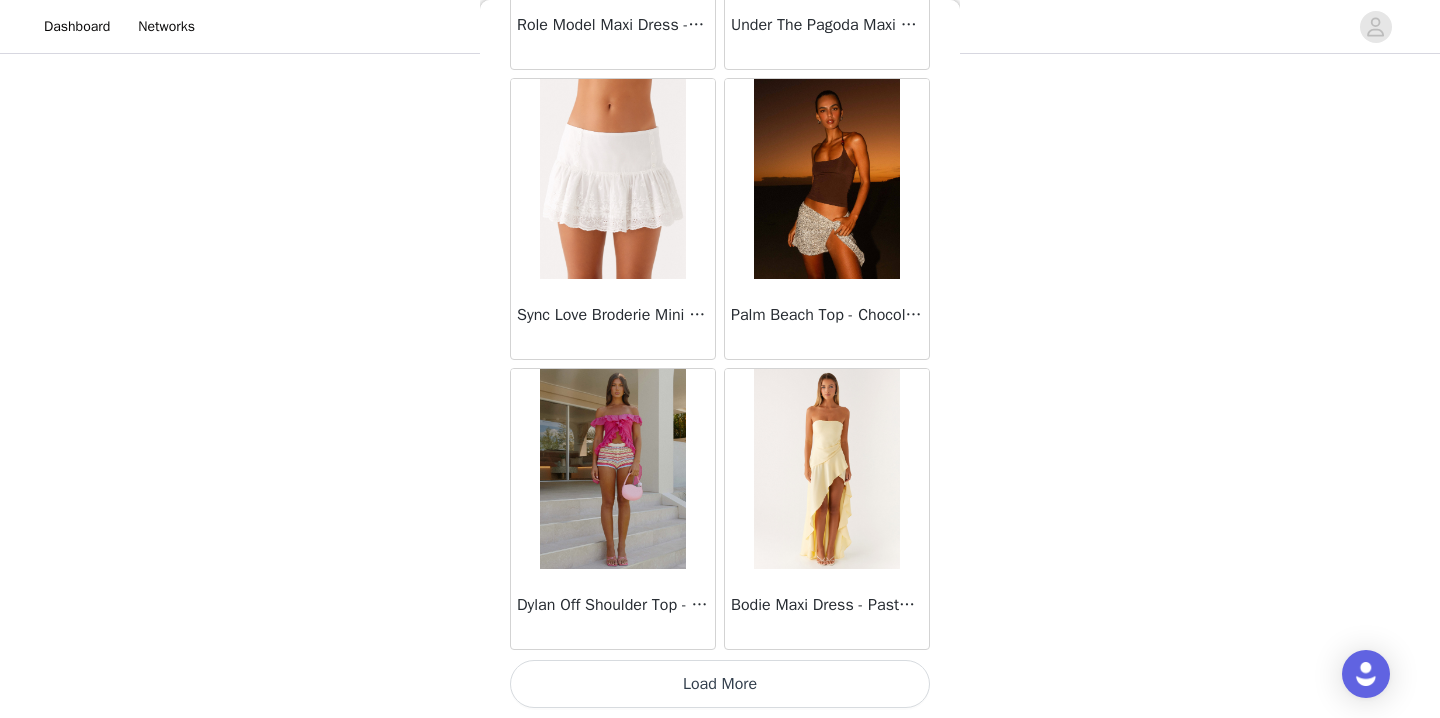 click on "Load More" at bounding box center [720, 684] 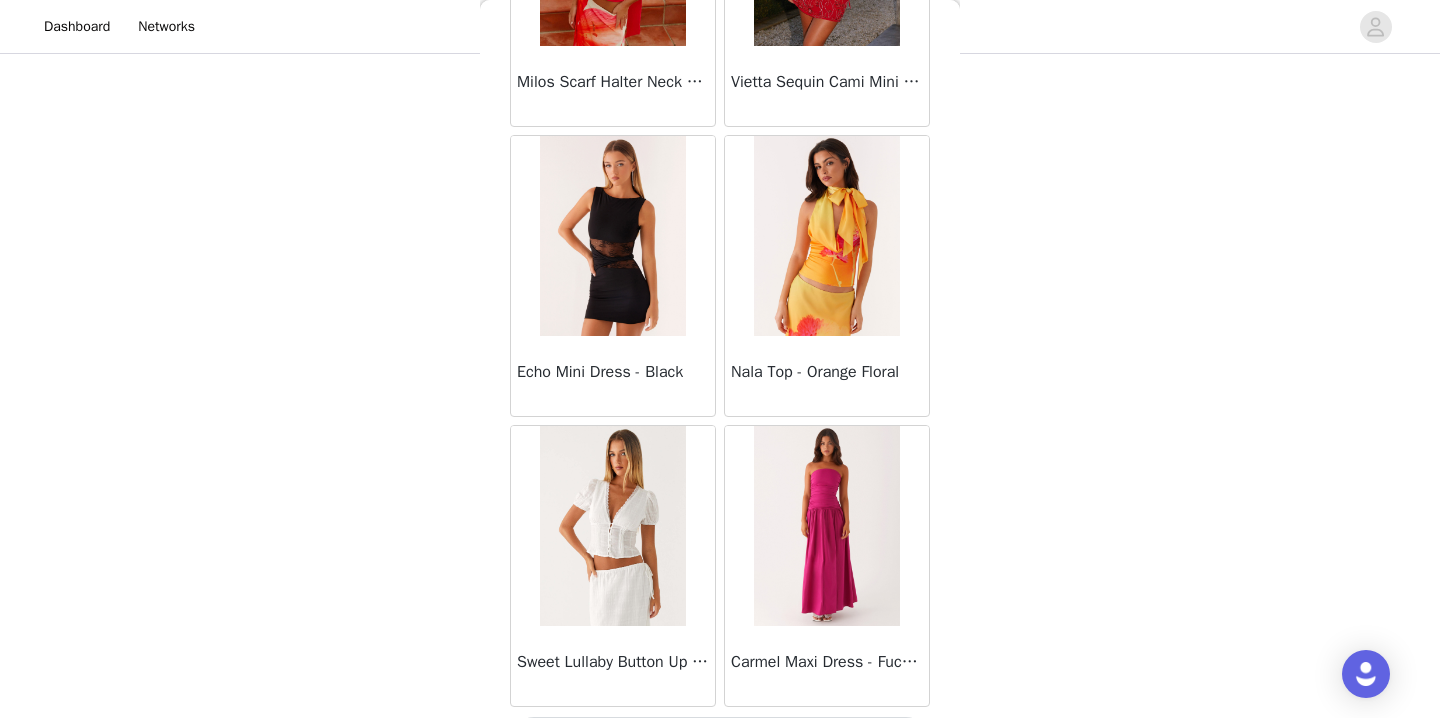 scroll, scrollTop: 19742, scrollLeft: 0, axis: vertical 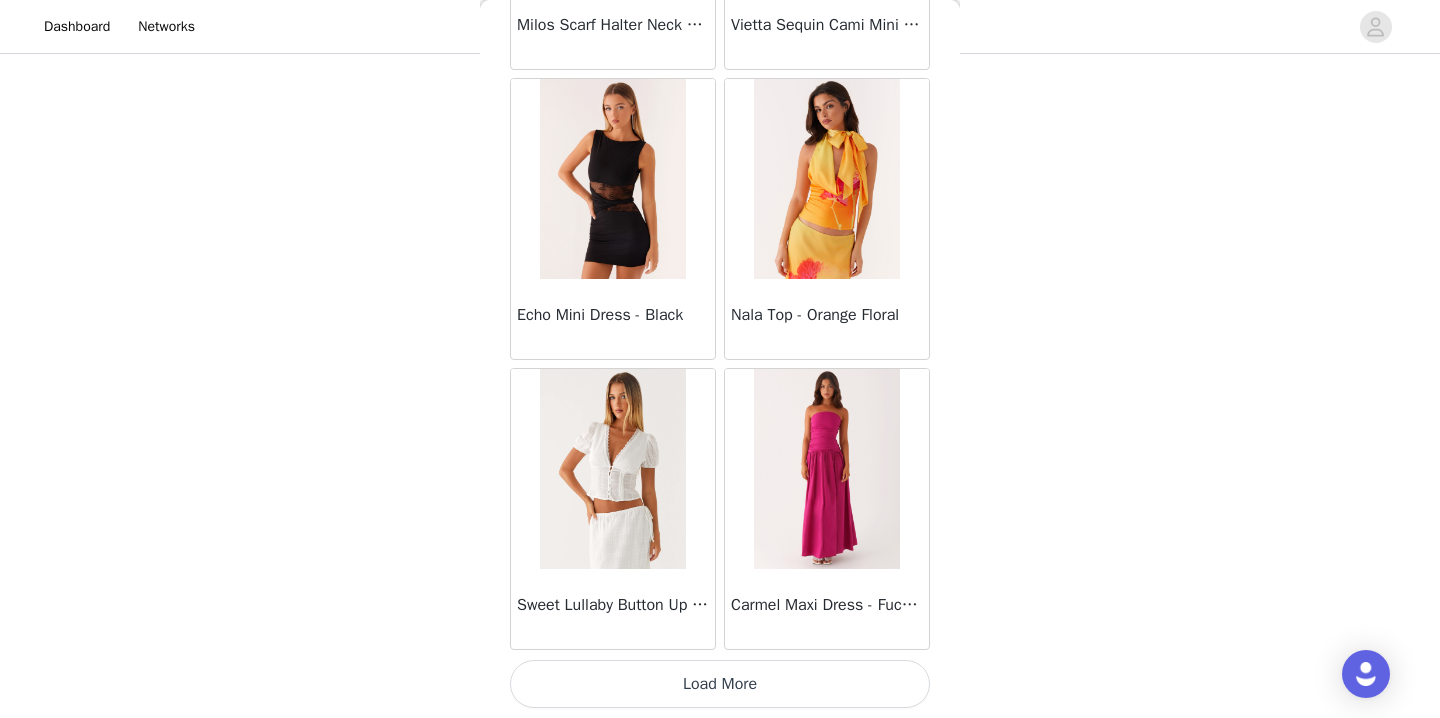 click on "Load More" at bounding box center (720, 684) 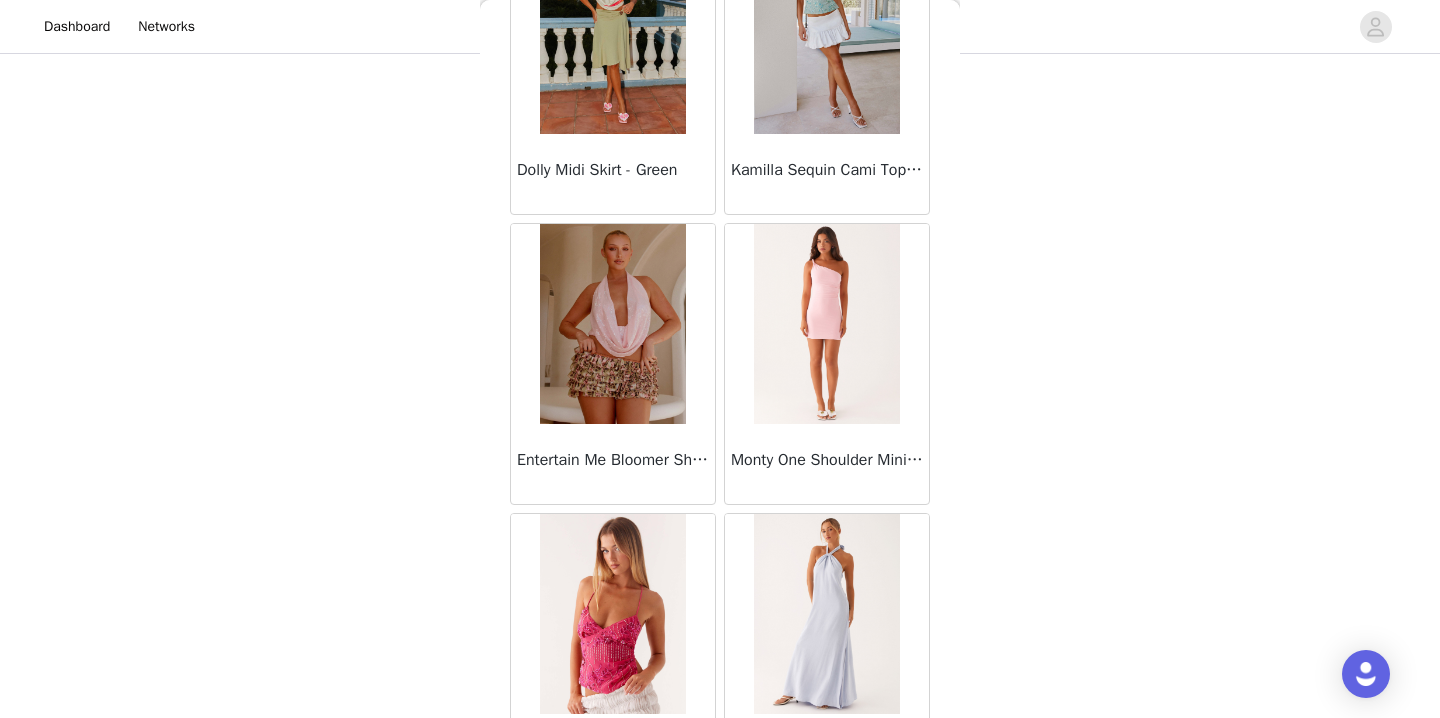 scroll, scrollTop: 22642, scrollLeft: 0, axis: vertical 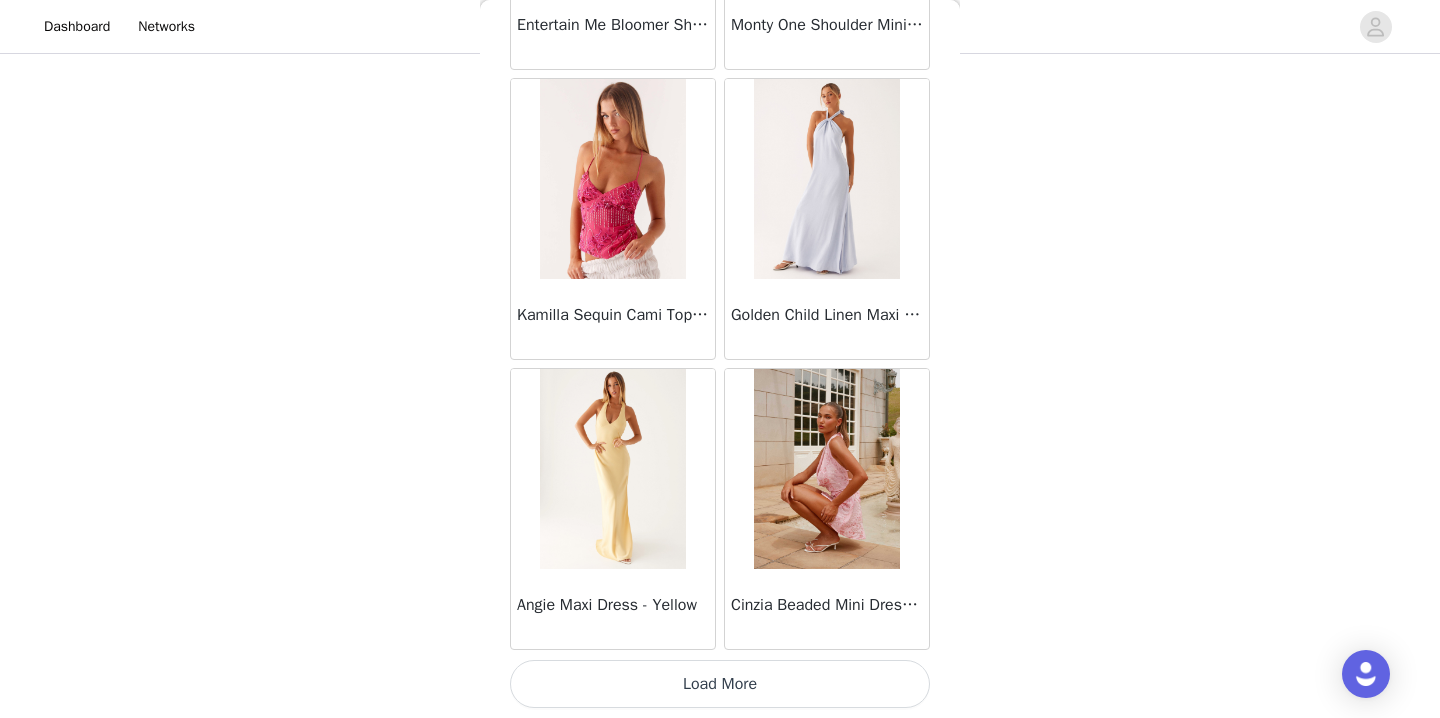 click on "Load More" at bounding box center (720, 684) 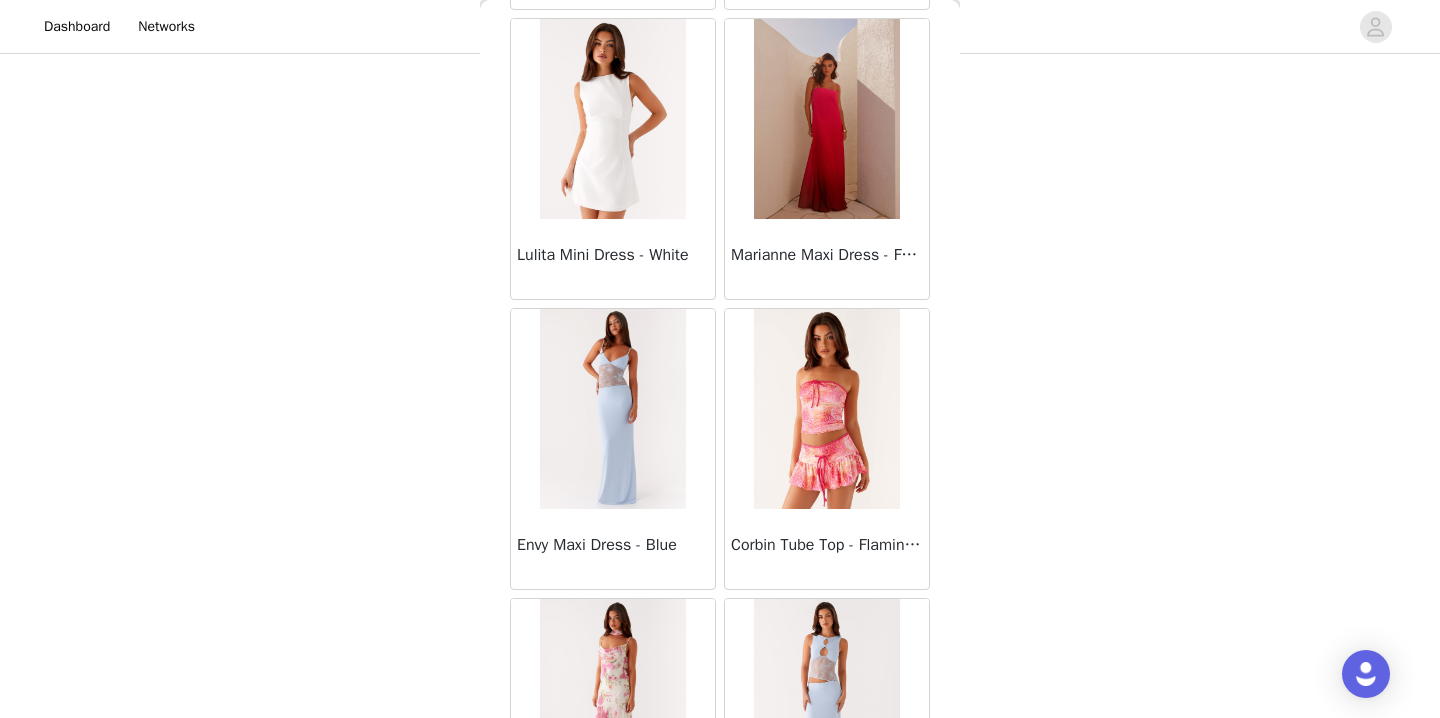 scroll, scrollTop: 25542, scrollLeft: 0, axis: vertical 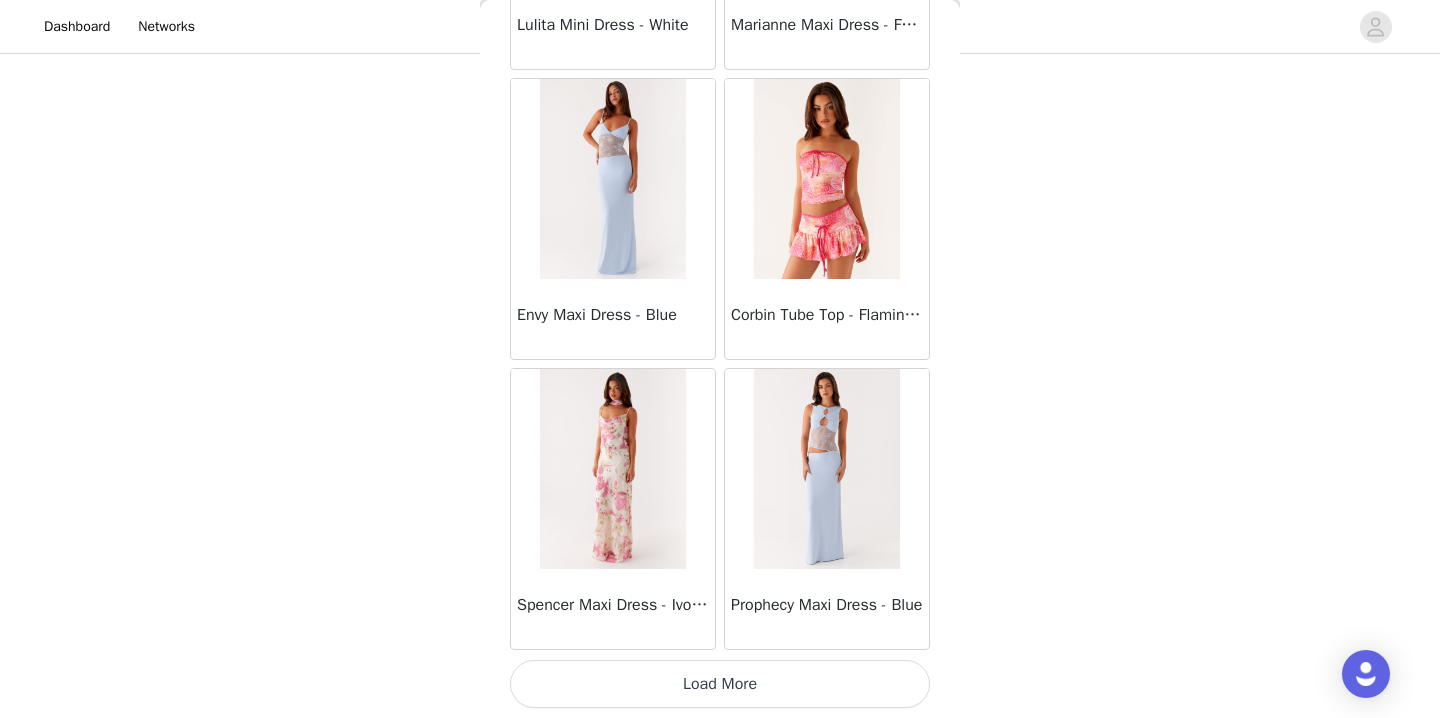 click on "Load More" at bounding box center (720, 684) 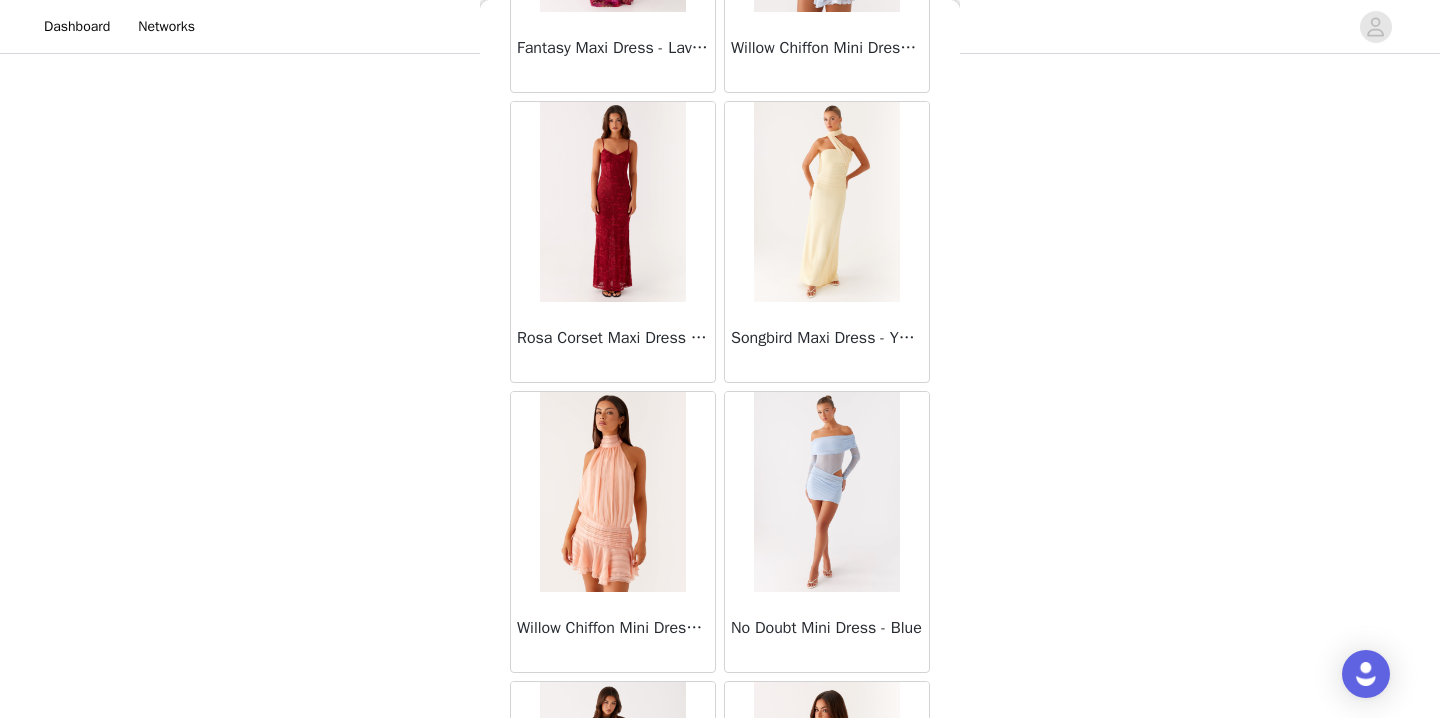 scroll, scrollTop: 28442, scrollLeft: 0, axis: vertical 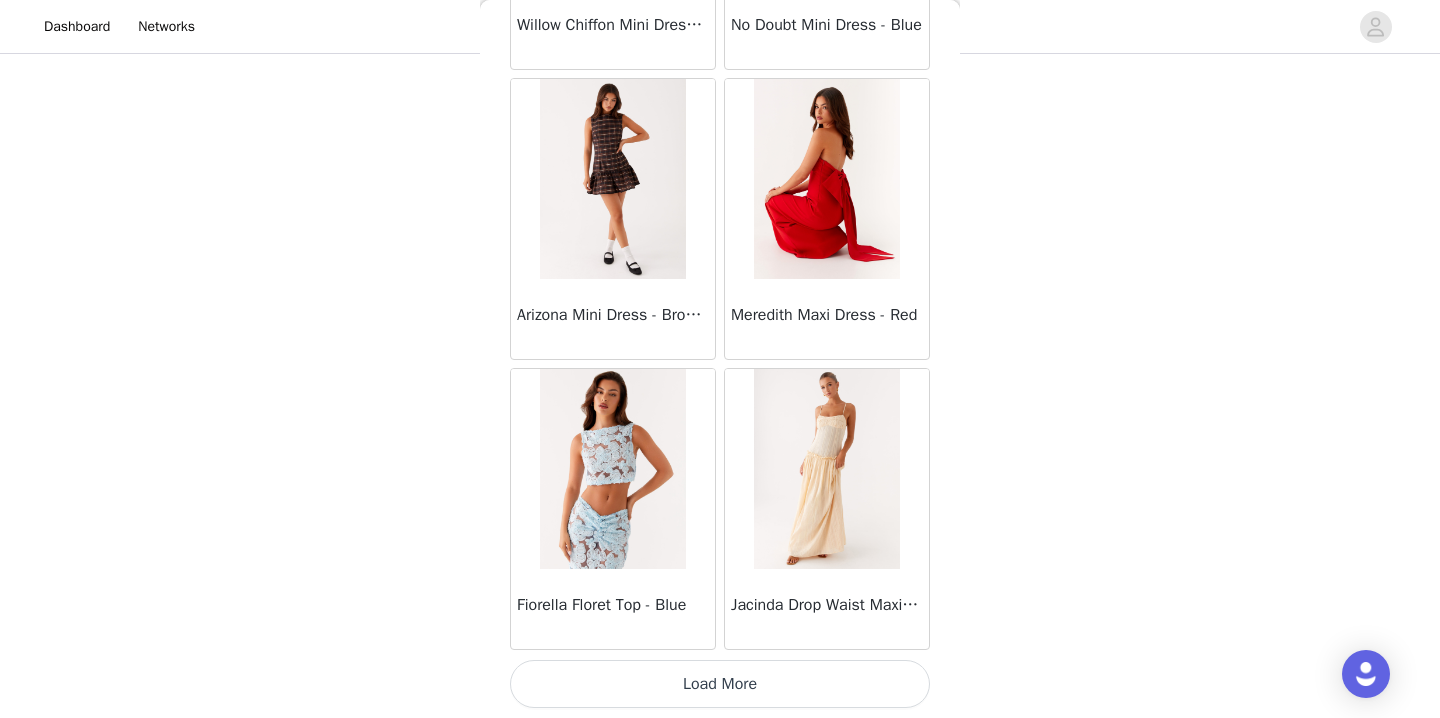 click on "Load More" at bounding box center [720, 684] 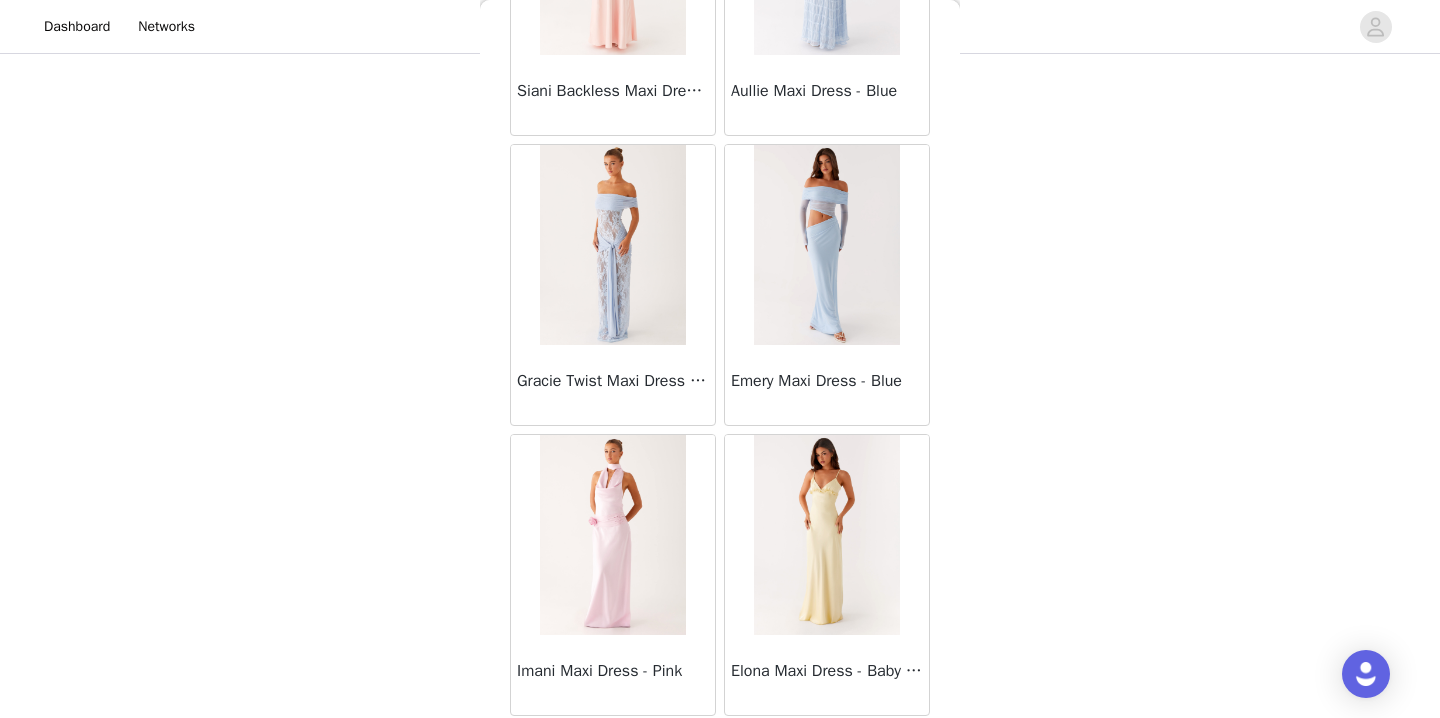 scroll, scrollTop: 31342, scrollLeft: 0, axis: vertical 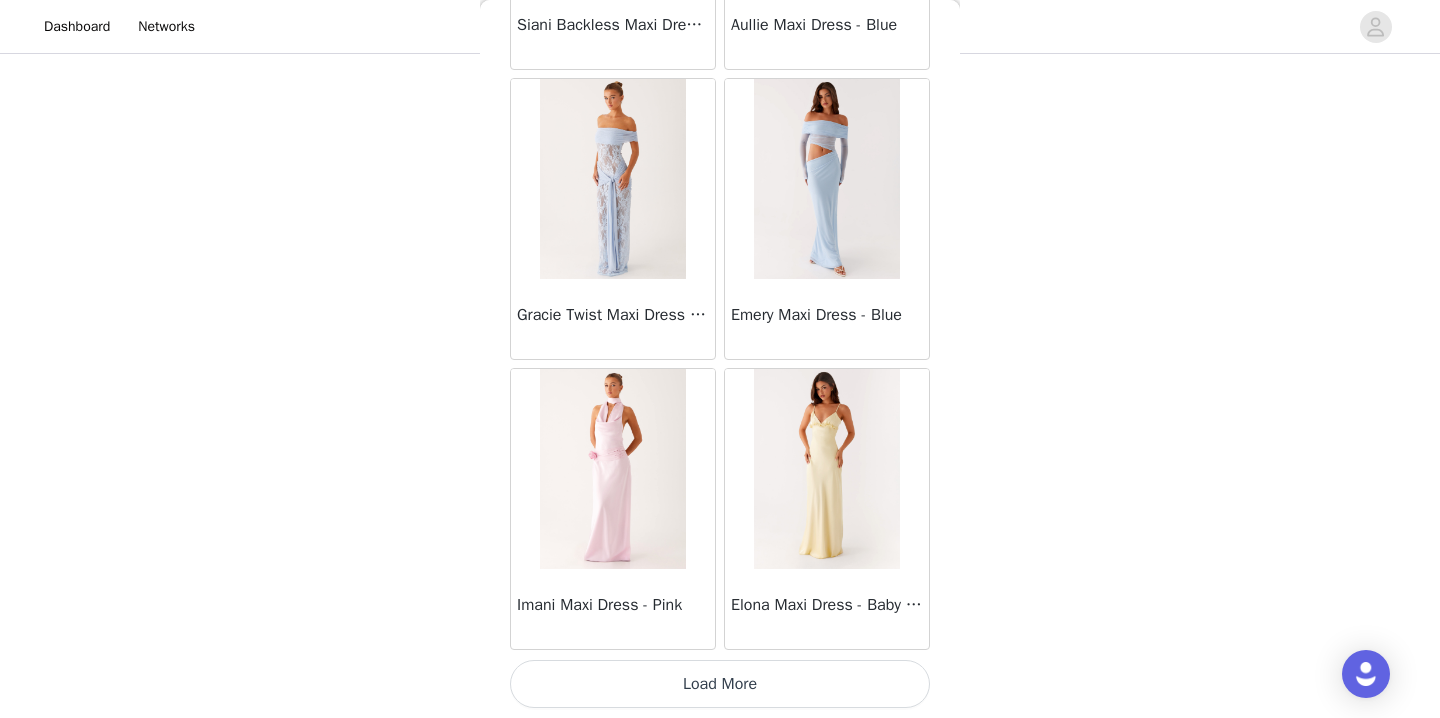 click on "Load More" at bounding box center [720, 684] 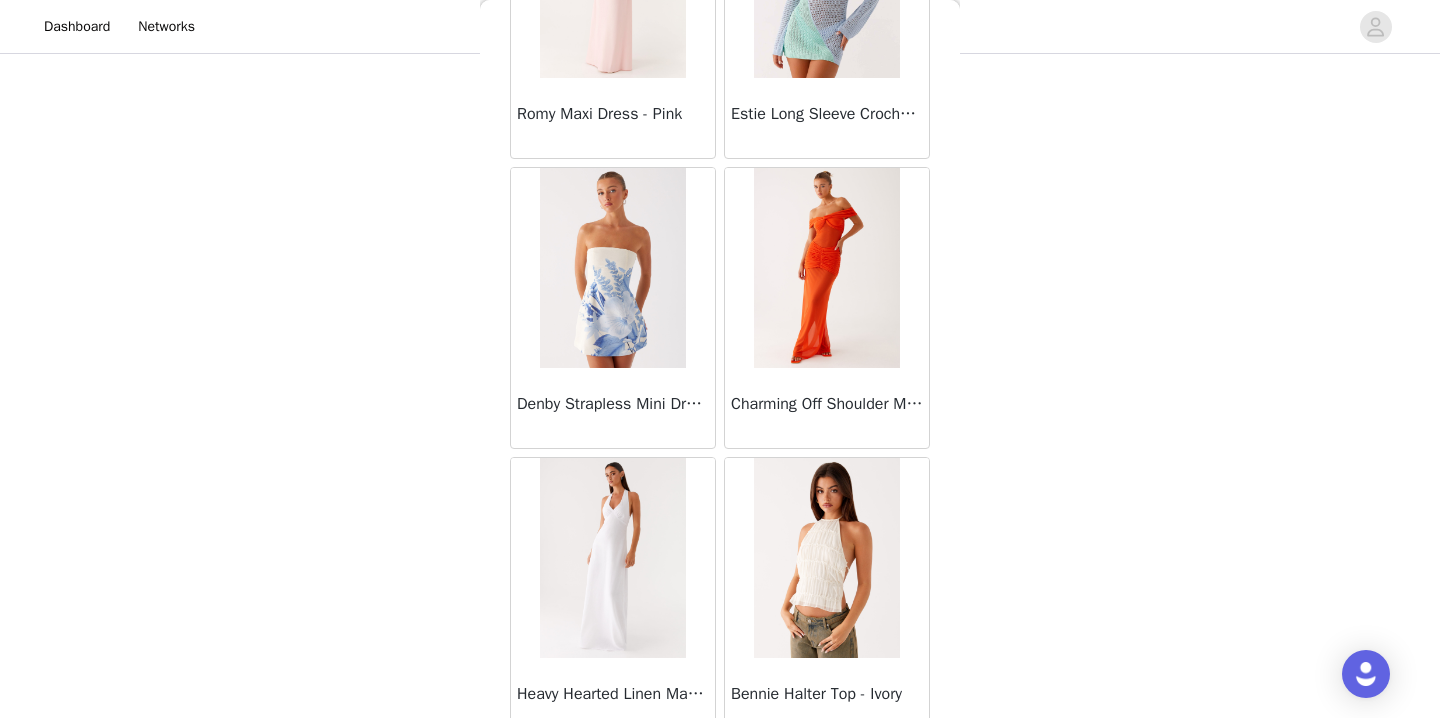 scroll, scrollTop: 34242, scrollLeft: 0, axis: vertical 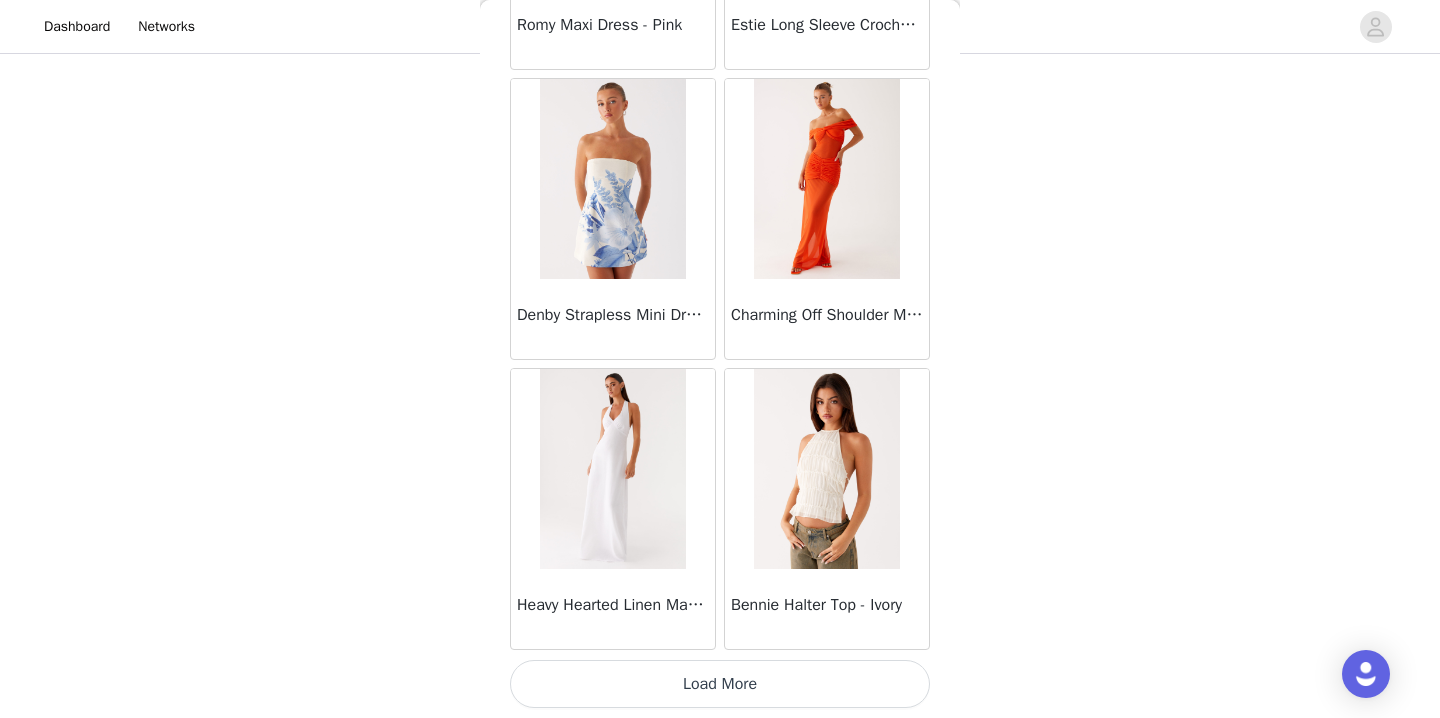 click on "Load More" at bounding box center (720, 684) 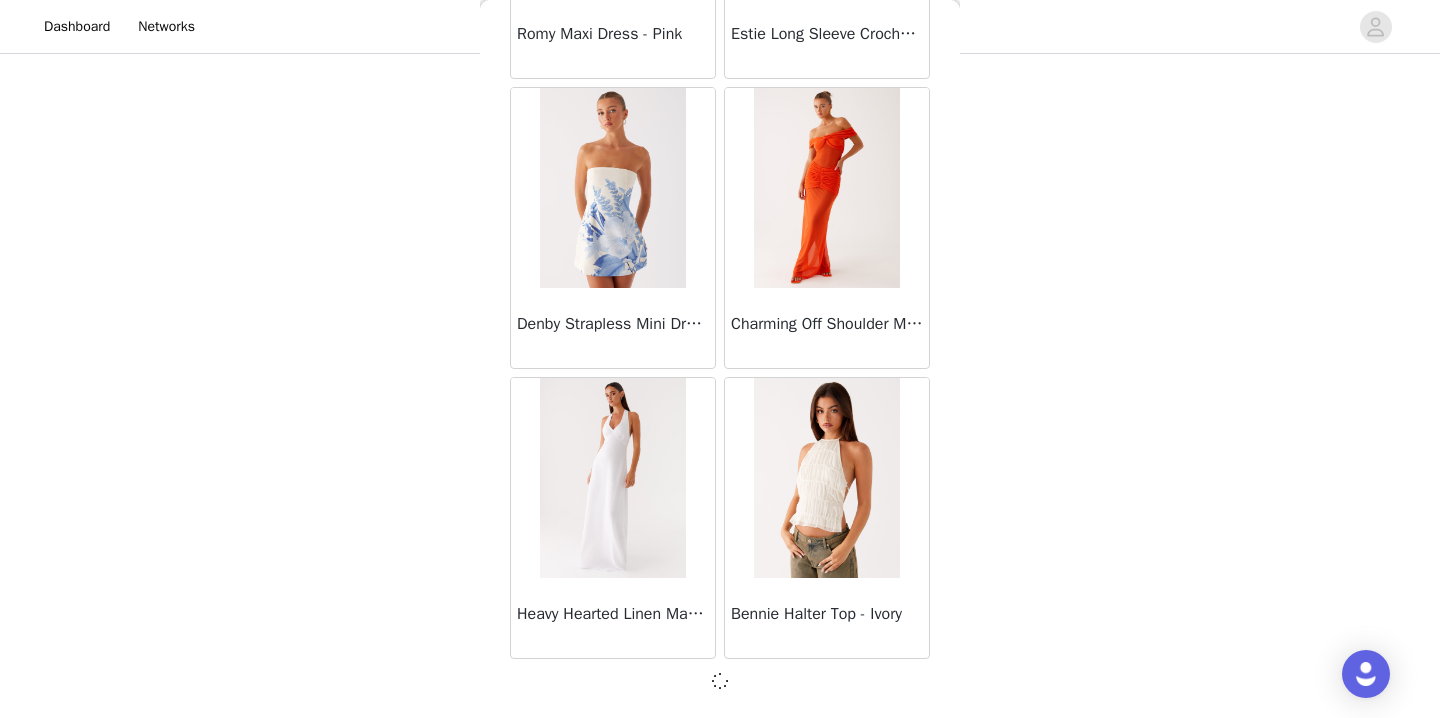 scroll, scrollTop: 34233, scrollLeft: 0, axis: vertical 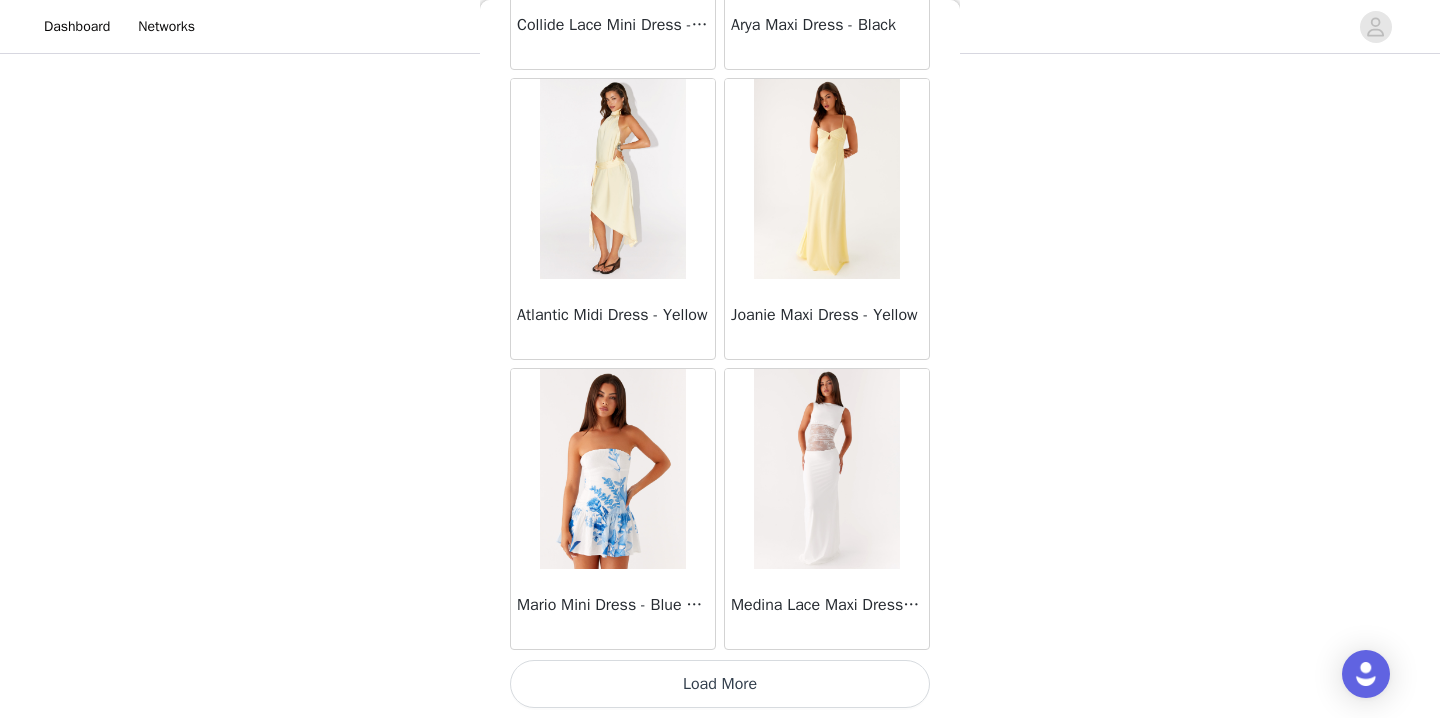 click on "Load More" at bounding box center [720, 684] 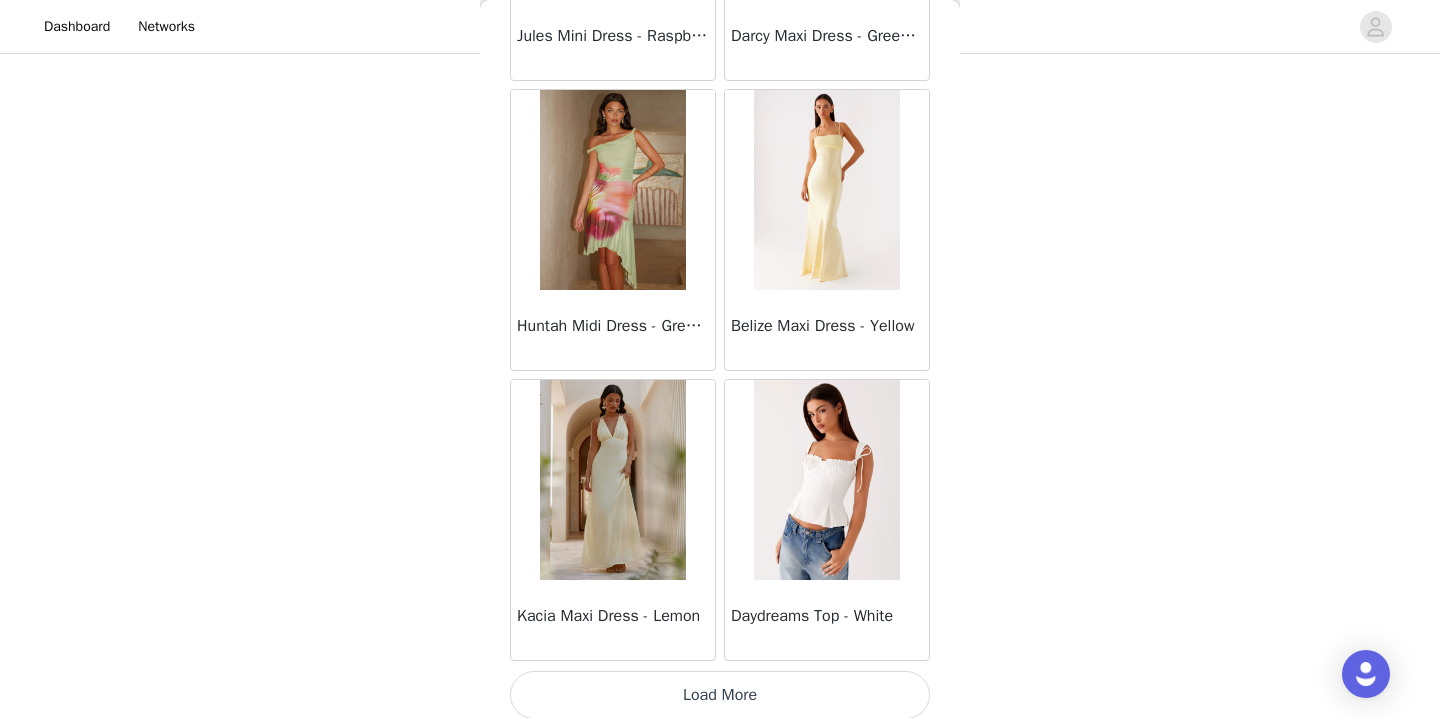 scroll, scrollTop: 40042, scrollLeft: 0, axis: vertical 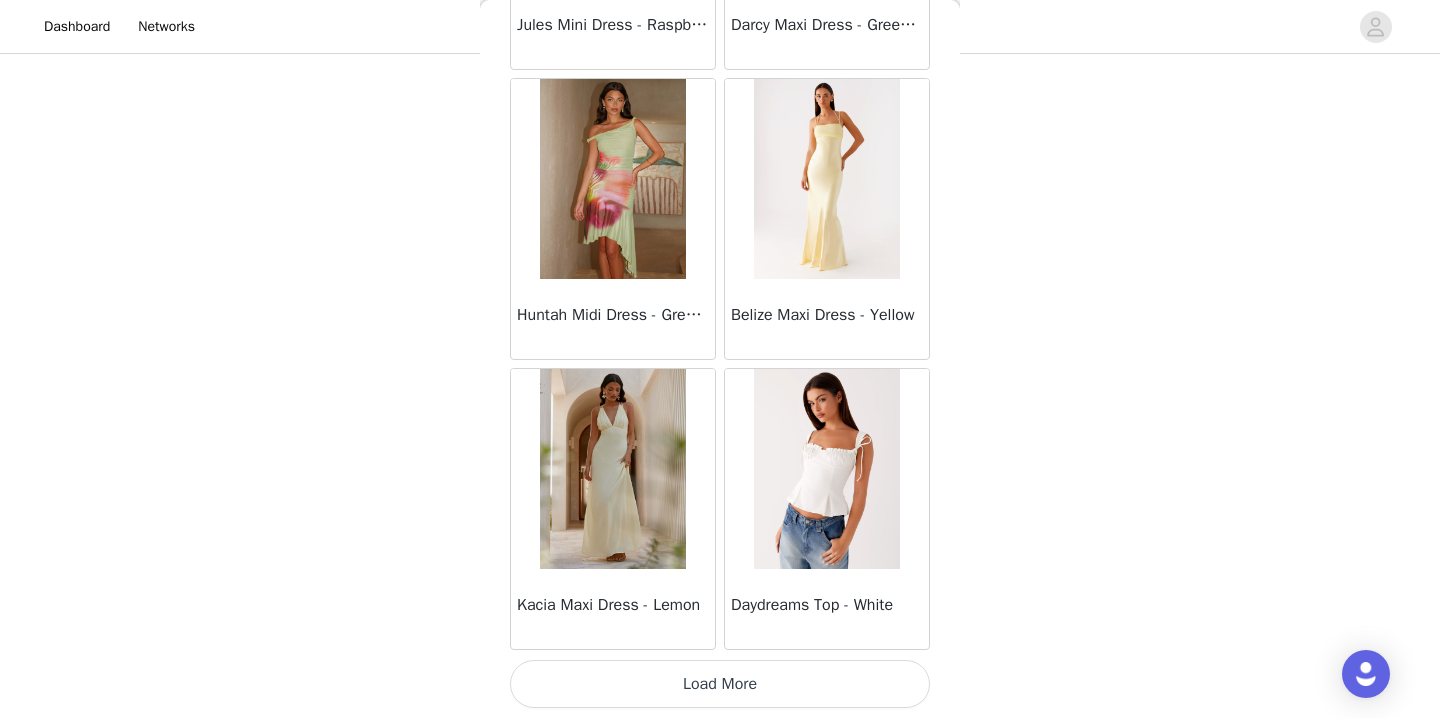 click on "Load More" at bounding box center [720, 684] 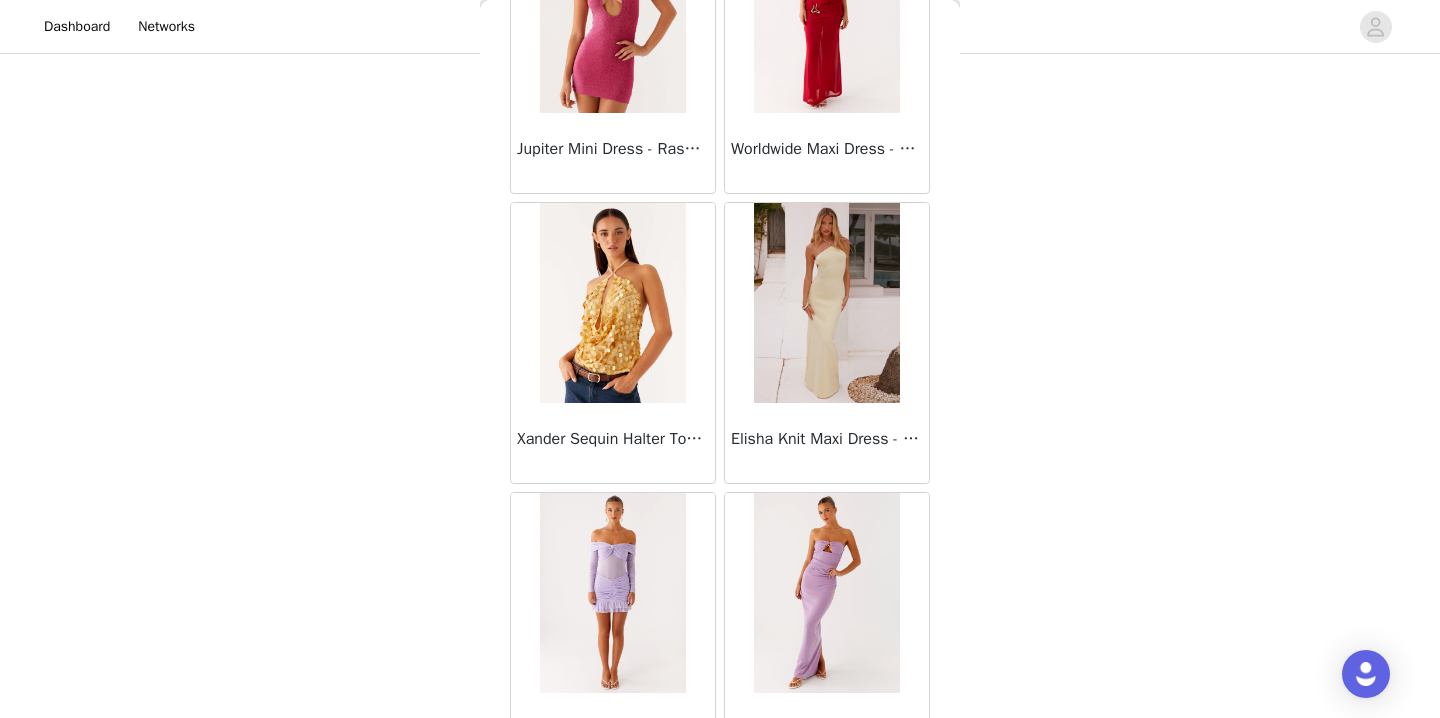 scroll, scrollTop: 42942, scrollLeft: 0, axis: vertical 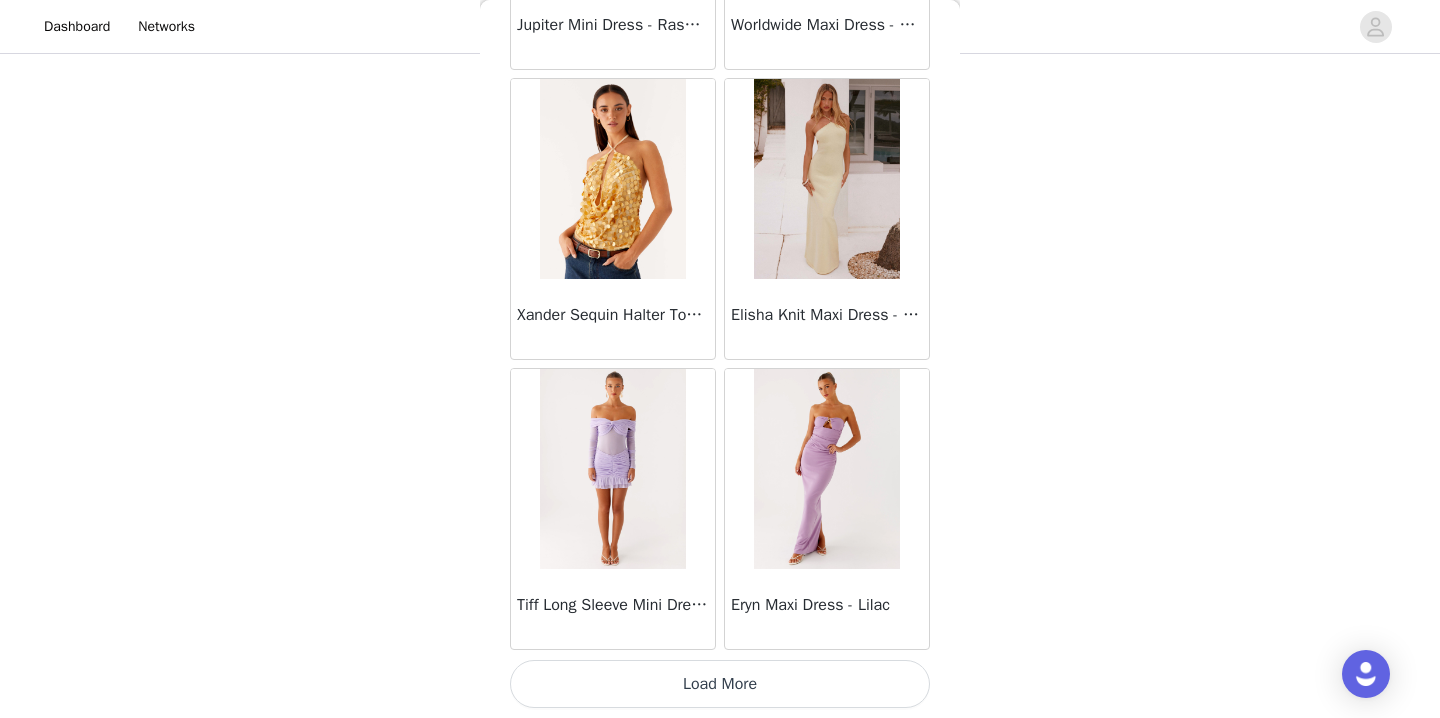 click on "Load More" at bounding box center (720, 684) 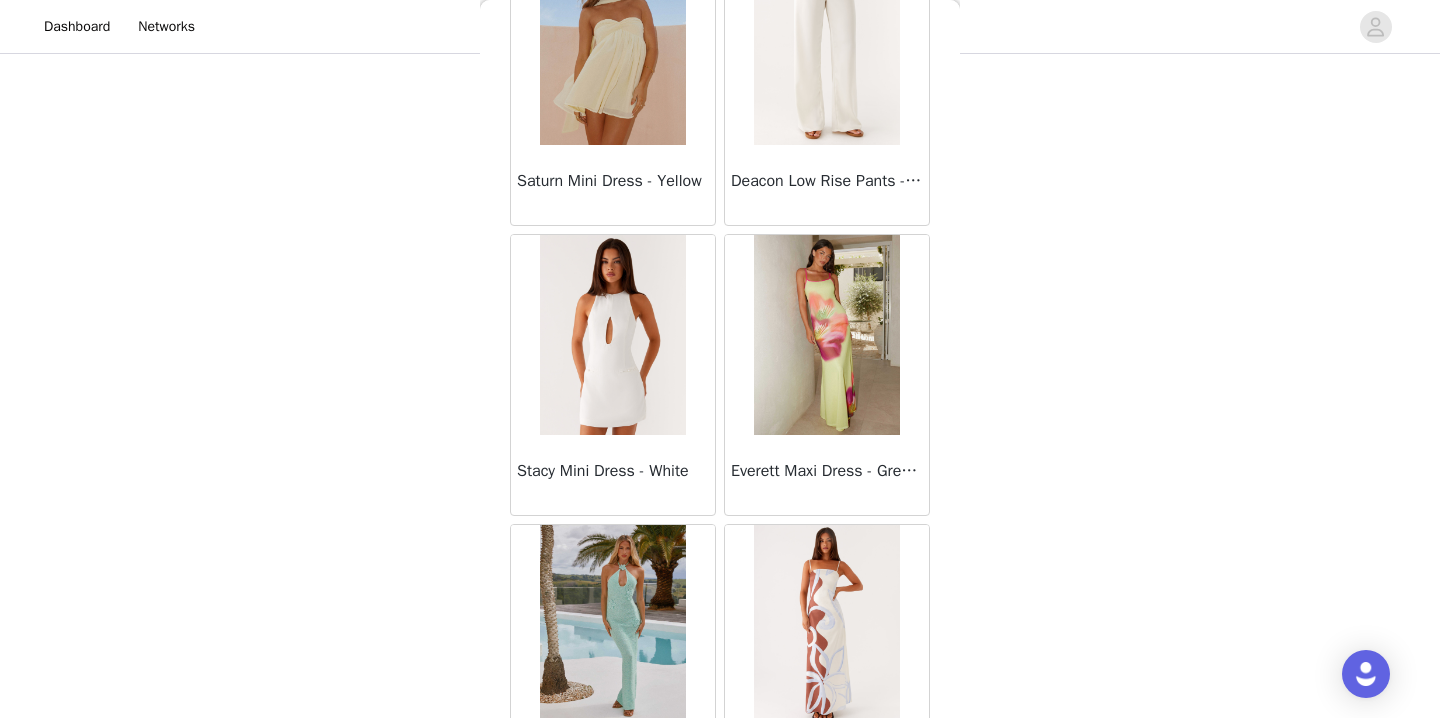 scroll, scrollTop: 45842, scrollLeft: 0, axis: vertical 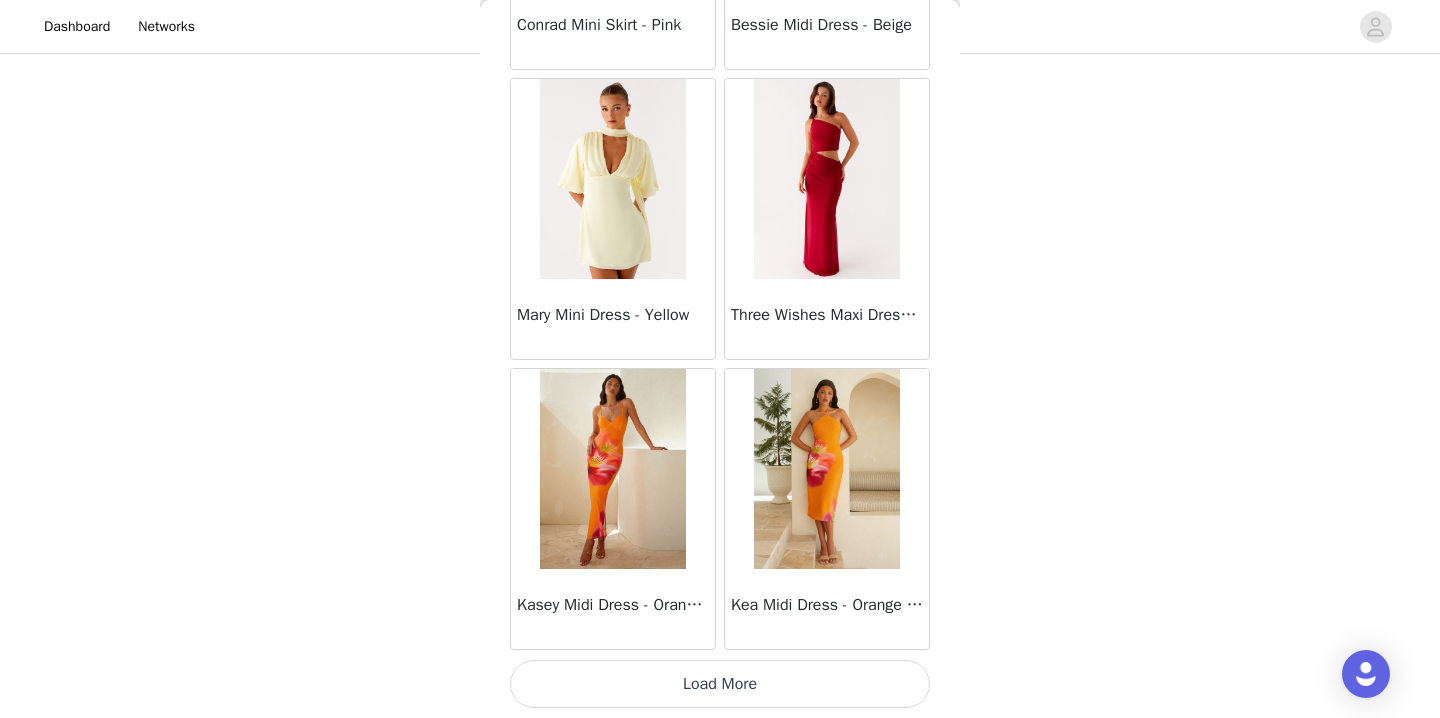 click on "Load More" at bounding box center (720, 684) 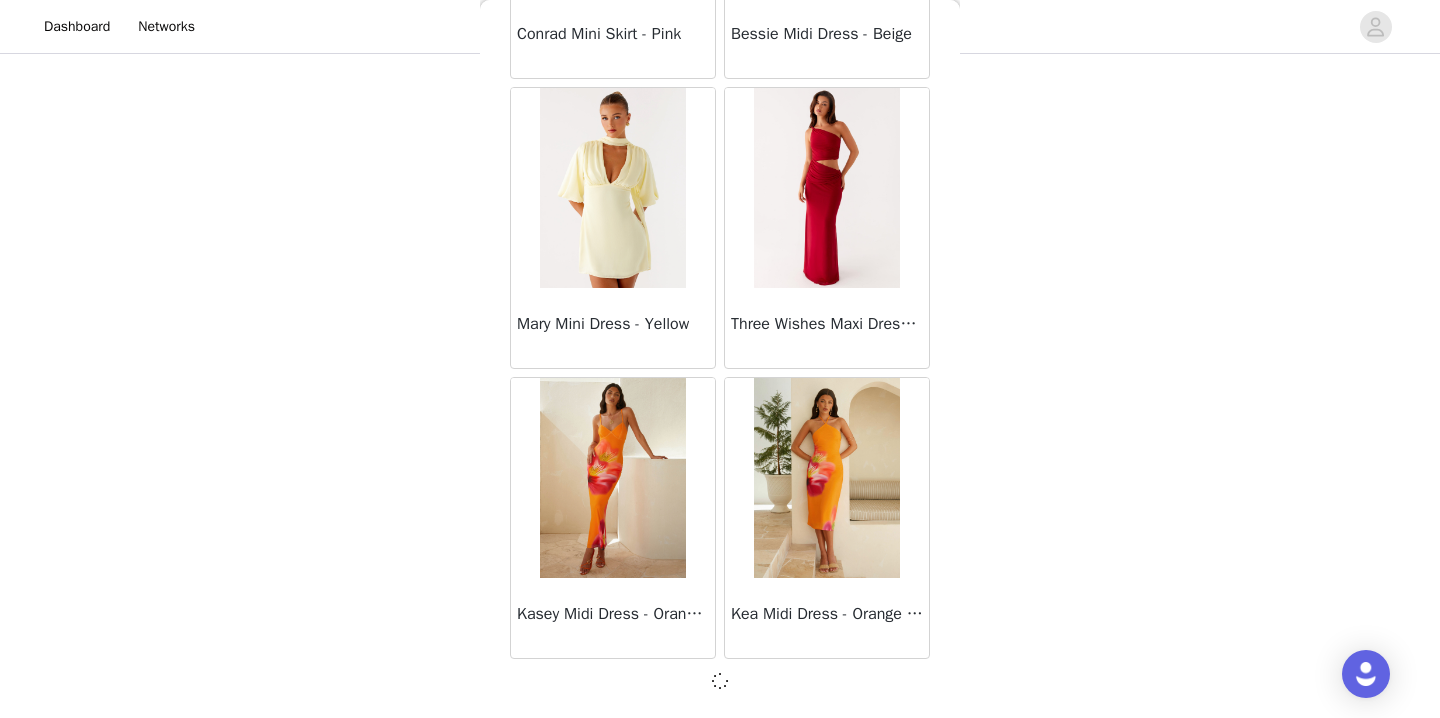 scroll, scrollTop: 45833, scrollLeft: 0, axis: vertical 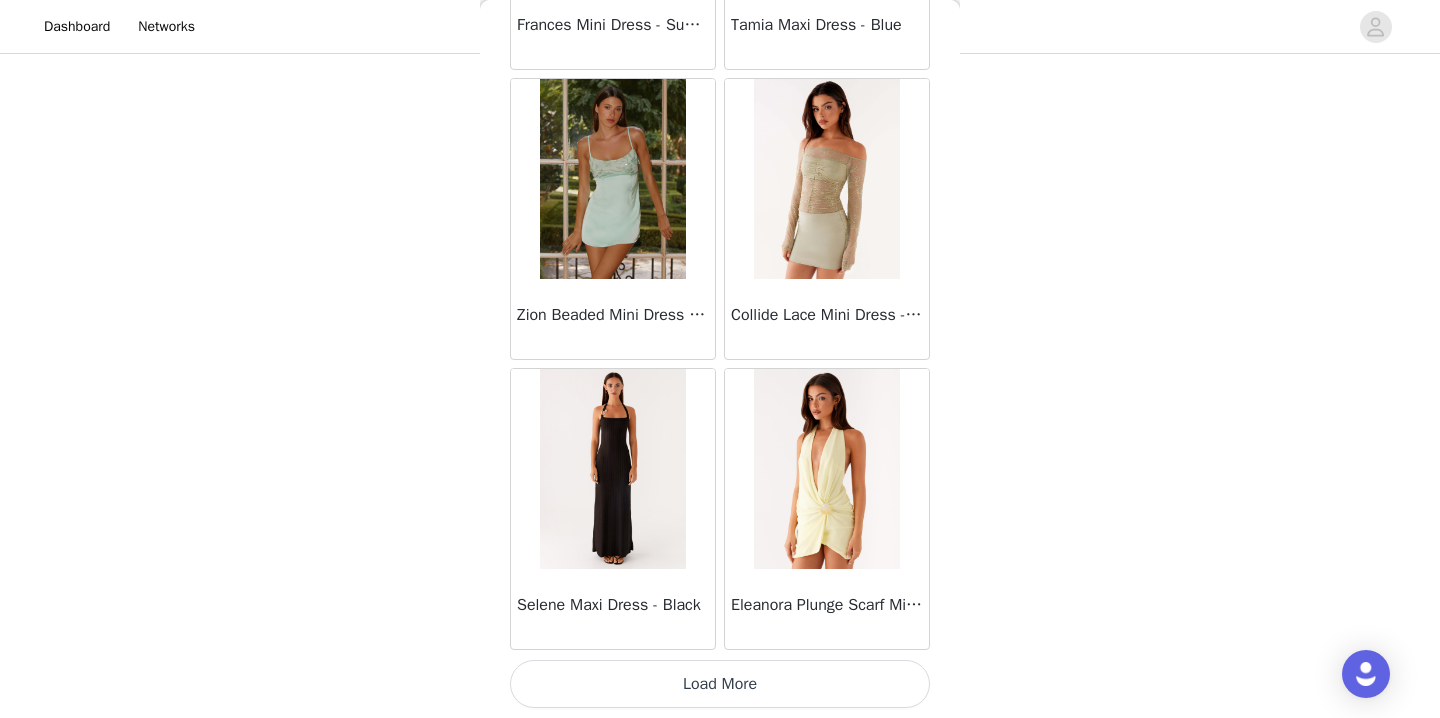 click on "Load More" at bounding box center (720, 684) 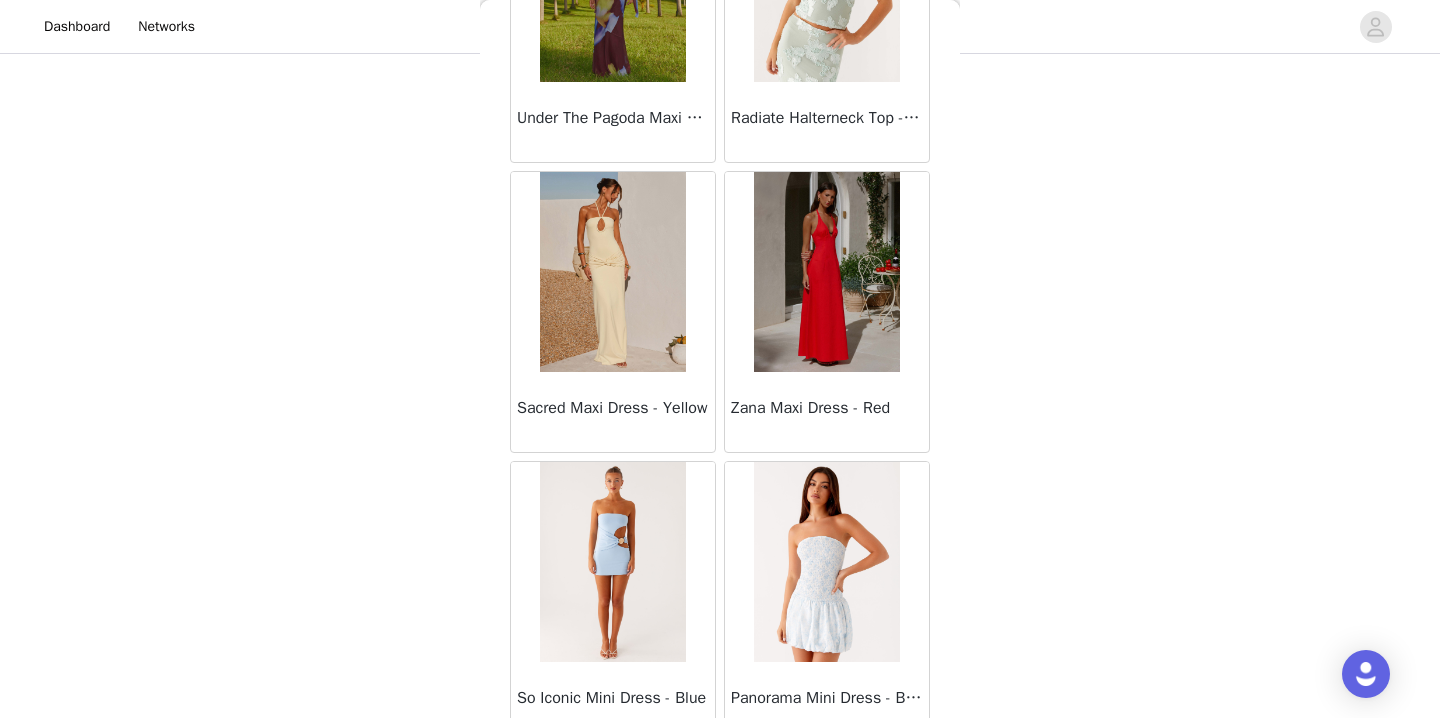 scroll, scrollTop: 51642, scrollLeft: 0, axis: vertical 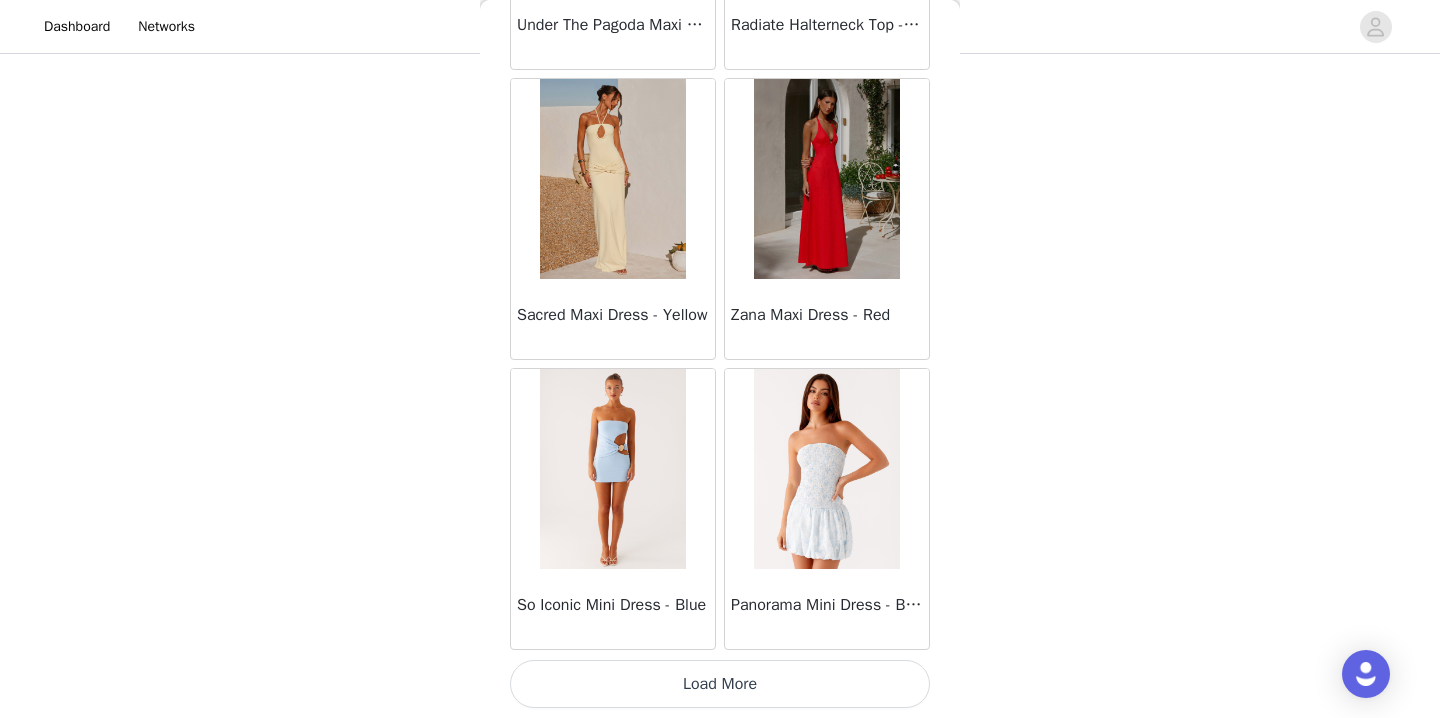 click on "Load More" at bounding box center (720, 684) 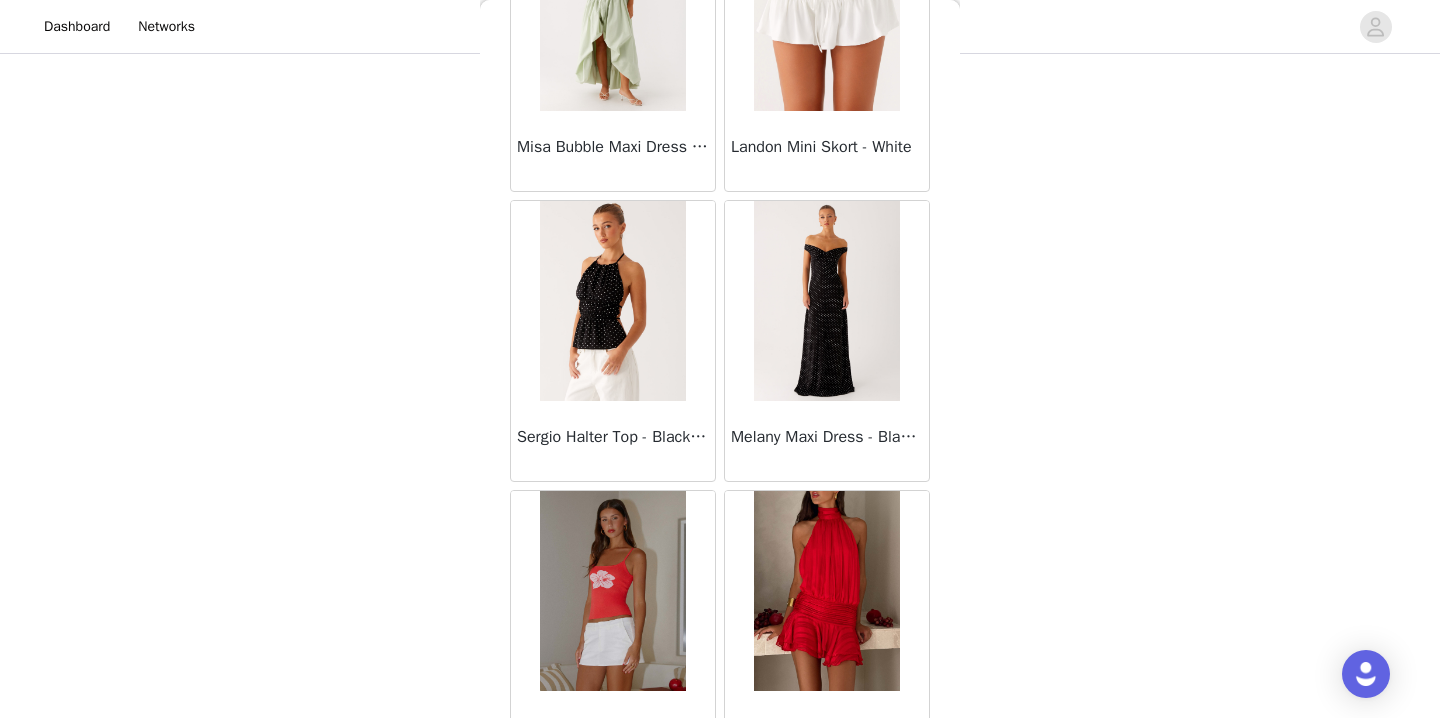 scroll, scrollTop: 54542, scrollLeft: 0, axis: vertical 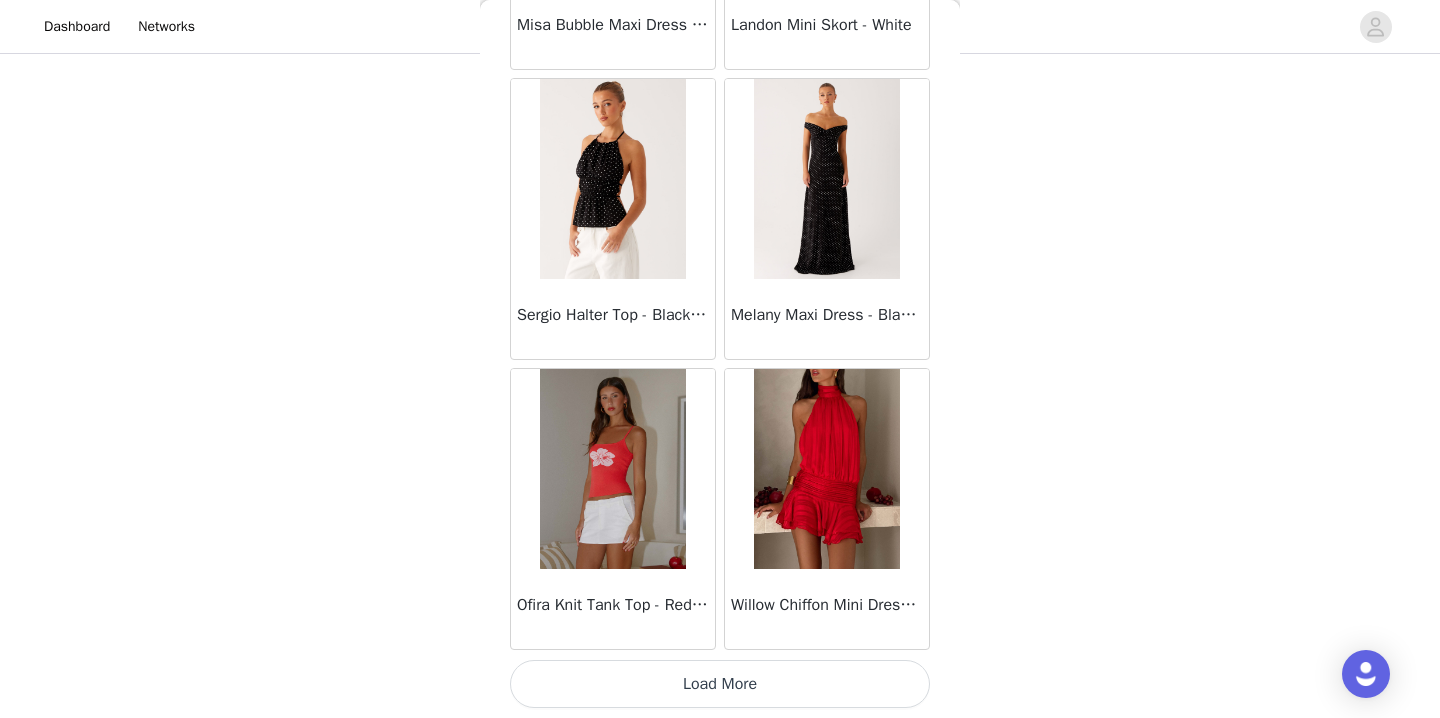 click on "Load More" at bounding box center [720, 684] 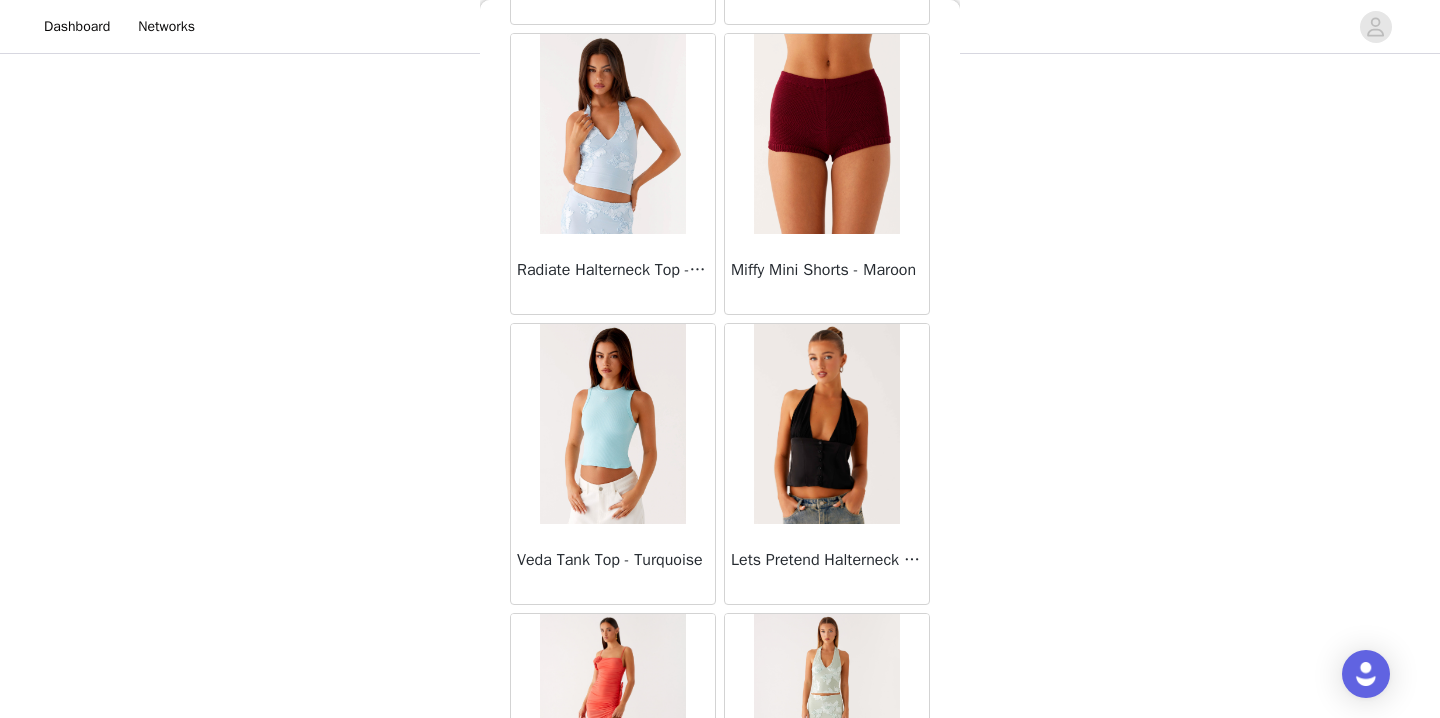 scroll, scrollTop: 57442, scrollLeft: 0, axis: vertical 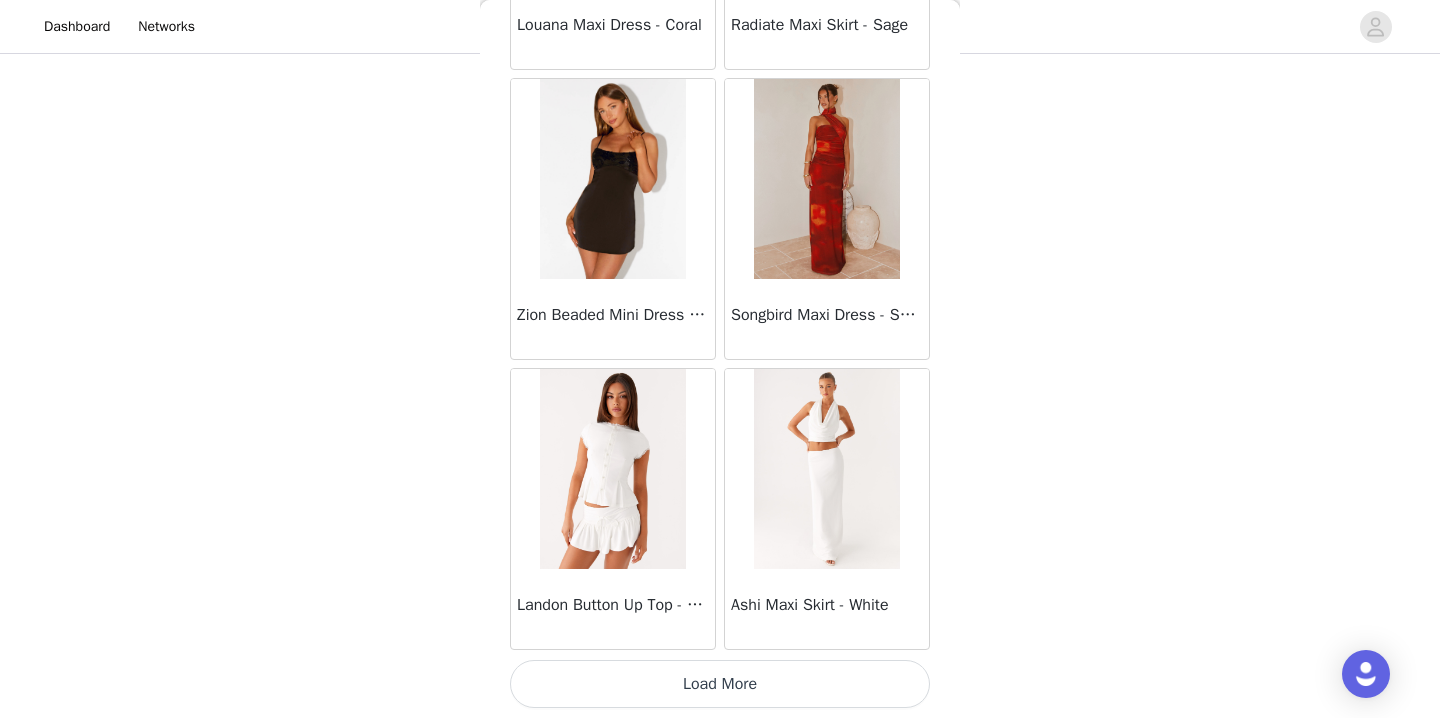 click on "Load More" at bounding box center (720, 684) 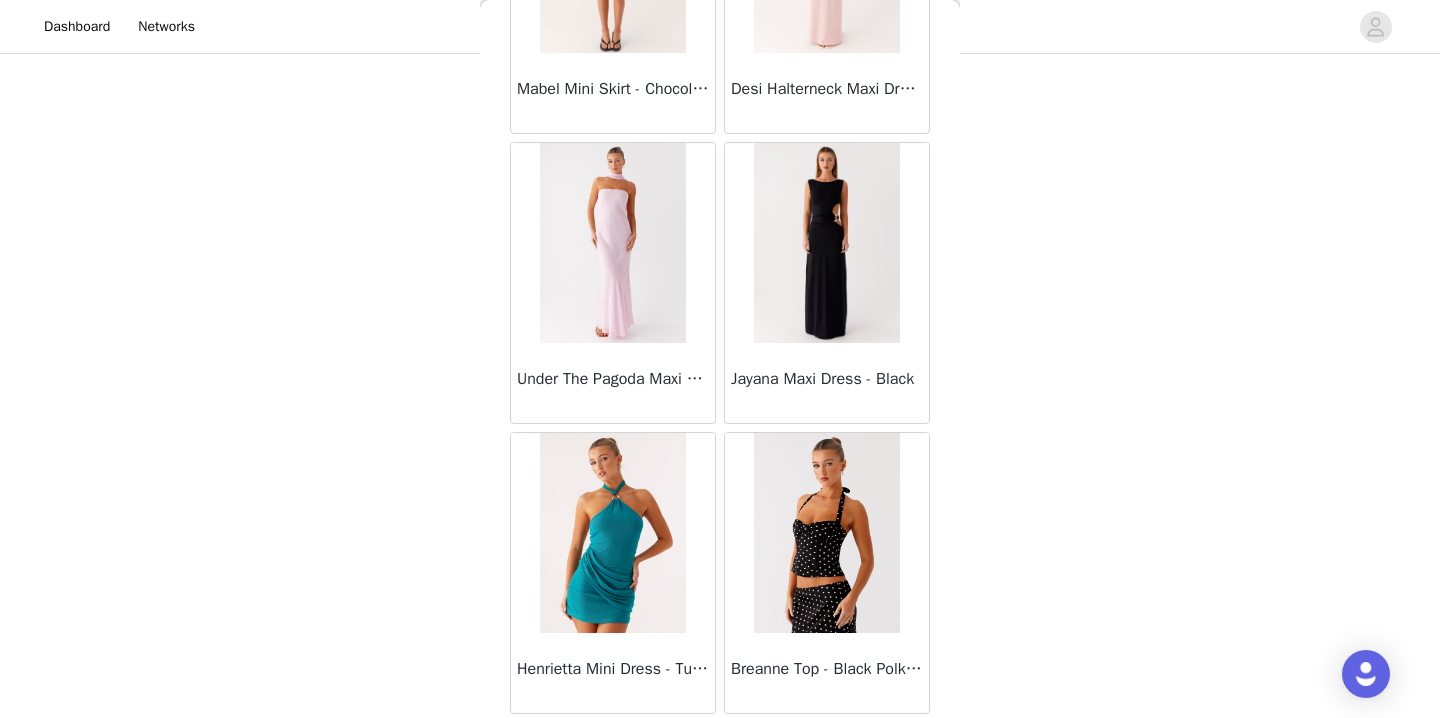 scroll, scrollTop: 60342, scrollLeft: 0, axis: vertical 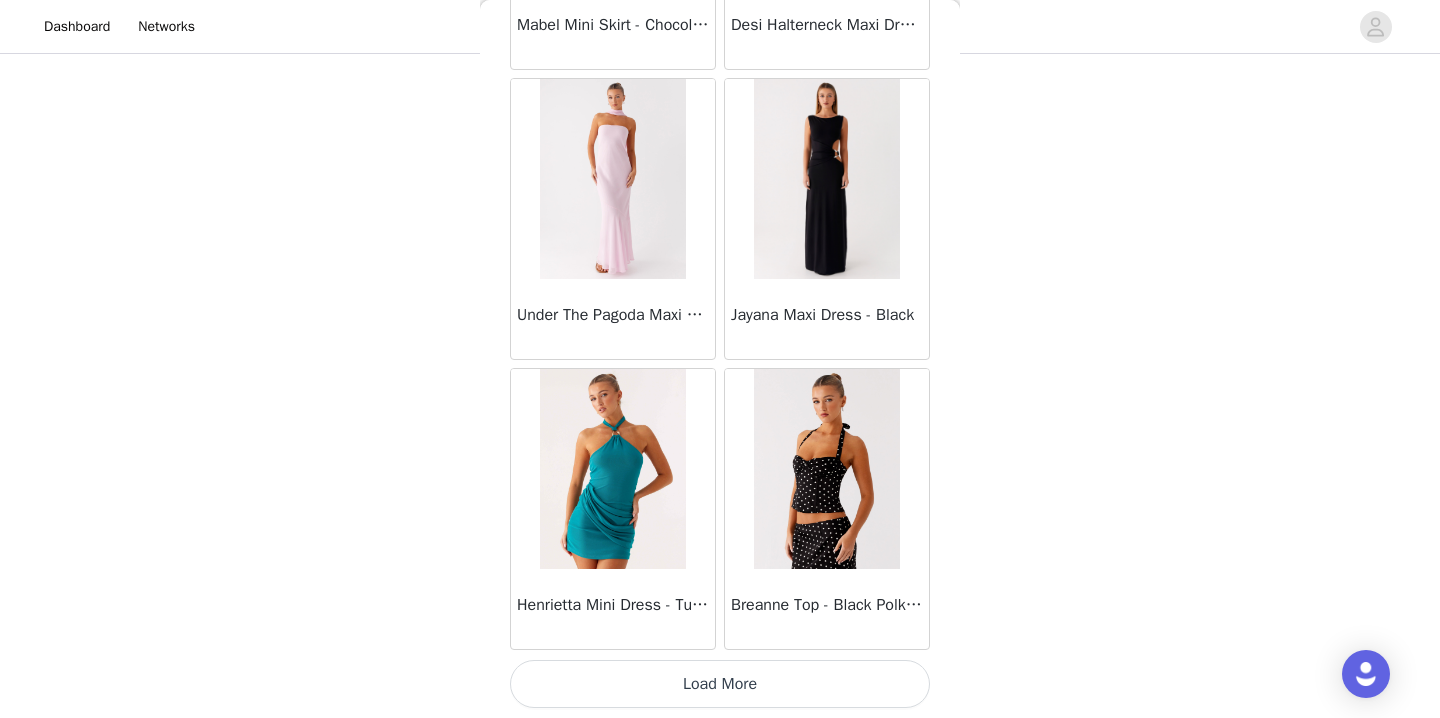 click on "Load More" at bounding box center [720, 684] 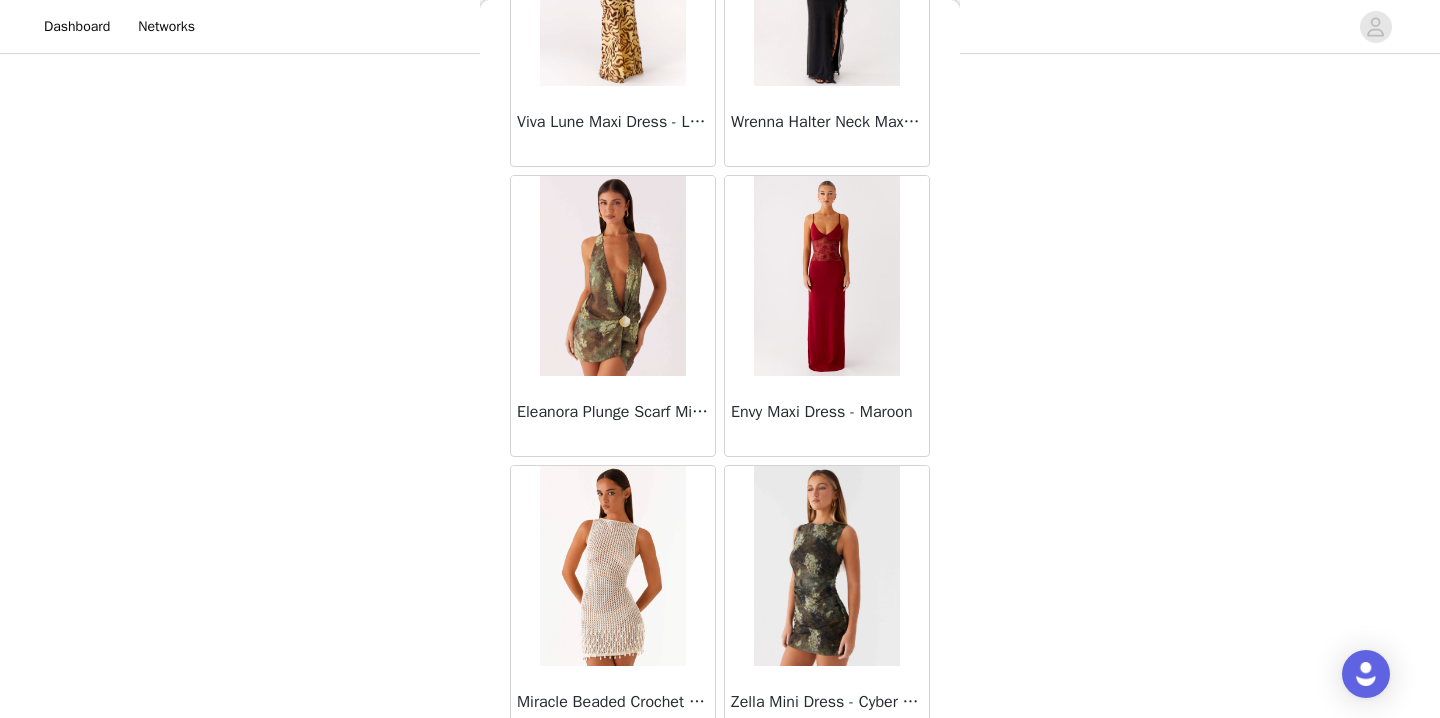 scroll, scrollTop: 63242, scrollLeft: 0, axis: vertical 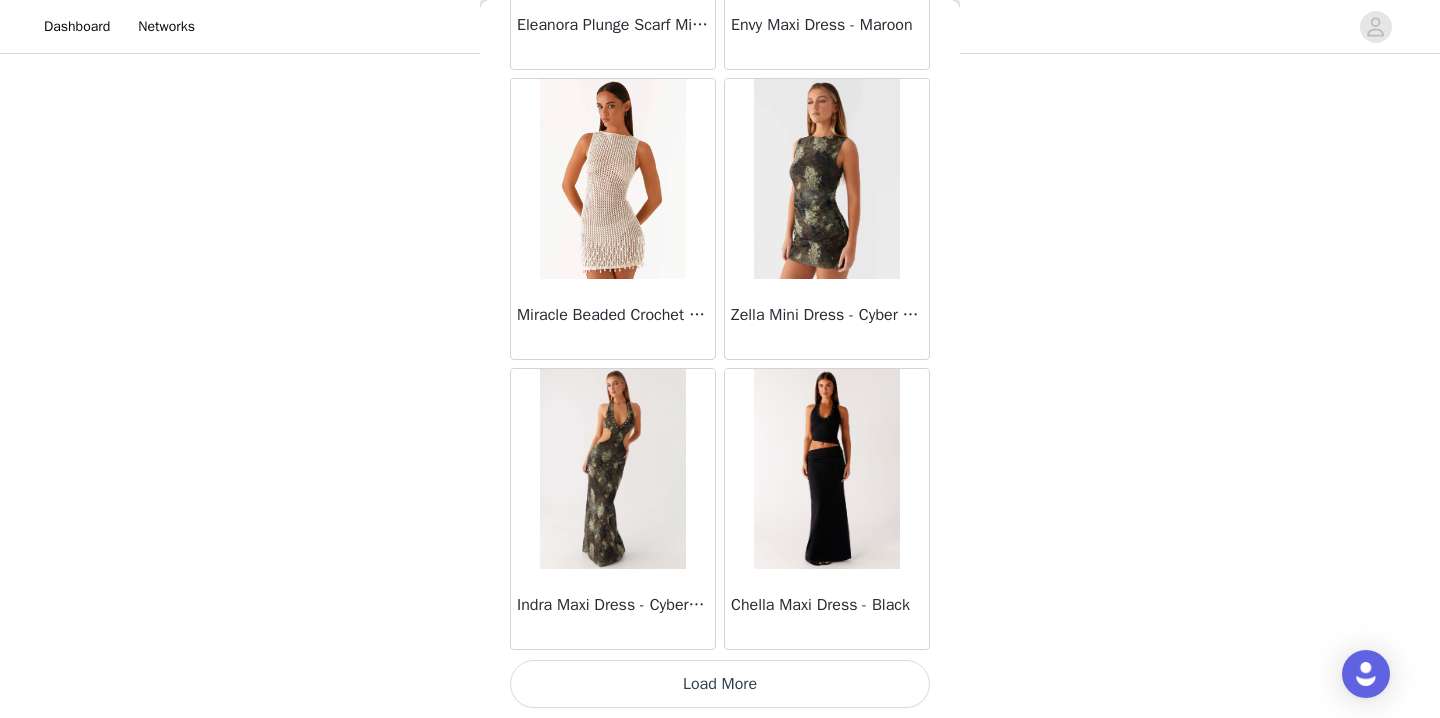 click on "Load More" at bounding box center (720, 684) 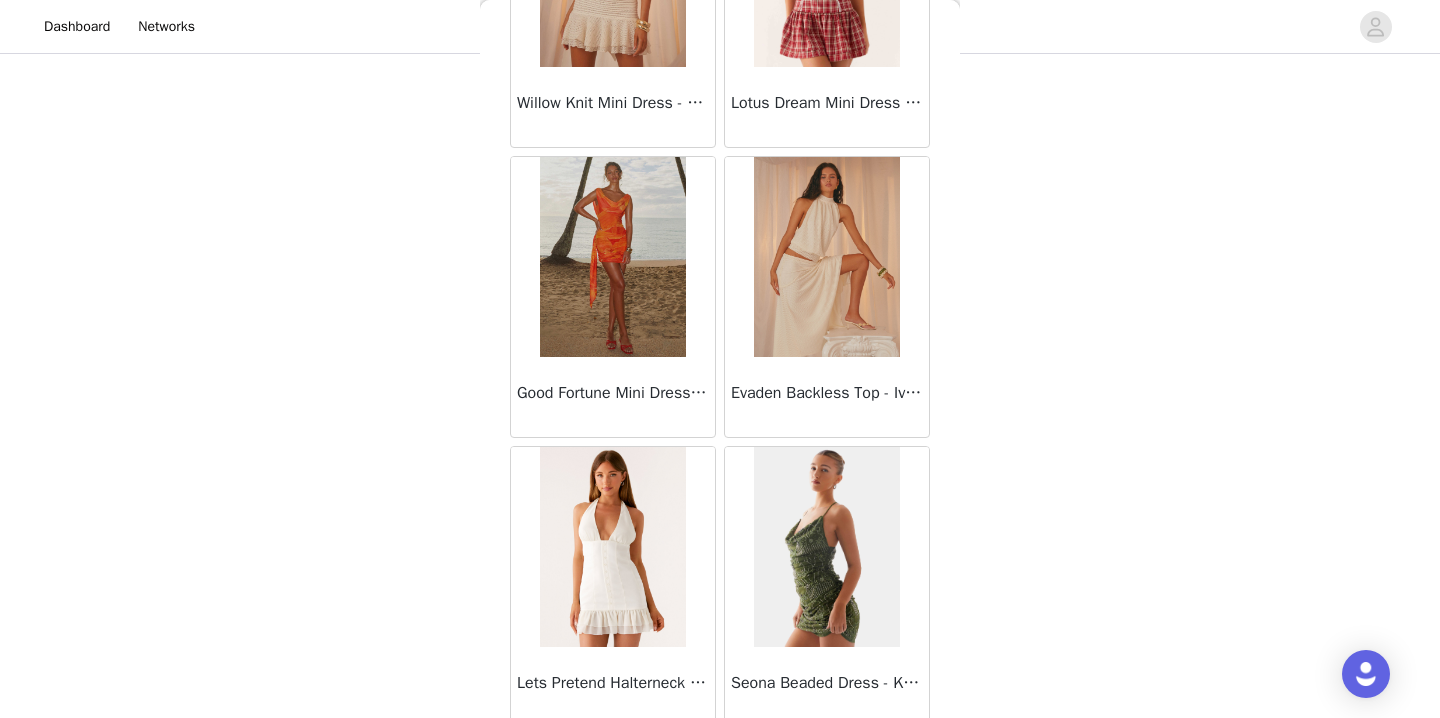 scroll, scrollTop: 66142, scrollLeft: 0, axis: vertical 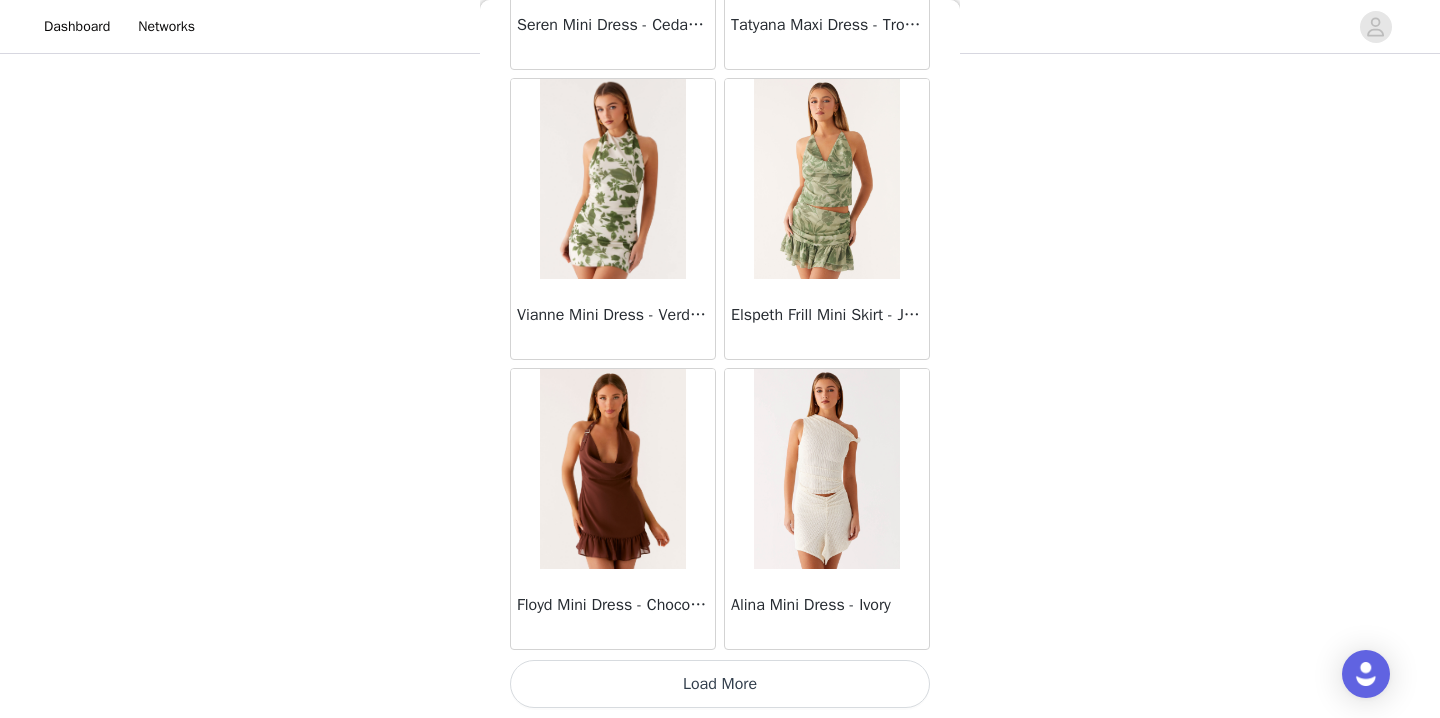 click on "Load More" at bounding box center (720, 684) 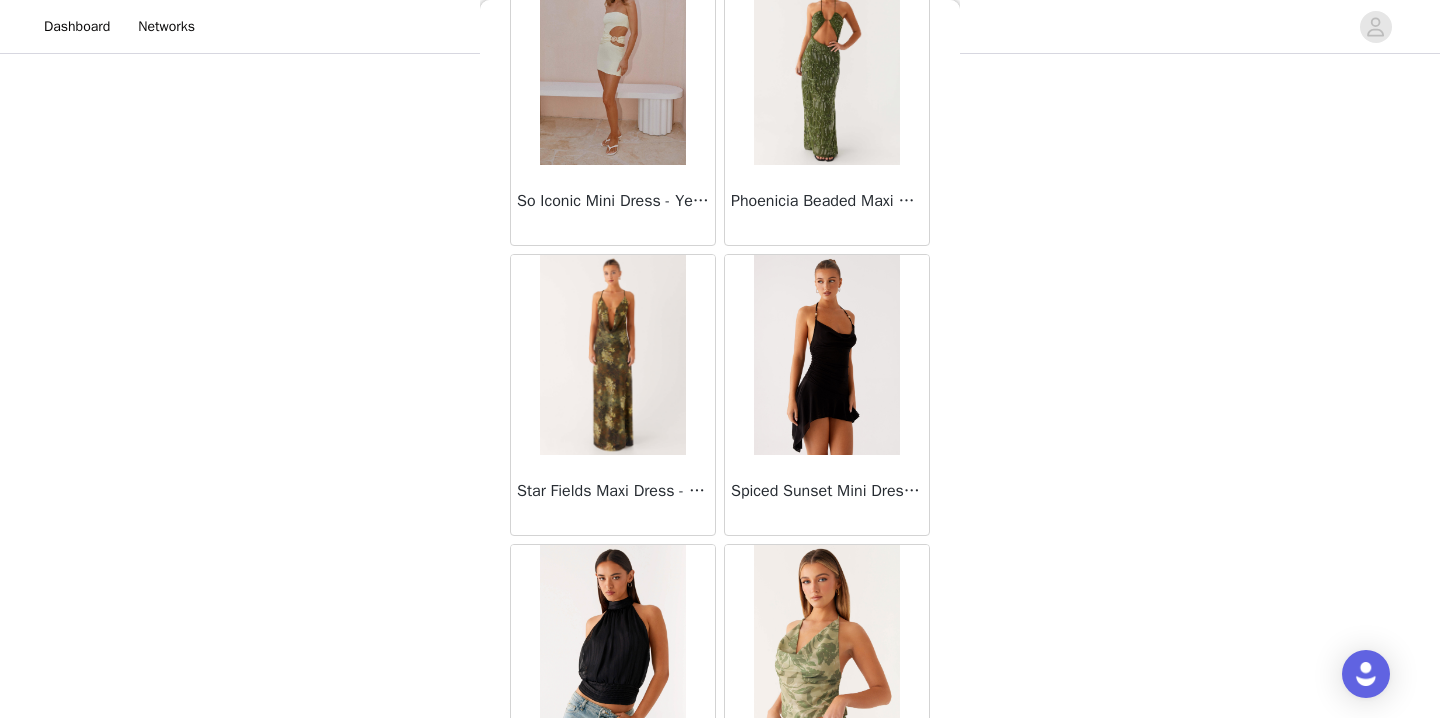 scroll, scrollTop: 69042, scrollLeft: 0, axis: vertical 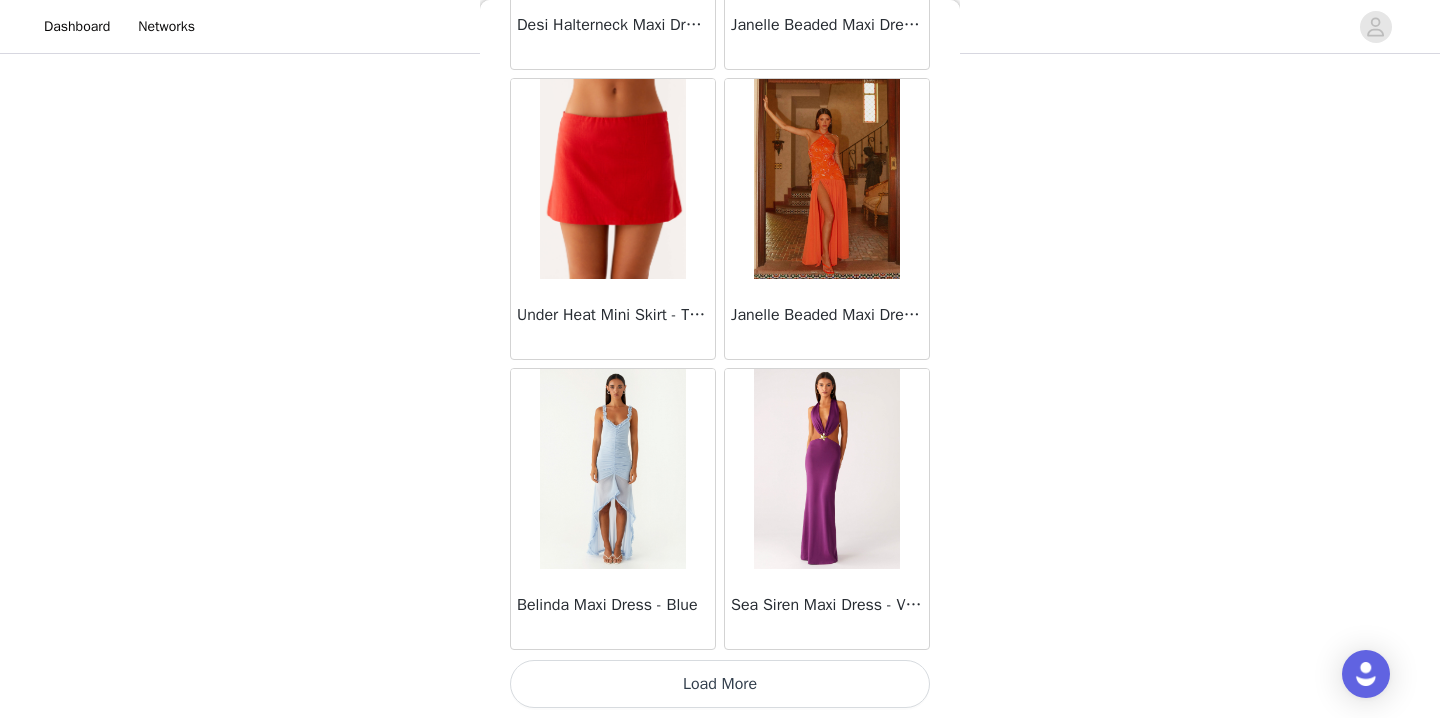 click on "Load More" at bounding box center [720, 684] 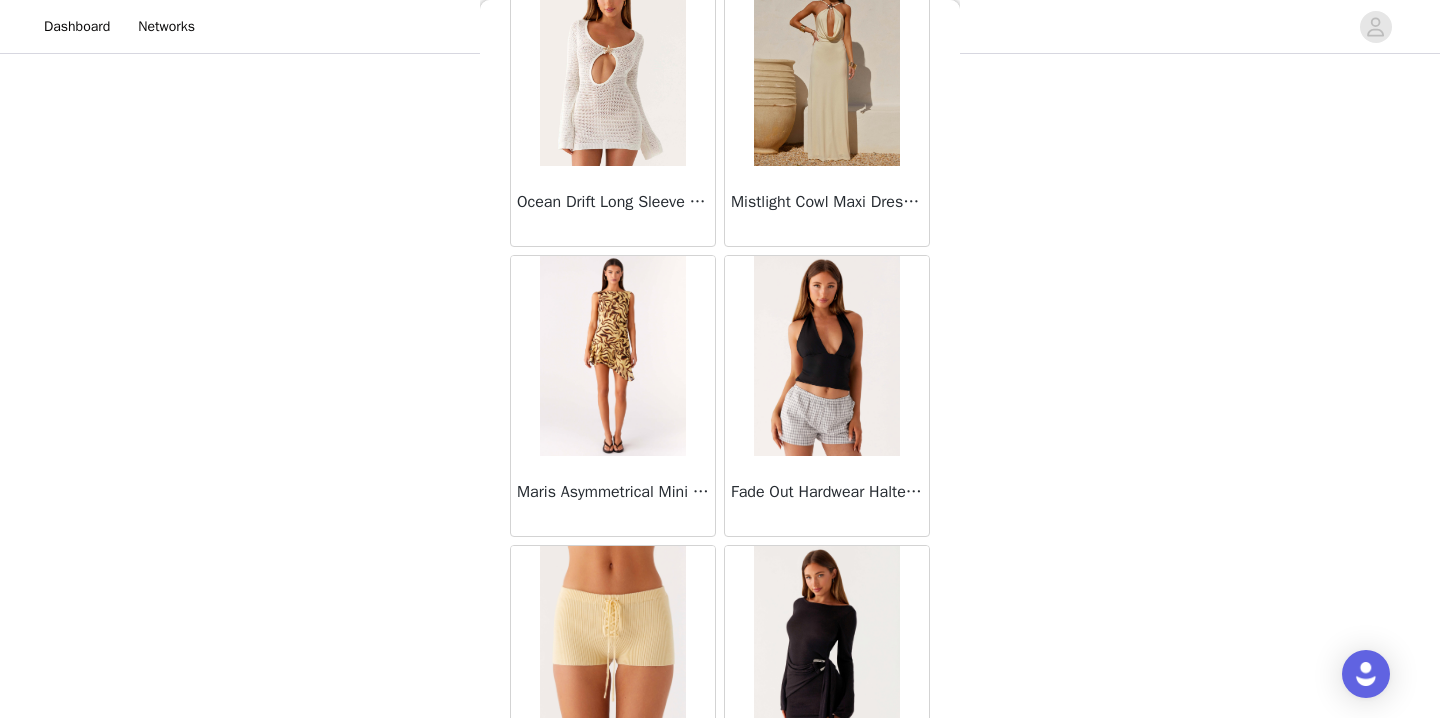 scroll, scrollTop: 71942, scrollLeft: 0, axis: vertical 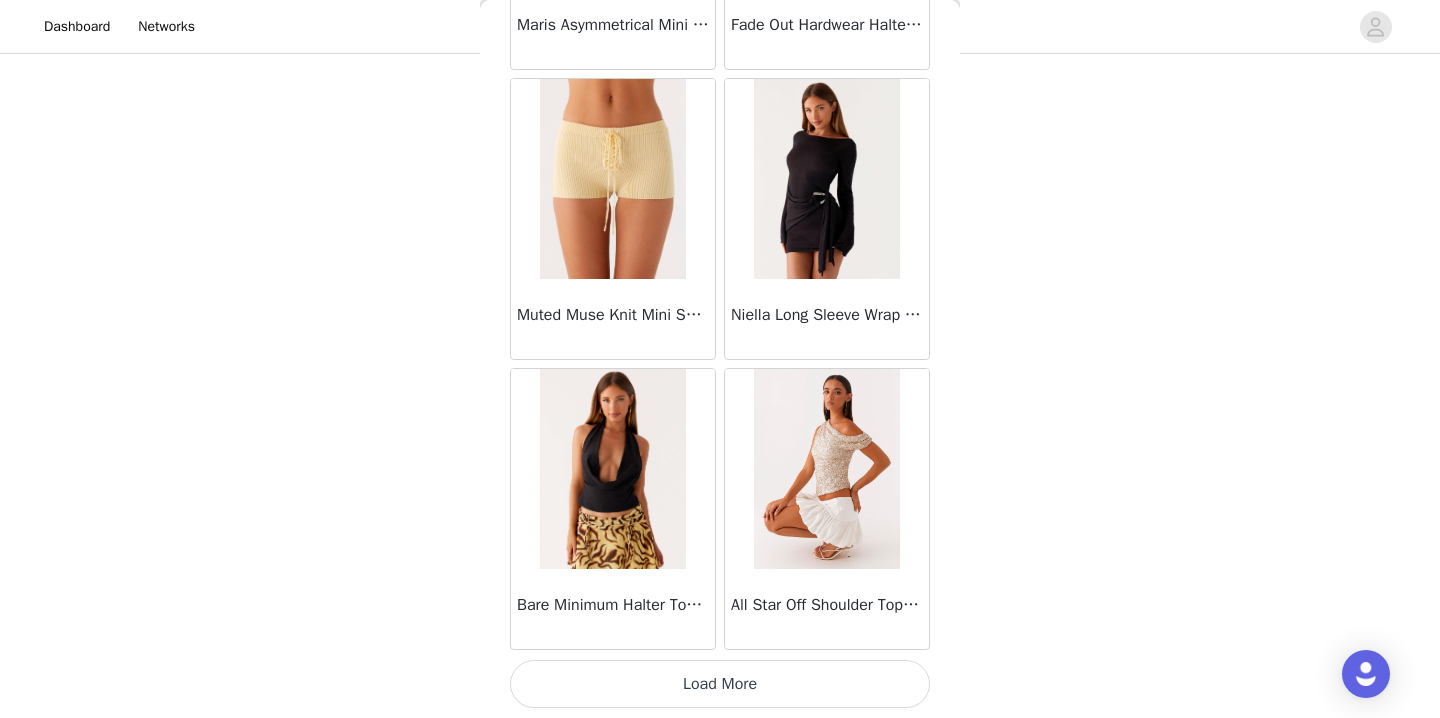 click on "Load More" at bounding box center [720, 684] 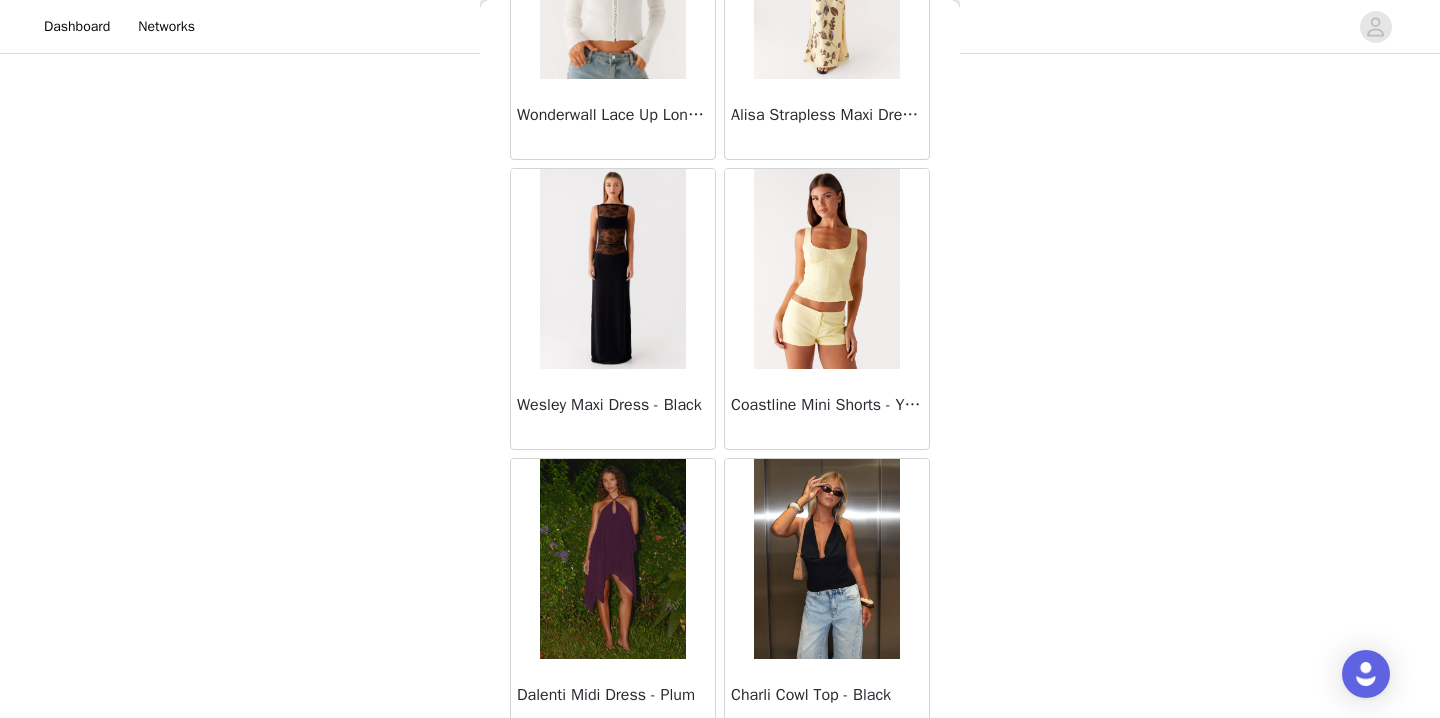 scroll, scrollTop: 74842, scrollLeft: 0, axis: vertical 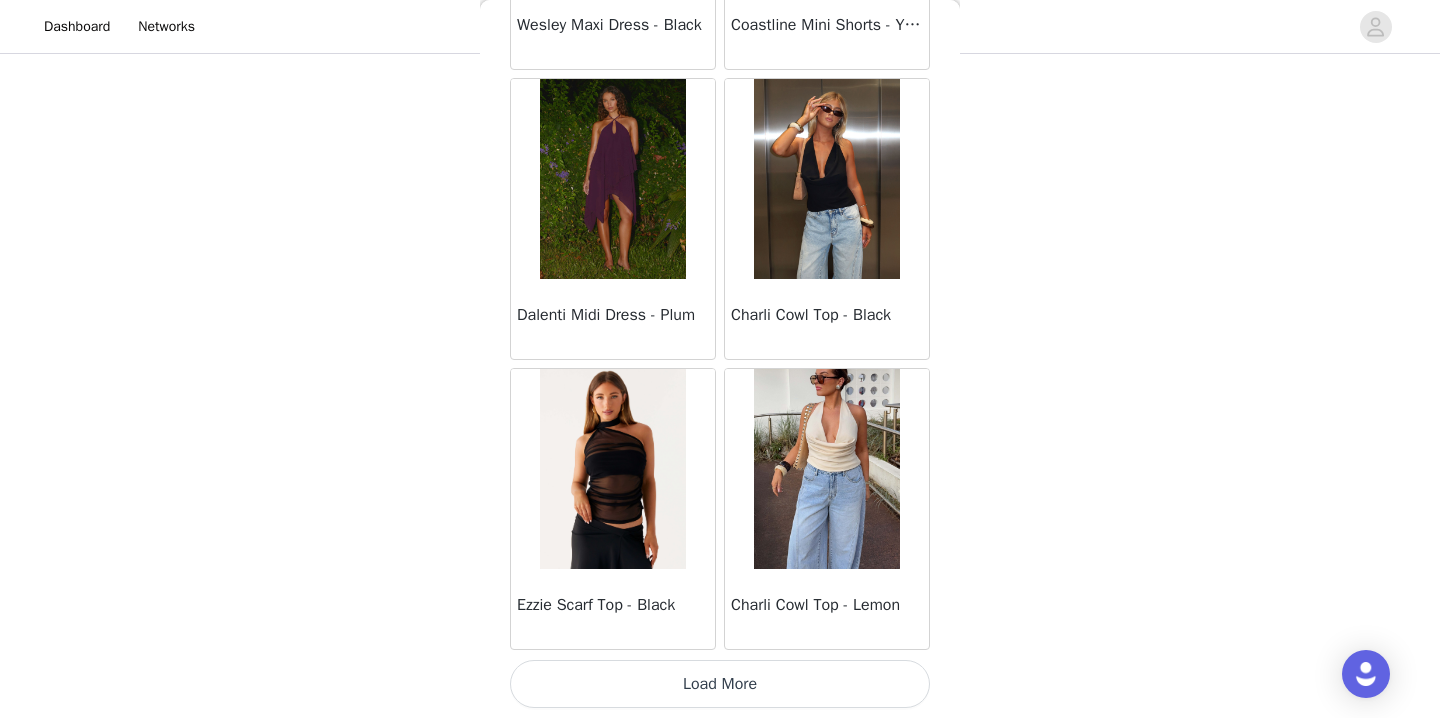 click on "Load More" at bounding box center [720, 684] 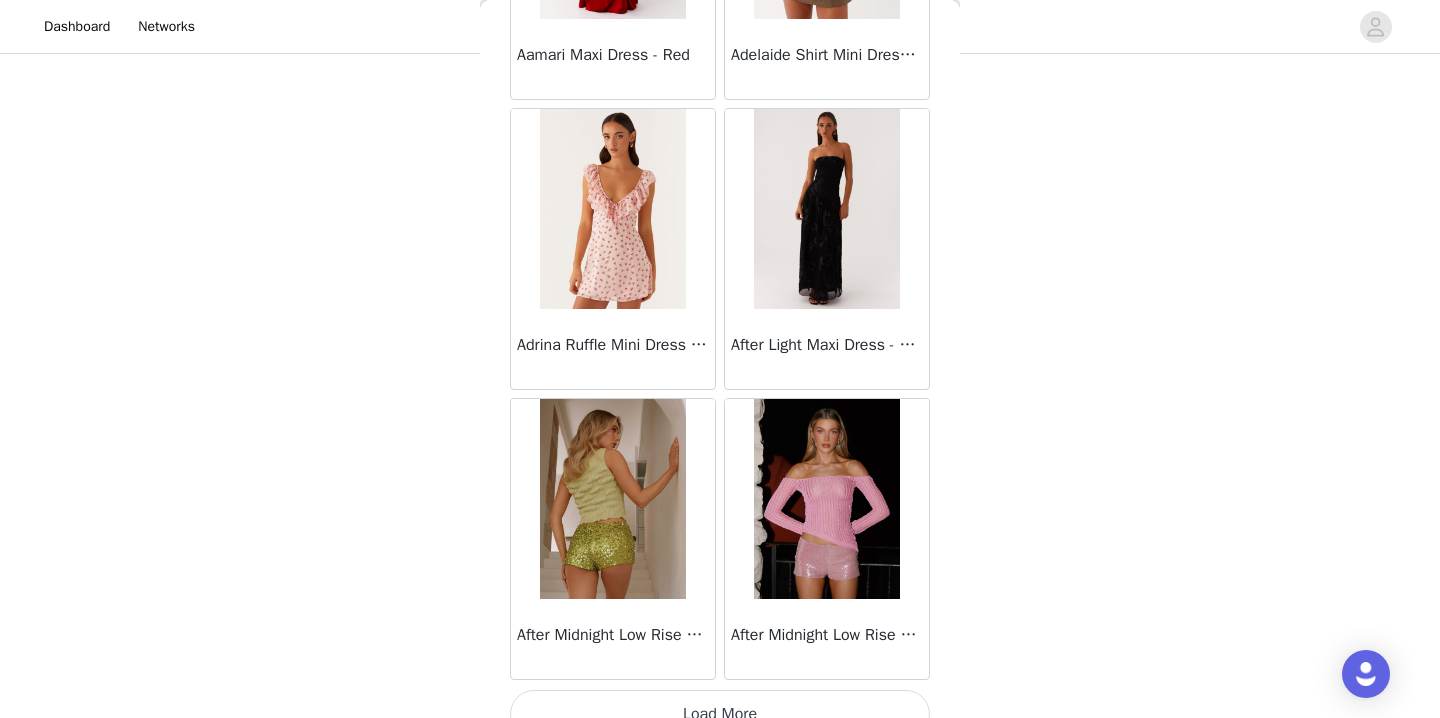 scroll, scrollTop: 77742, scrollLeft: 0, axis: vertical 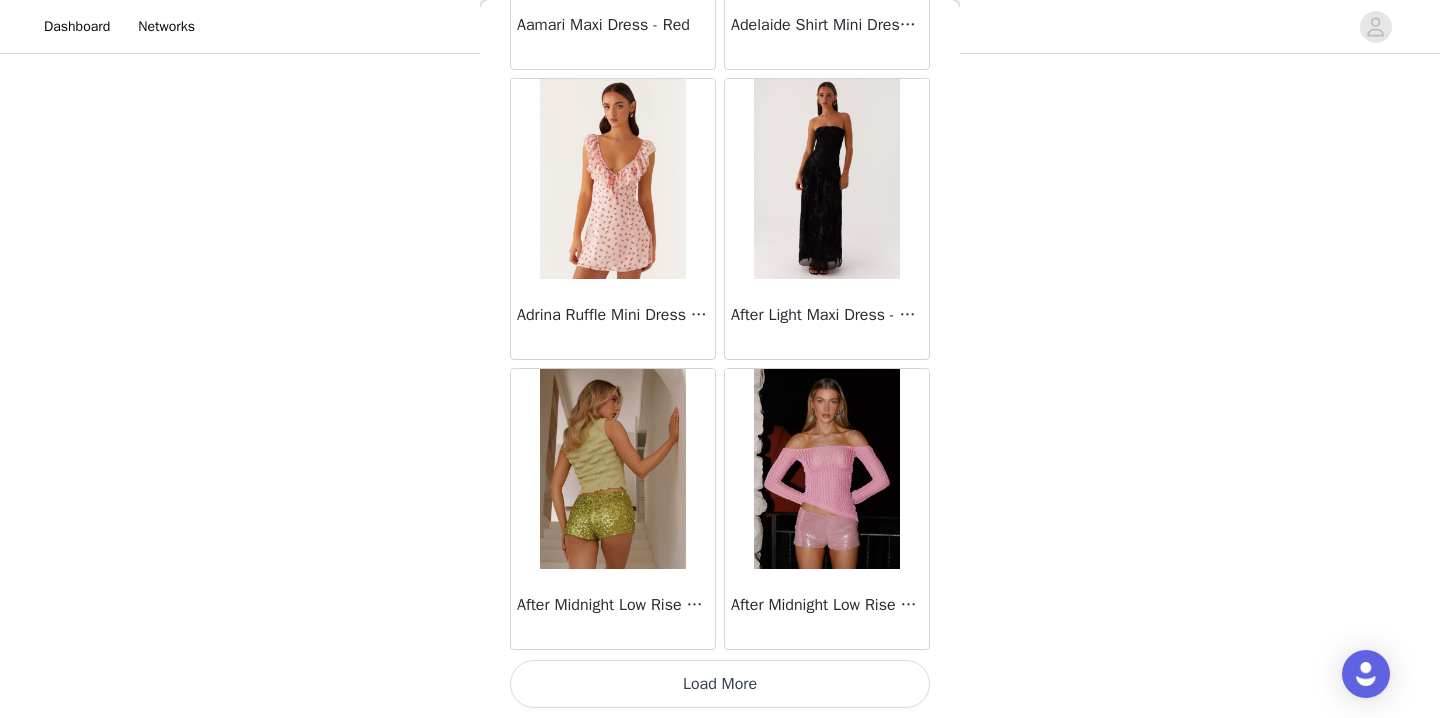 click on "Load More" at bounding box center (720, 684) 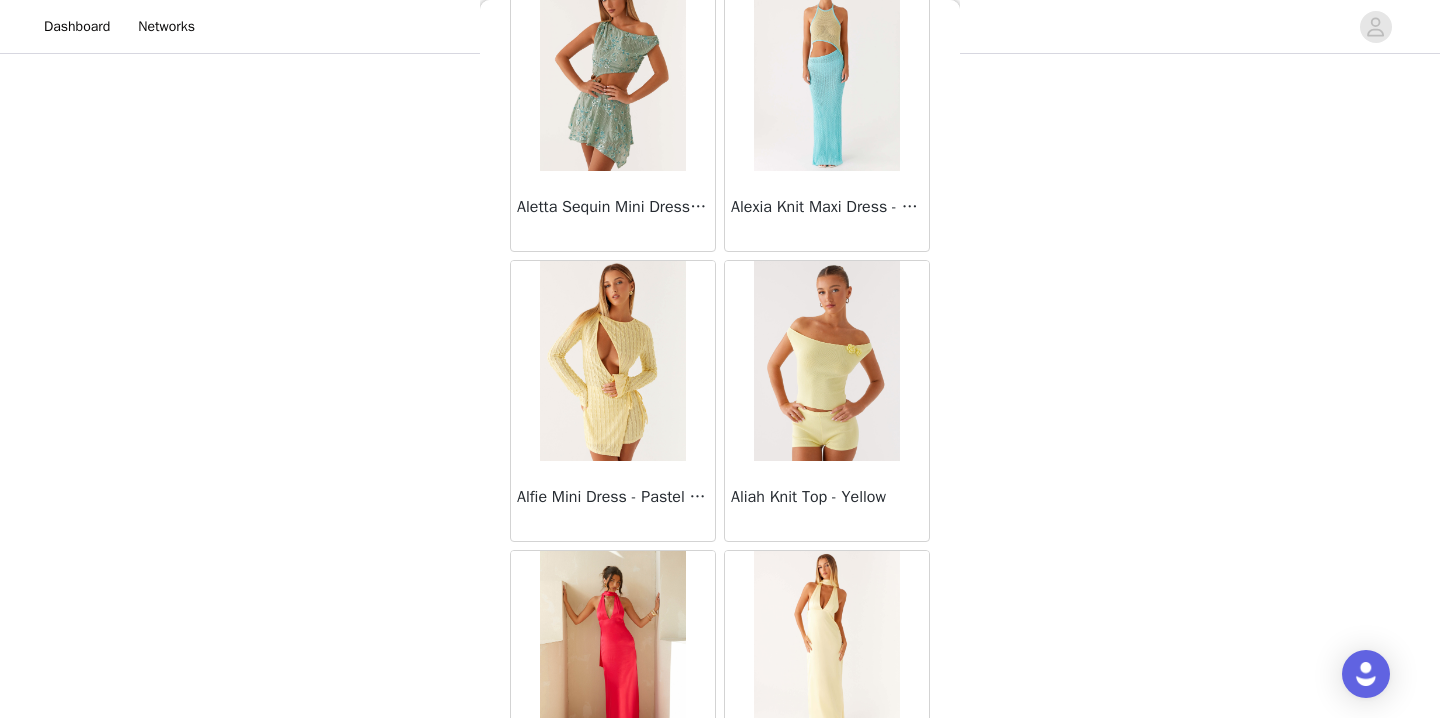 scroll, scrollTop: 80642, scrollLeft: 0, axis: vertical 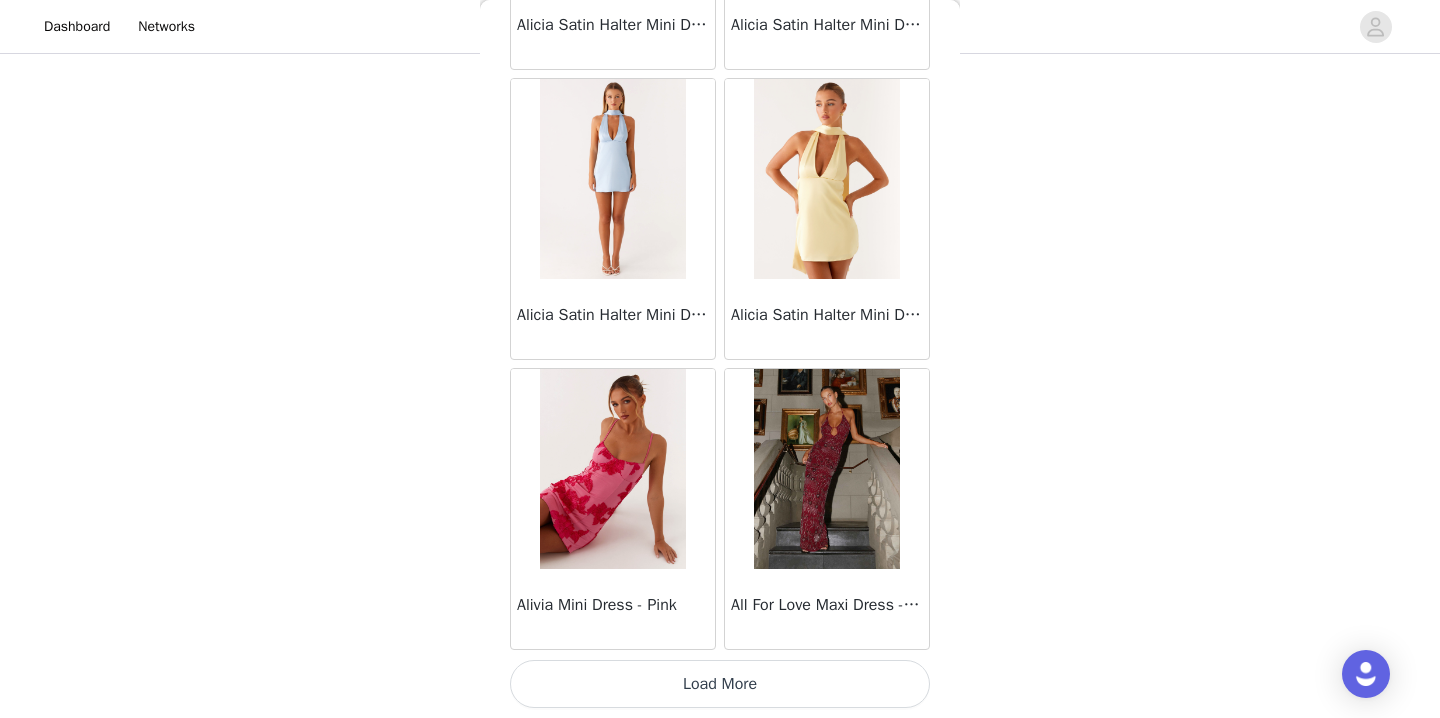 click on "Load More" at bounding box center (720, 684) 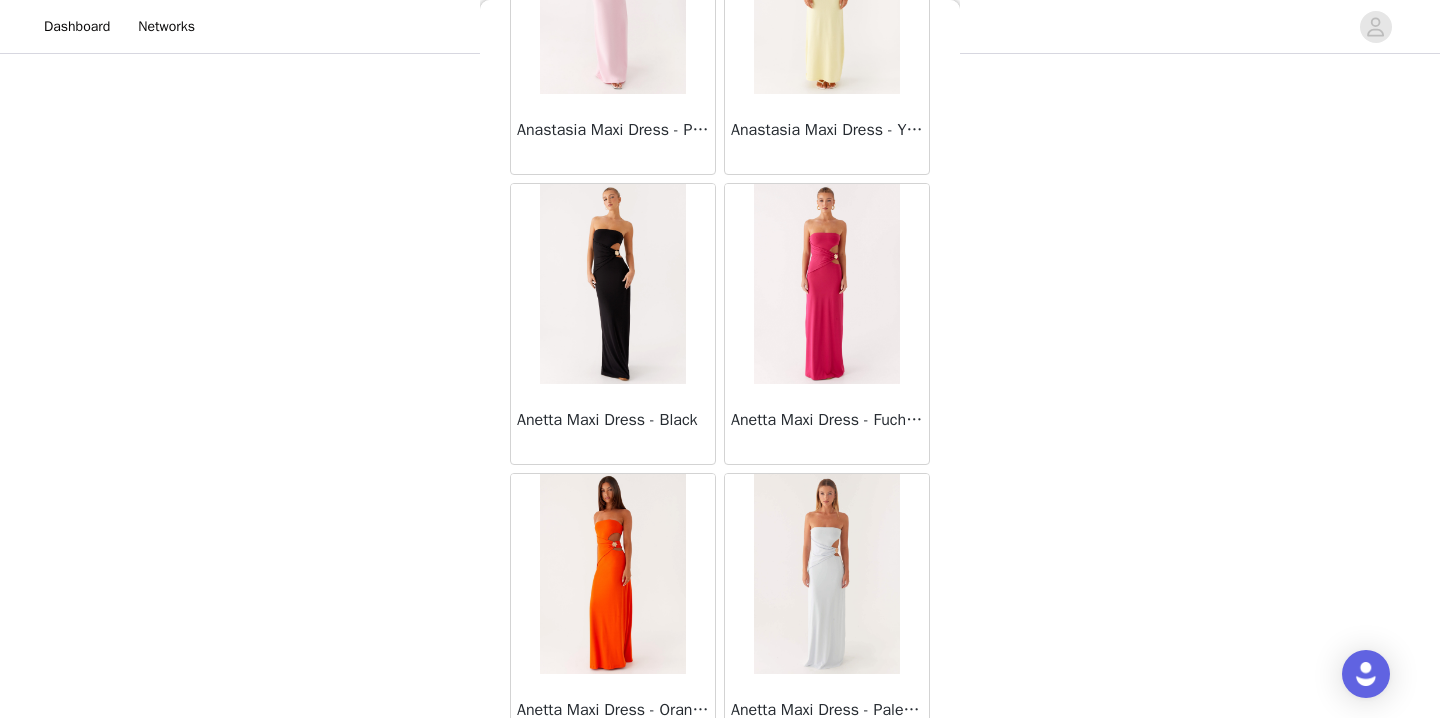 scroll, scrollTop: 83542, scrollLeft: 0, axis: vertical 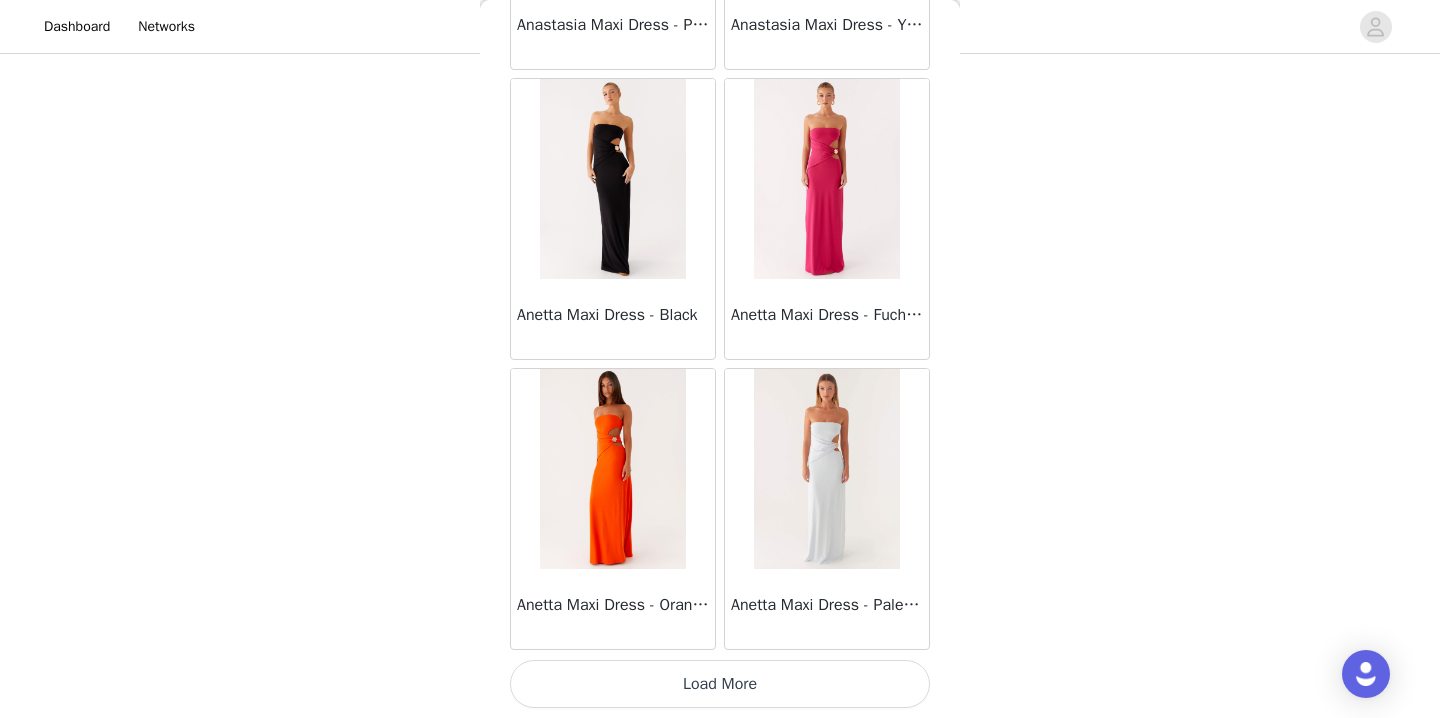 click on "Load More" at bounding box center [720, 684] 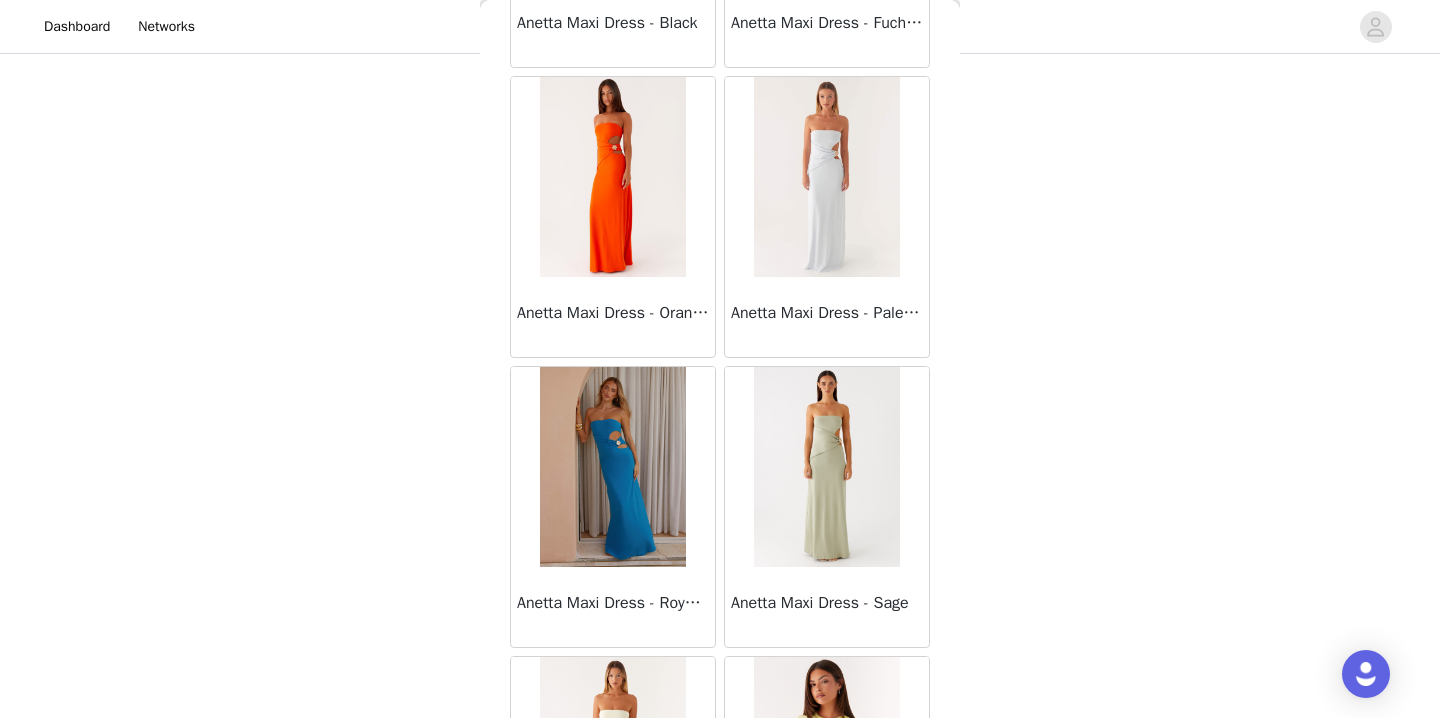 scroll, scrollTop: 83810, scrollLeft: 0, axis: vertical 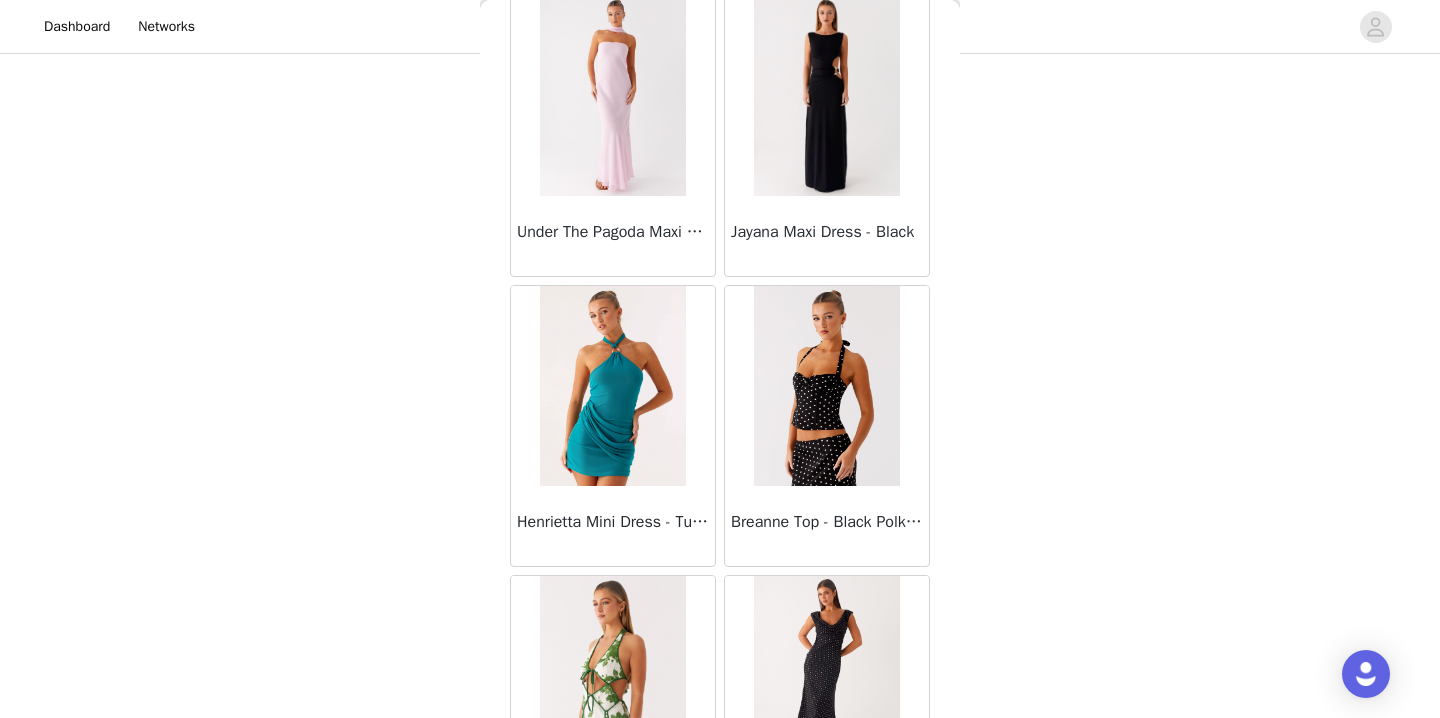click at bounding box center [826, 386] 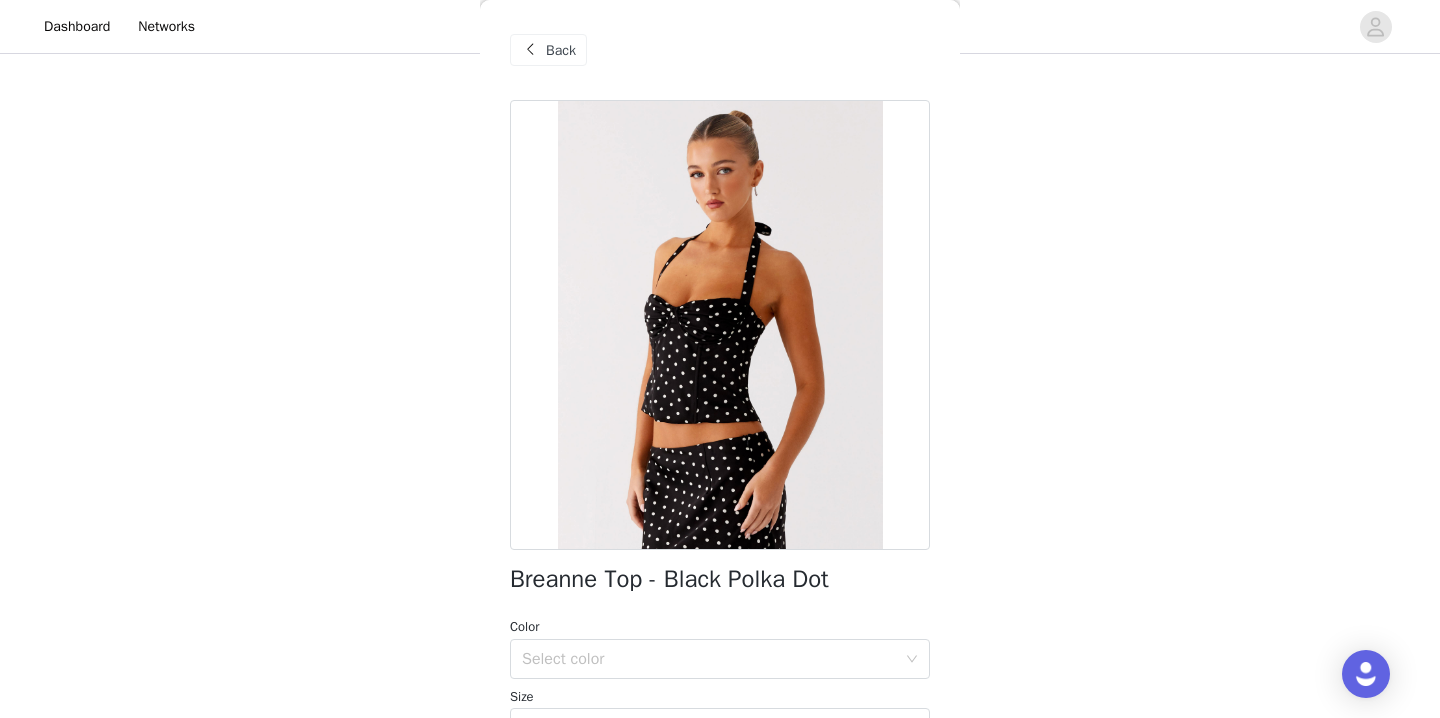 scroll, scrollTop: 336, scrollLeft: 0, axis: vertical 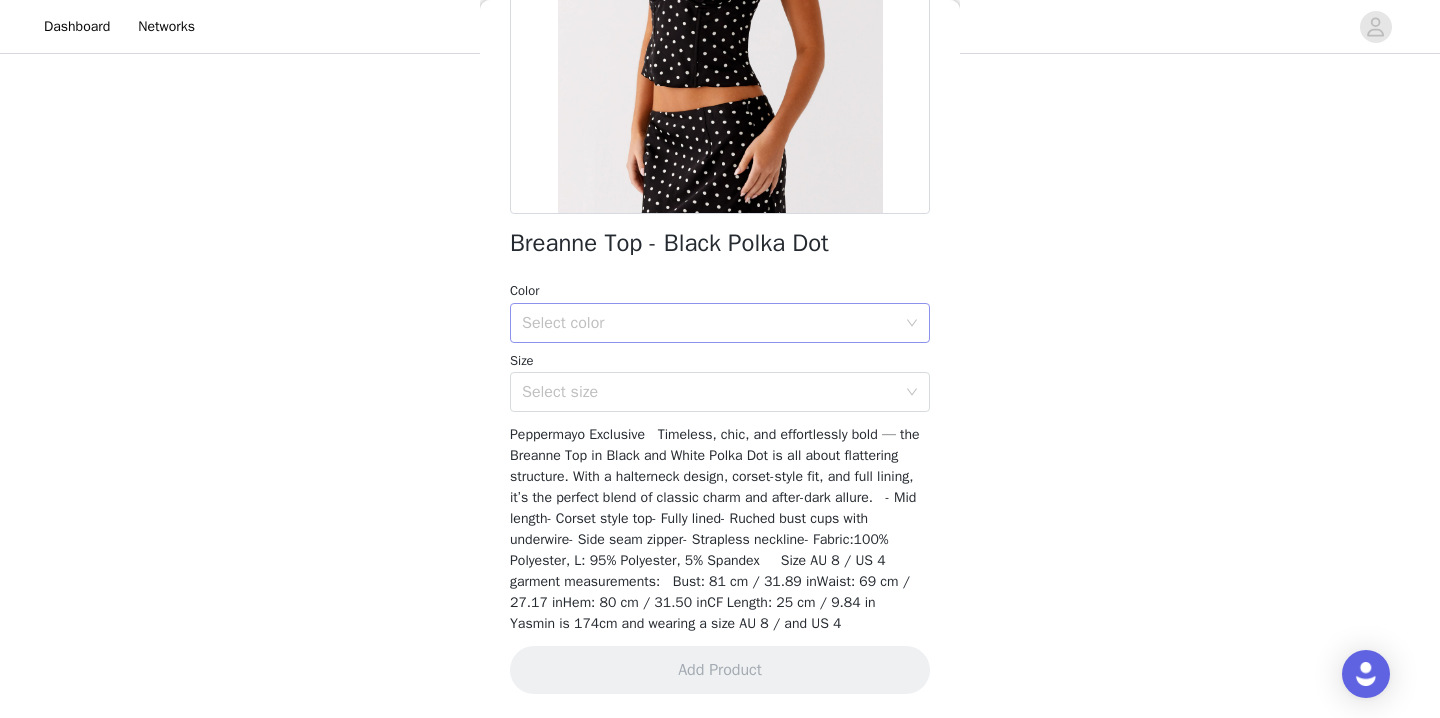 click on "Select color" at bounding box center [713, 323] 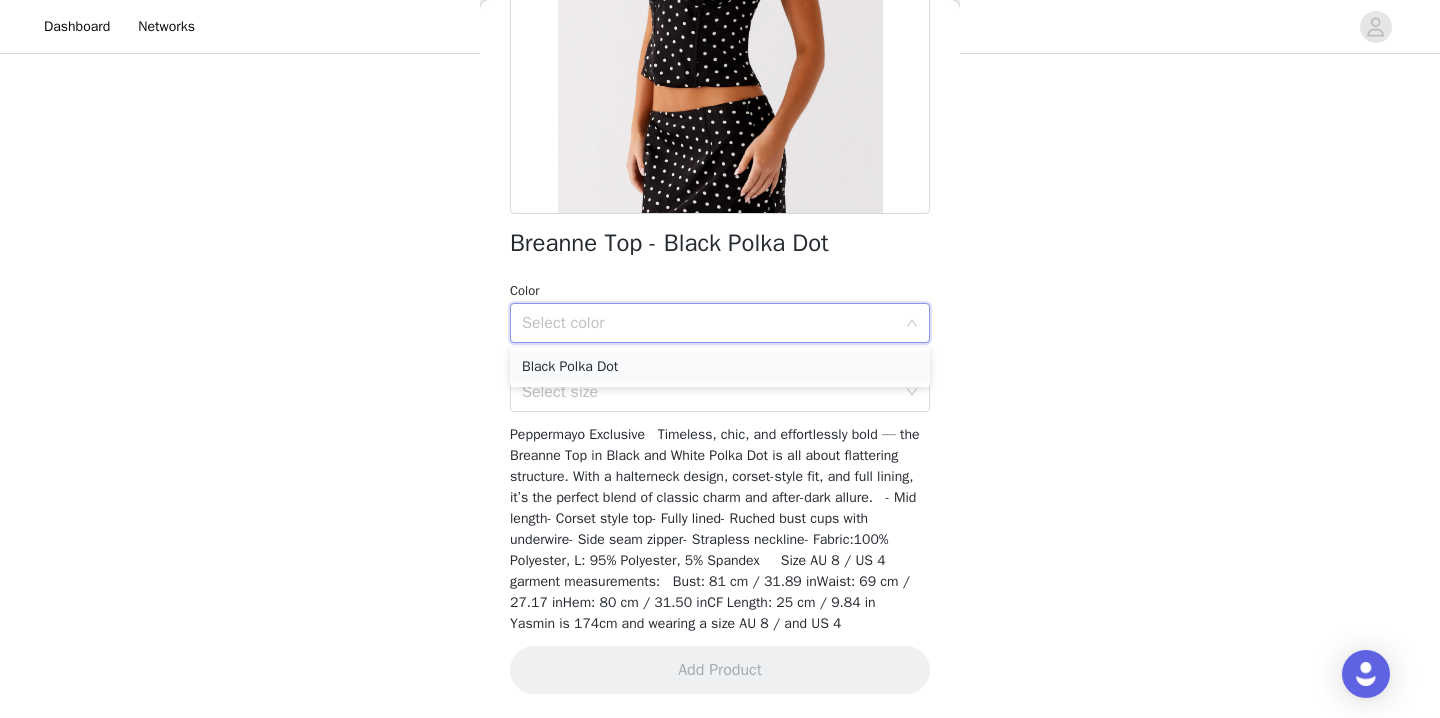 click on "Black Polka Dot" at bounding box center (720, 367) 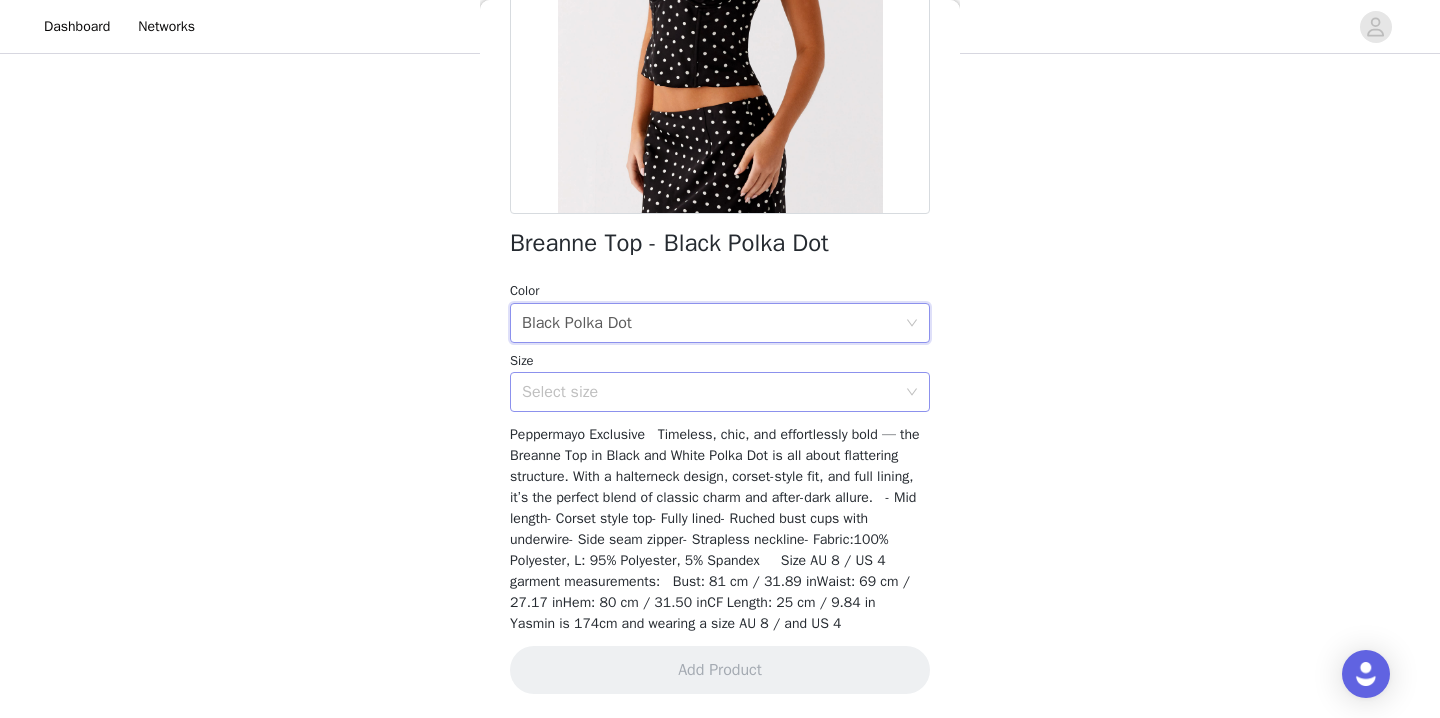 click on "Select size" at bounding box center (709, 392) 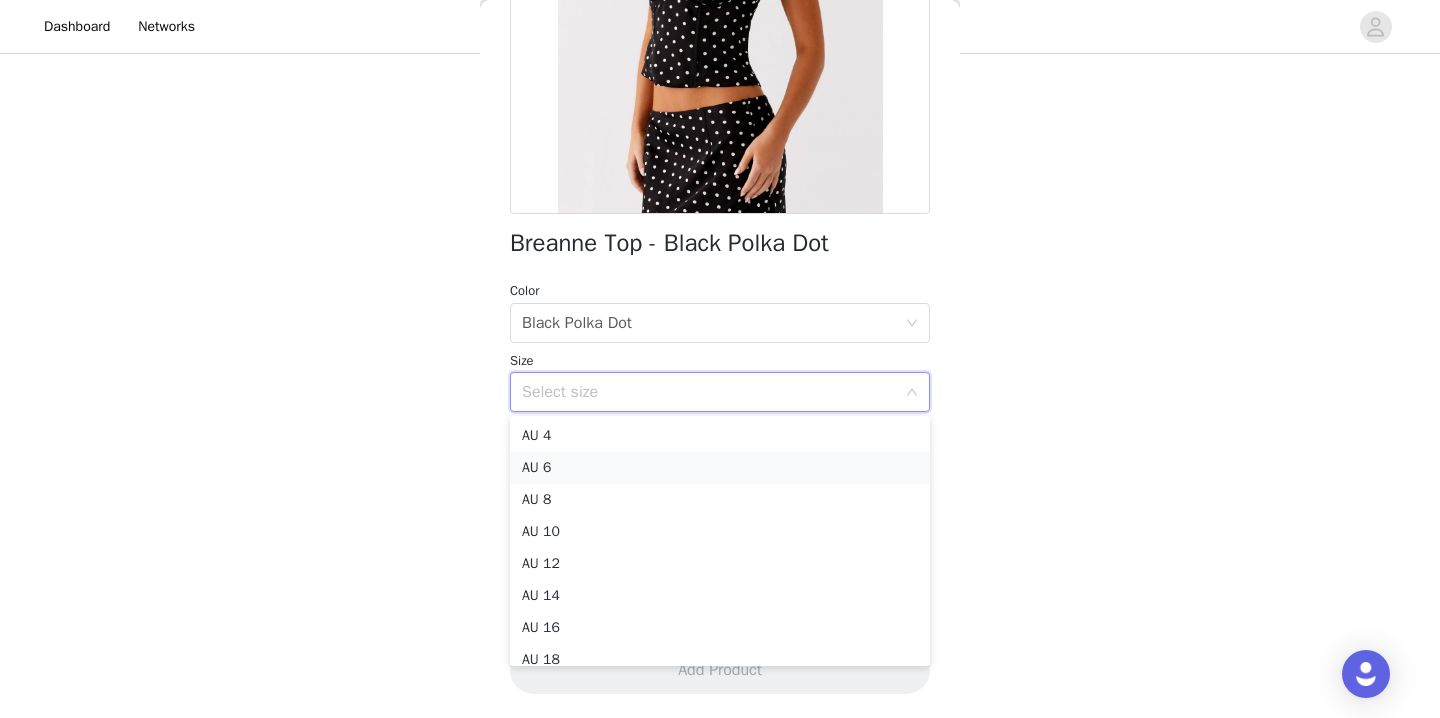 click on "AU 6" at bounding box center (720, 468) 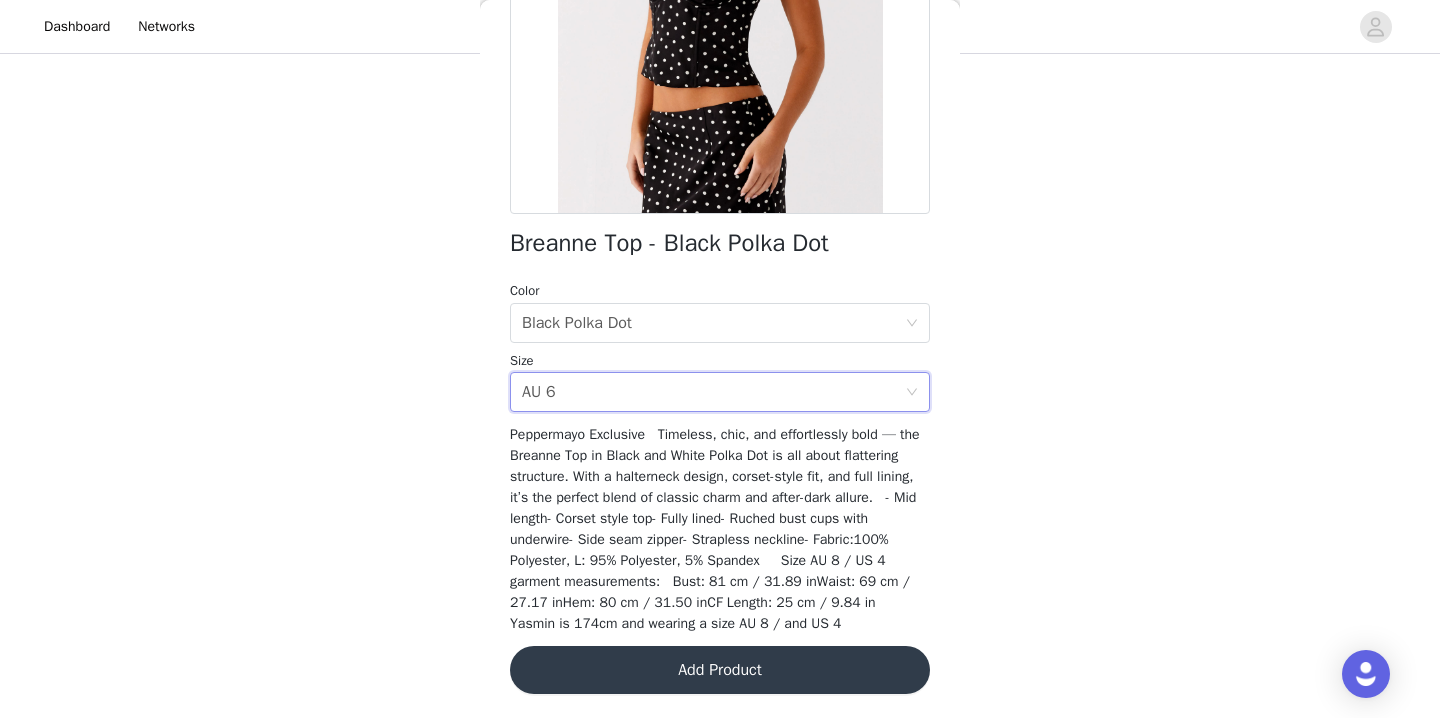 click on "Add Product" at bounding box center [720, 670] 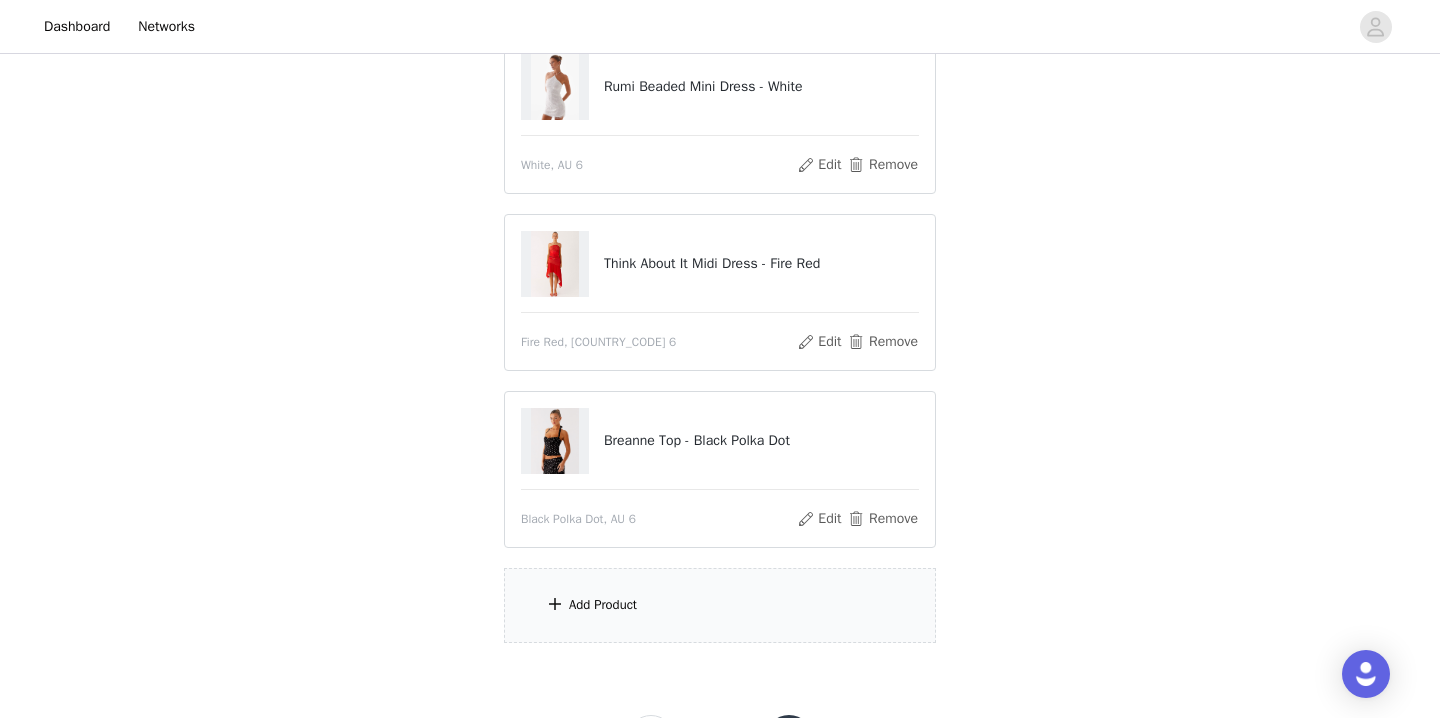 scroll, scrollTop: 297, scrollLeft: 0, axis: vertical 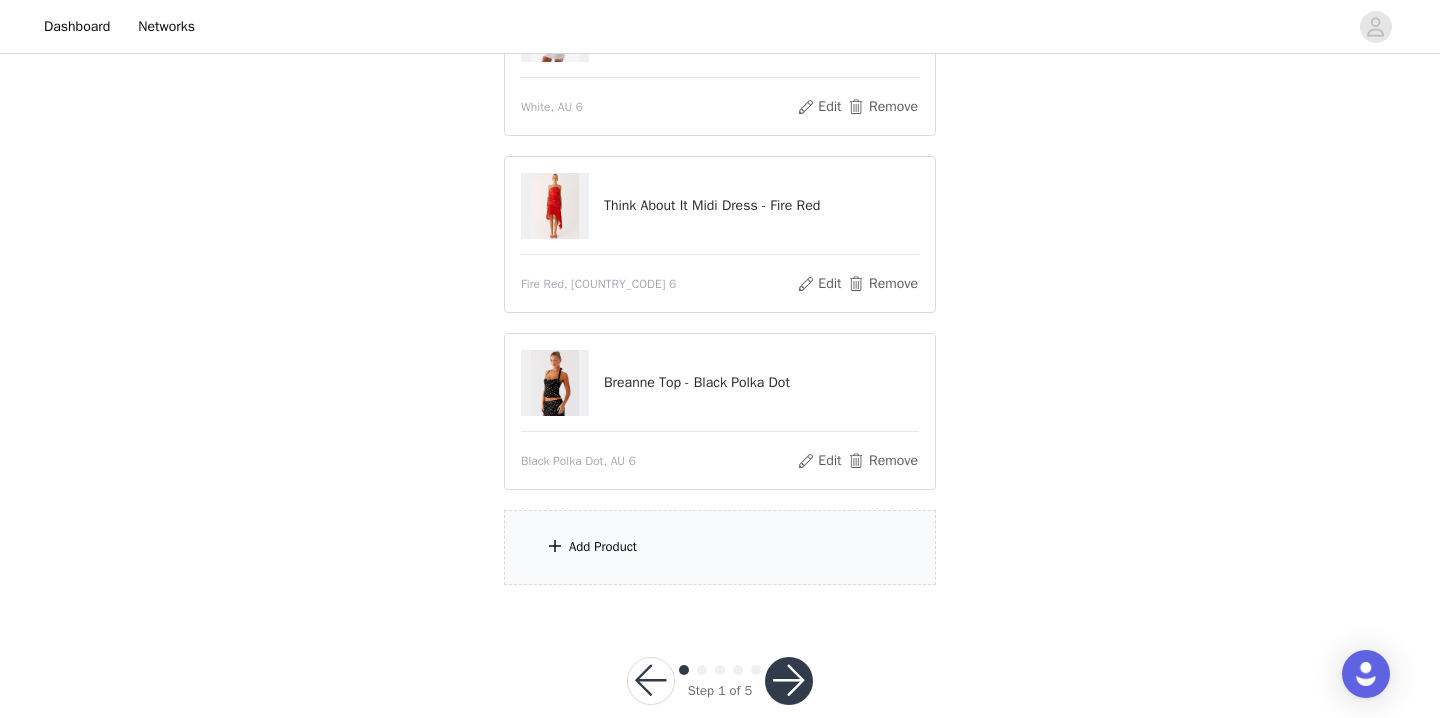 click on "Add Product" at bounding box center [603, 547] 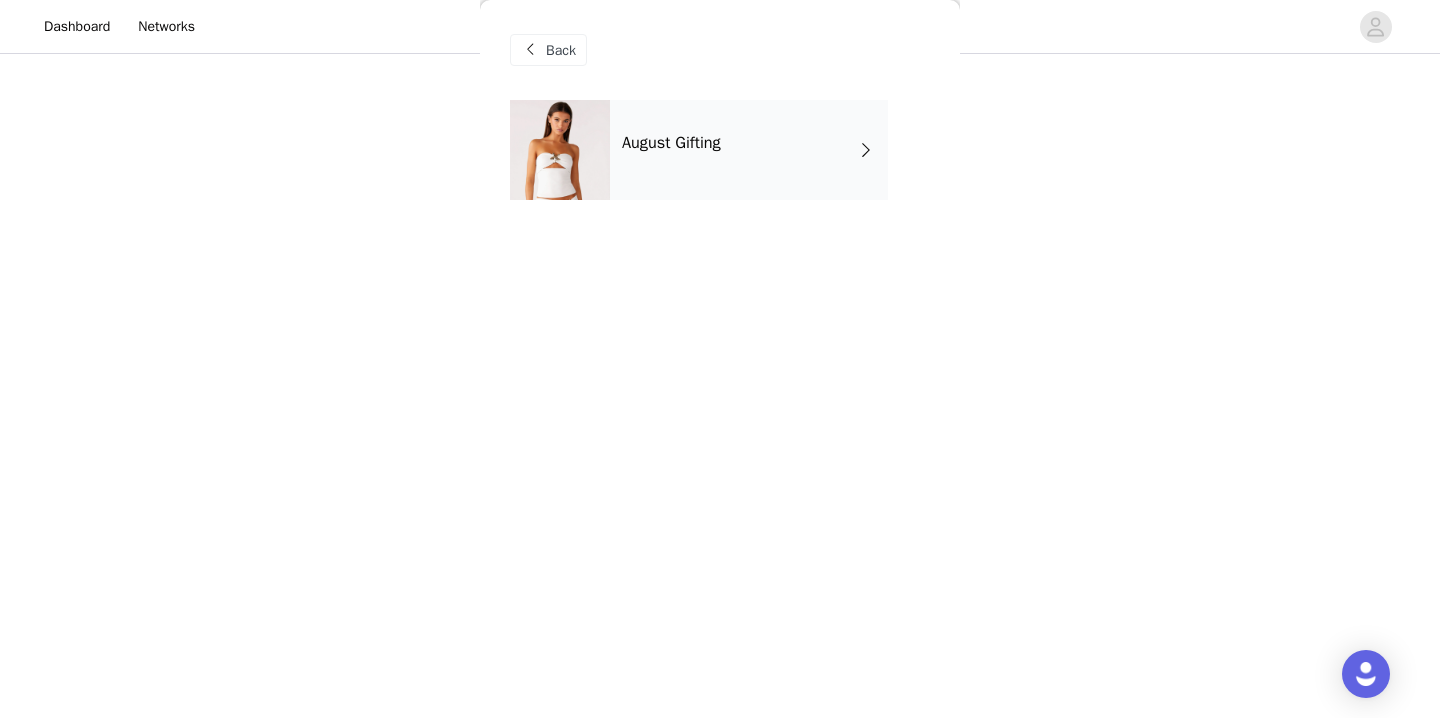 click at bounding box center (560, 150) 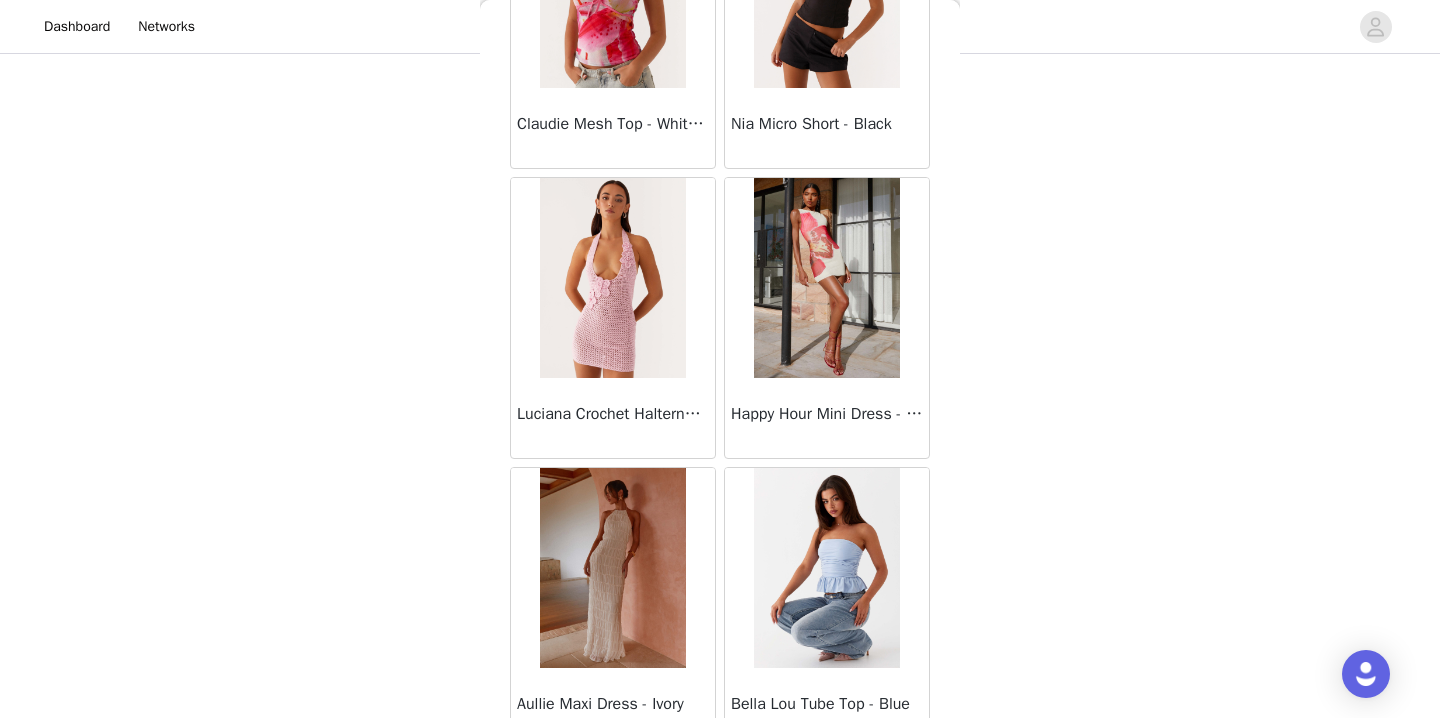 scroll, scrollTop: 2342, scrollLeft: 0, axis: vertical 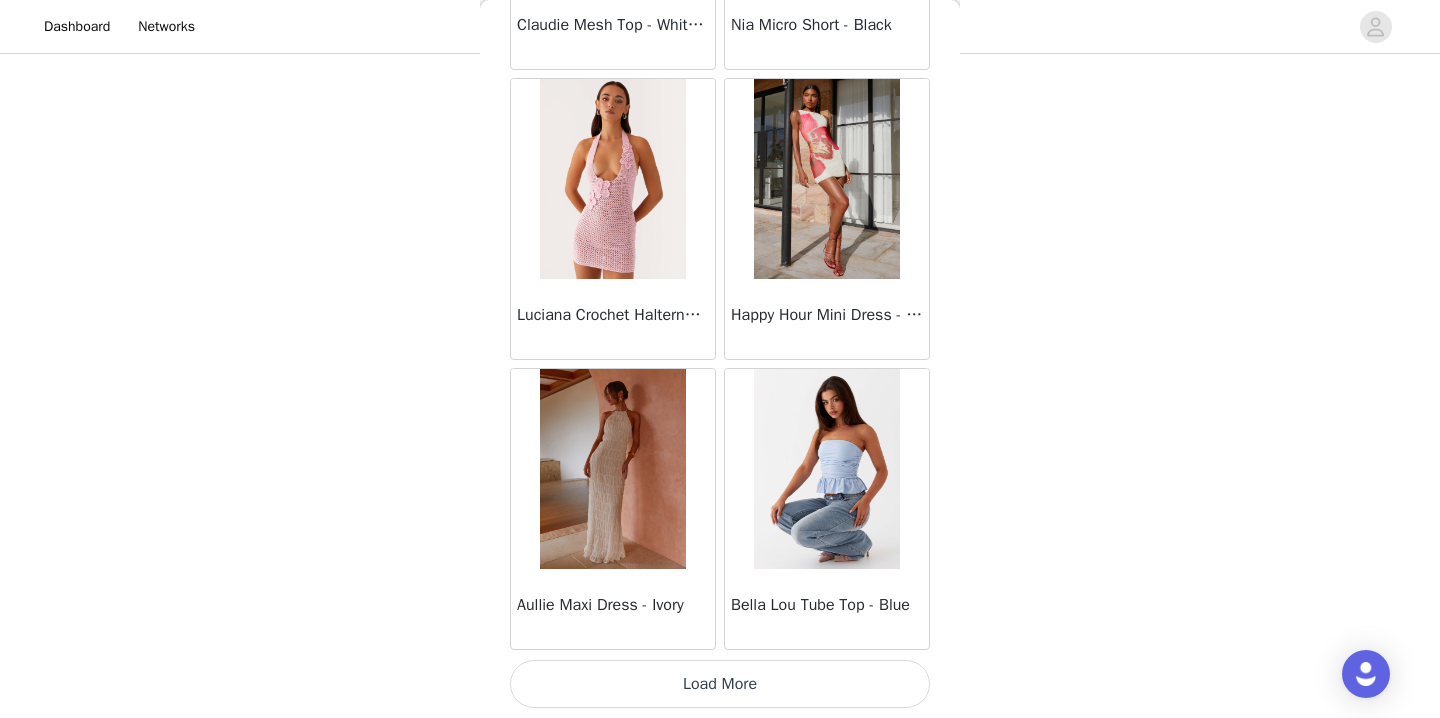 click on "Load More" at bounding box center [720, 684] 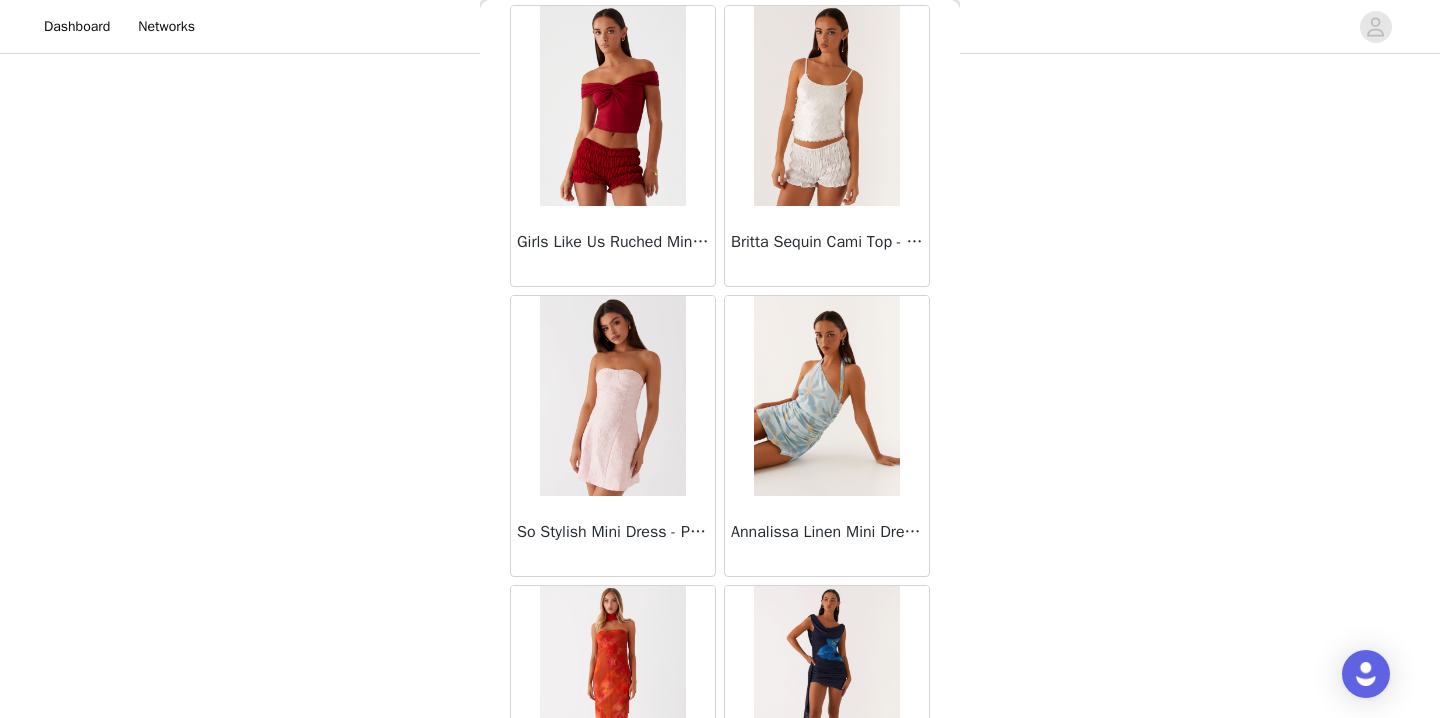 scroll, scrollTop: 5242, scrollLeft: 0, axis: vertical 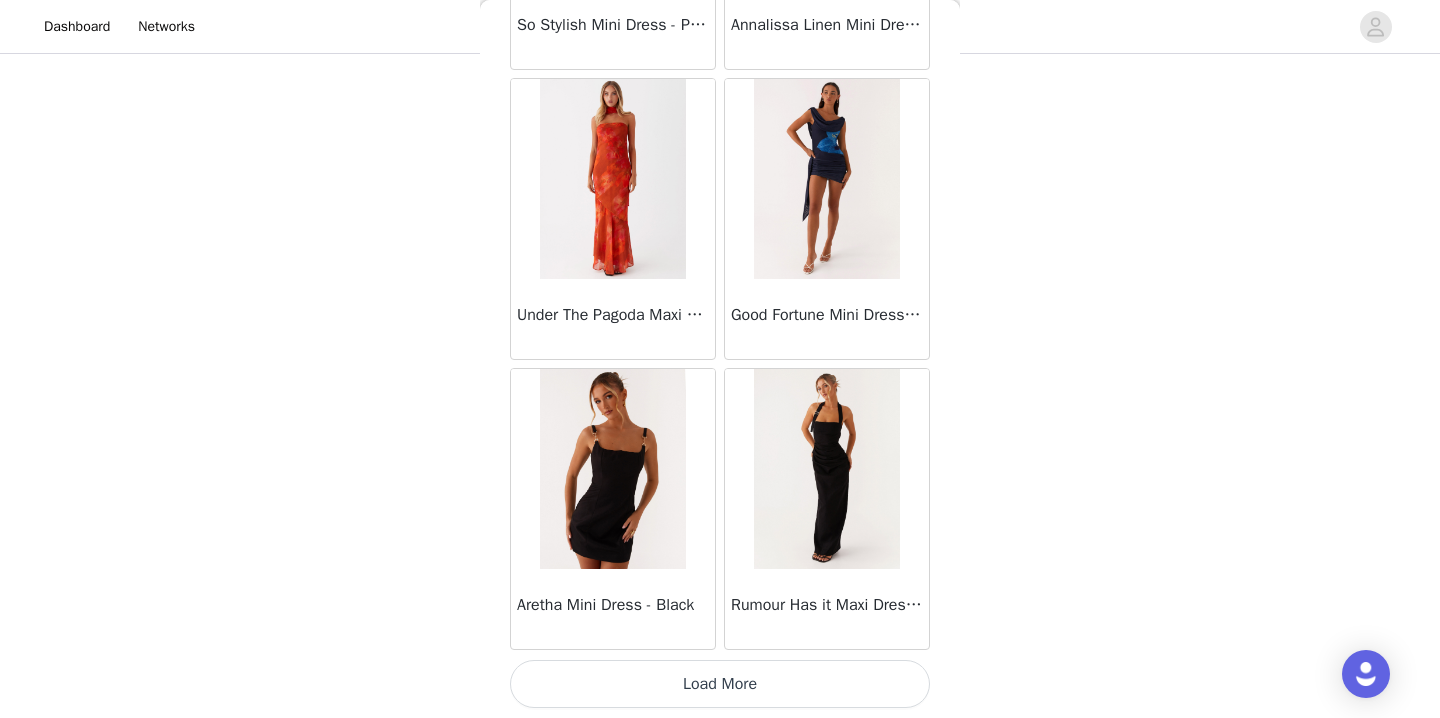 click on "Load More" at bounding box center [720, 684] 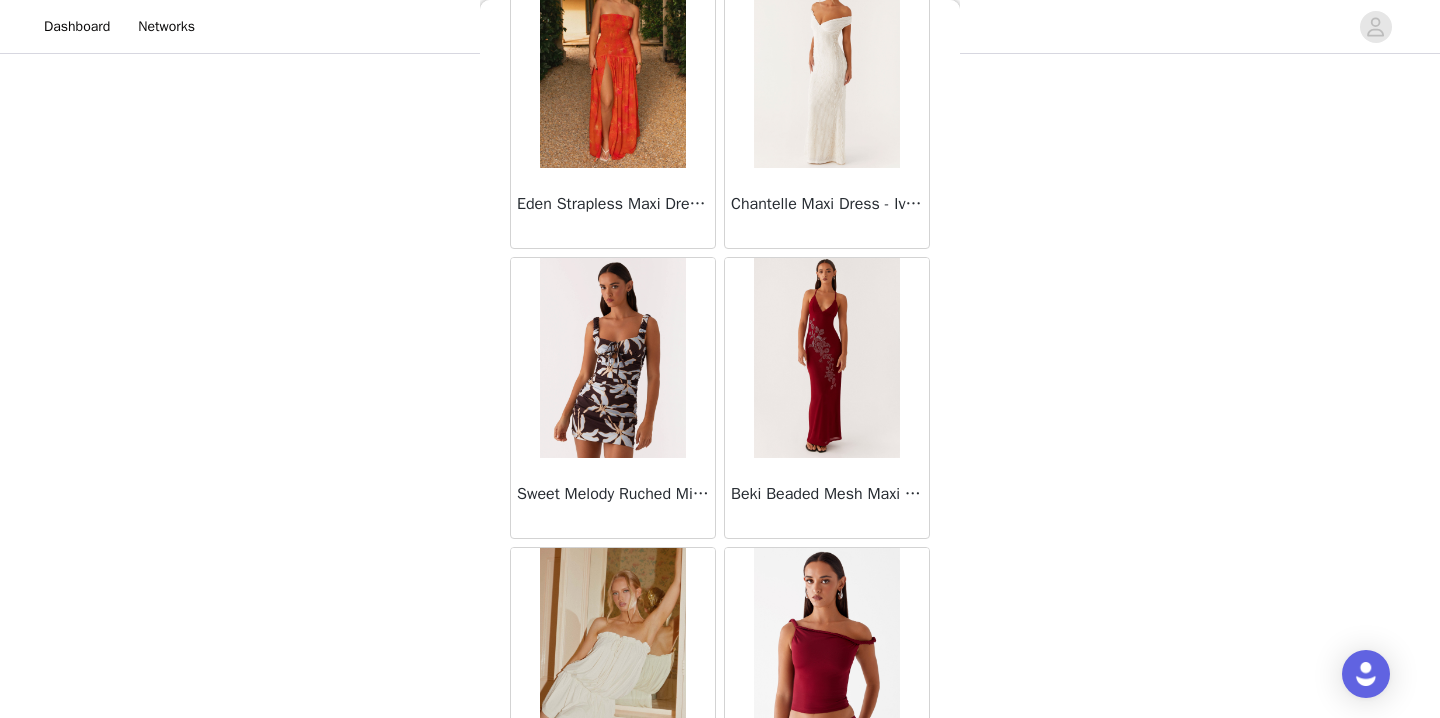 scroll, scrollTop: 8142, scrollLeft: 0, axis: vertical 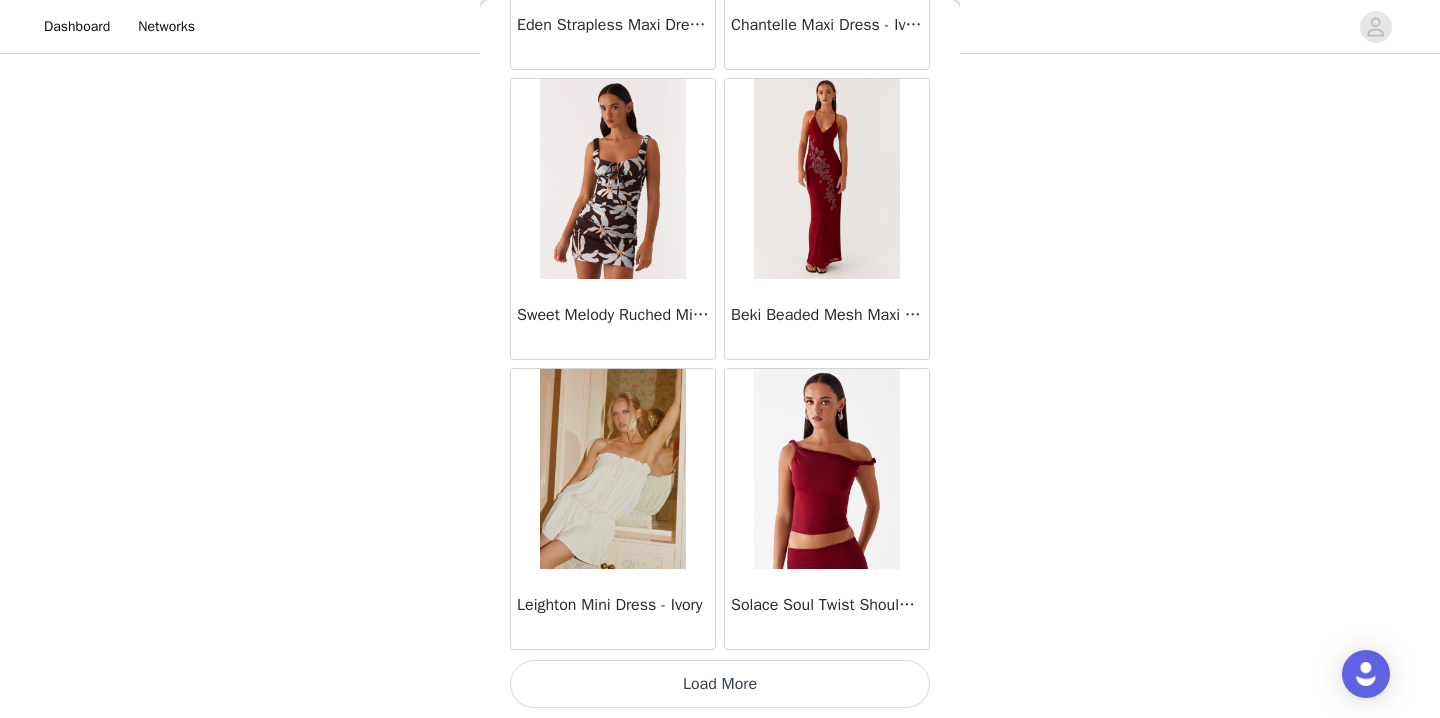click on "Load More" at bounding box center (720, 684) 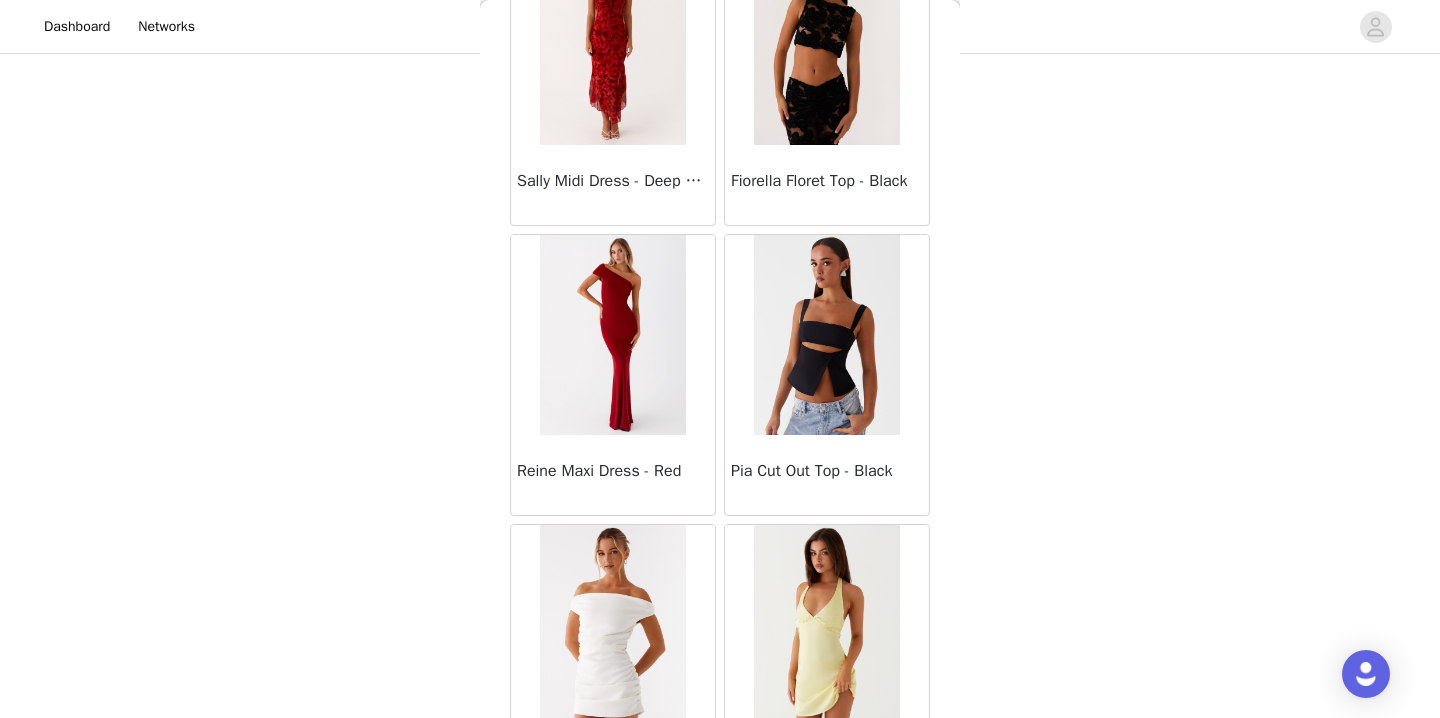 scroll, scrollTop: 11042, scrollLeft: 0, axis: vertical 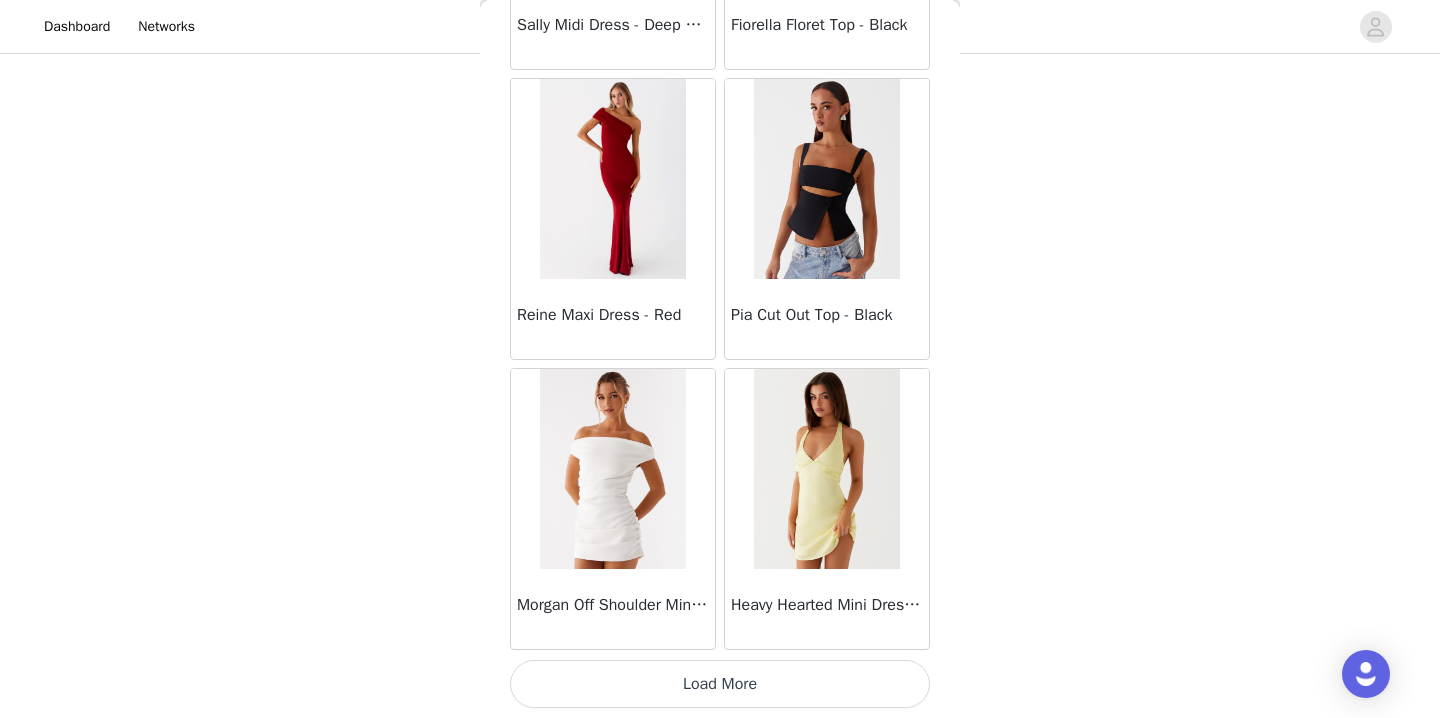 click on "Load More" at bounding box center (720, 684) 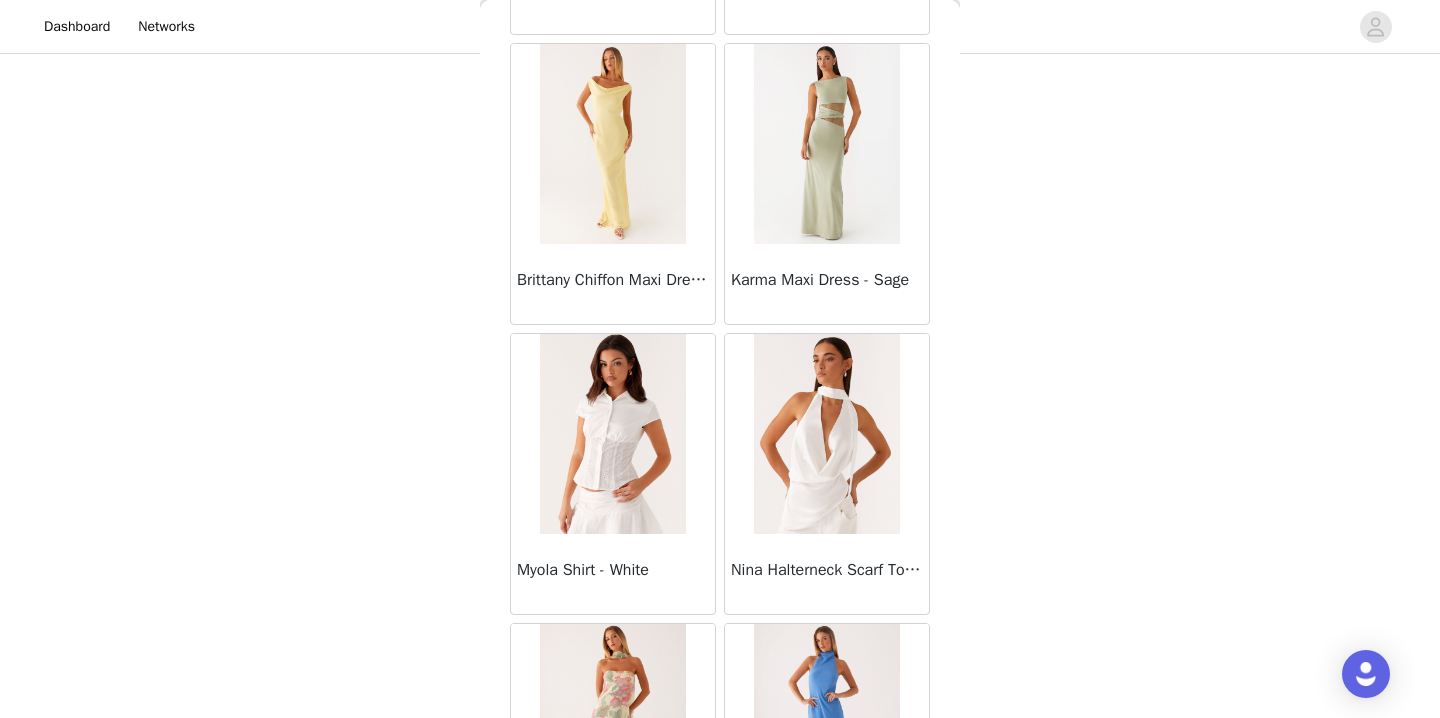 scroll, scrollTop: 13942, scrollLeft: 0, axis: vertical 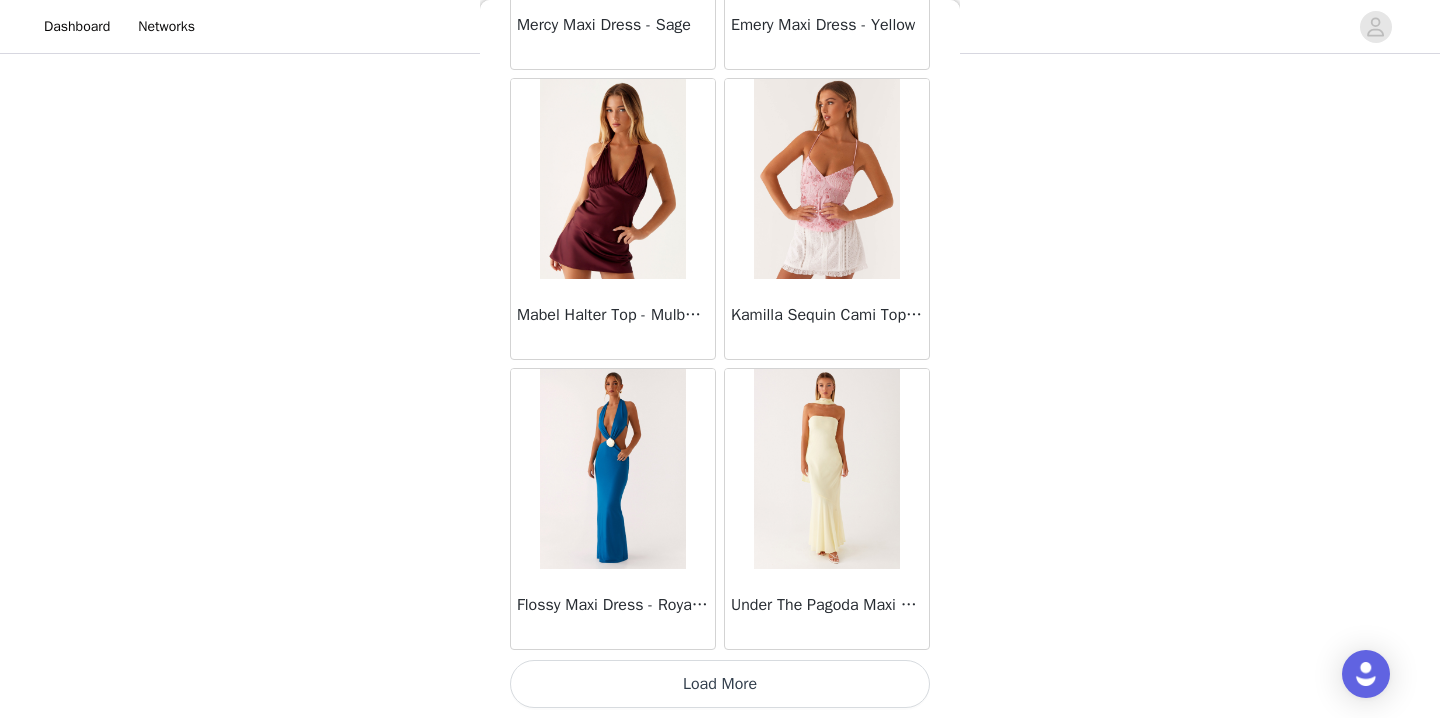 click on "Load More" at bounding box center (720, 684) 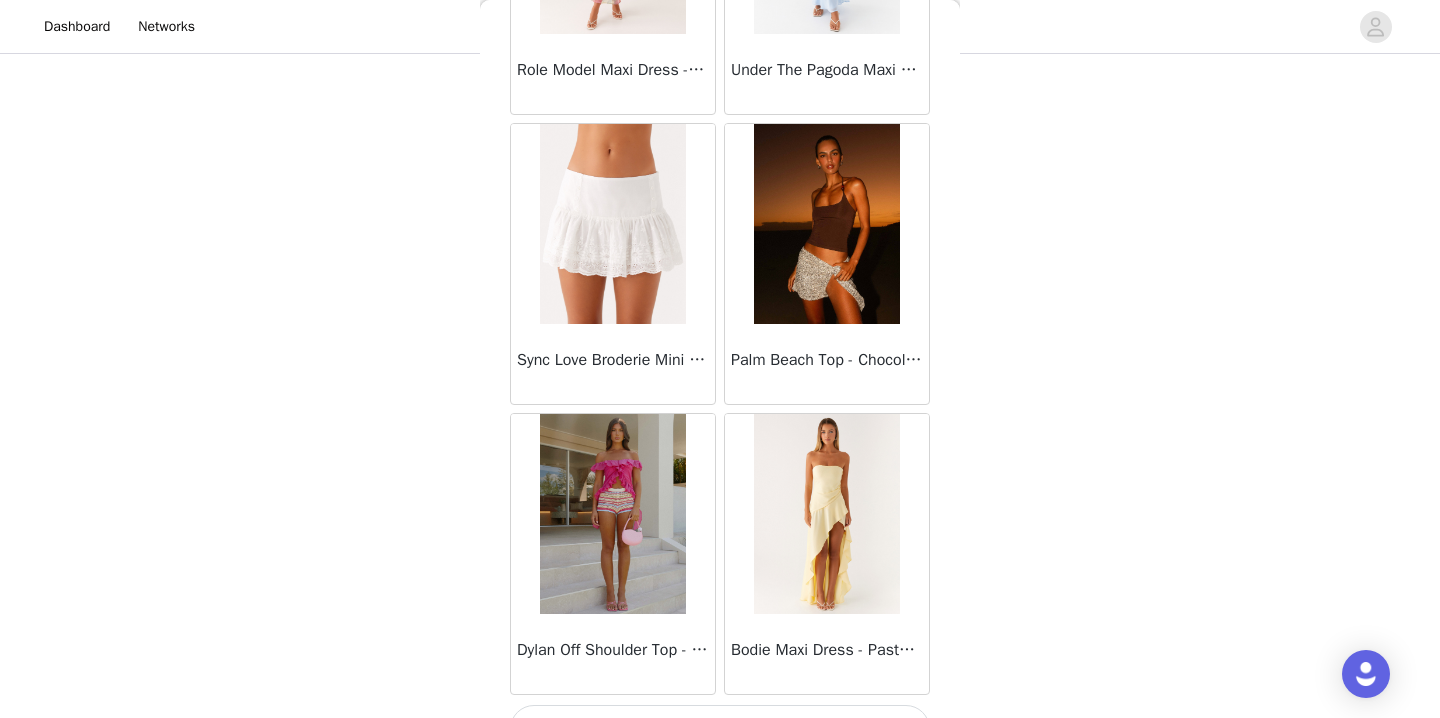 scroll, scrollTop: 16842, scrollLeft: 0, axis: vertical 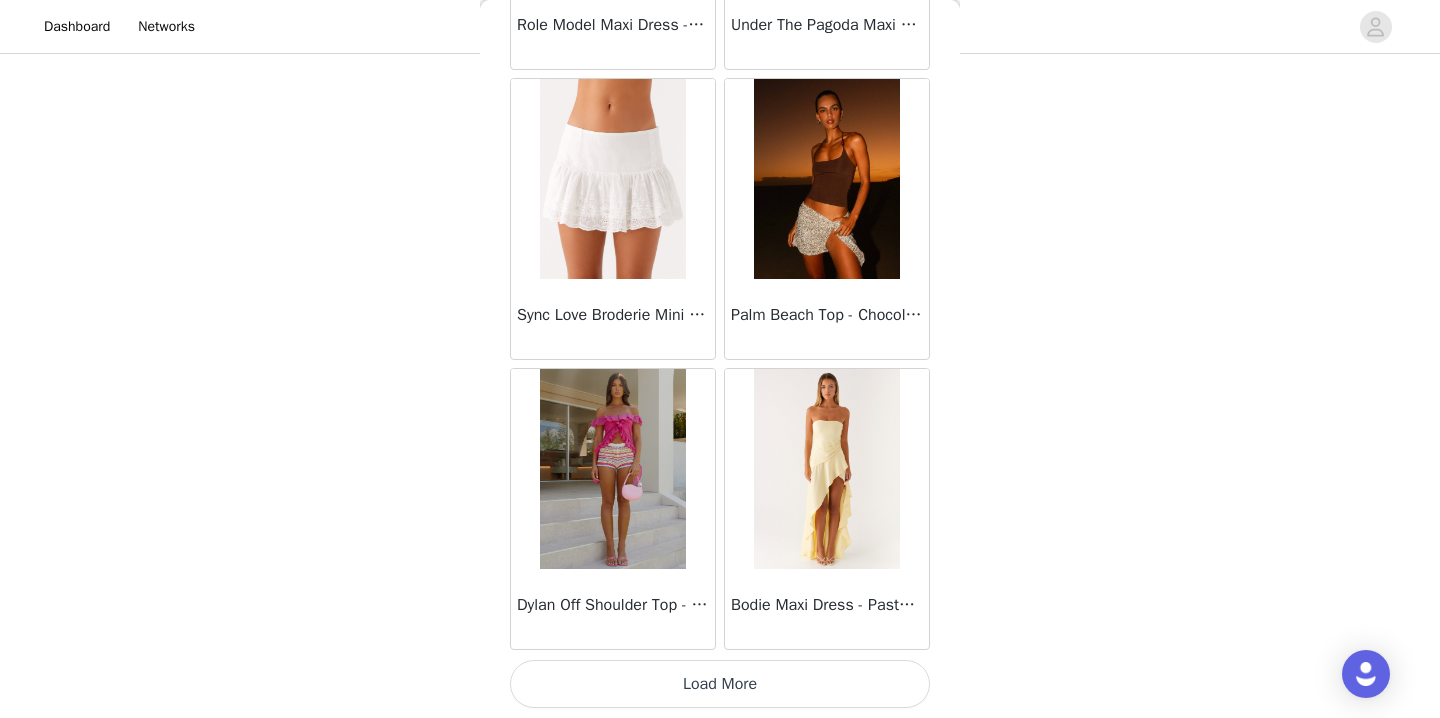 click on "Load More" at bounding box center [720, 684] 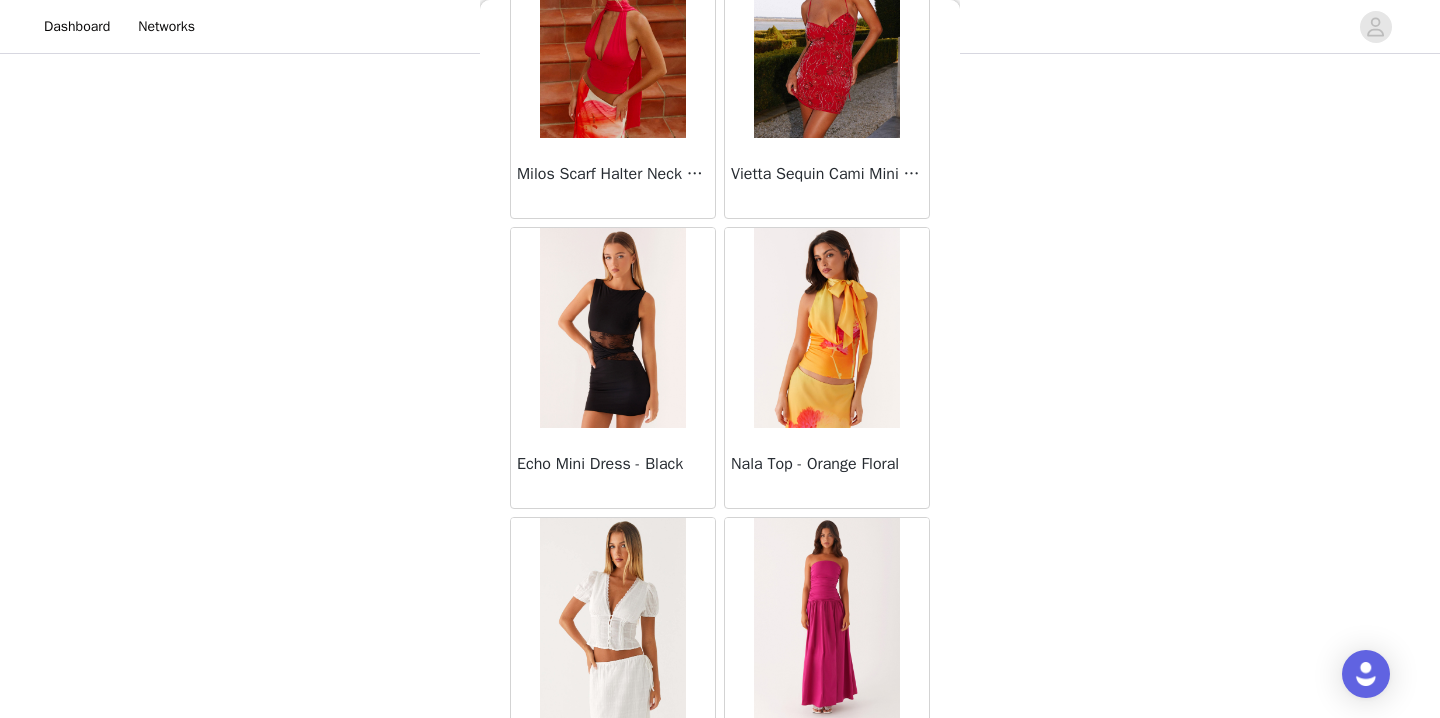 scroll, scrollTop: 19742, scrollLeft: 0, axis: vertical 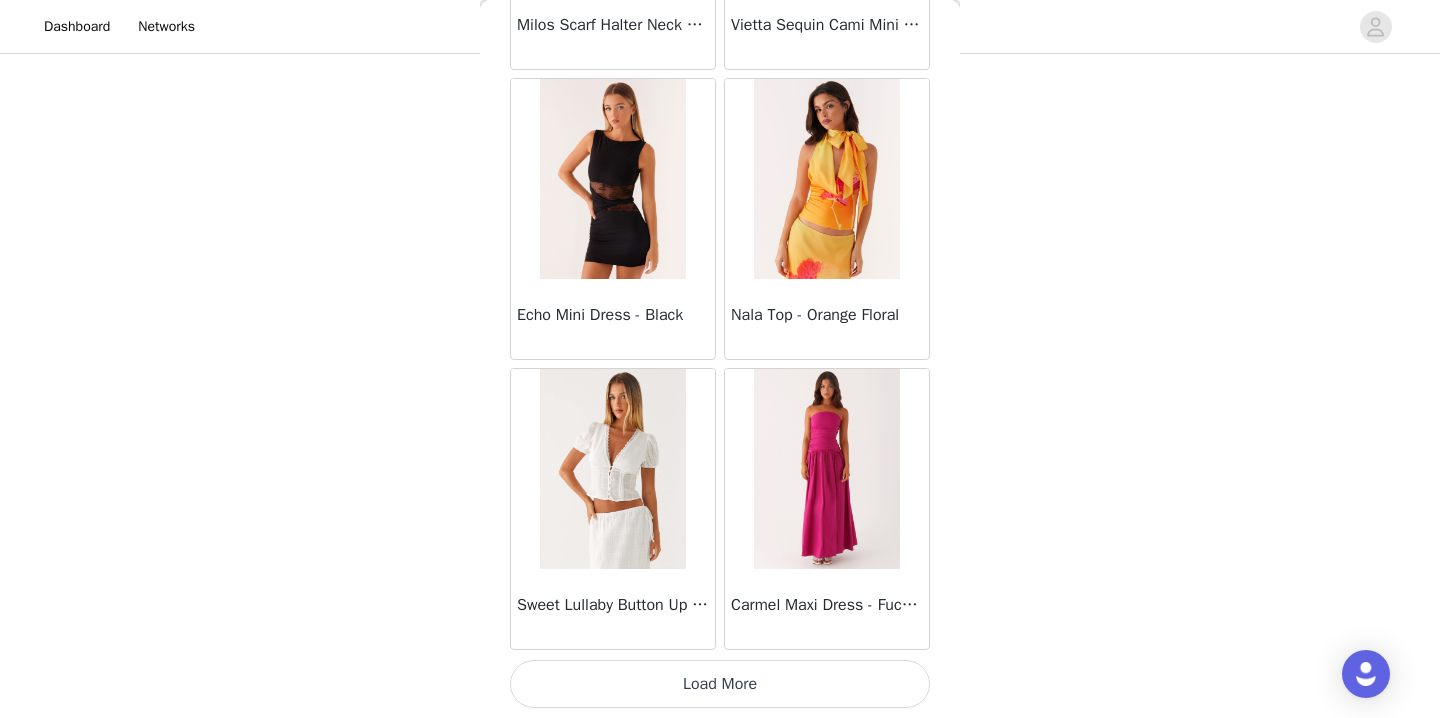 click on "Load More" at bounding box center (720, 684) 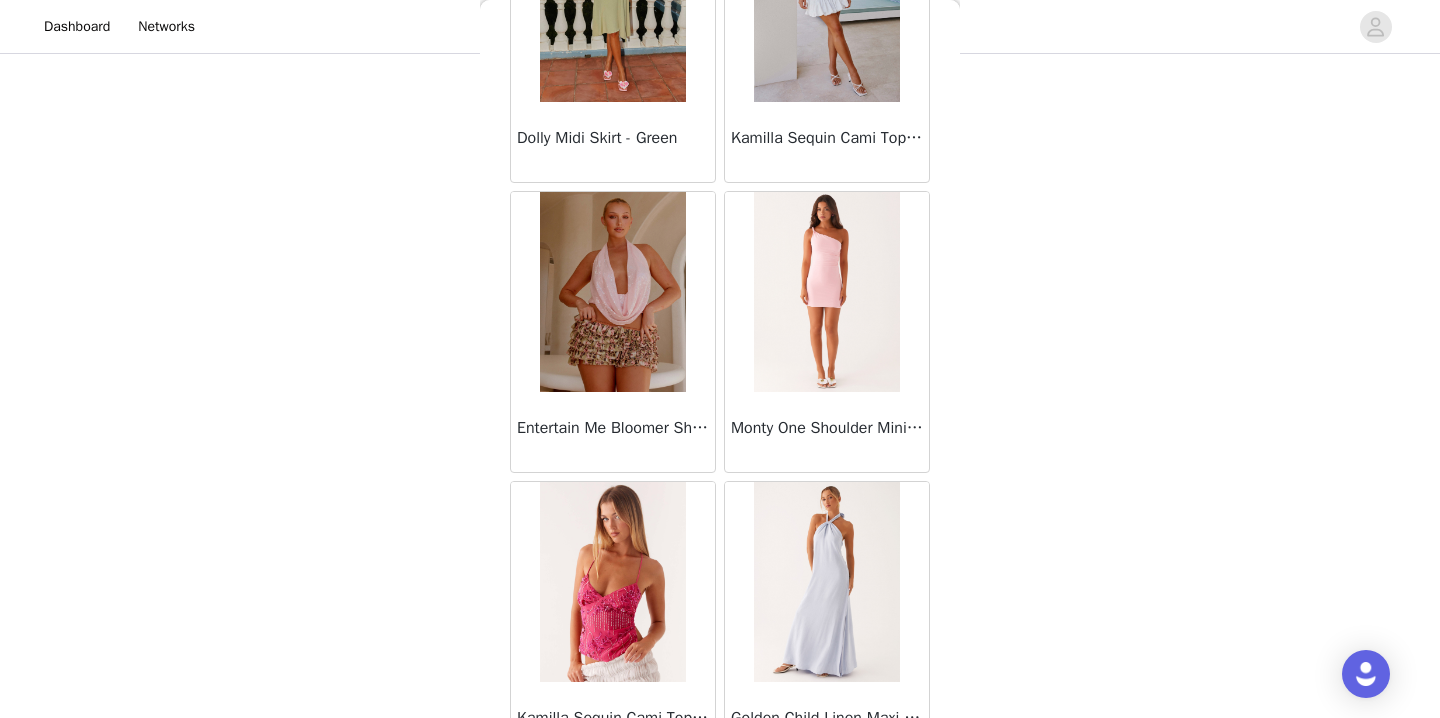 scroll, scrollTop: 22642, scrollLeft: 0, axis: vertical 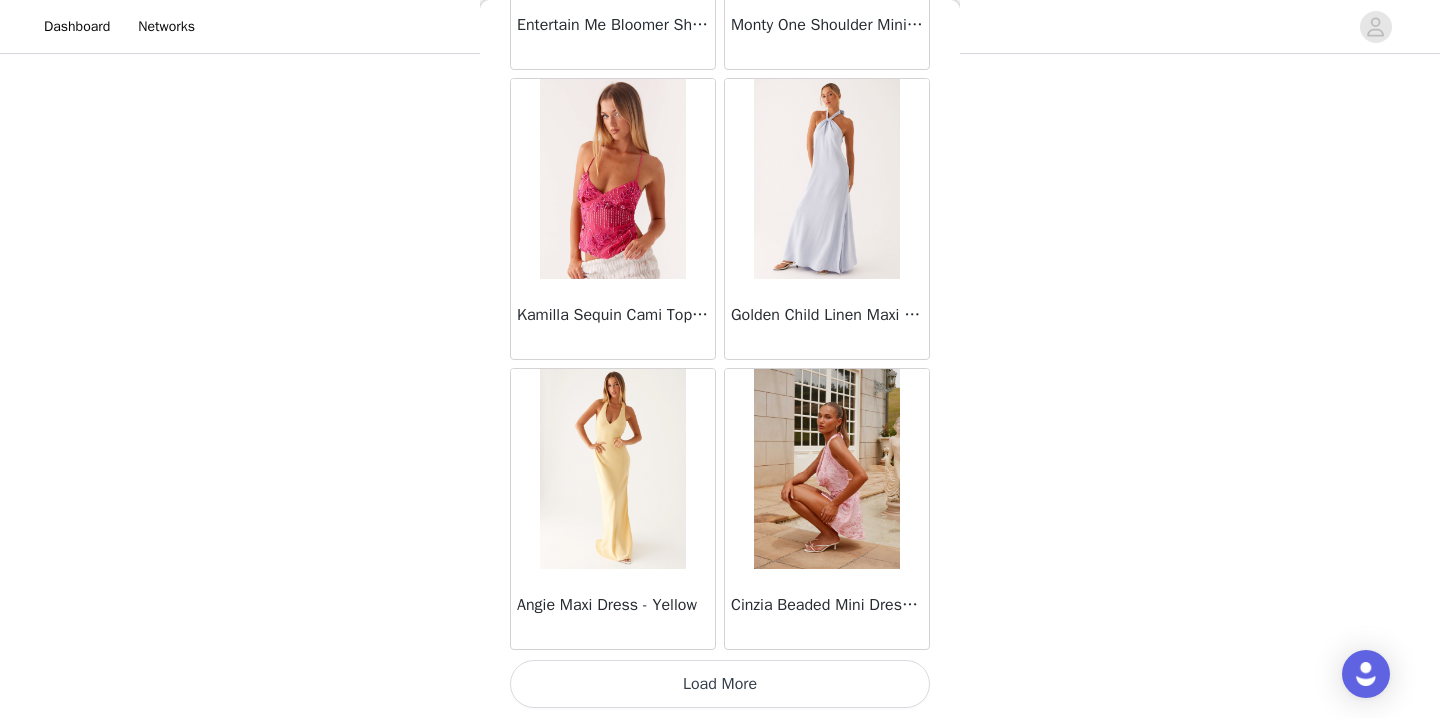 click on "Load More" at bounding box center [720, 684] 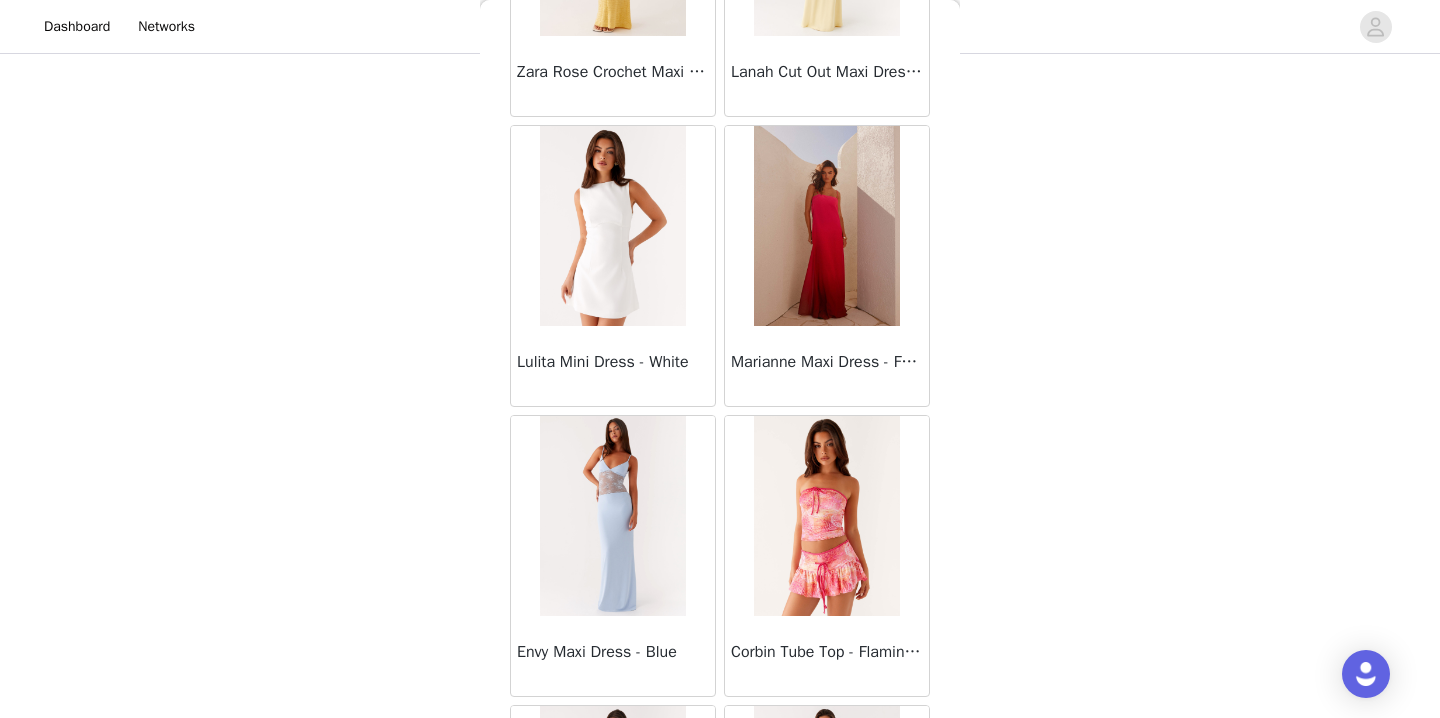 scroll, scrollTop: 25542, scrollLeft: 0, axis: vertical 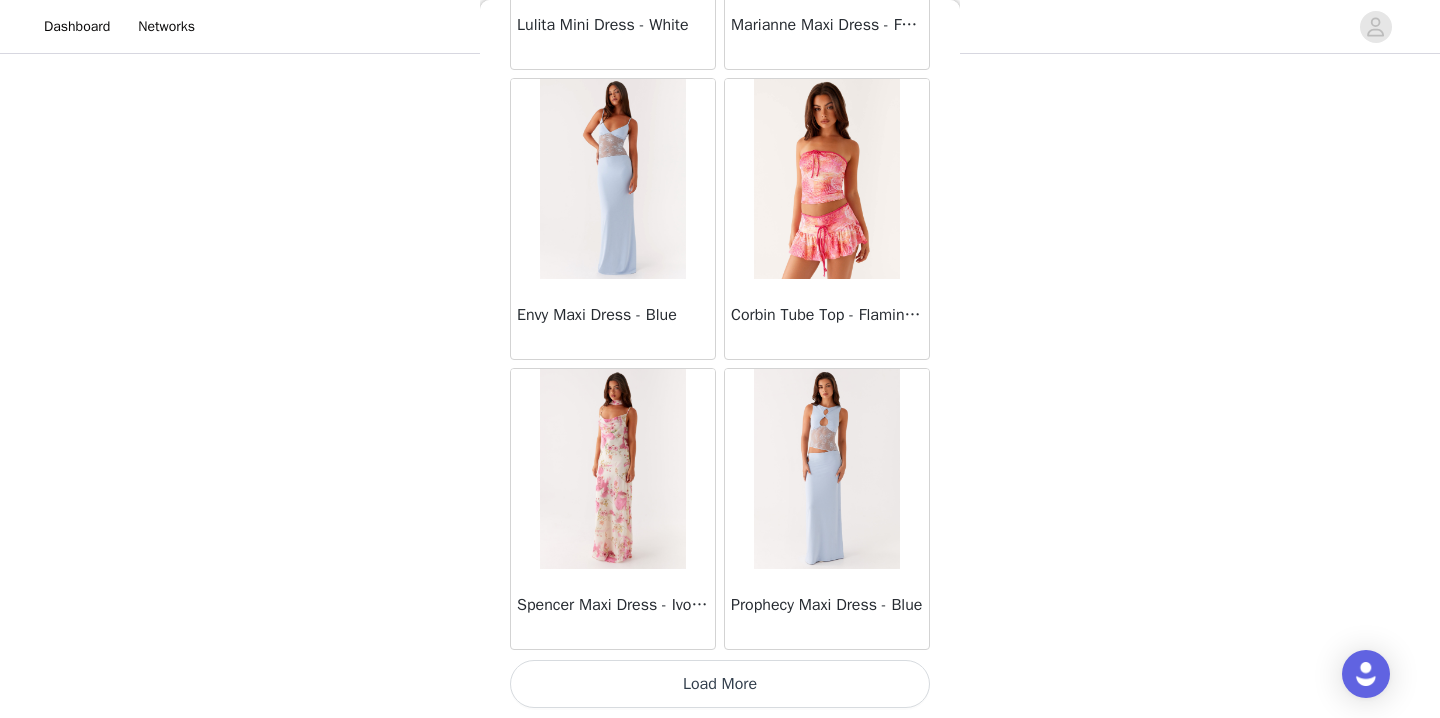 click on "Load More" at bounding box center [720, 684] 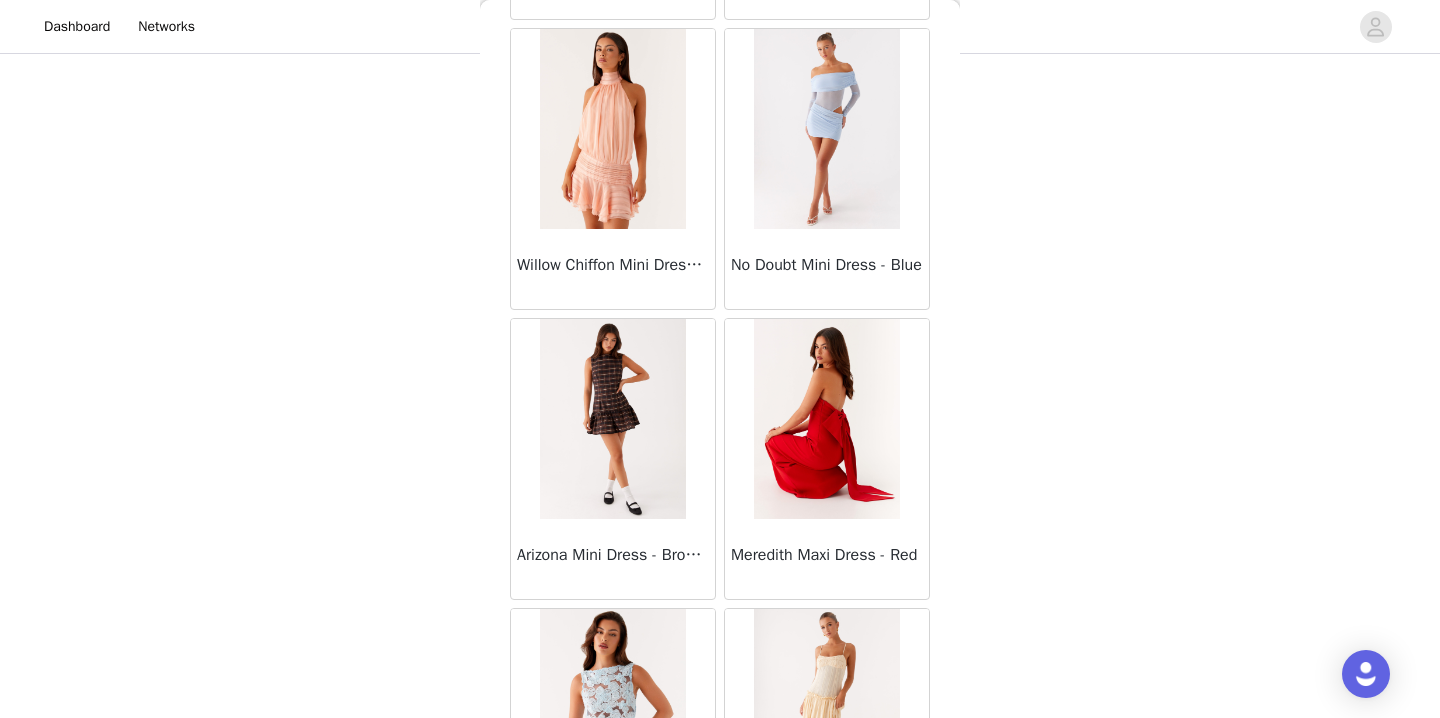scroll, scrollTop: 28442, scrollLeft: 0, axis: vertical 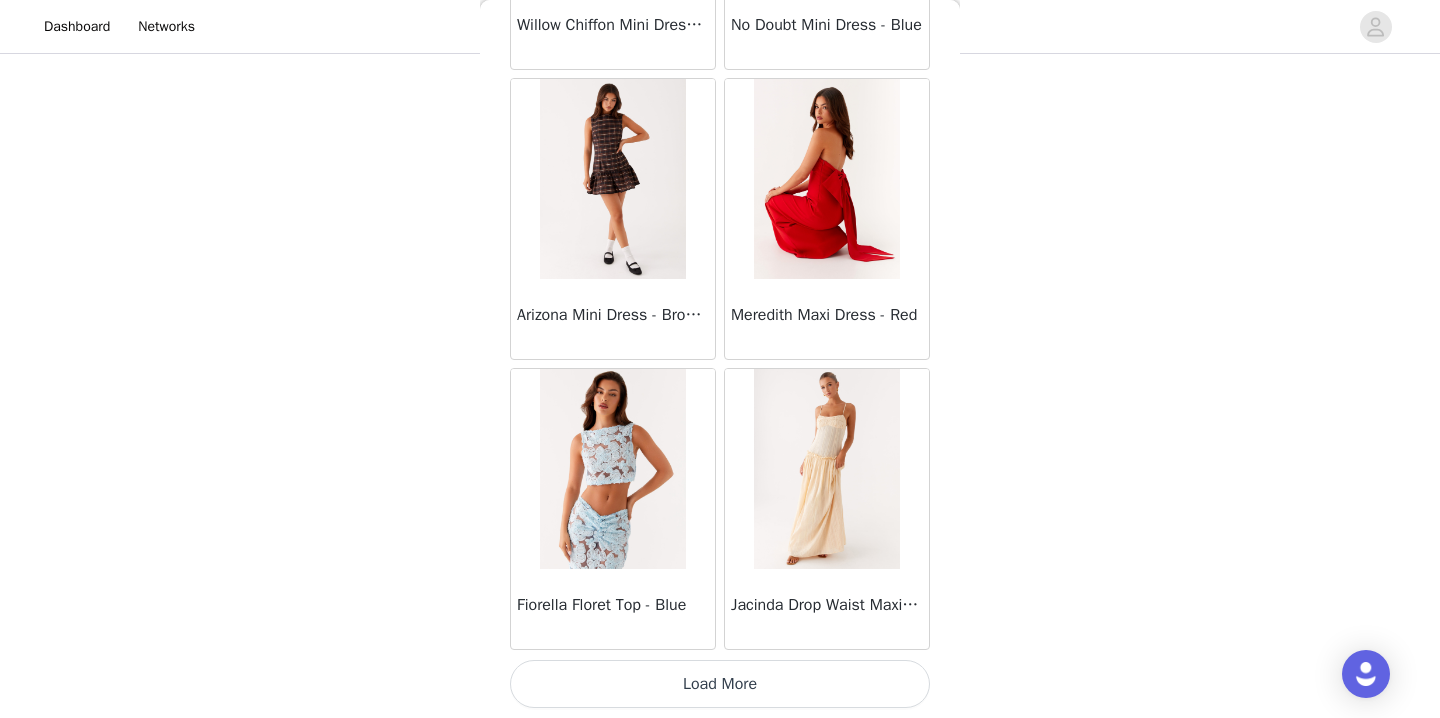 click on "Load More" at bounding box center (720, 684) 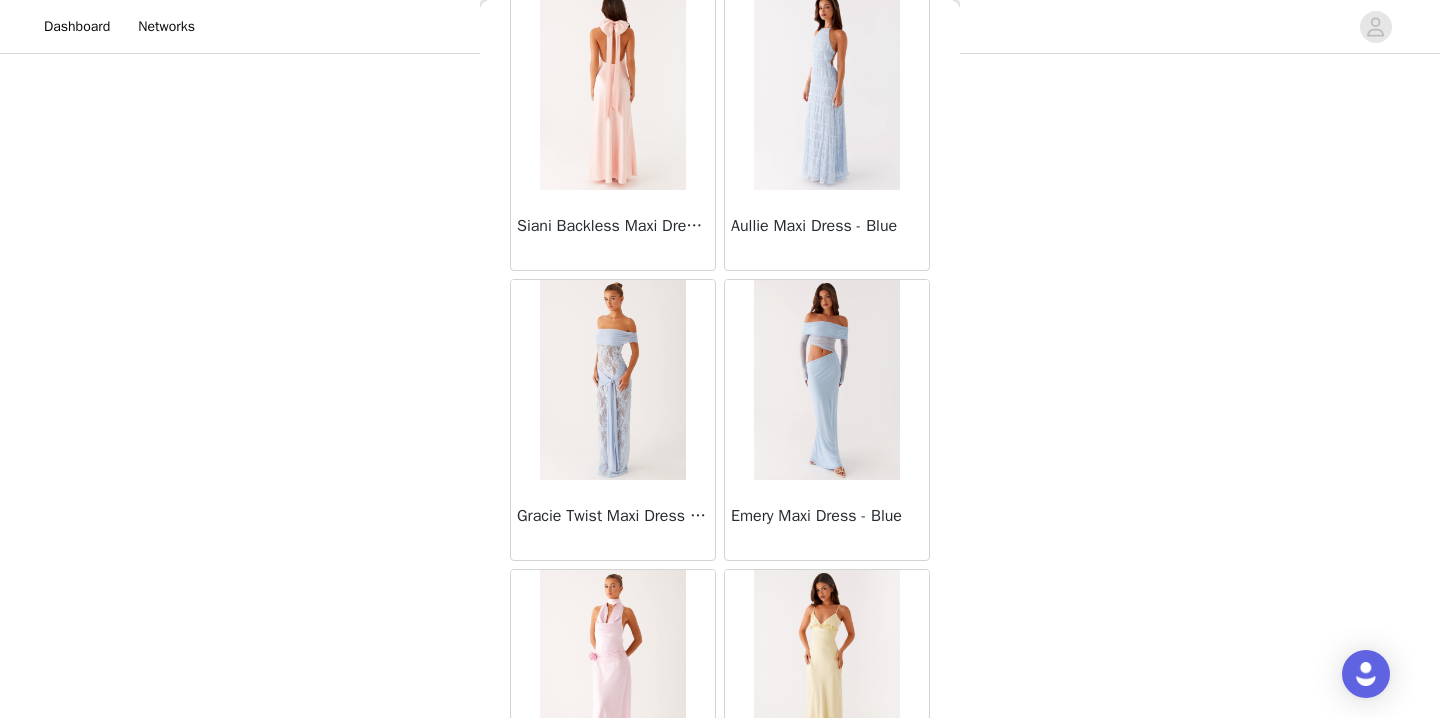 scroll, scrollTop: 31342, scrollLeft: 0, axis: vertical 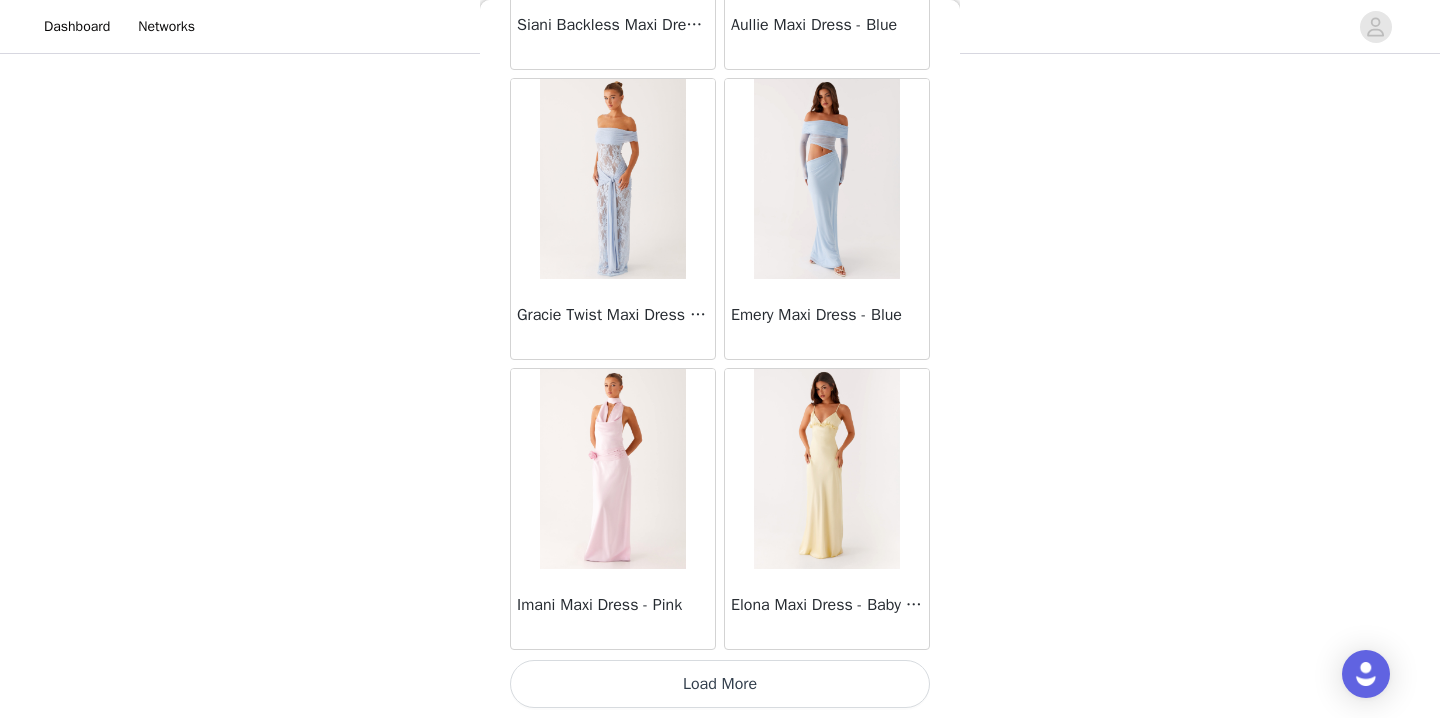 click on "Load More" at bounding box center [720, 684] 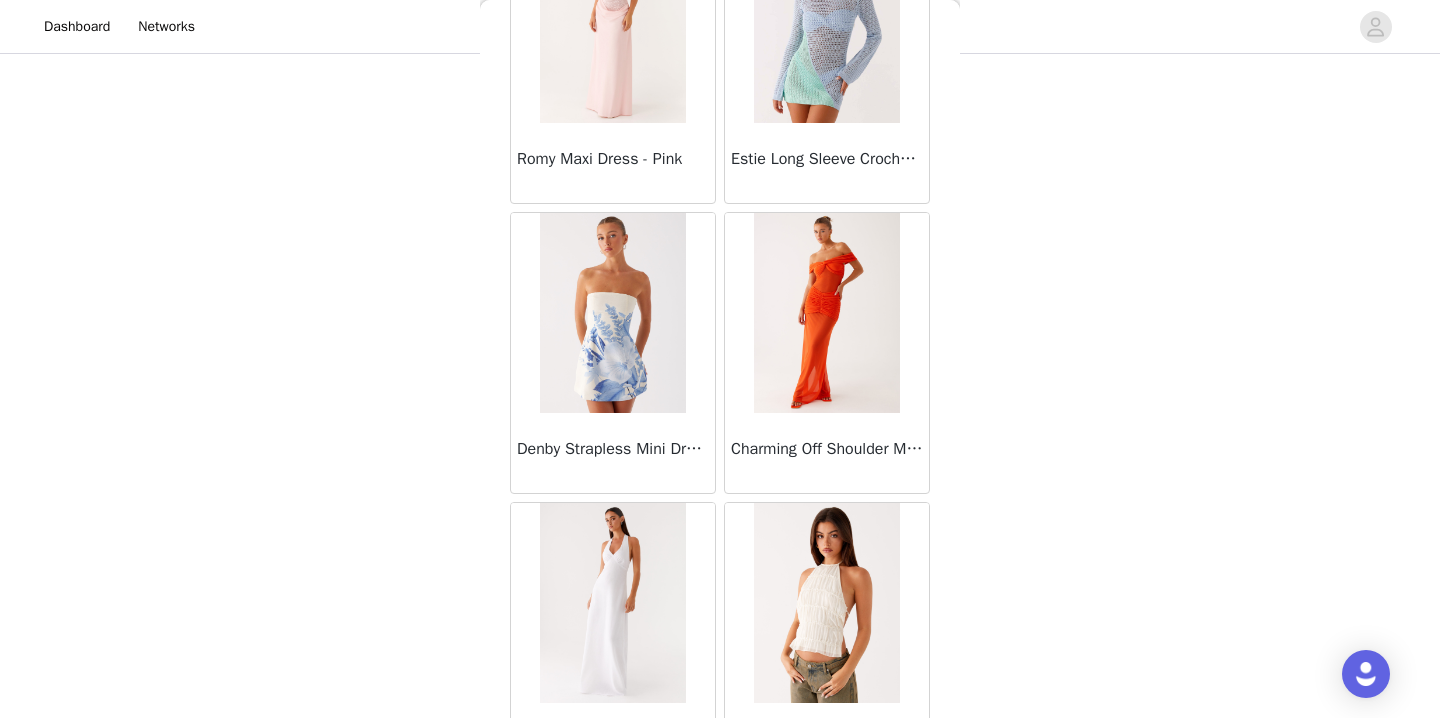 scroll, scrollTop: 34242, scrollLeft: 0, axis: vertical 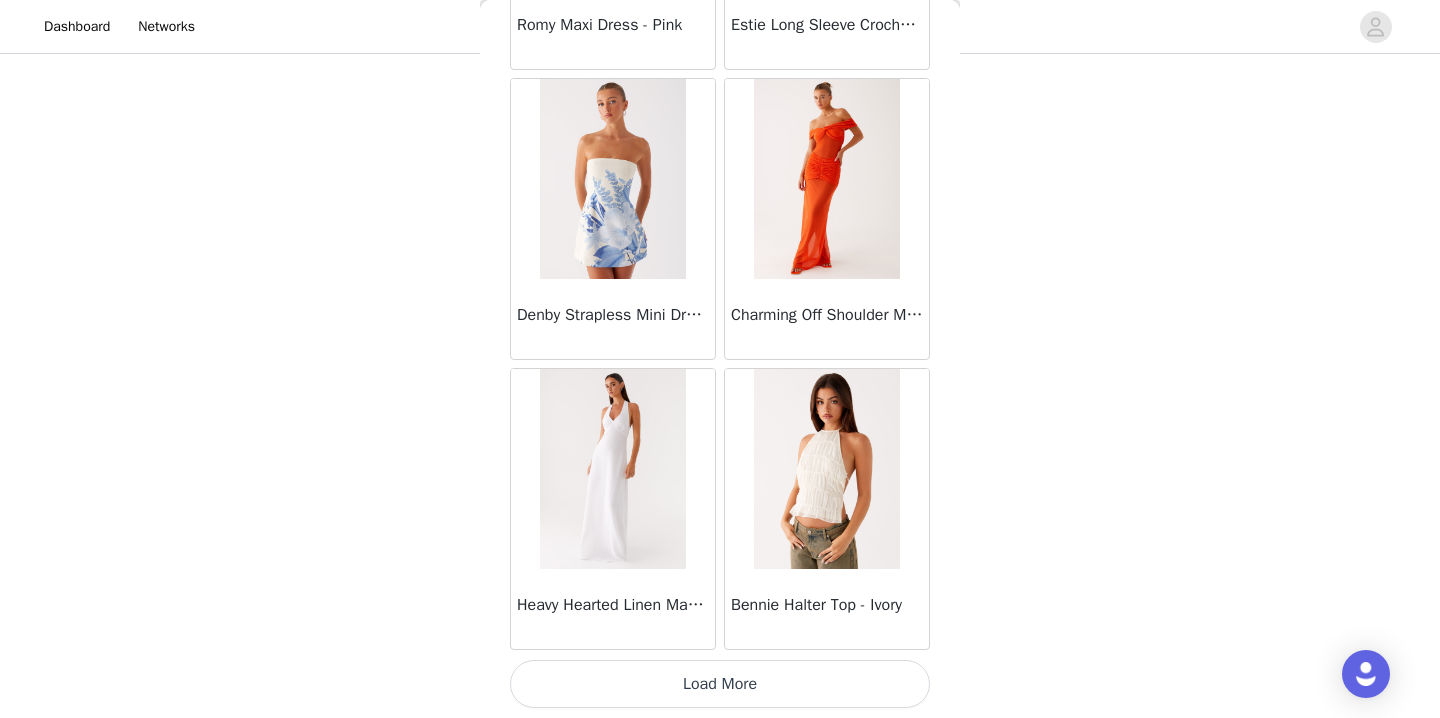 click on "Load More" at bounding box center (720, 684) 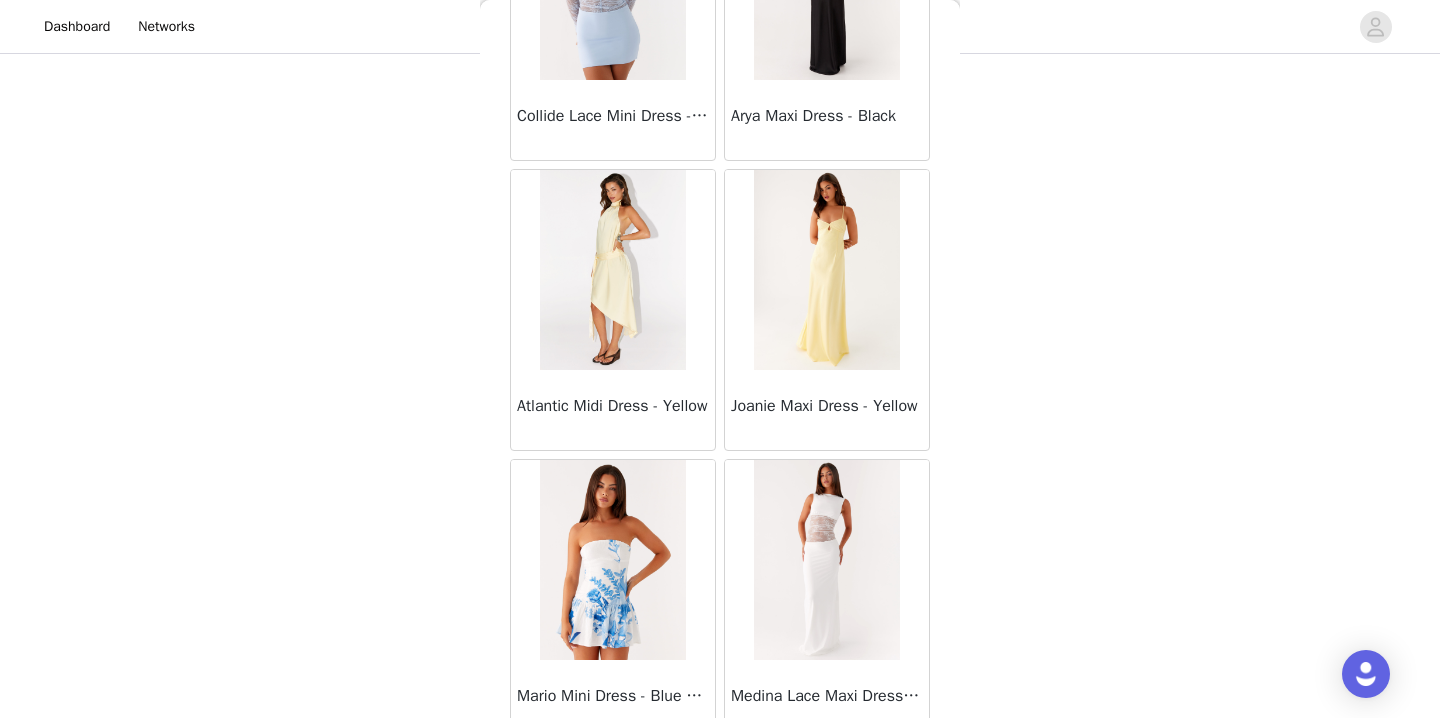 scroll, scrollTop: 37142, scrollLeft: 0, axis: vertical 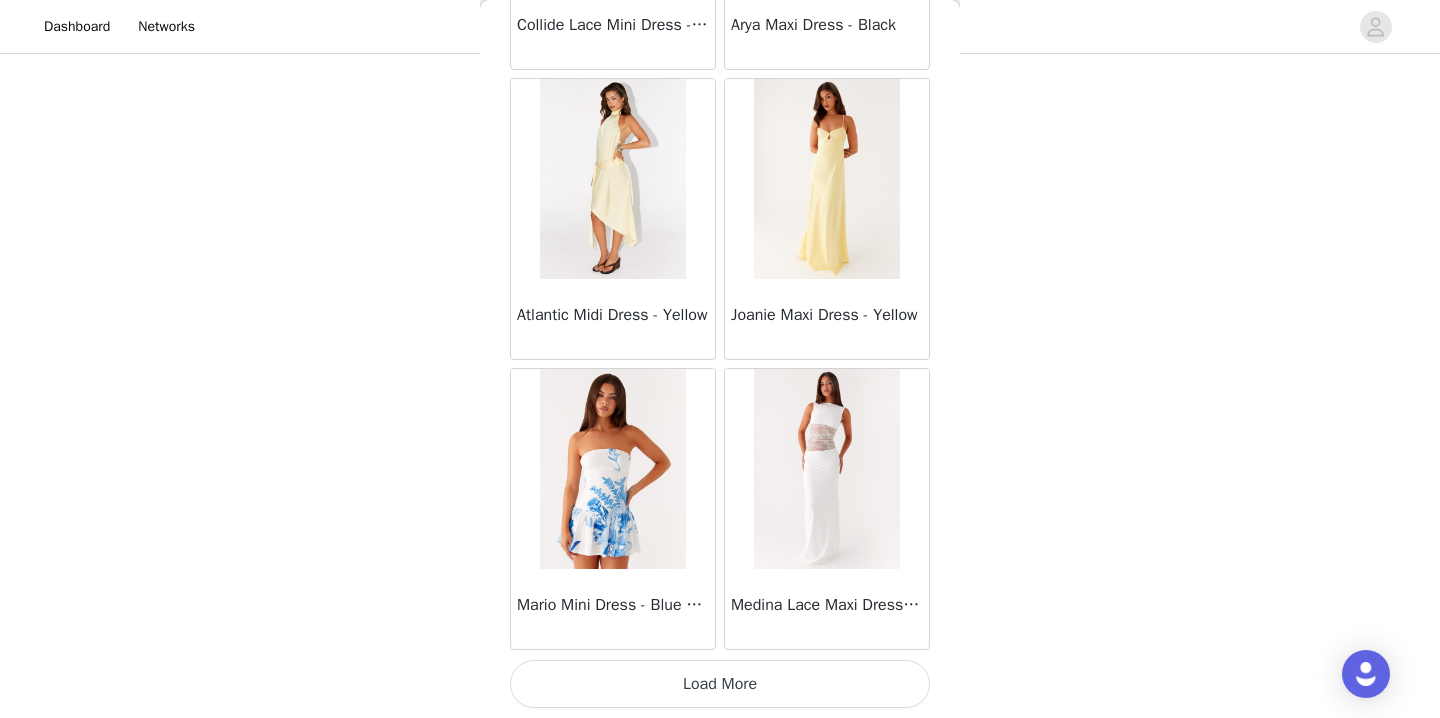 click on "Load More" at bounding box center [720, 684] 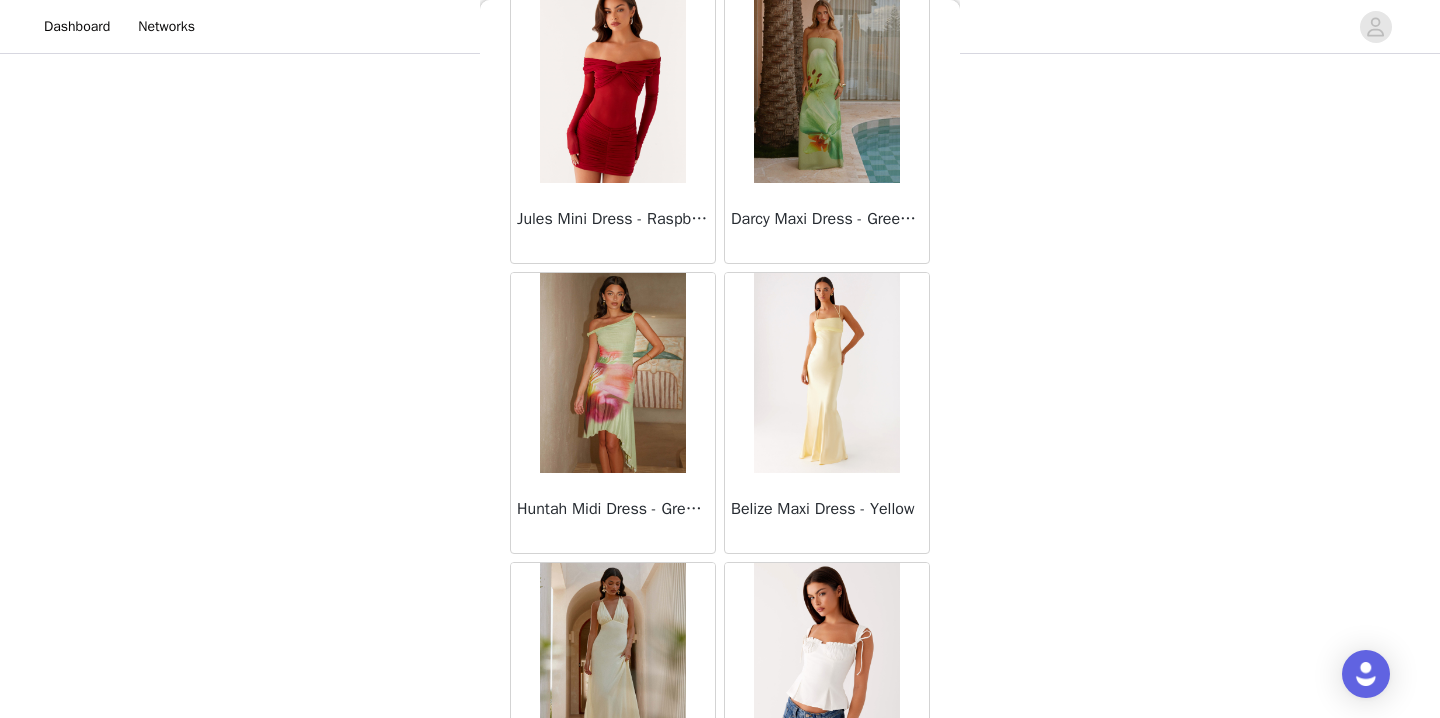 scroll, scrollTop: 40042, scrollLeft: 0, axis: vertical 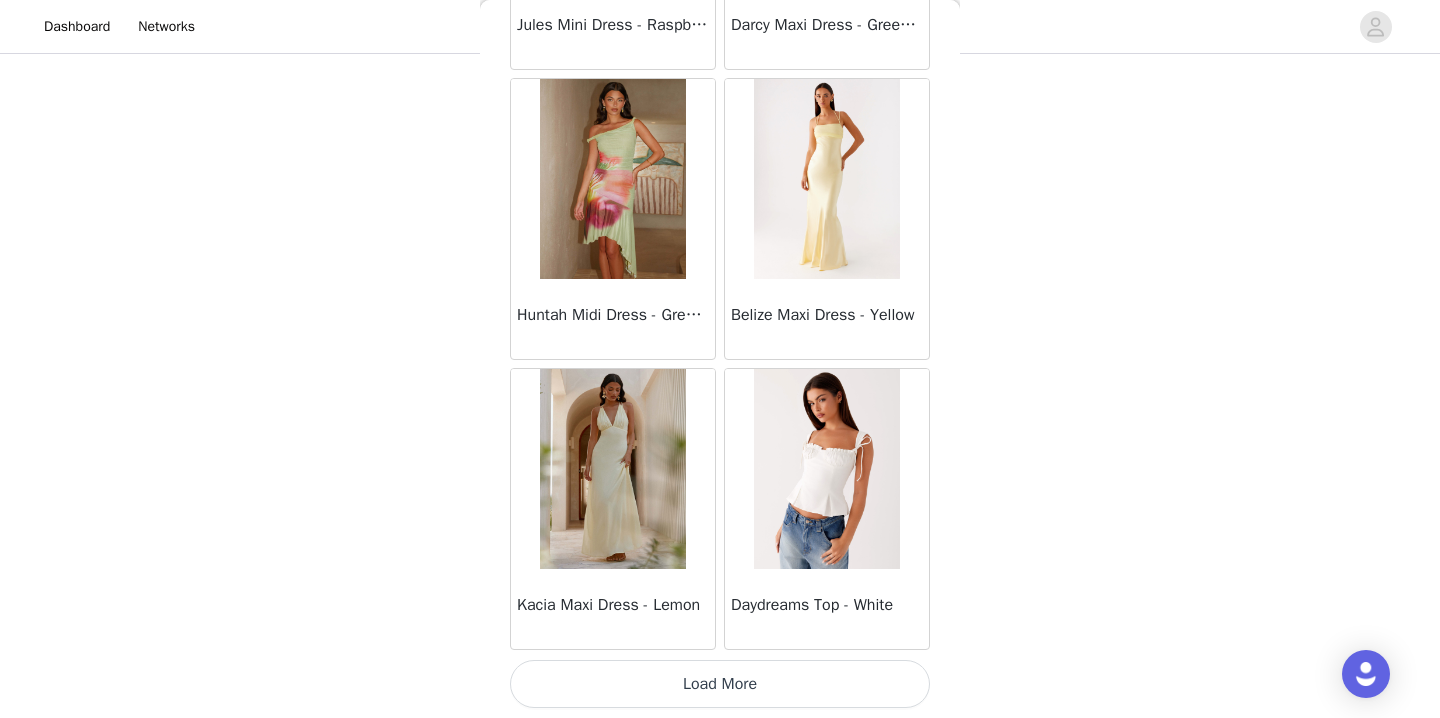 click on "Load More" at bounding box center (720, 684) 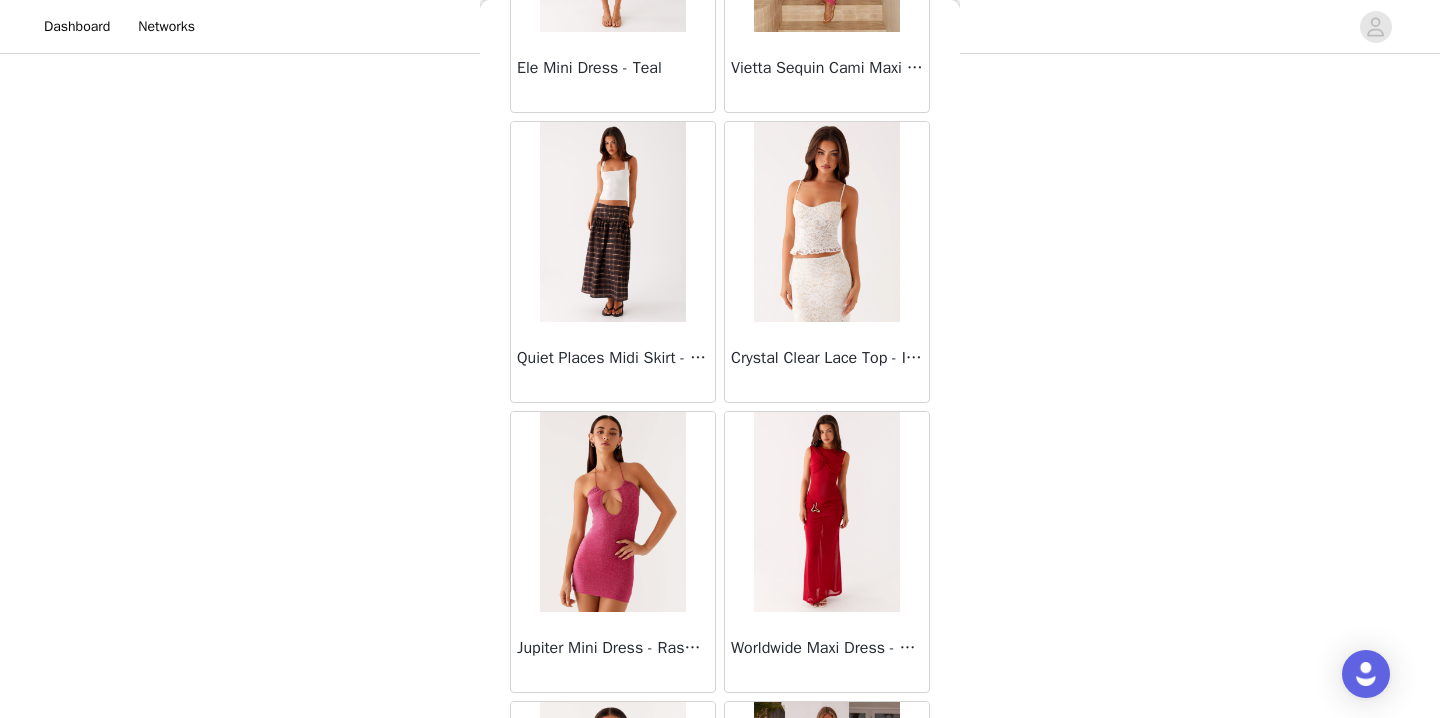 scroll, scrollTop: 42942, scrollLeft: 0, axis: vertical 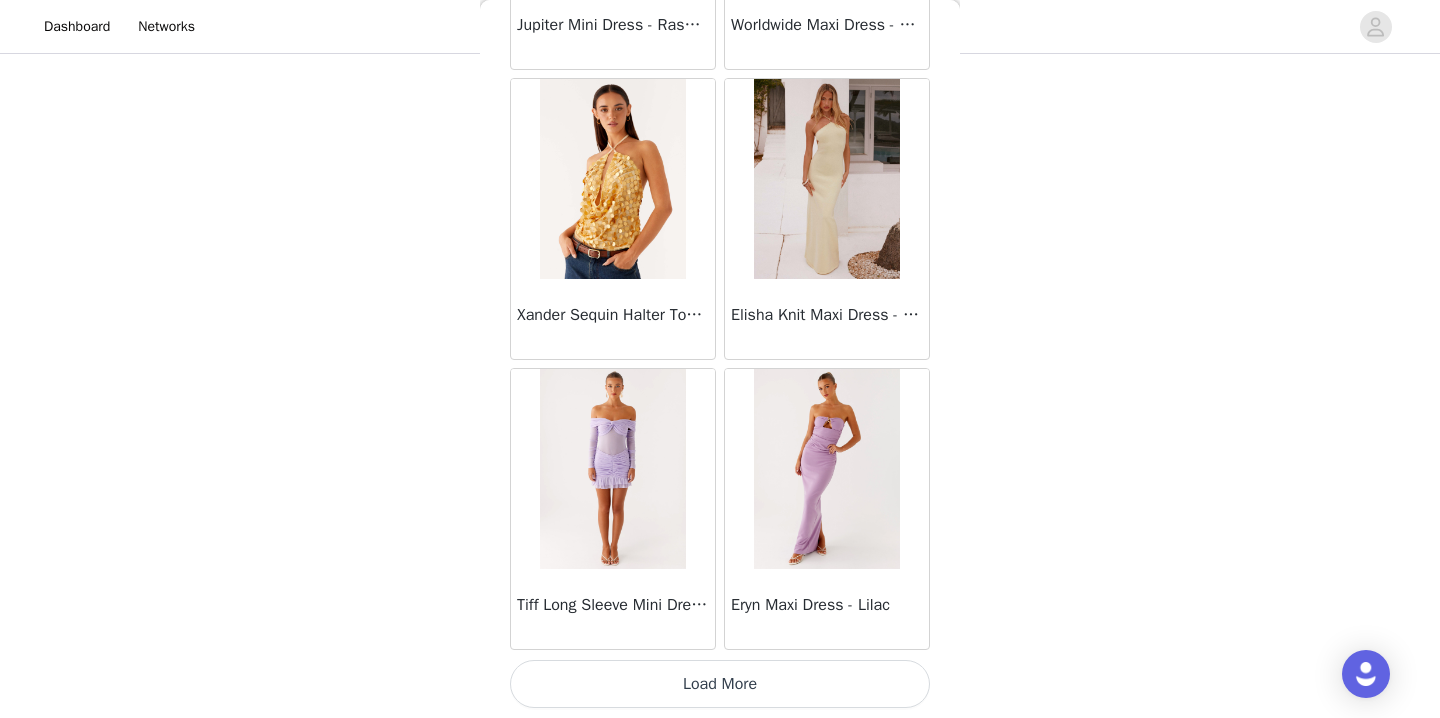 click on "Load More" at bounding box center [720, 684] 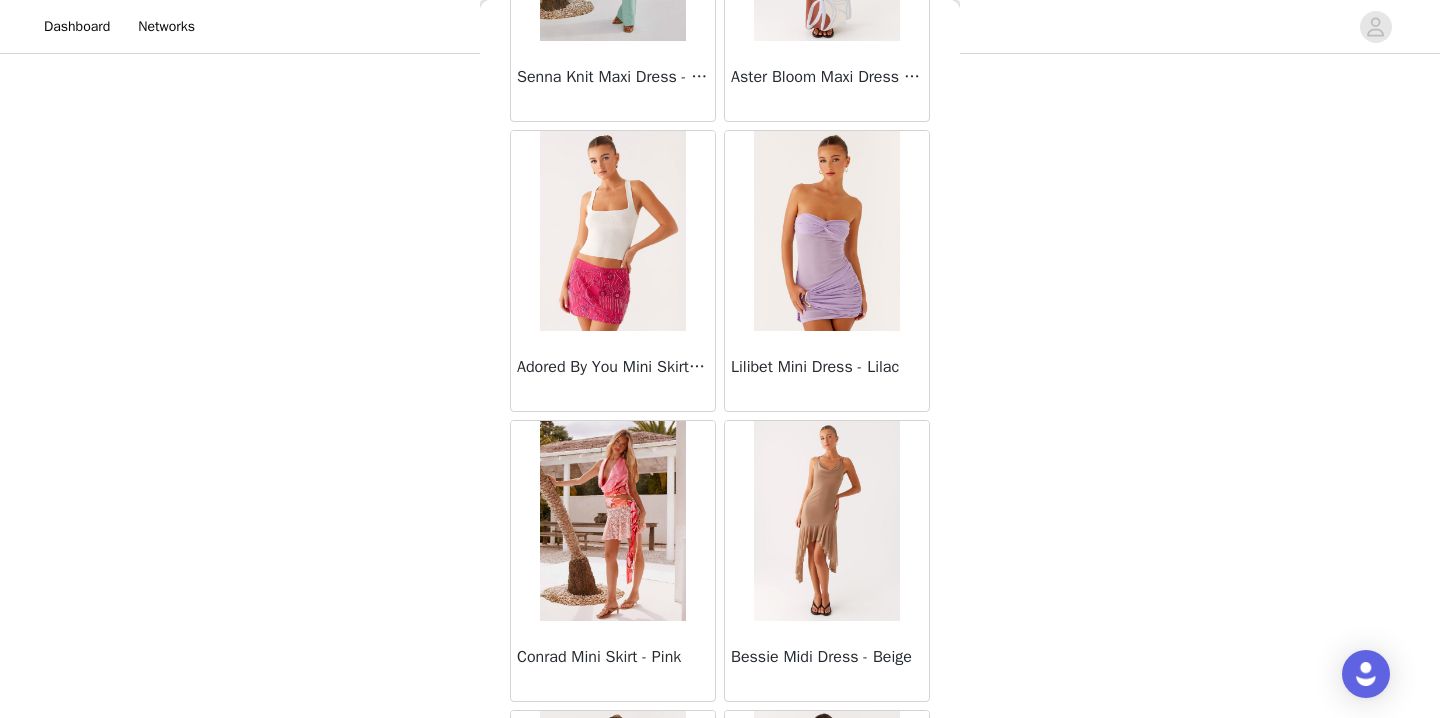 scroll, scrollTop: 45842, scrollLeft: 0, axis: vertical 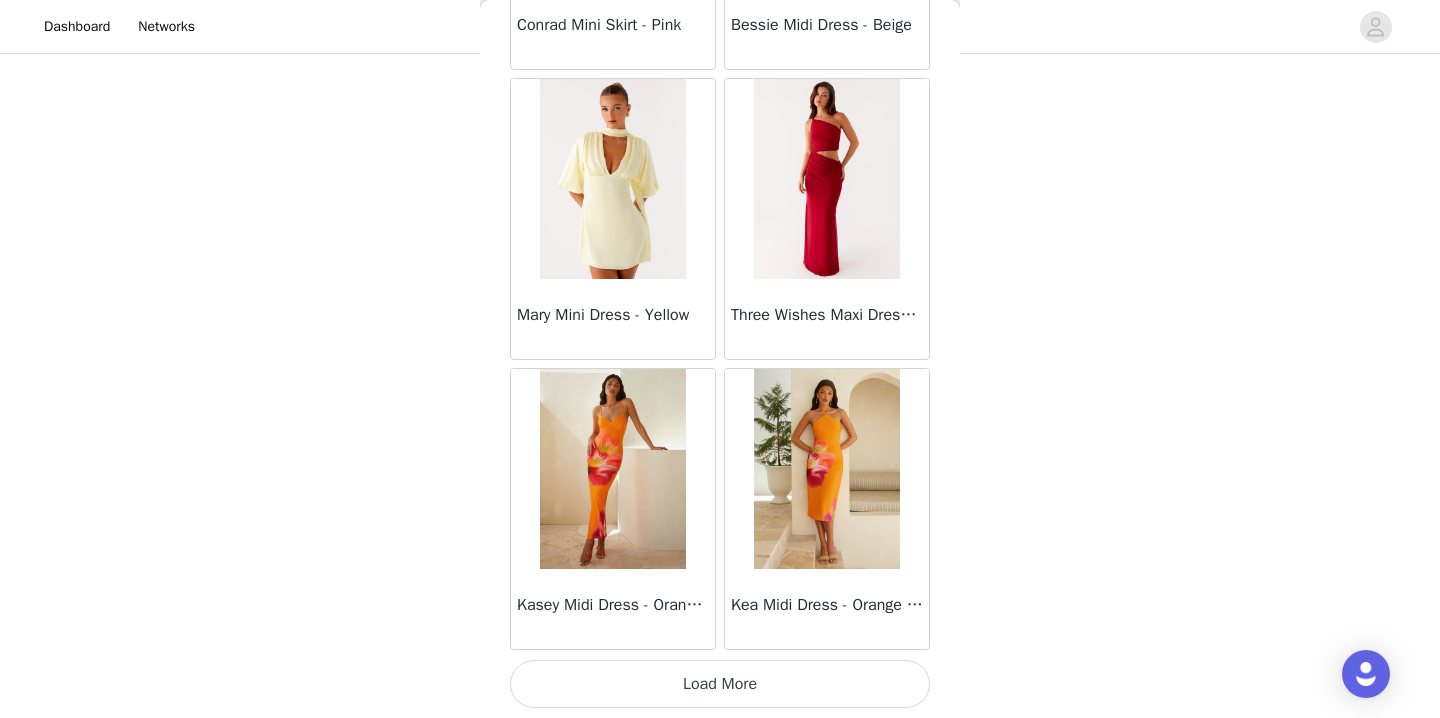 click on "Load More" at bounding box center (720, 684) 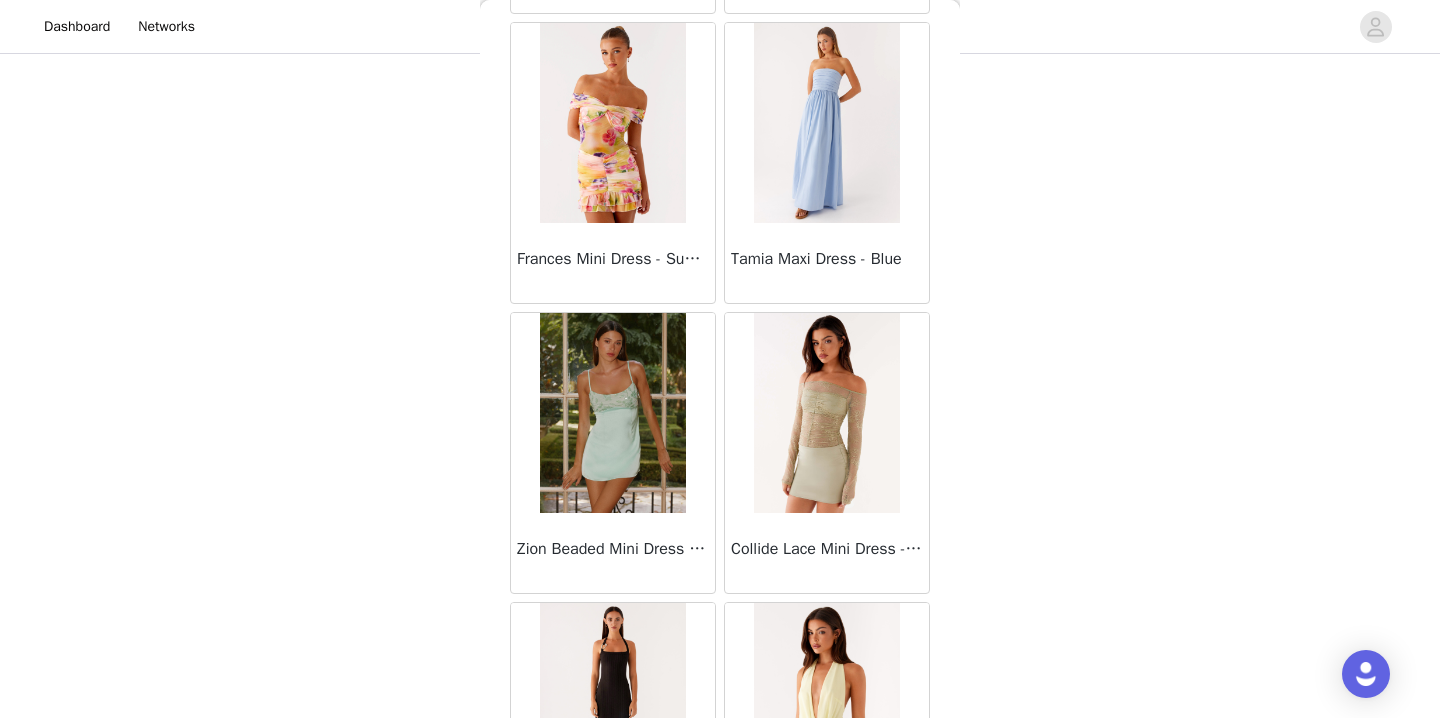 scroll, scrollTop: 48742, scrollLeft: 0, axis: vertical 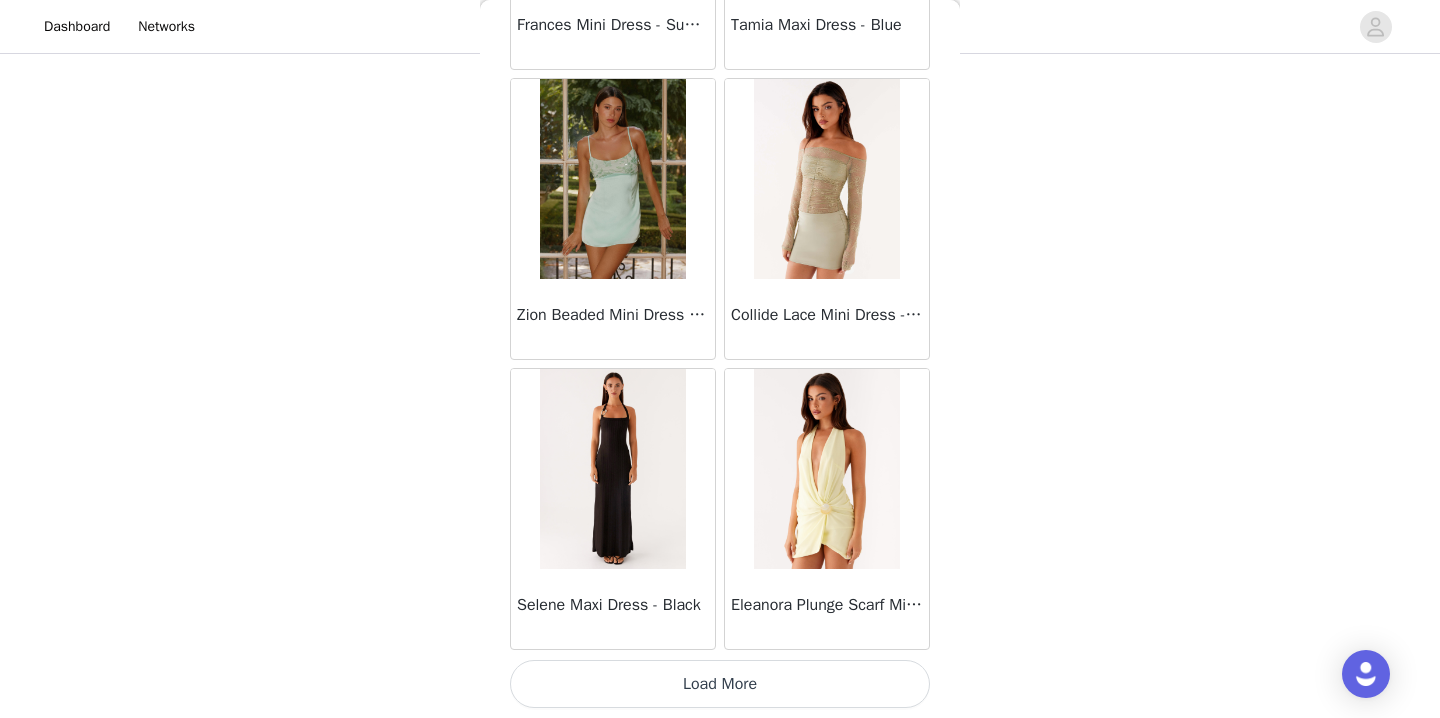 click on "Load More" at bounding box center [720, 684] 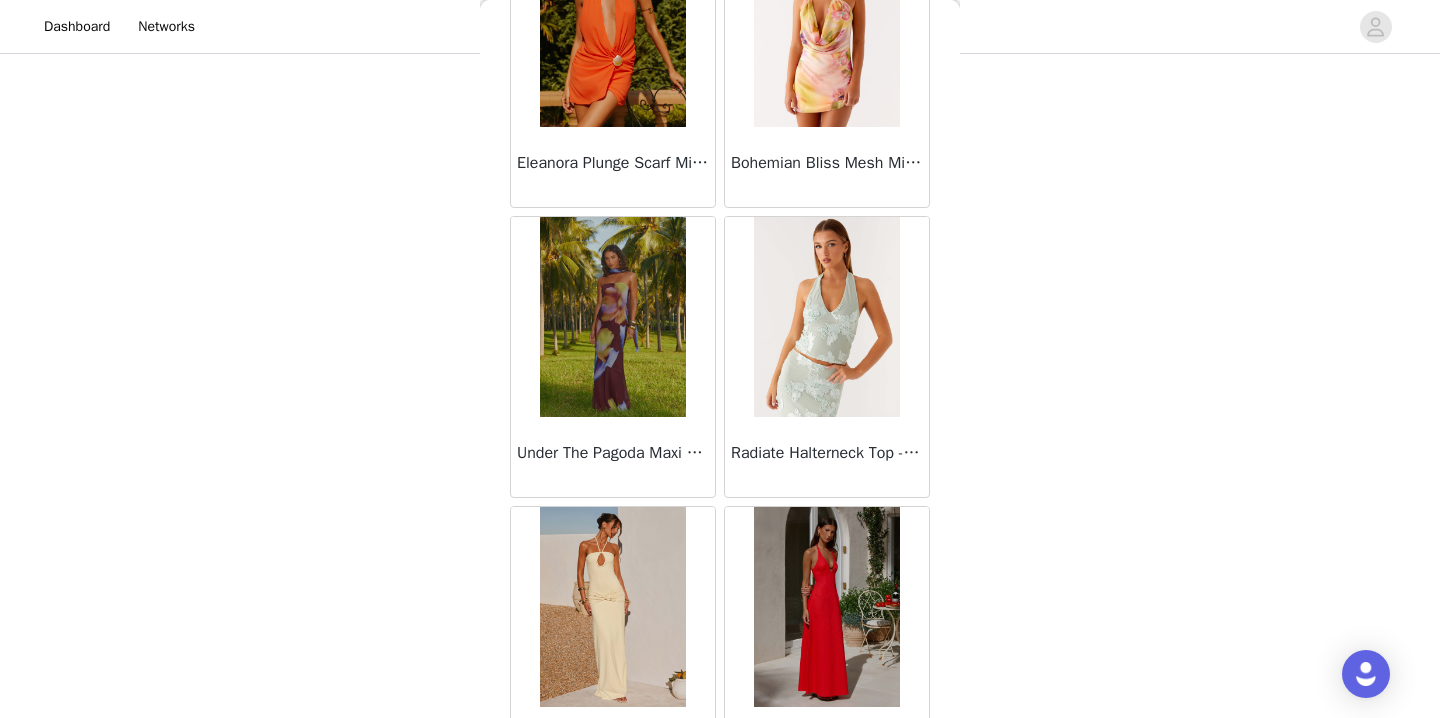 scroll, scrollTop: 51642, scrollLeft: 0, axis: vertical 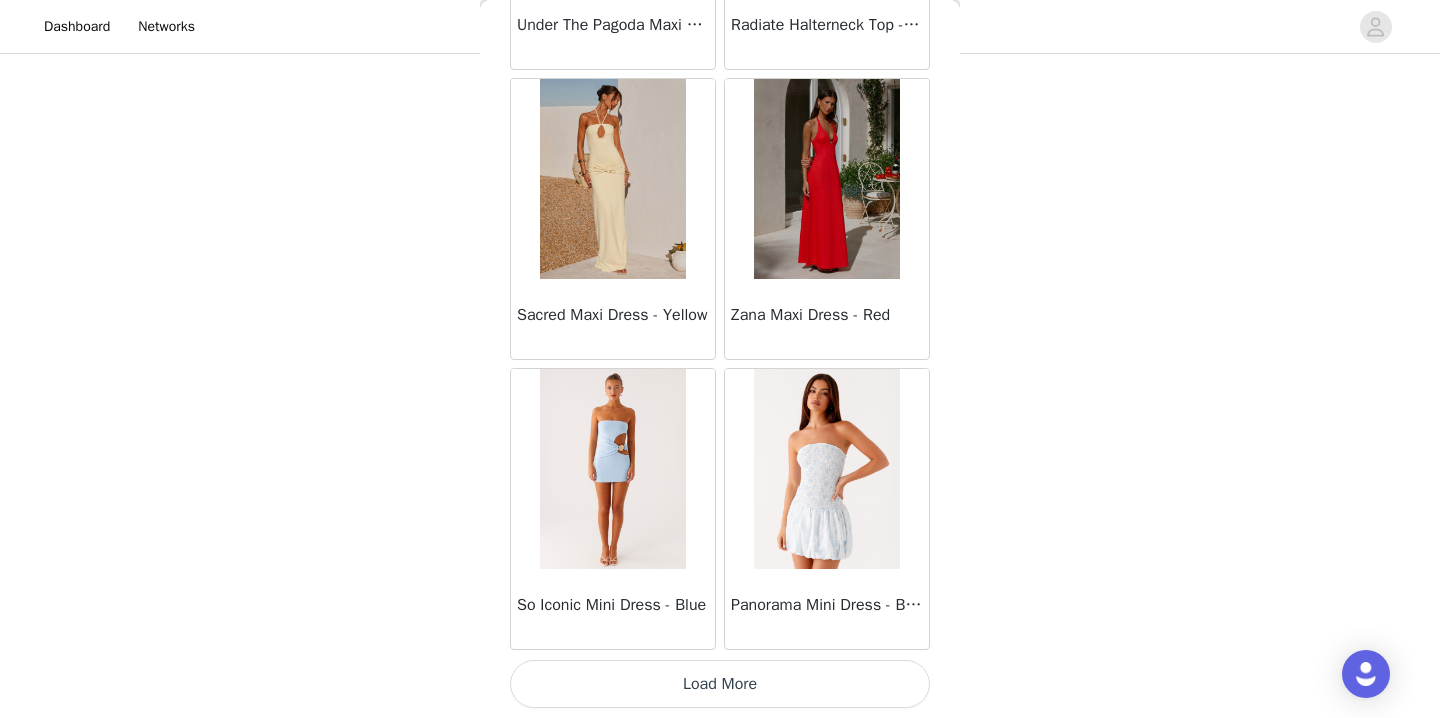 click on "Load More" at bounding box center (720, 684) 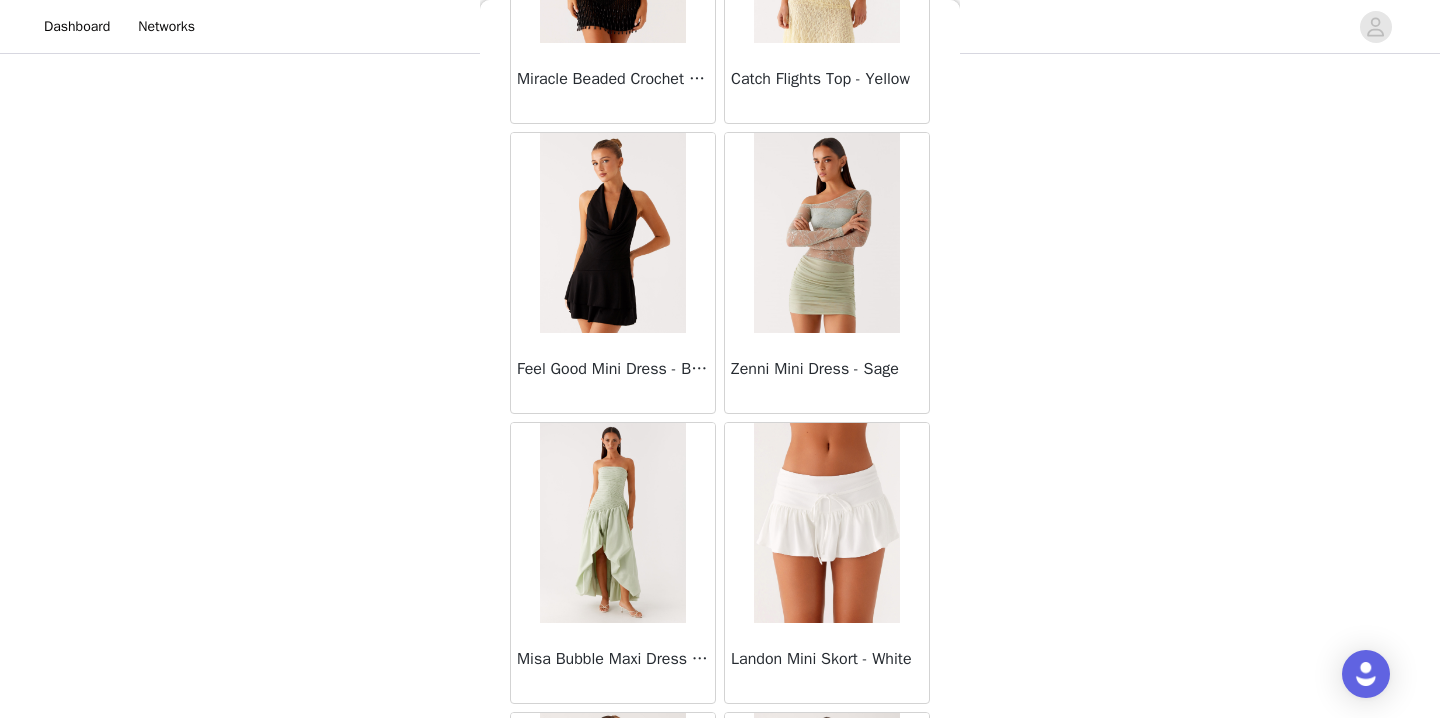 scroll, scrollTop: 54542, scrollLeft: 0, axis: vertical 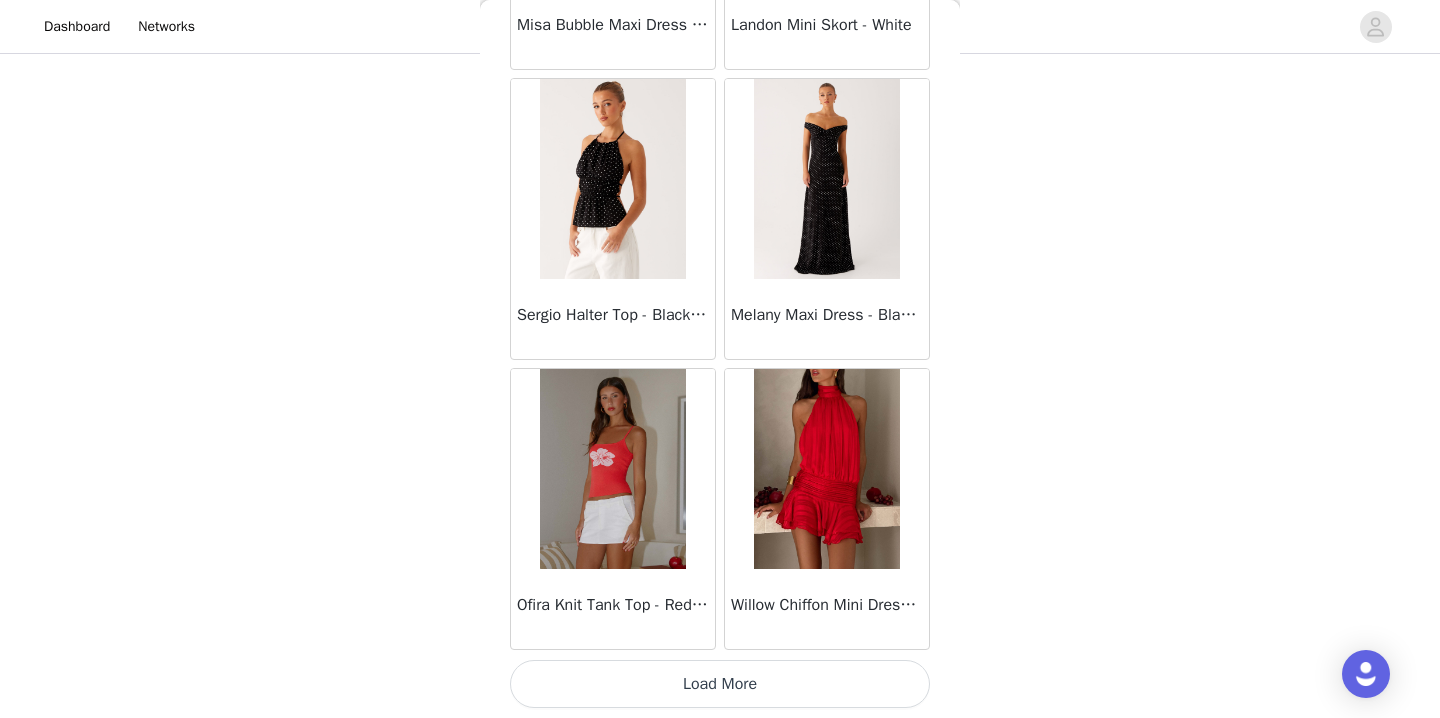 click on "Load More" at bounding box center (720, 684) 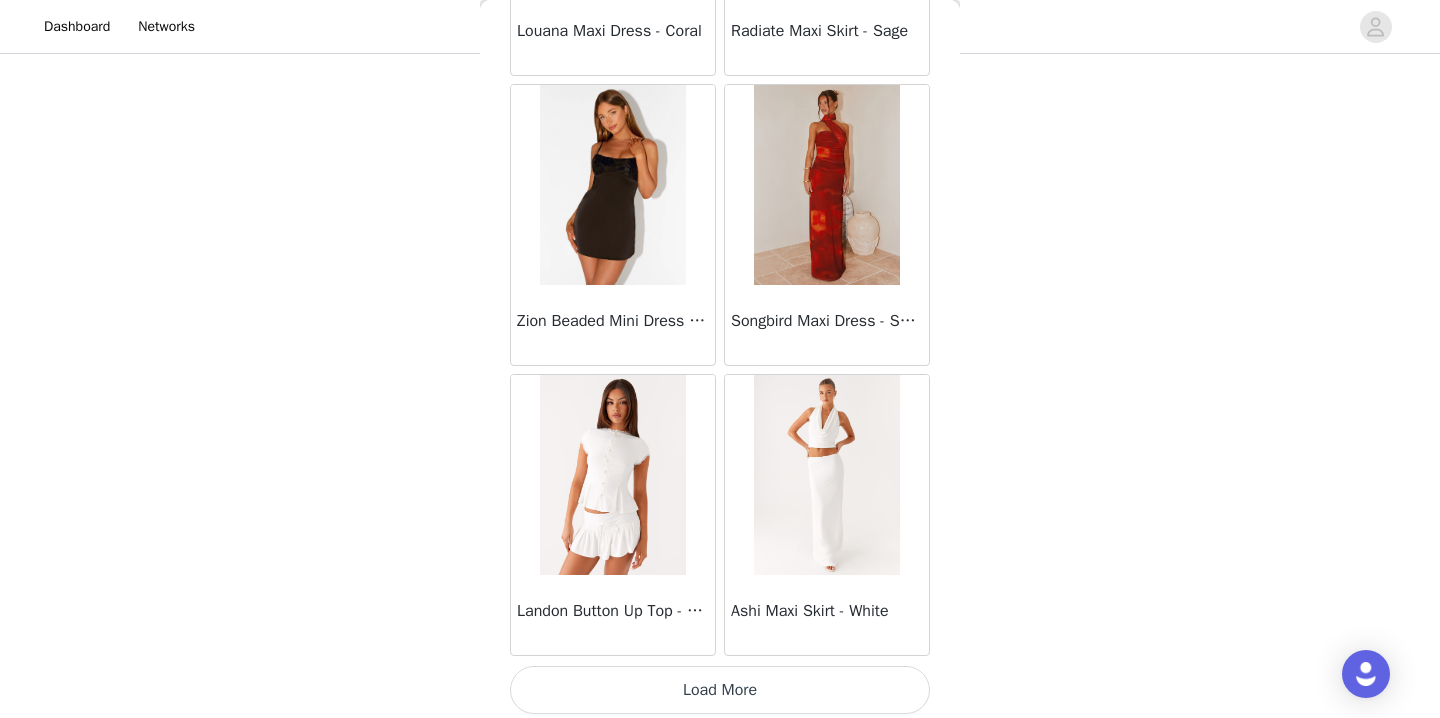 scroll, scrollTop: 57442, scrollLeft: 0, axis: vertical 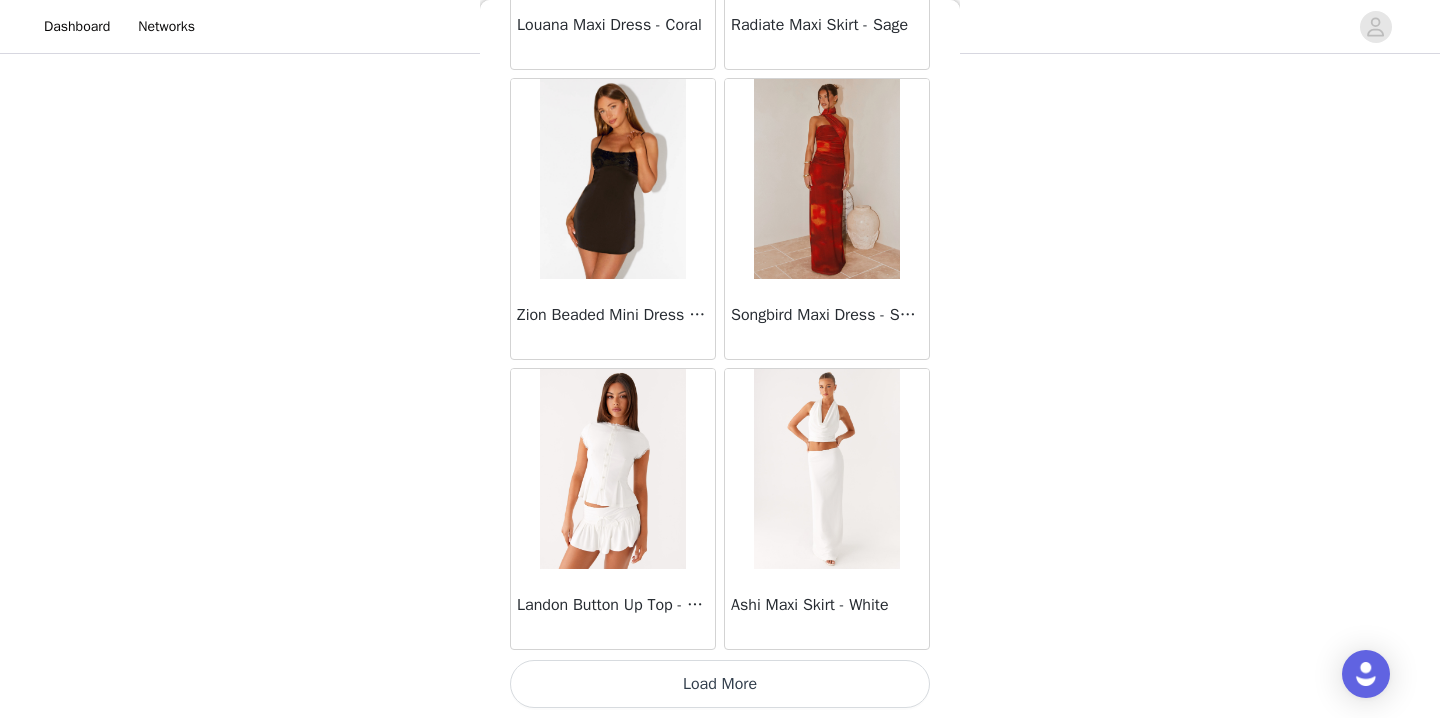 click on "Load More" at bounding box center (720, 684) 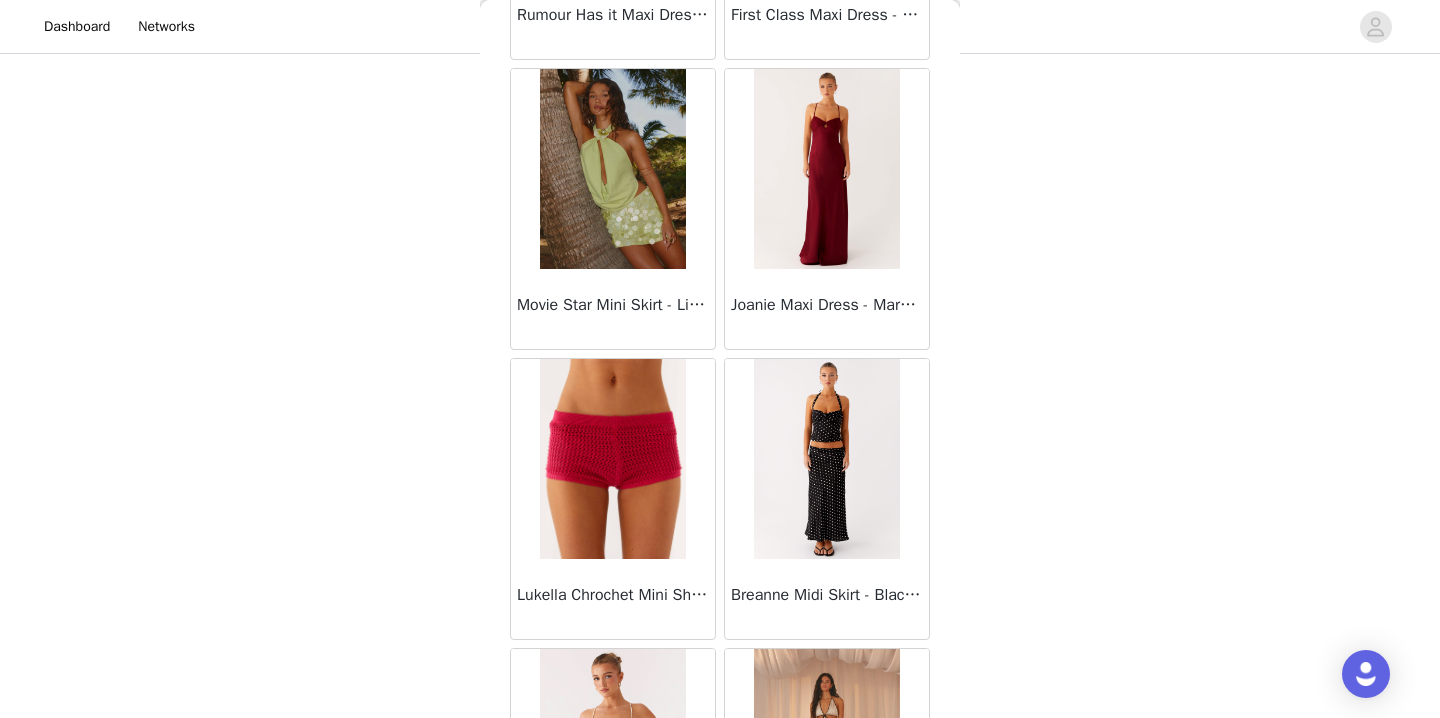 scroll, scrollTop: 59323, scrollLeft: 0, axis: vertical 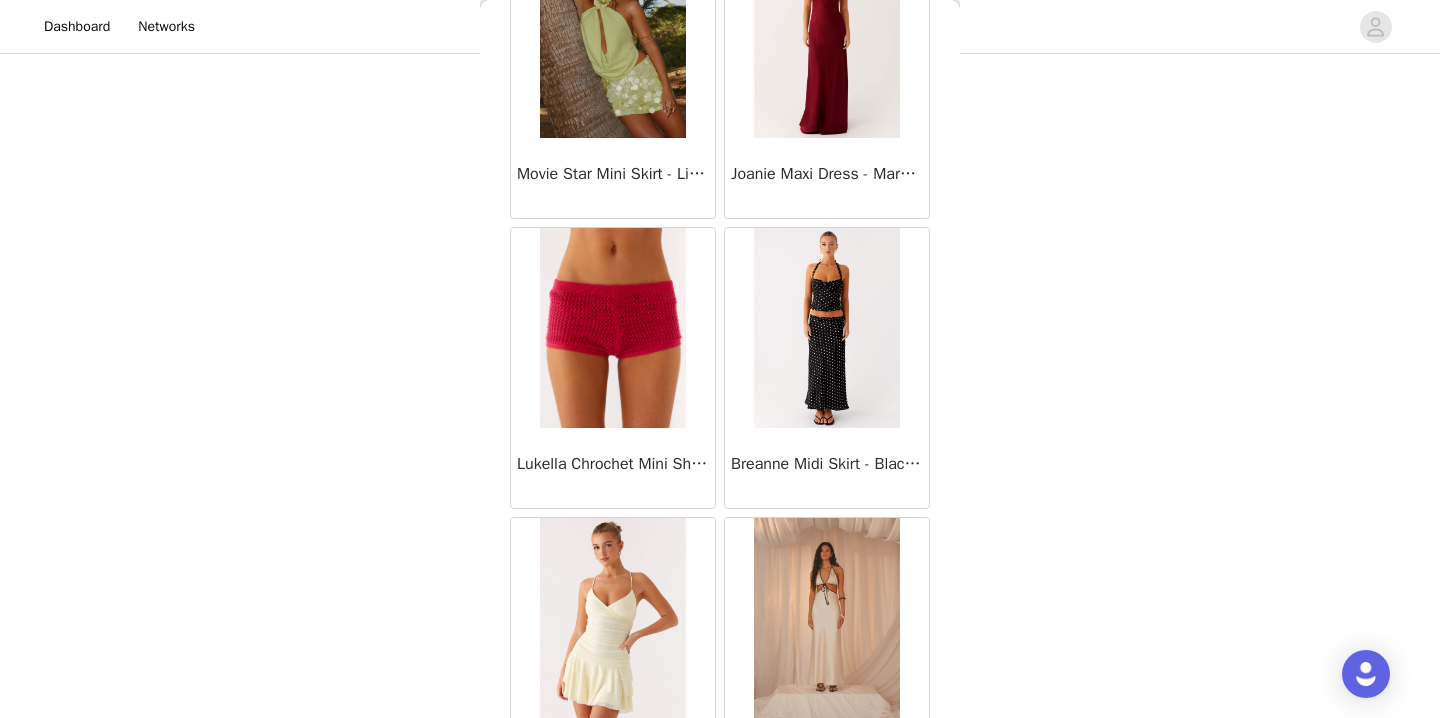 click at bounding box center [826, 328] 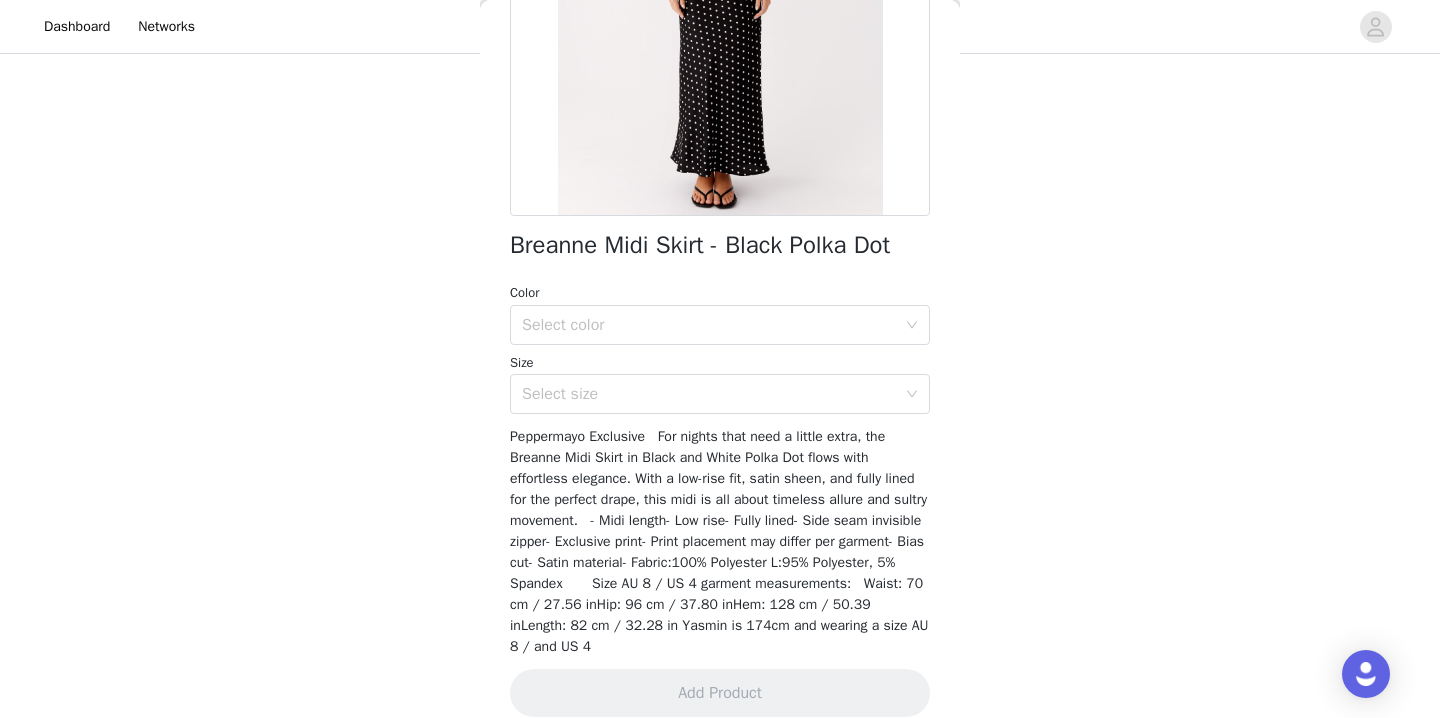 scroll, scrollTop: 357, scrollLeft: 0, axis: vertical 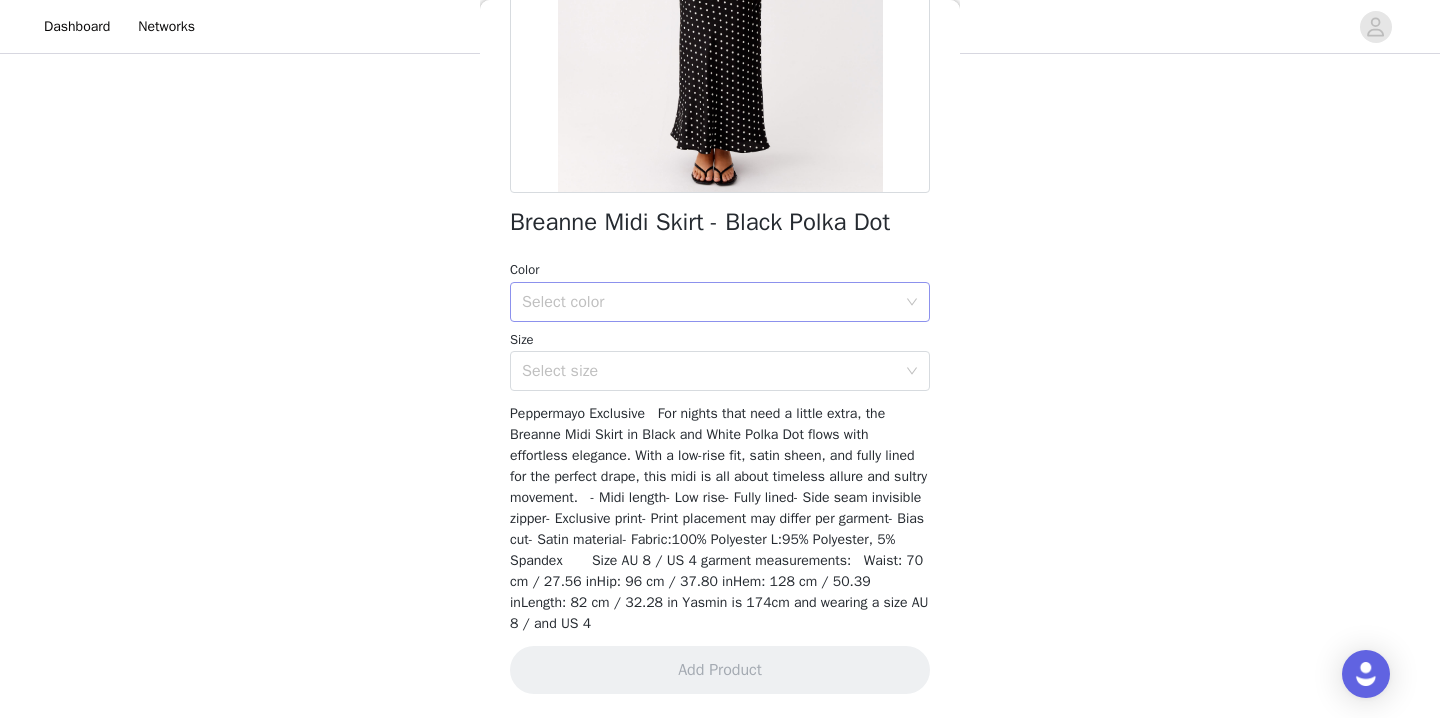 click on "Select color" at bounding box center [709, 302] 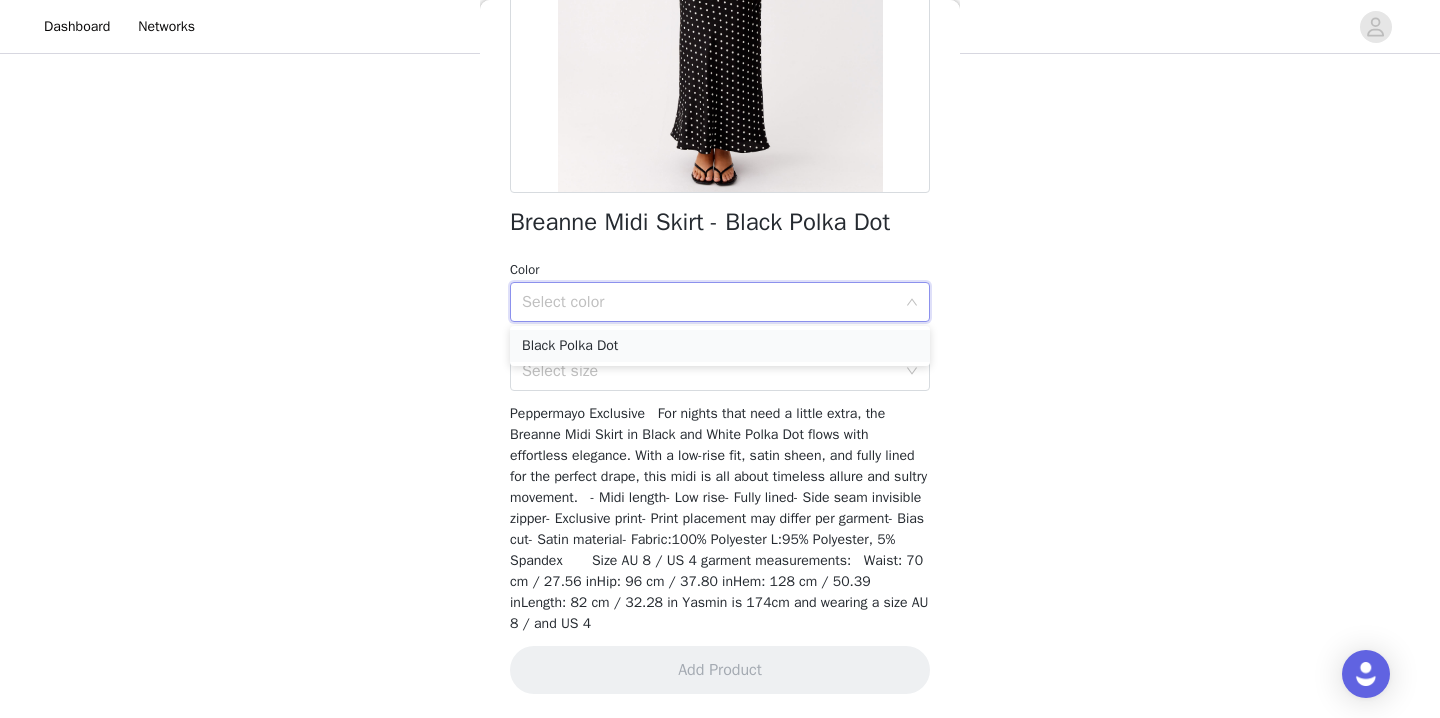 click on "Black Polka Dot" at bounding box center (720, 346) 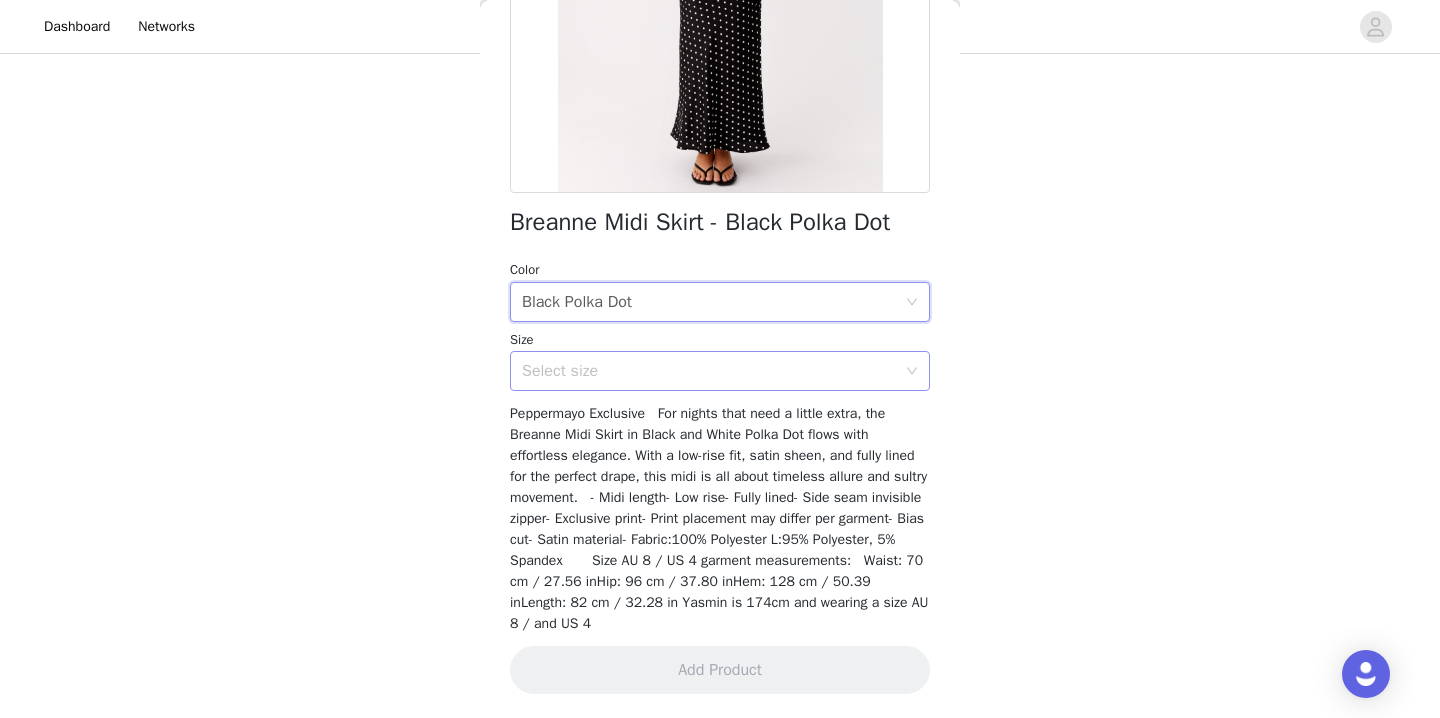 click on "Select size" at bounding box center (709, 371) 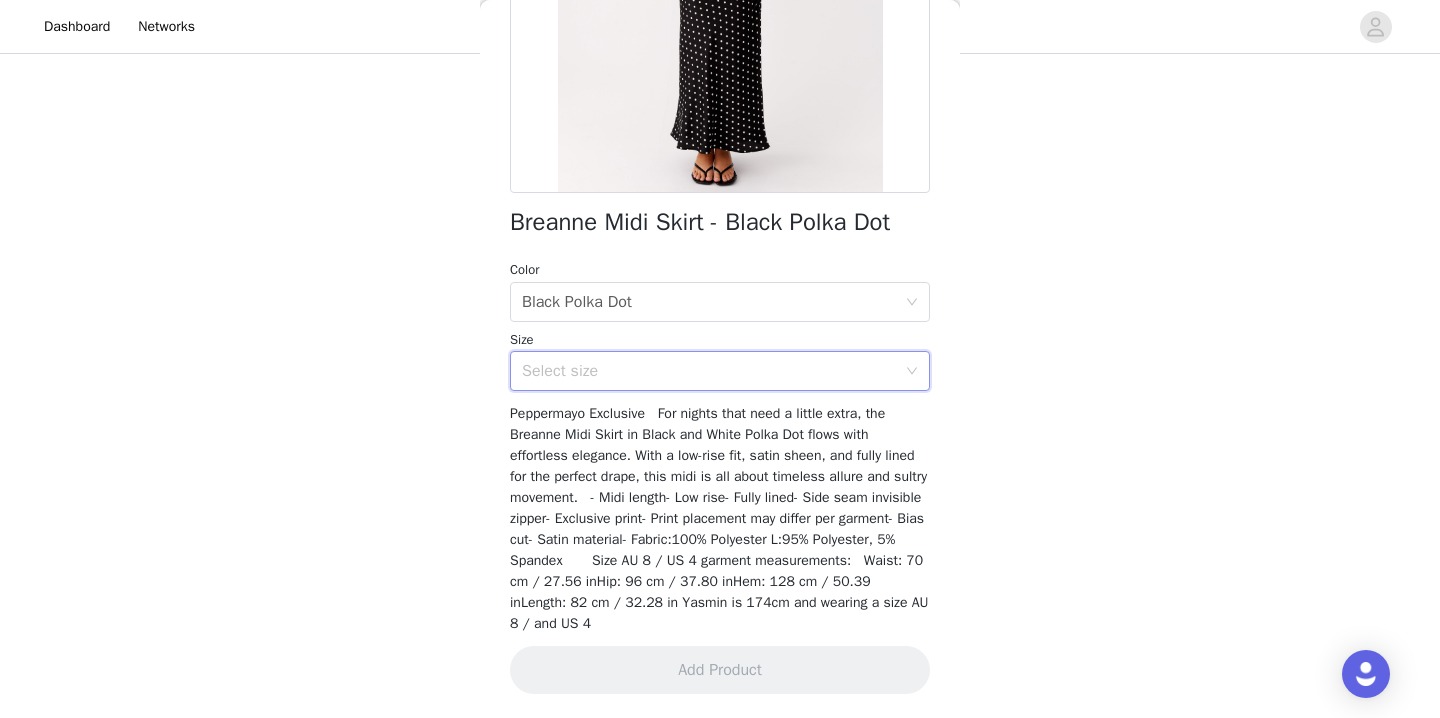click on "Select size" at bounding box center [709, 371] 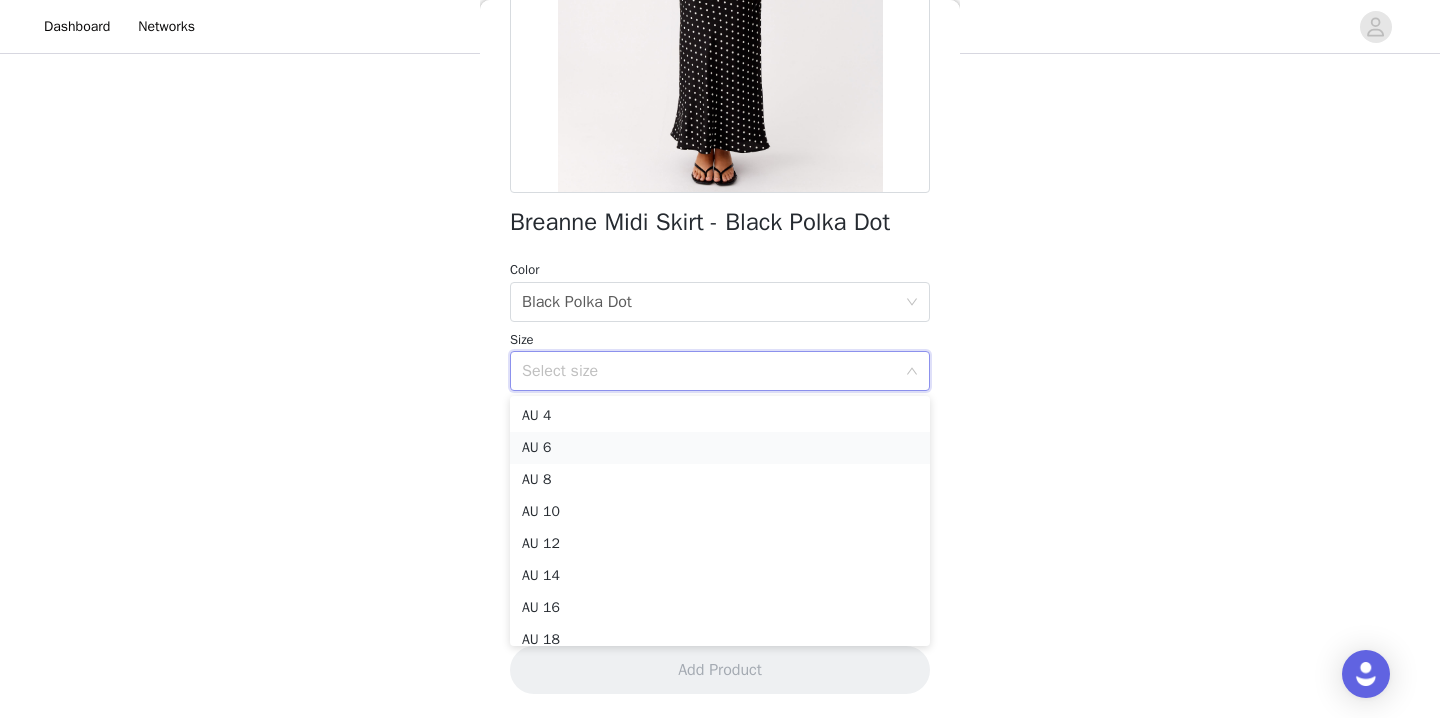 click on "AU 6" at bounding box center (720, 448) 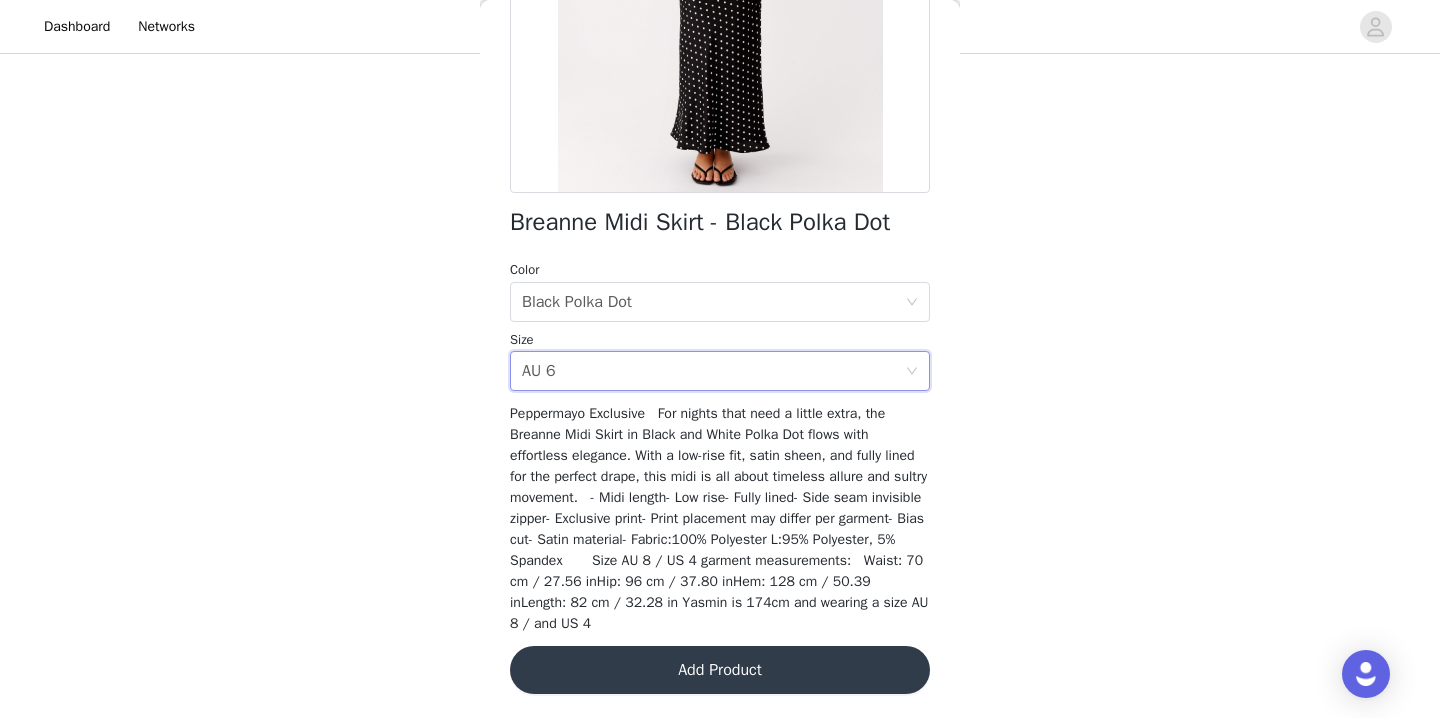click on "Add Product" at bounding box center (720, 670) 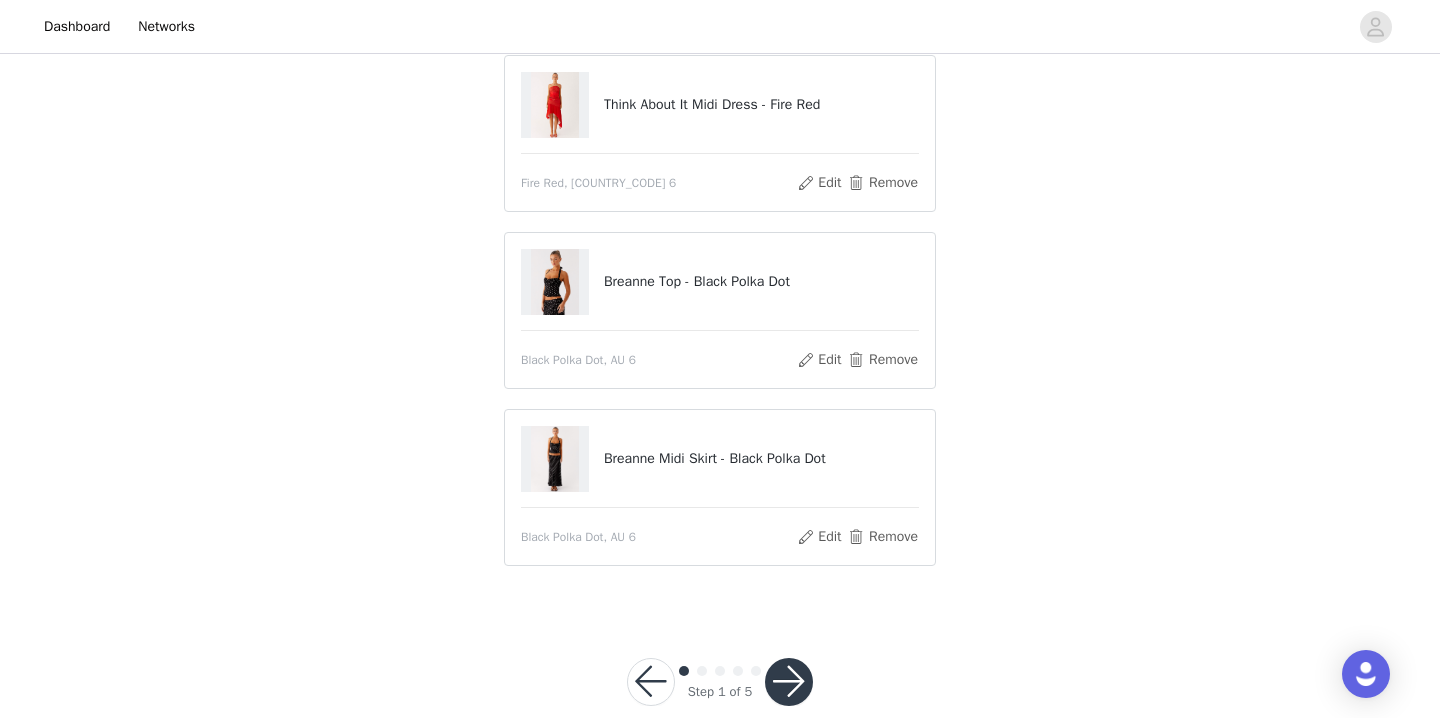 scroll, scrollTop: 379, scrollLeft: 0, axis: vertical 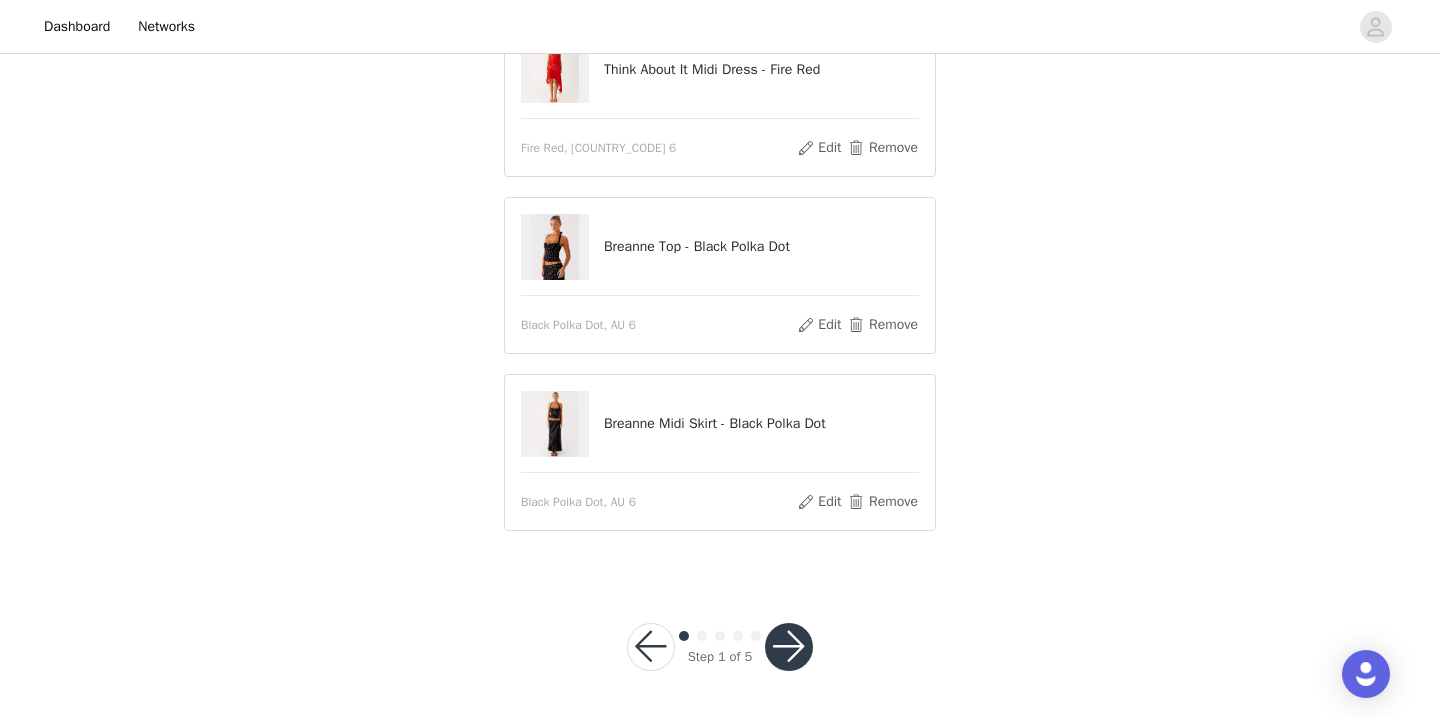 click at bounding box center (789, 647) 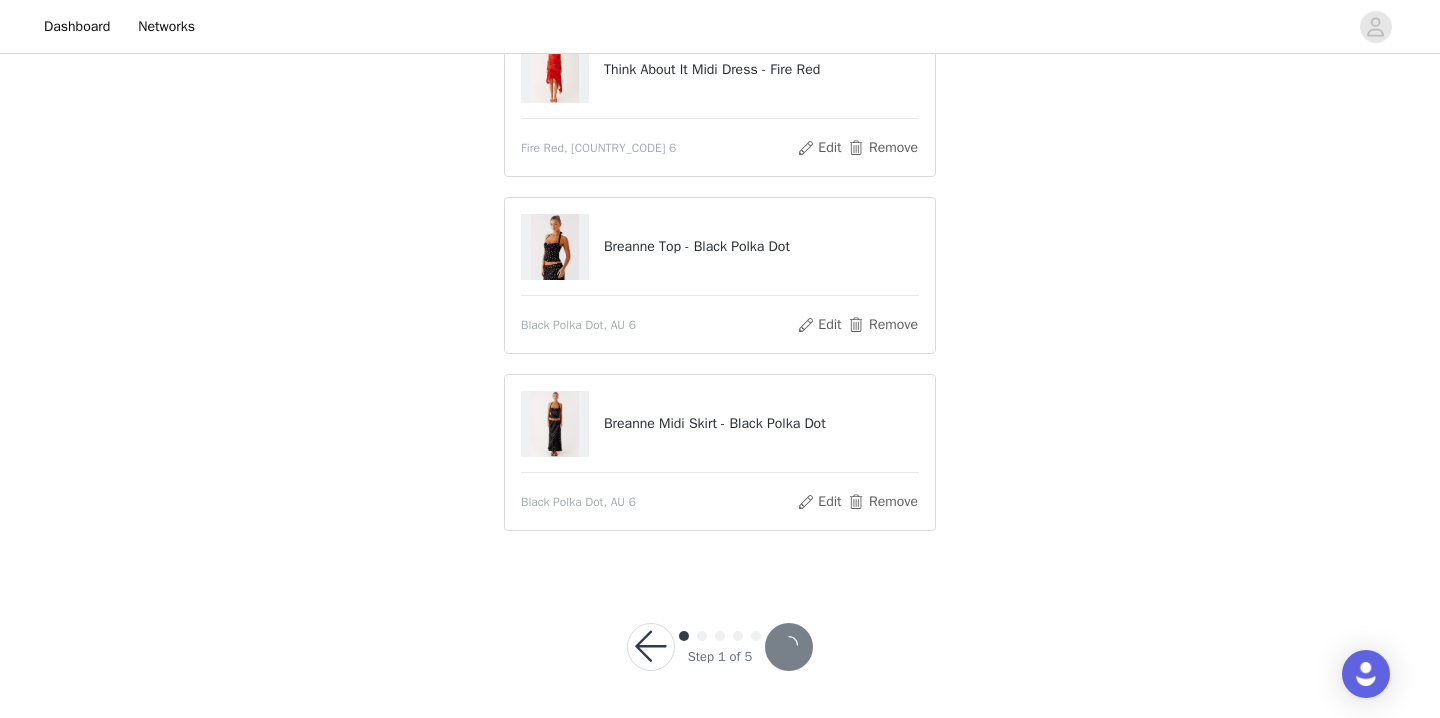scroll, scrollTop: 283, scrollLeft: 0, axis: vertical 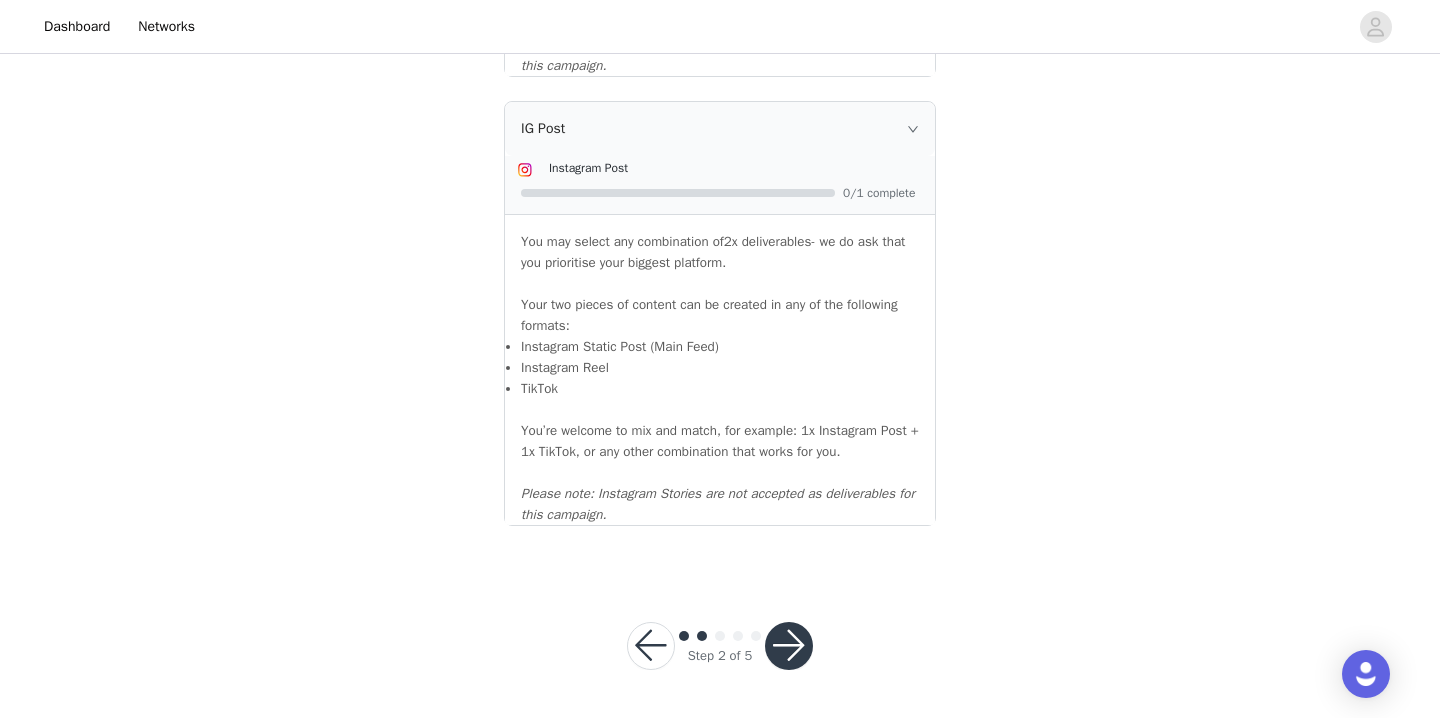 click at bounding box center (789, 646) 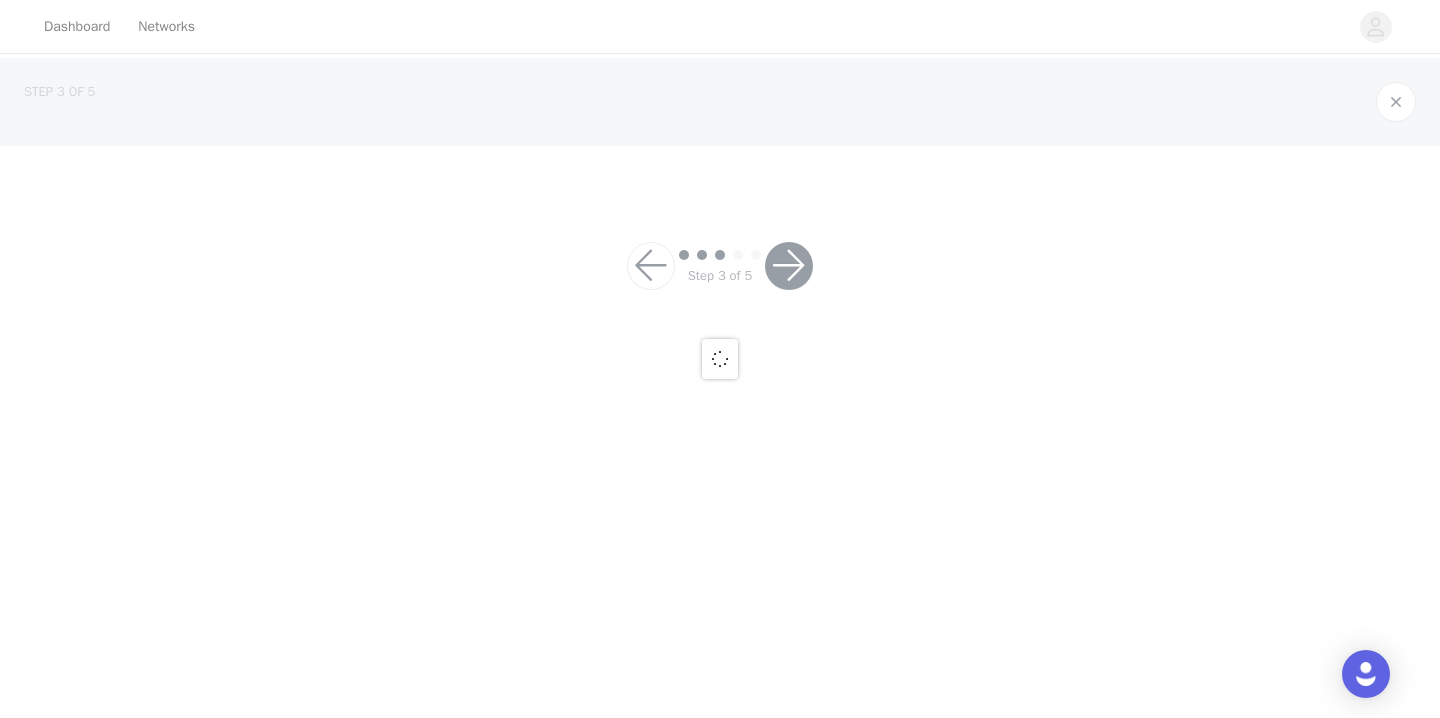 scroll, scrollTop: 0, scrollLeft: 0, axis: both 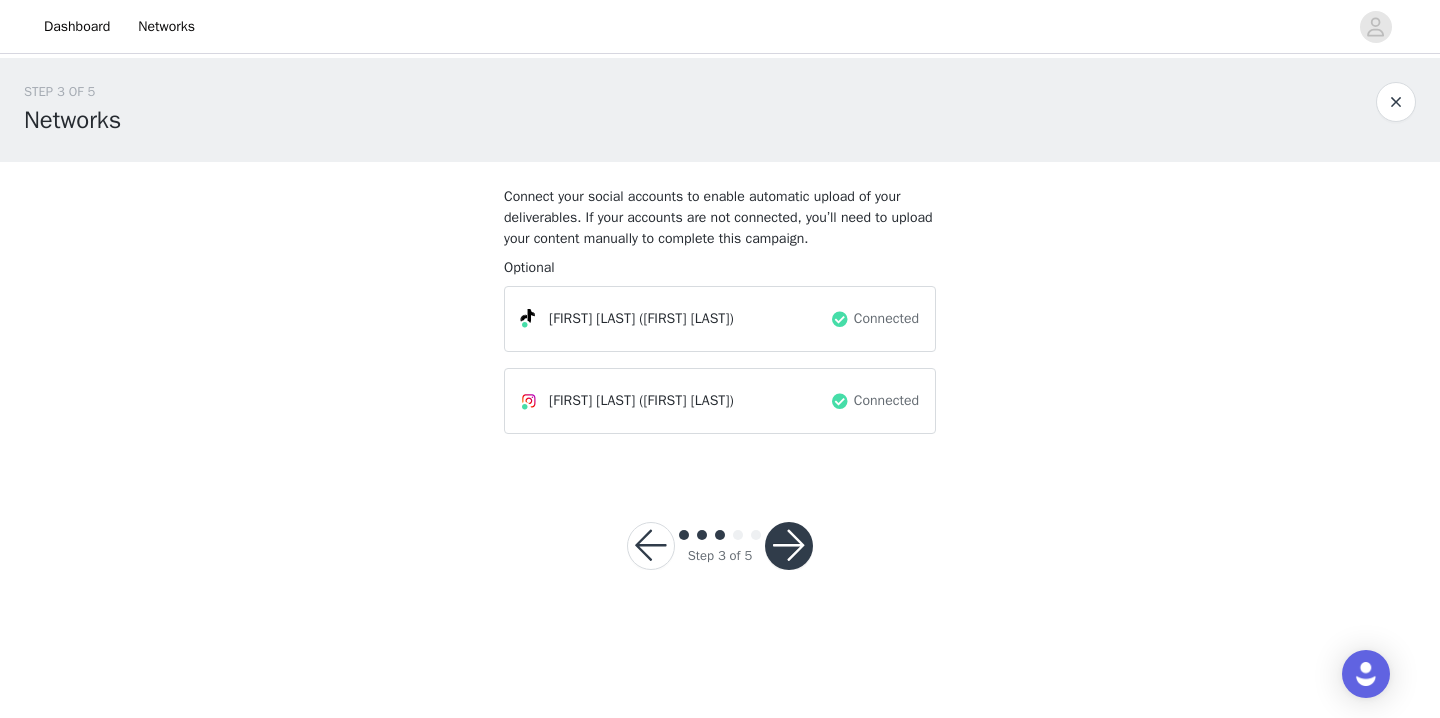 click at bounding box center [789, 546] 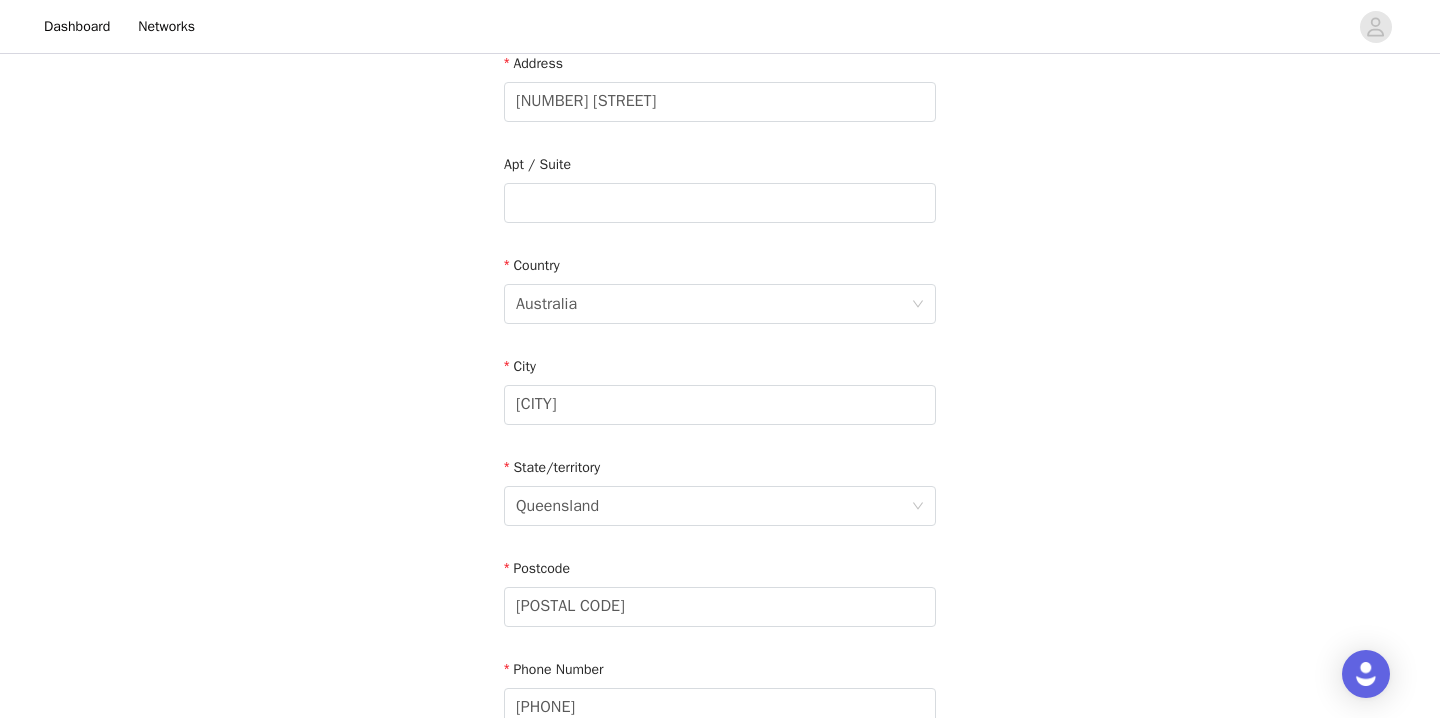 scroll, scrollTop: 687, scrollLeft: 0, axis: vertical 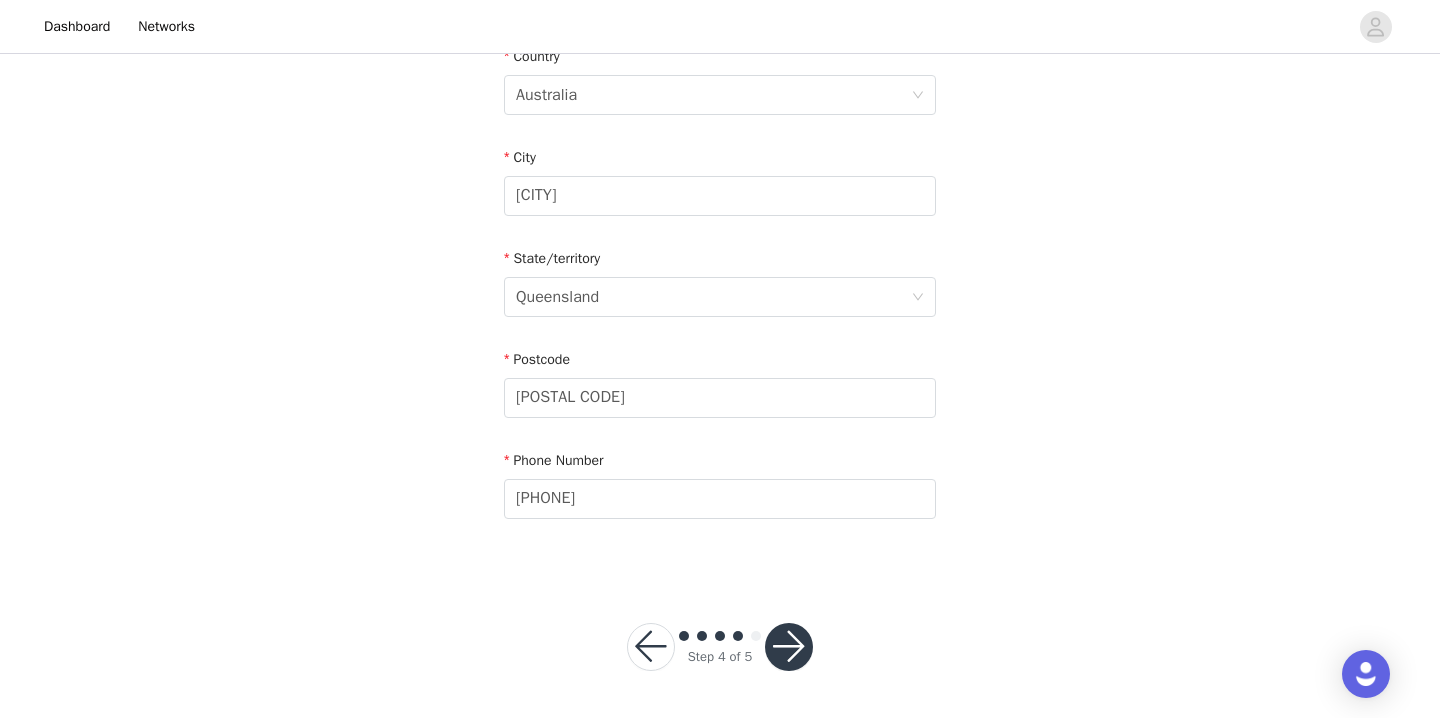 click at bounding box center [789, 647] 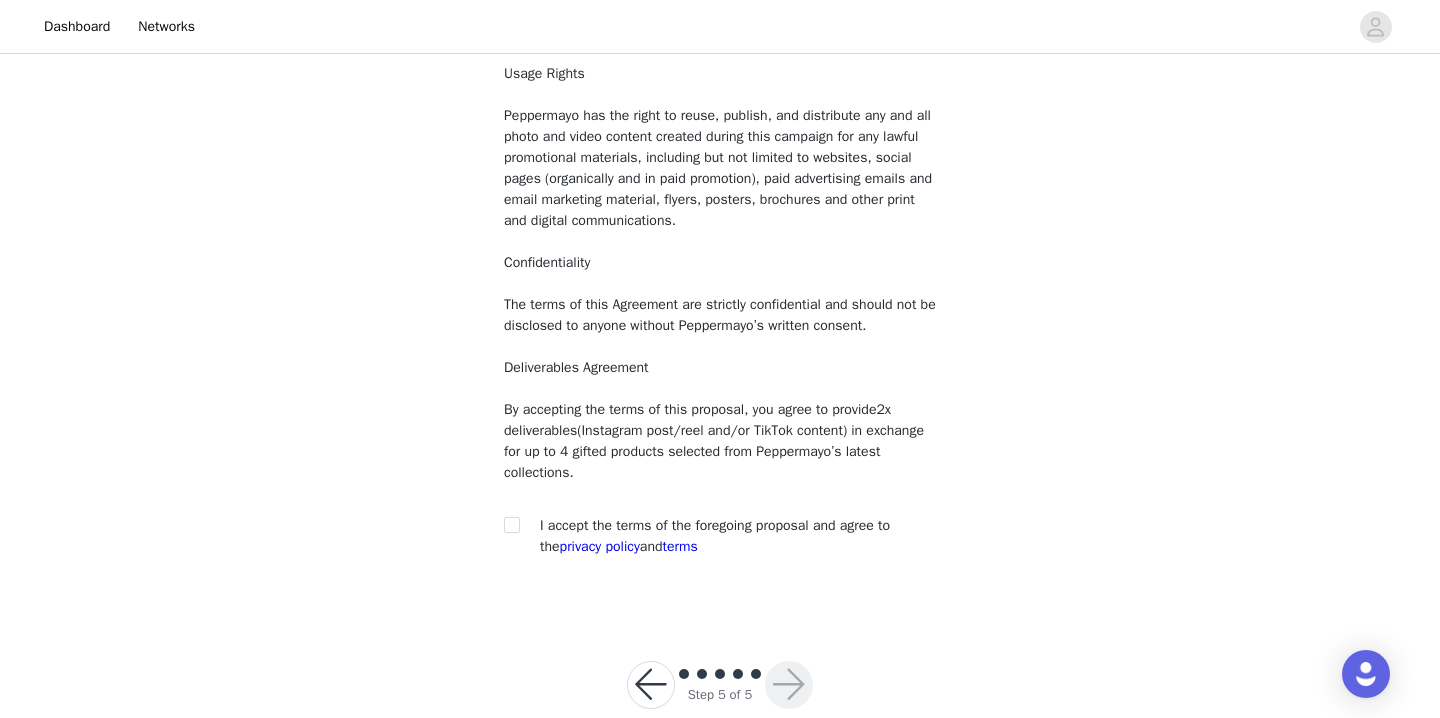 scroll, scrollTop: 206, scrollLeft: 0, axis: vertical 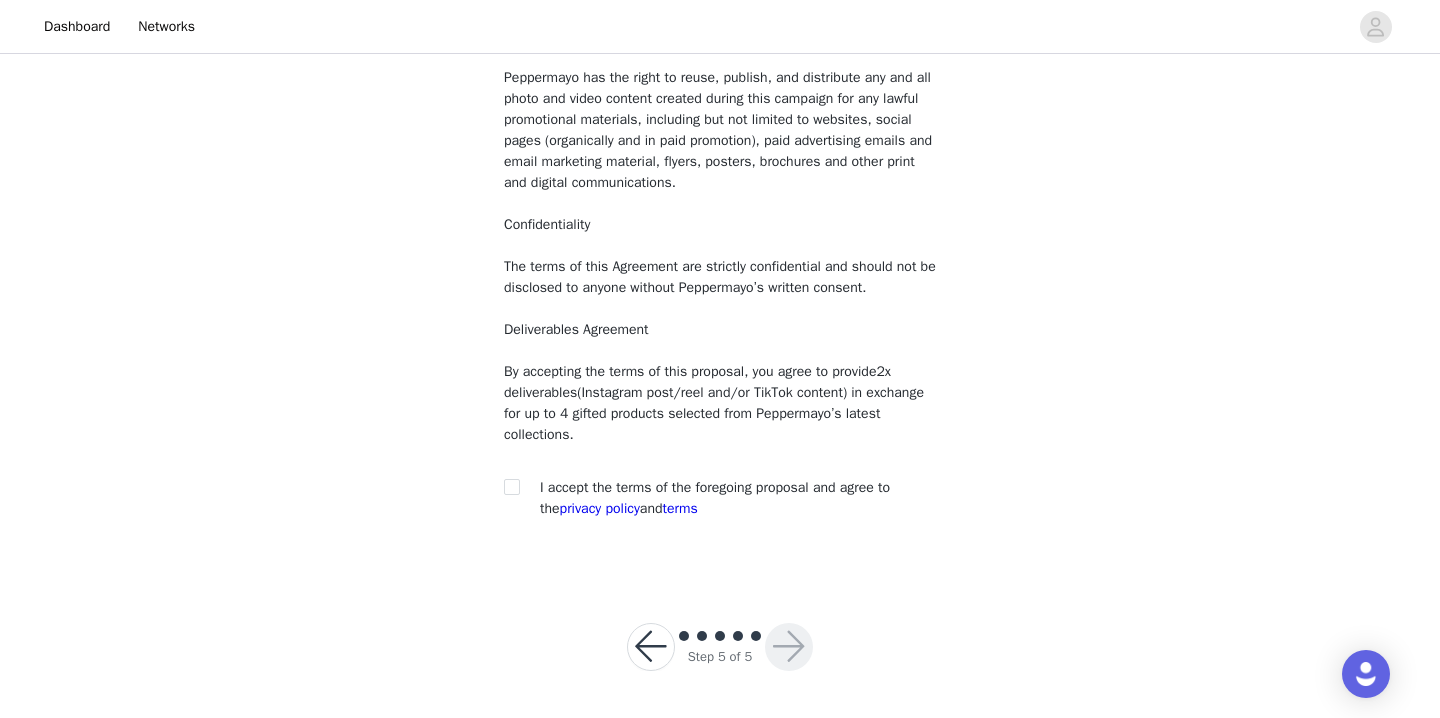 click on "I accept the terms of the foregoing proposal and agree to the
privacy policy
and
terms" at bounding box center (715, 498) 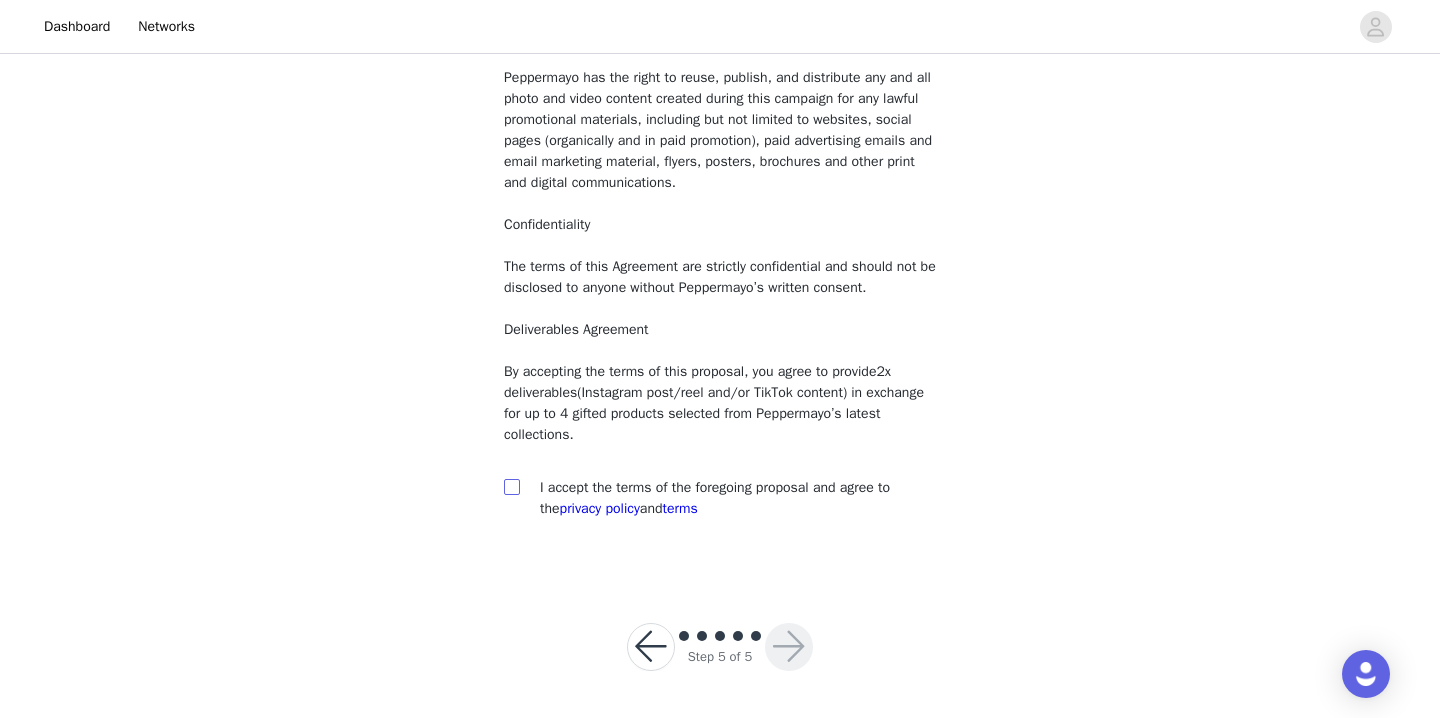 click at bounding box center (511, 486) 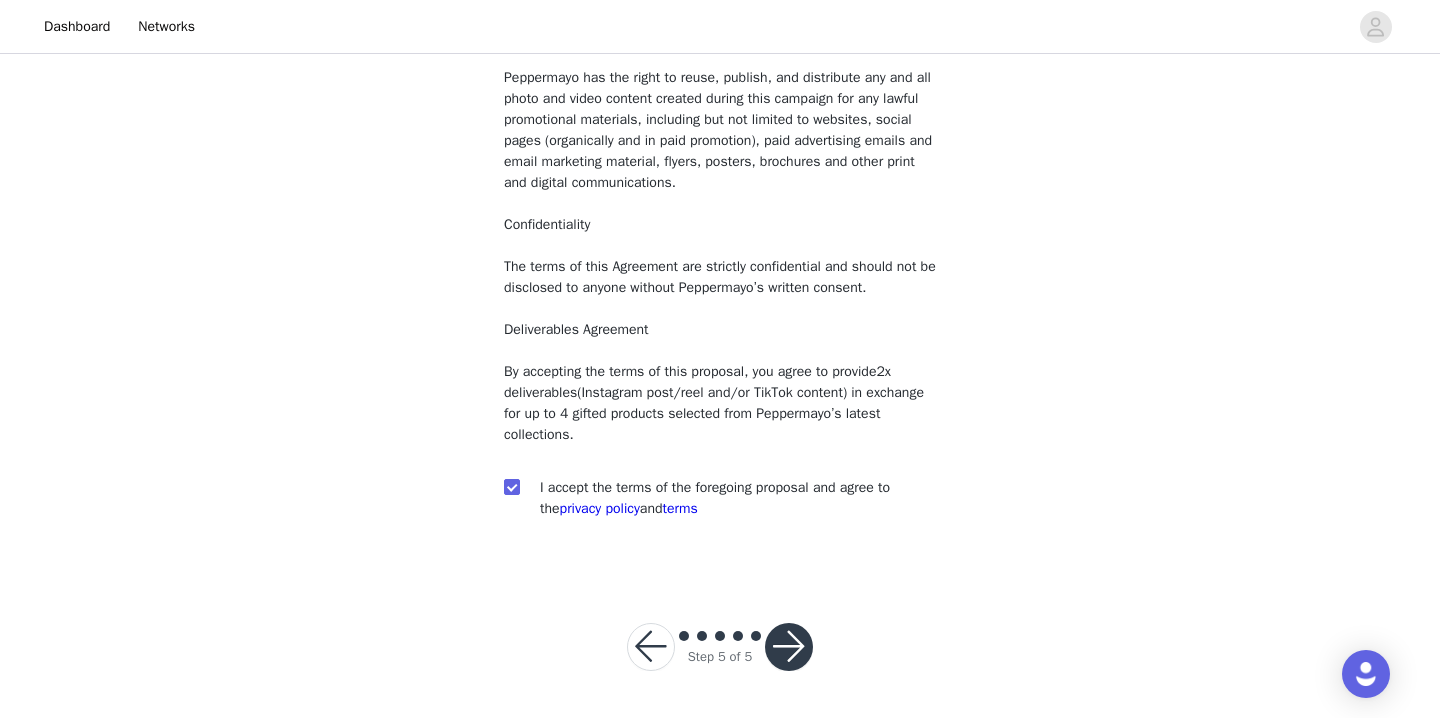 click at bounding box center [789, 647] 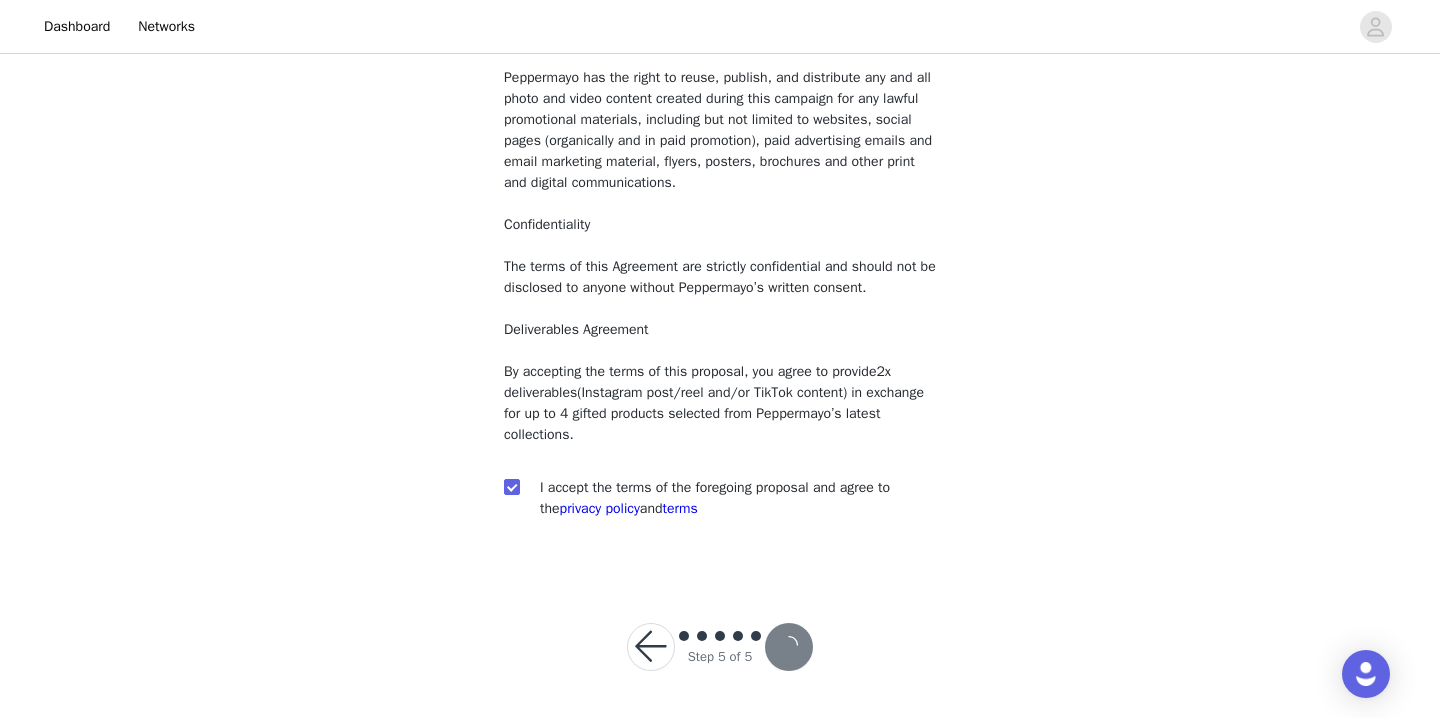 scroll, scrollTop: 92, scrollLeft: 0, axis: vertical 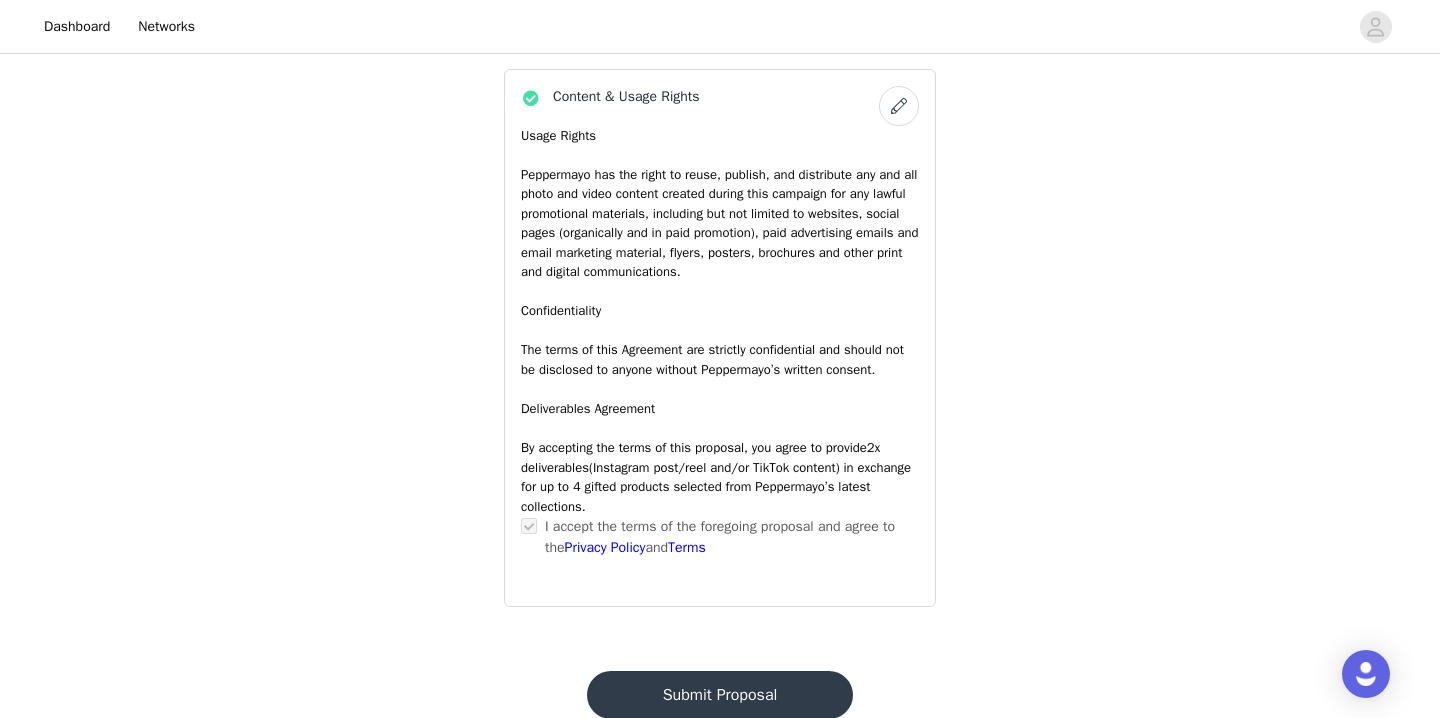 click on "Submit Proposal" at bounding box center (720, 695) 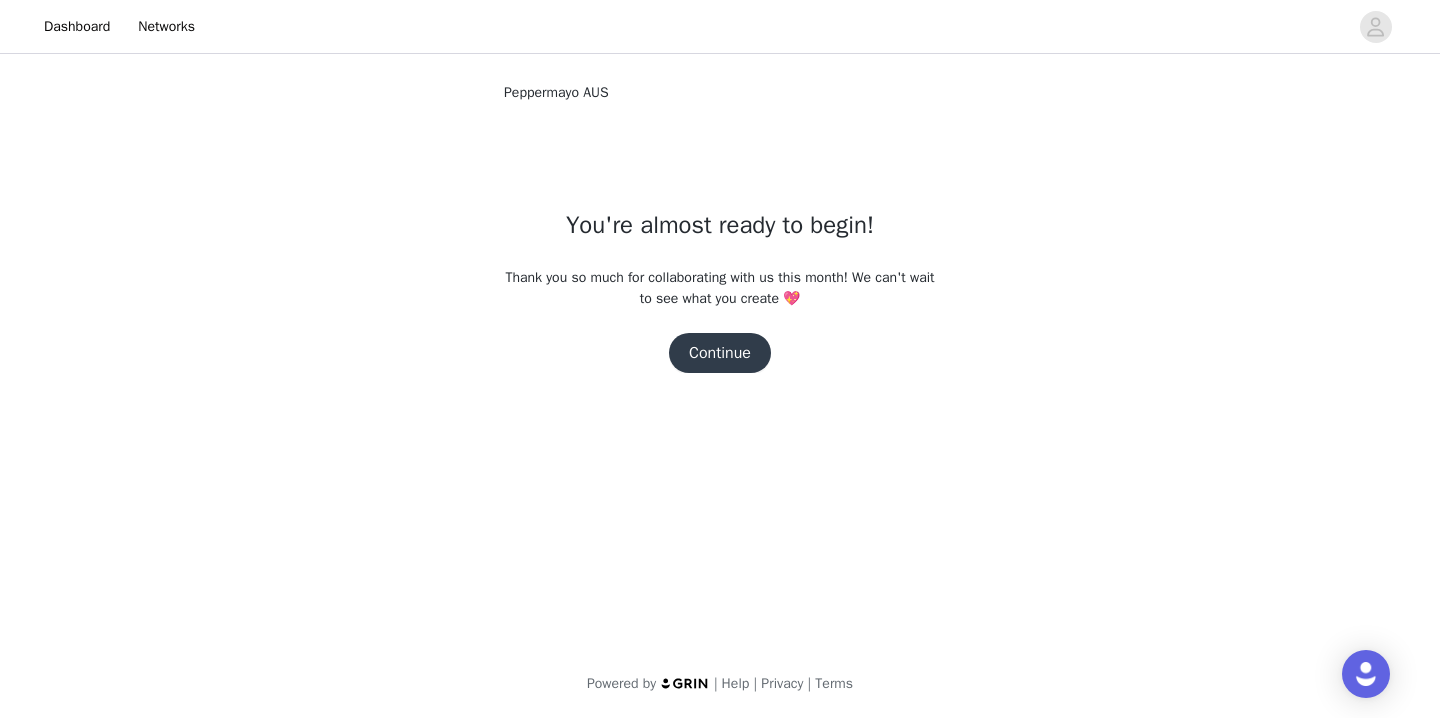 scroll, scrollTop: 0, scrollLeft: 0, axis: both 